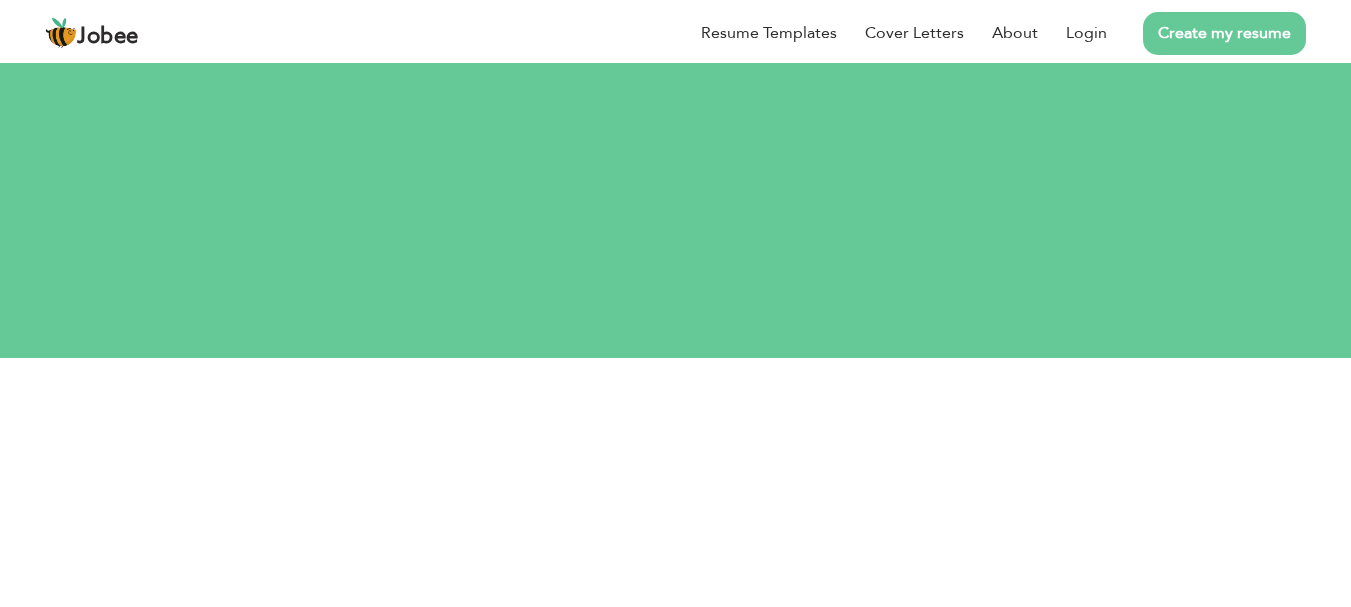 scroll, scrollTop: 0, scrollLeft: 0, axis: both 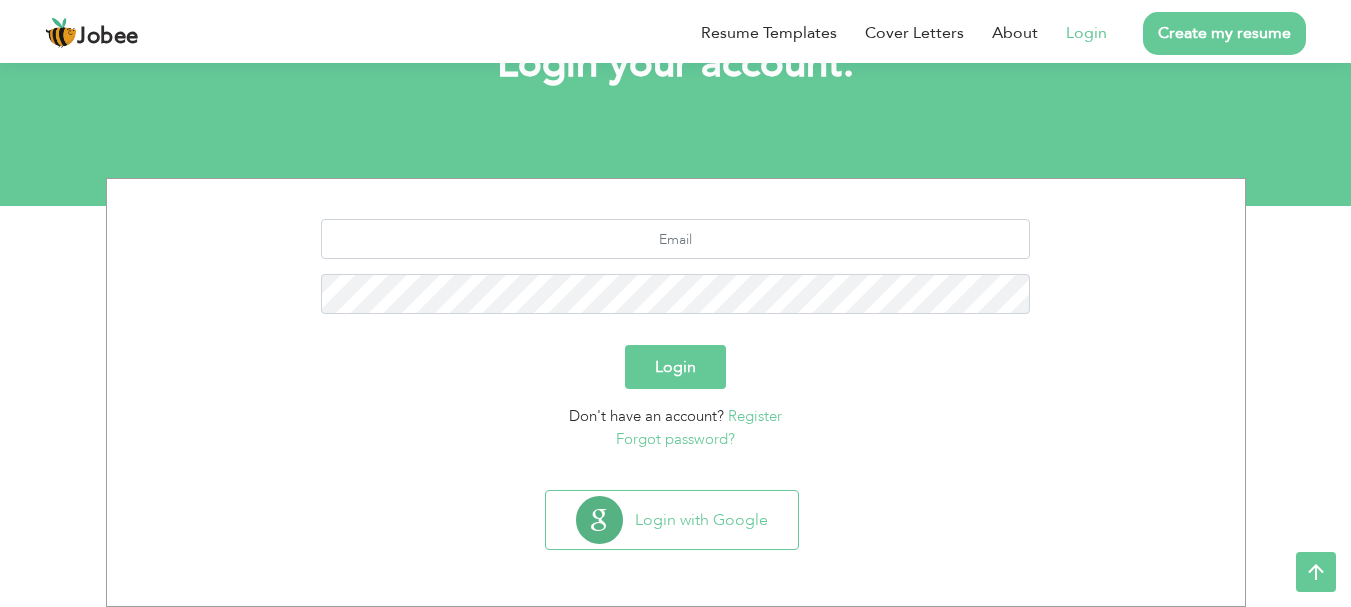 click on "Register" at bounding box center (755, 416) 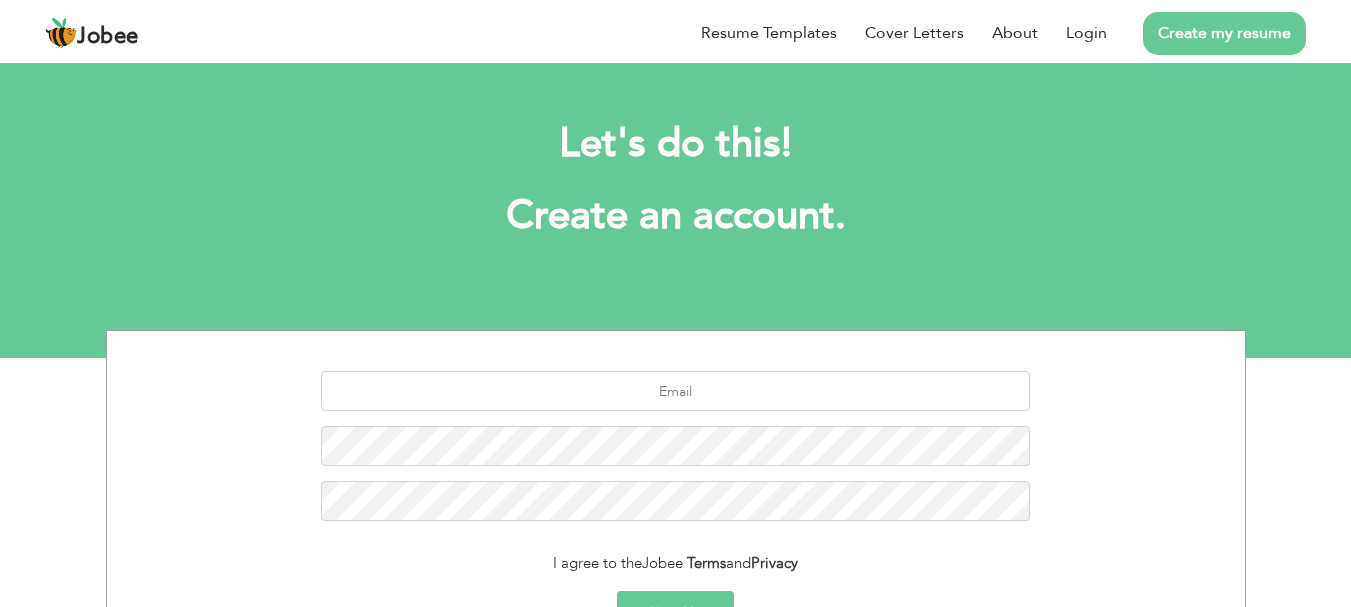 scroll, scrollTop: 0, scrollLeft: 0, axis: both 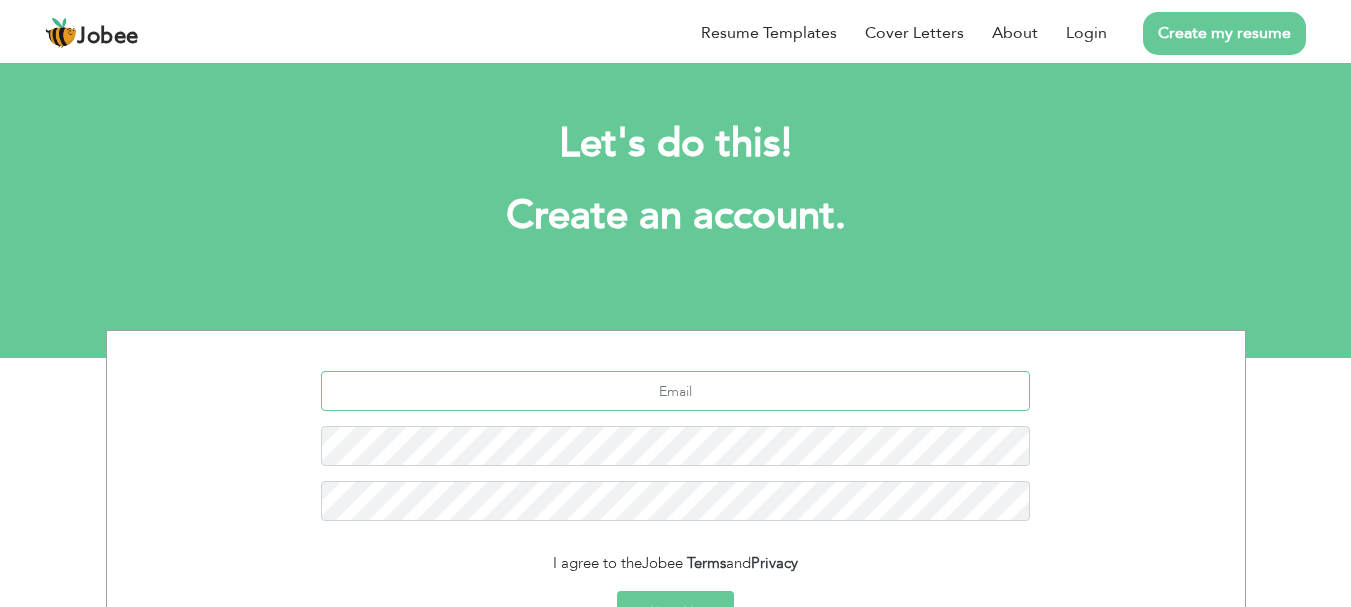 click at bounding box center (675, 391) 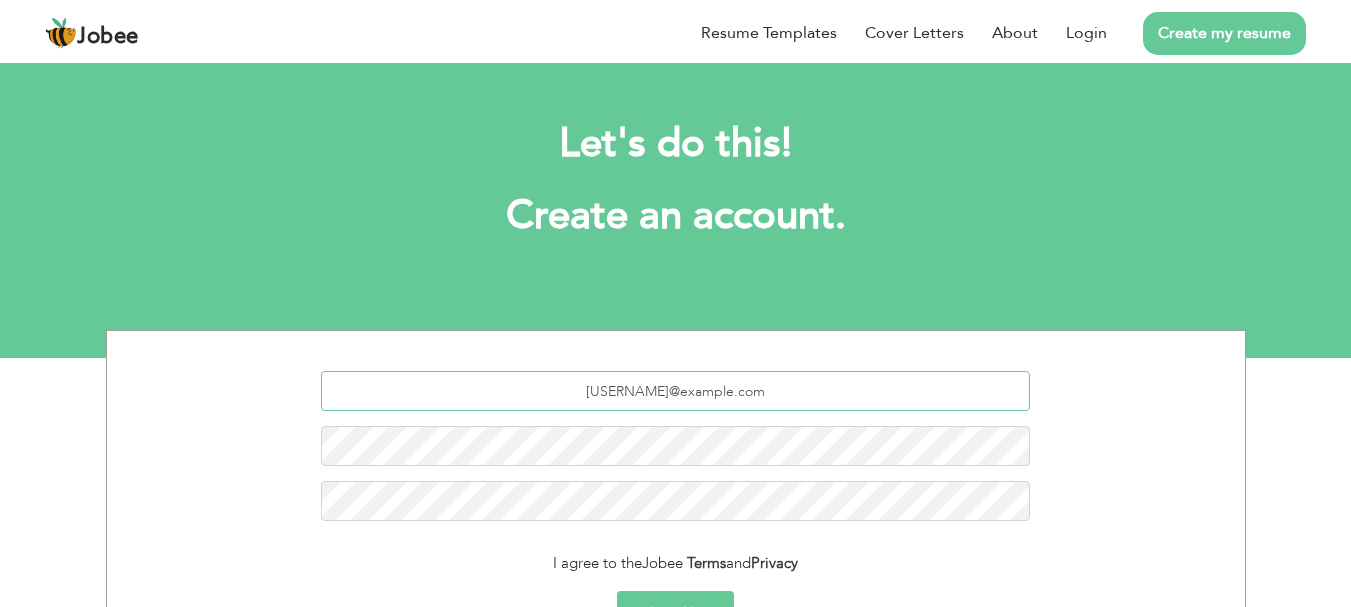 type on "[USERNAME]@example.com" 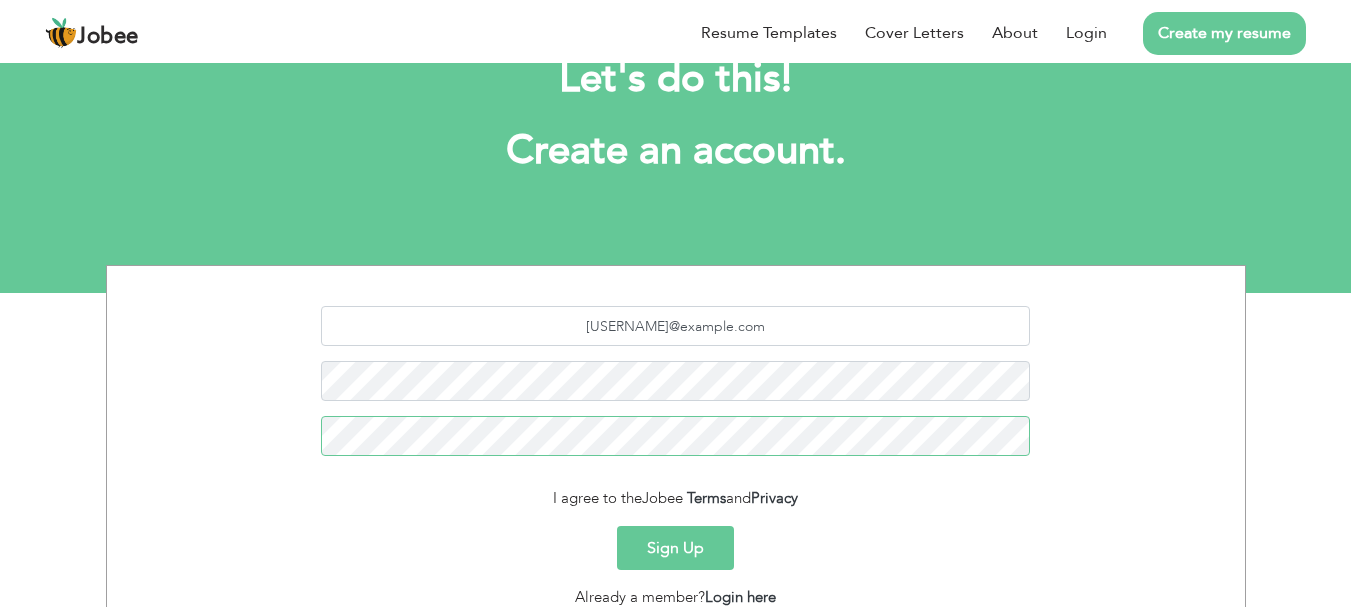 scroll, scrollTop: 100, scrollLeft: 0, axis: vertical 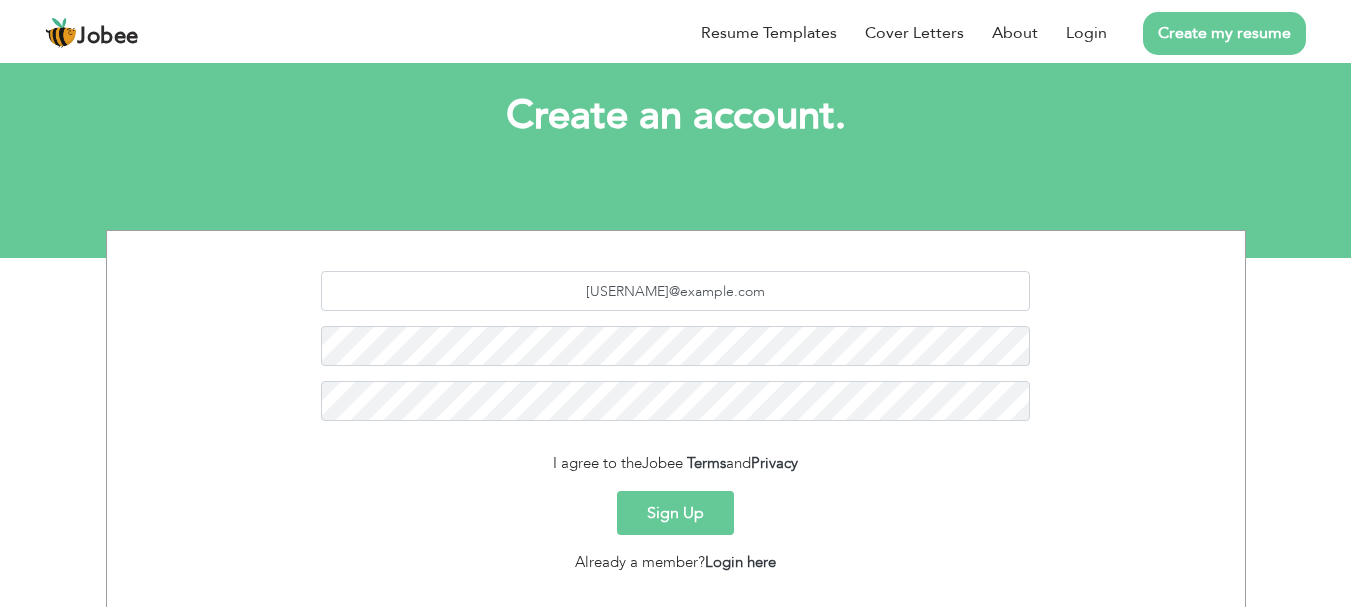 click on "Sign Up" at bounding box center (675, 513) 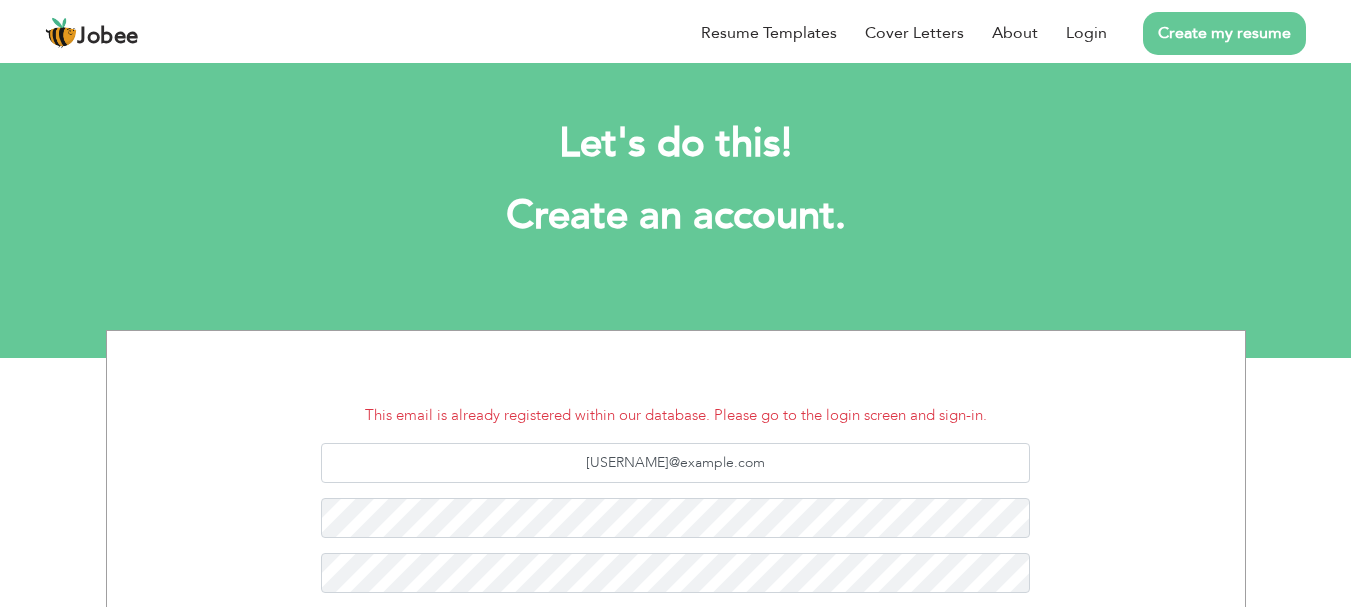 scroll, scrollTop: 0, scrollLeft: 0, axis: both 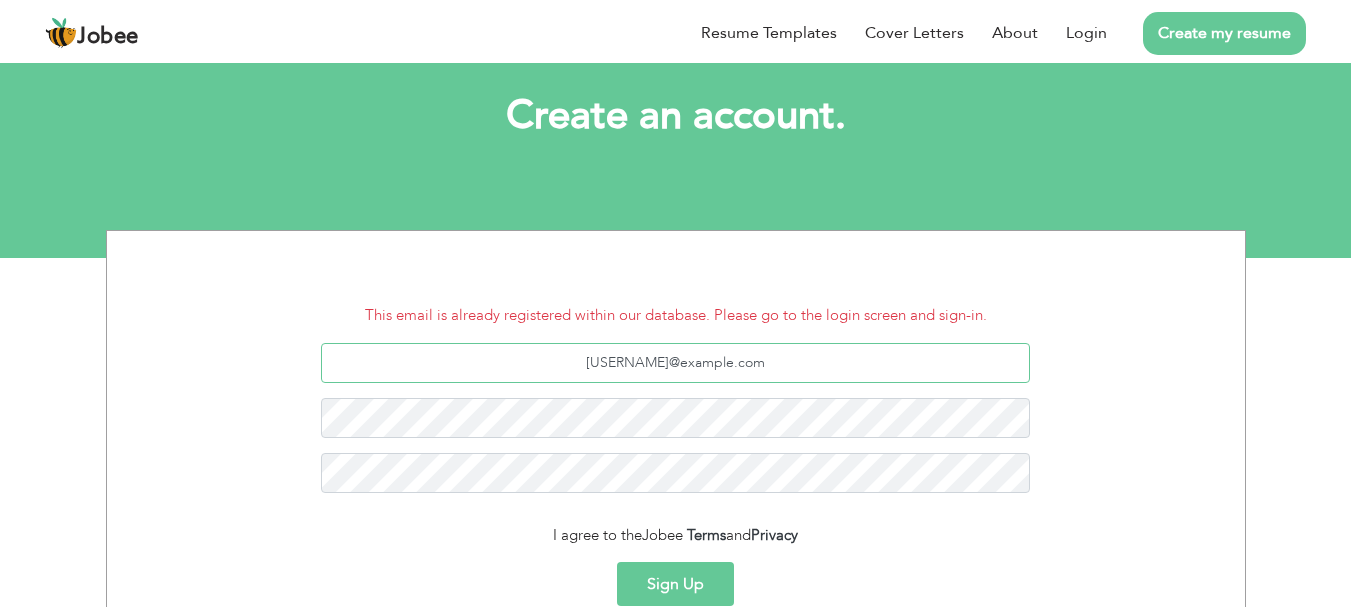 click on "[USERNAME]@example.com" at bounding box center [675, 363] 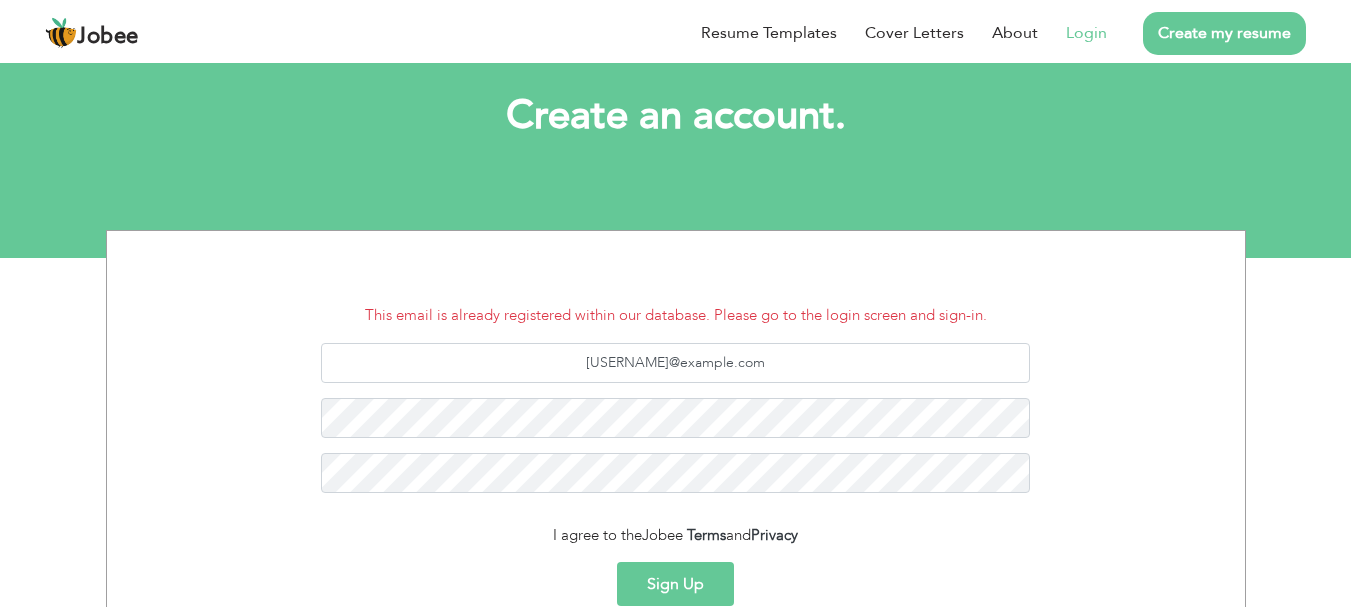 click on "Login" at bounding box center [1086, 33] 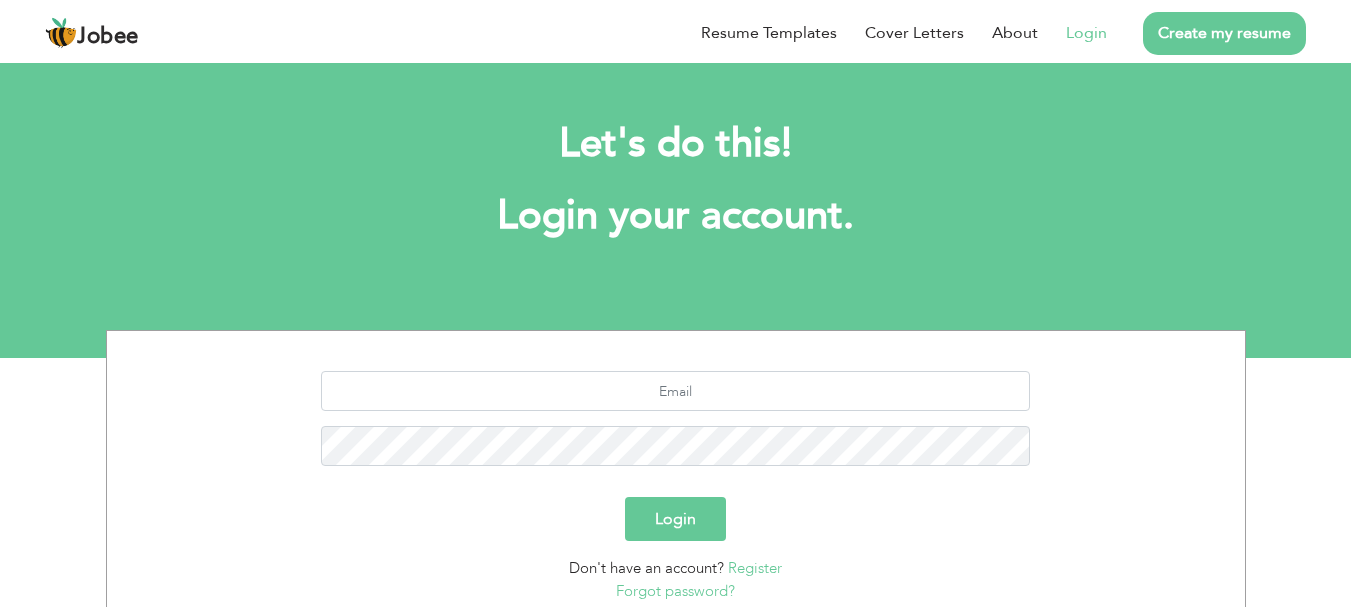scroll, scrollTop: 0, scrollLeft: 0, axis: both 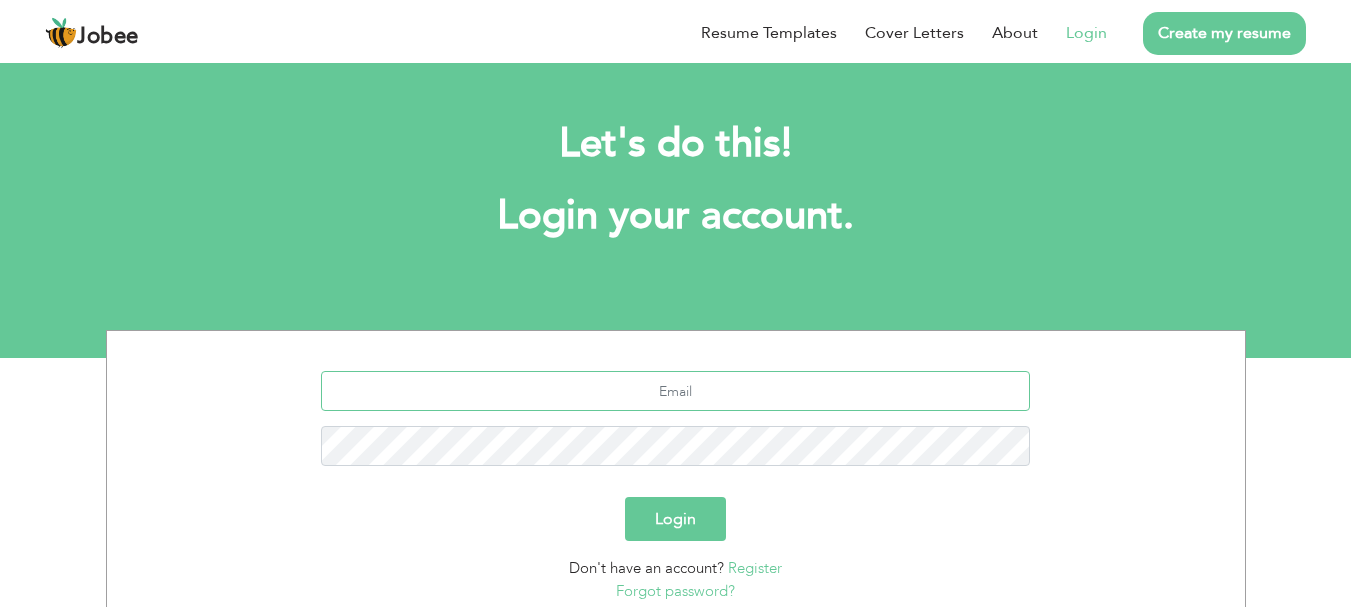 click at bounding box center [675, 391] 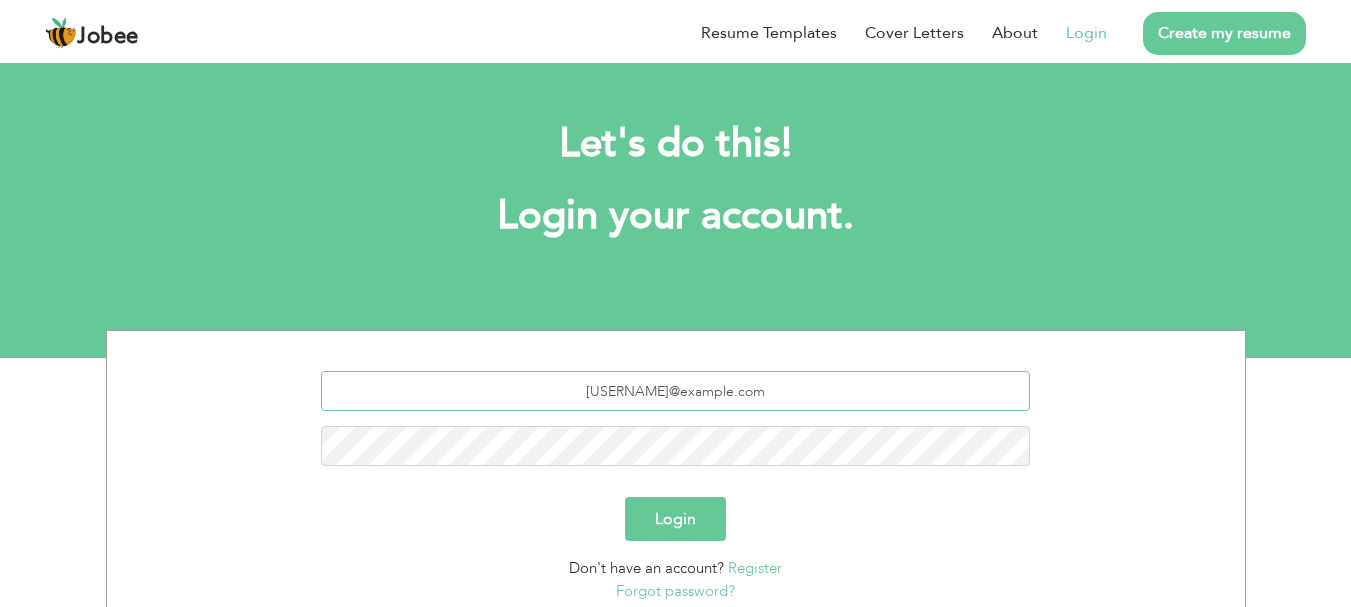 type on "[USERNAME]@example.com" 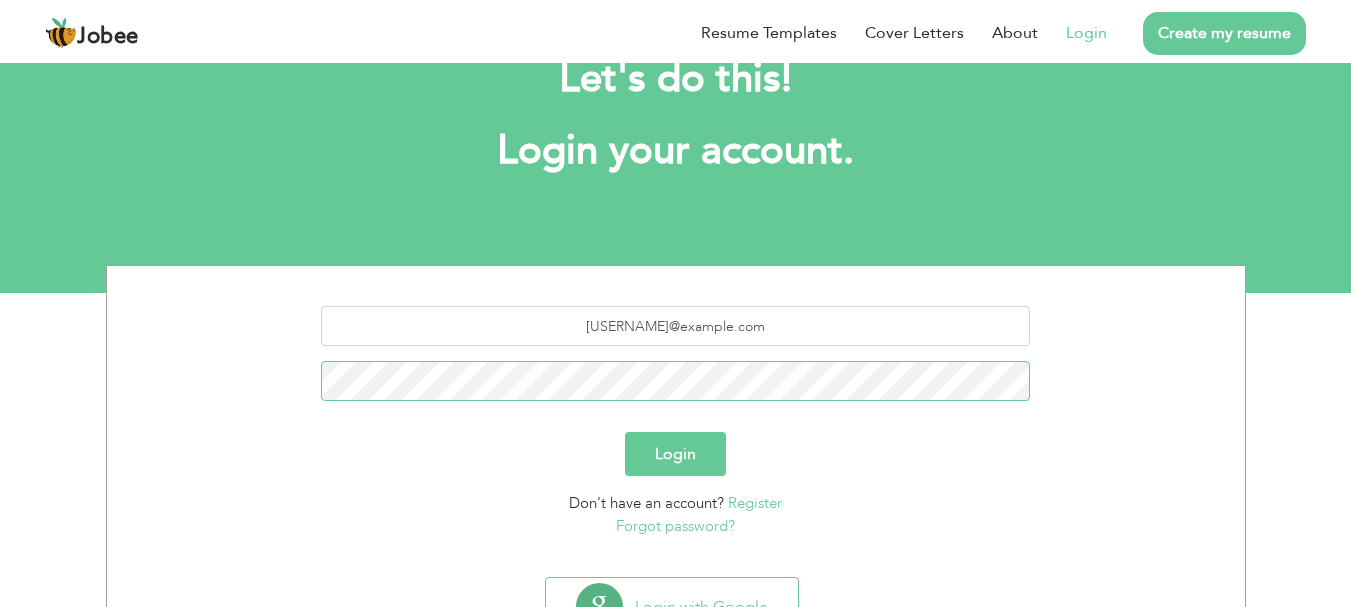 scroll, scrollTop: 100, scrollLeft: 0, axis: vertical 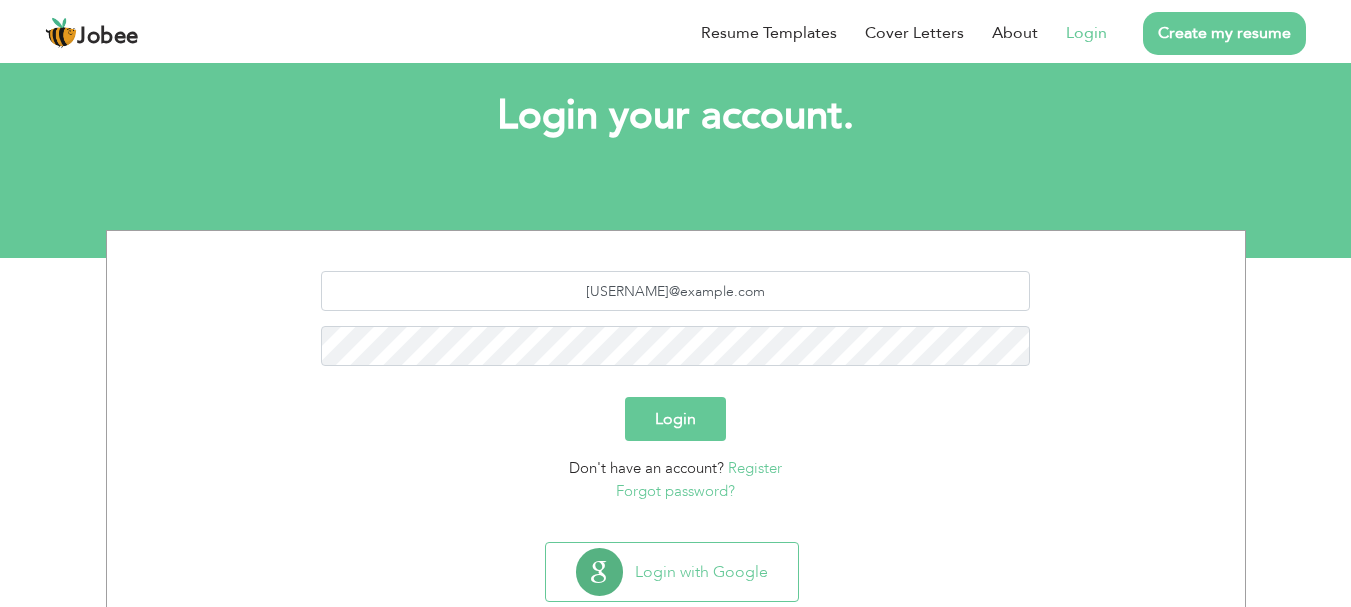 click on "Forgot password?" at bounding box center (675, 491) 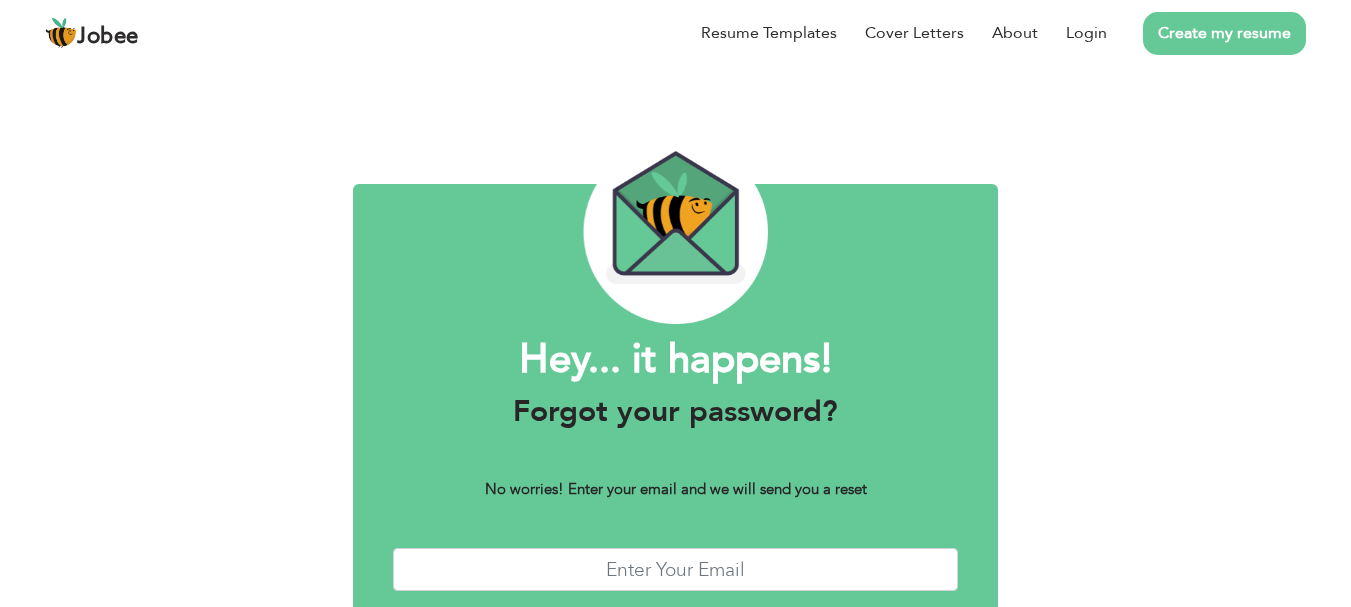 scroll, scrollTop: 0, scrollLeft: 0, axis: both 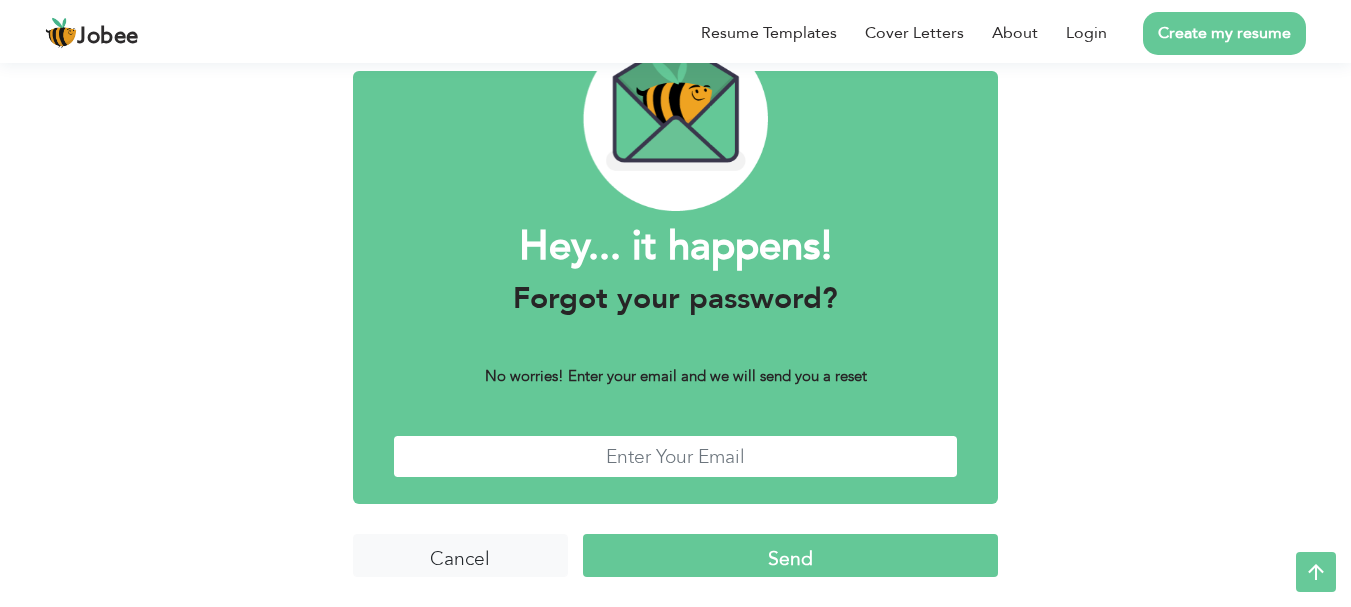 click at bounding box center (676, 456) 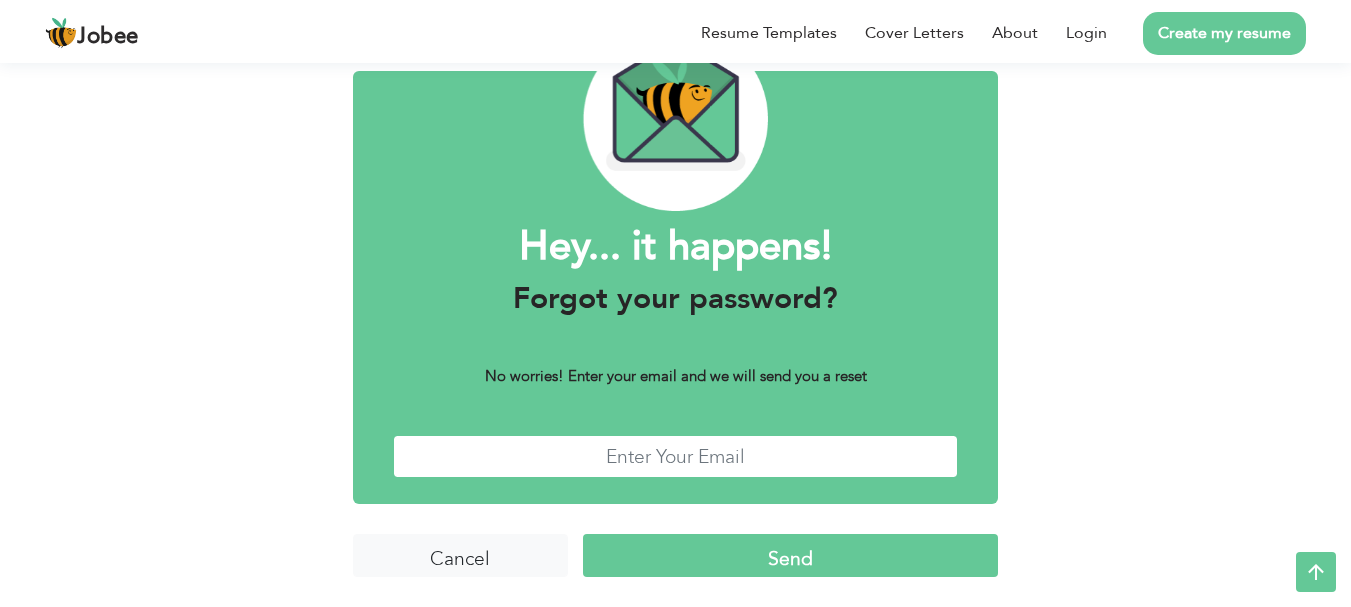 paste on "[USERNAME]@example.com" 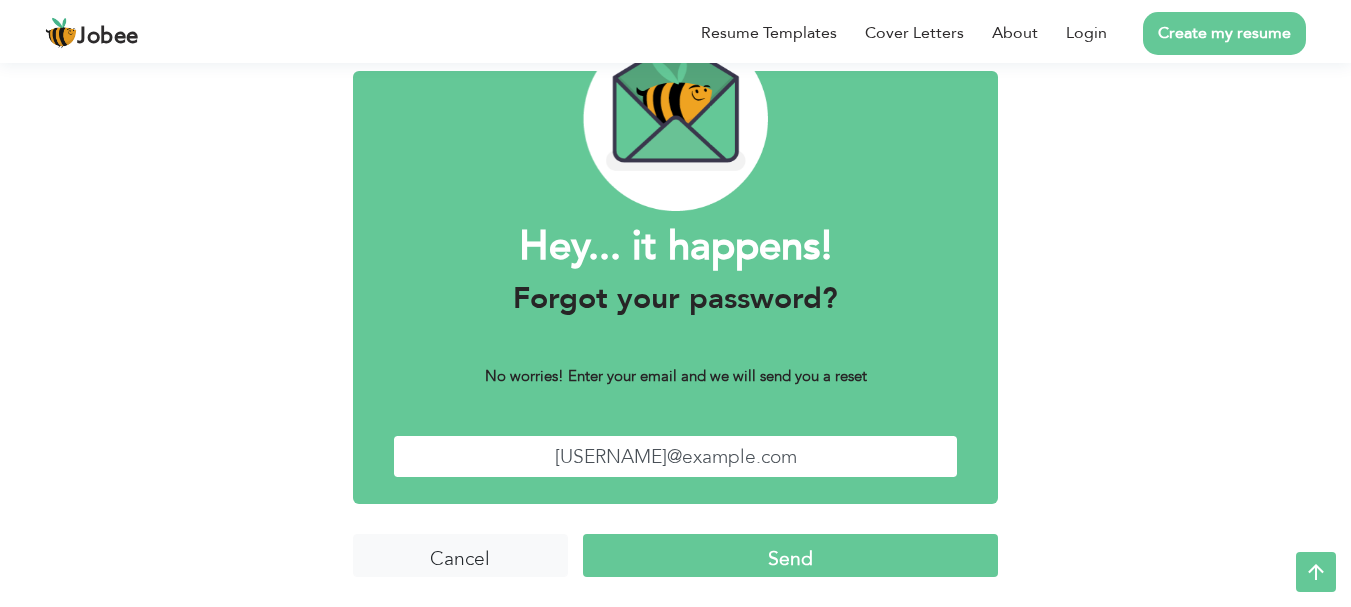 type on "[USERNAME]@example.com" 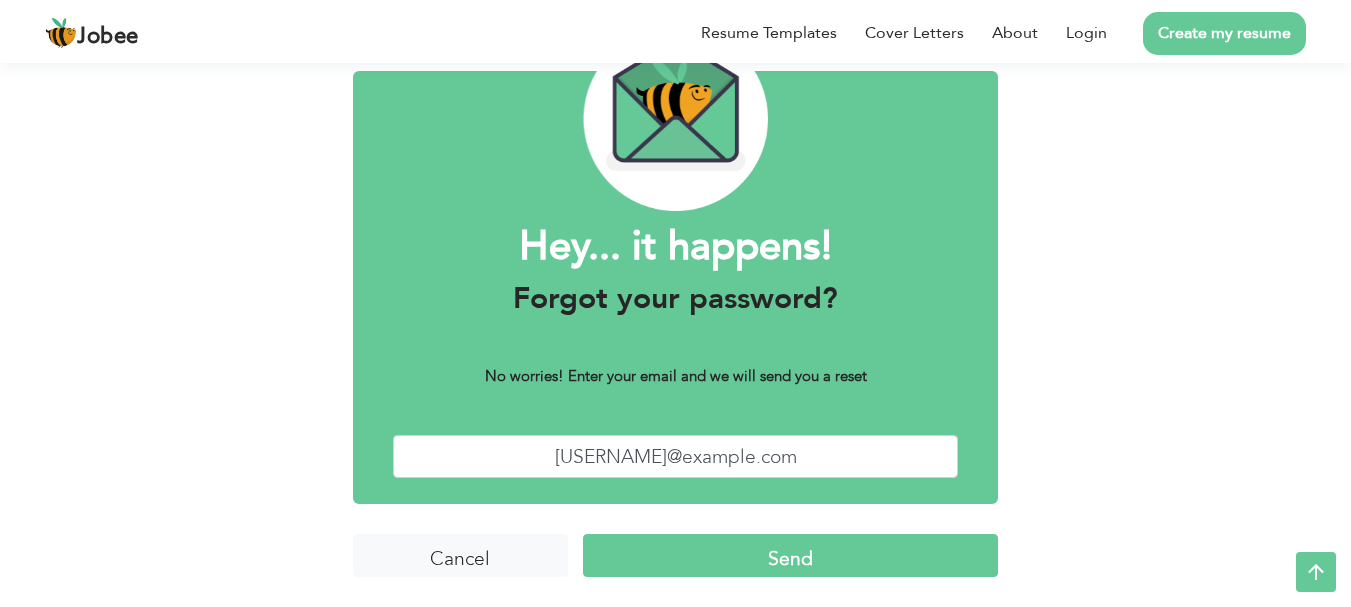 click on "Send" at bounding box center (790, 555) 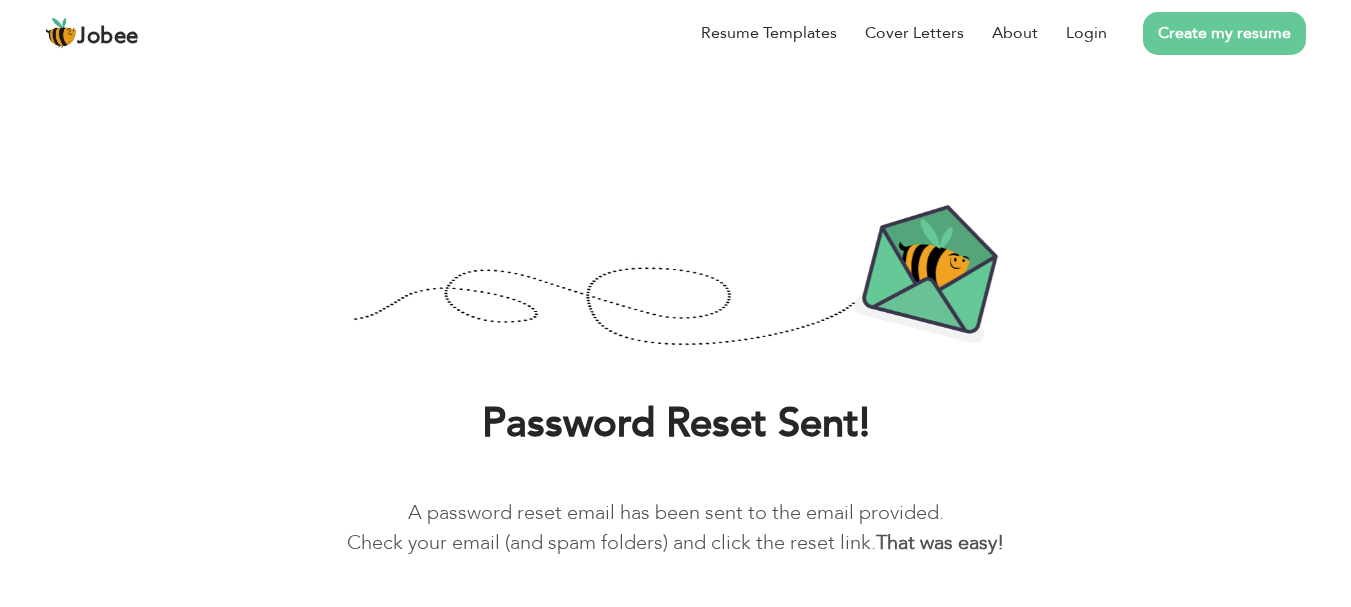 scroll, scrollTop: 0, scrollLeft: 0, axis: both 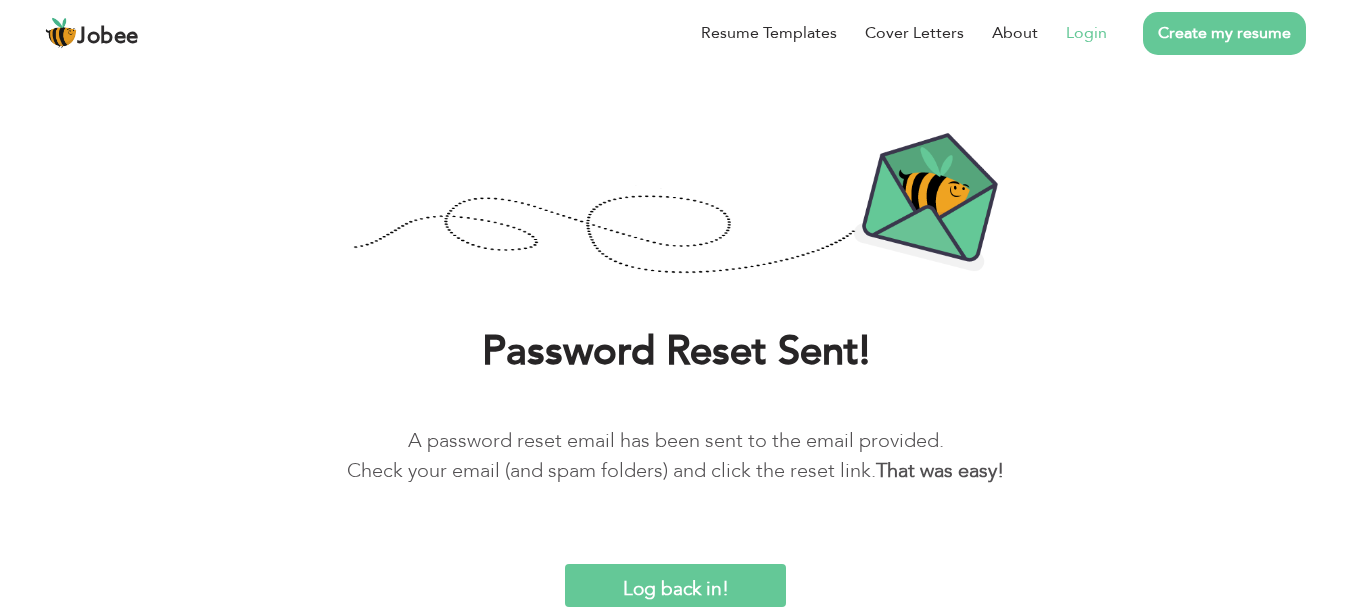 click on "Login" at bounding box center (1086, 33) 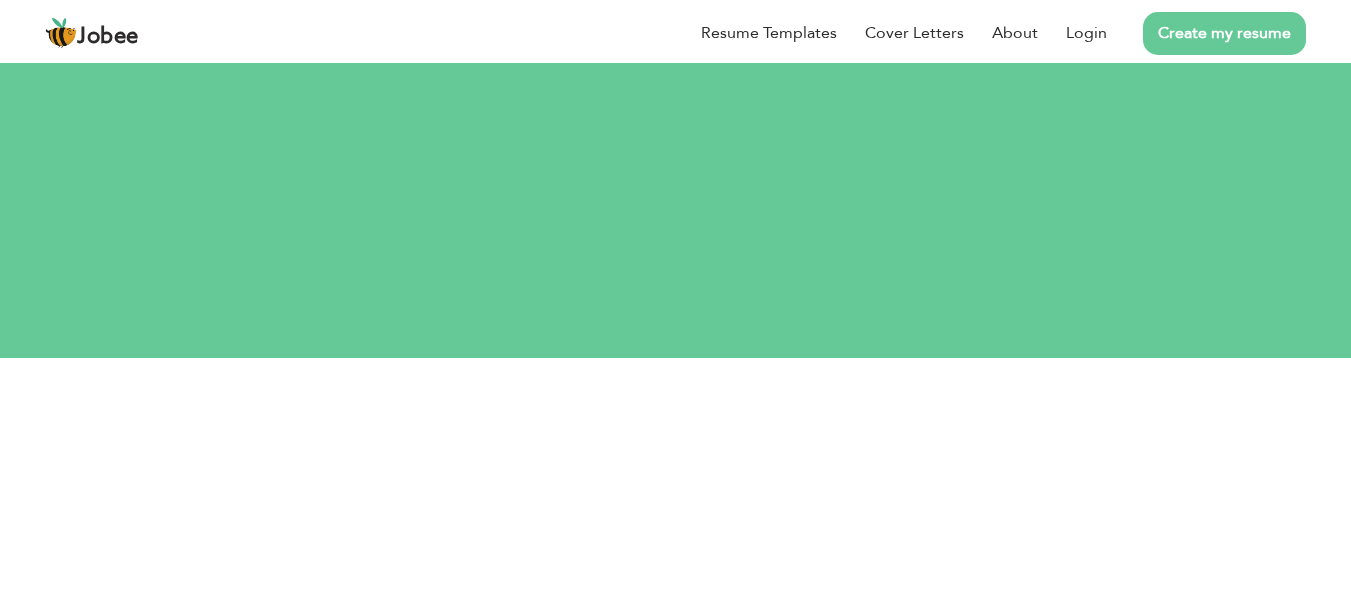 scroll, scrollTop: 0, scrollLeft: 0, axis: both 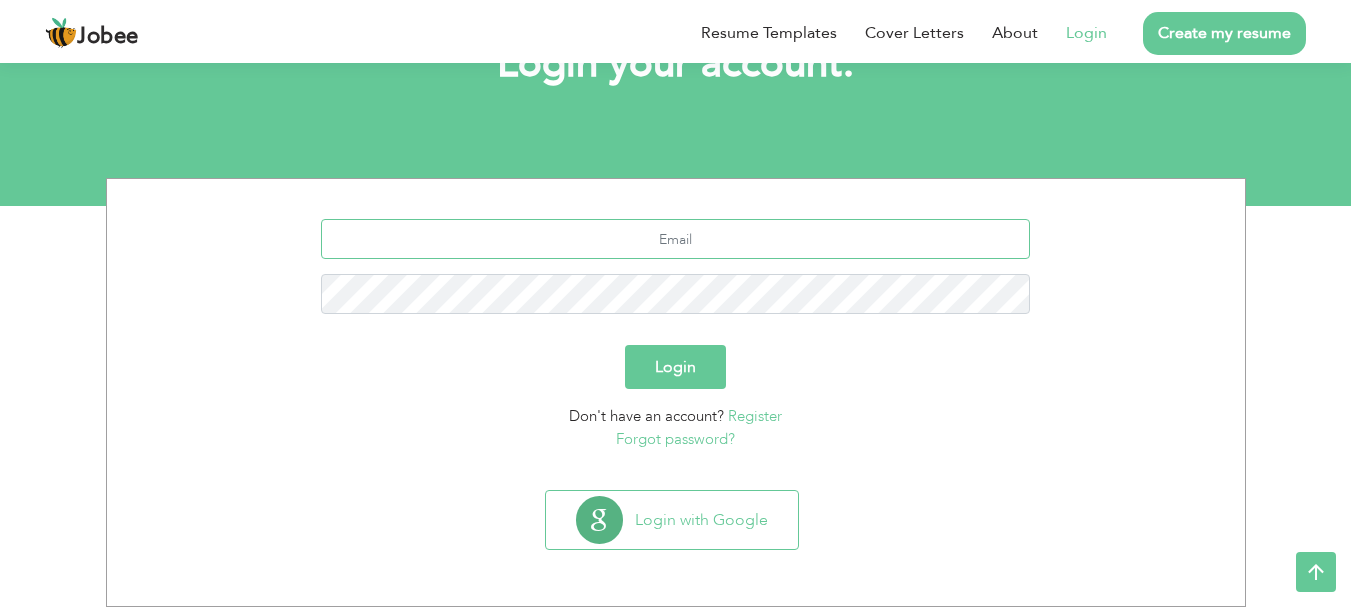 click at bounding box center [675, 239] 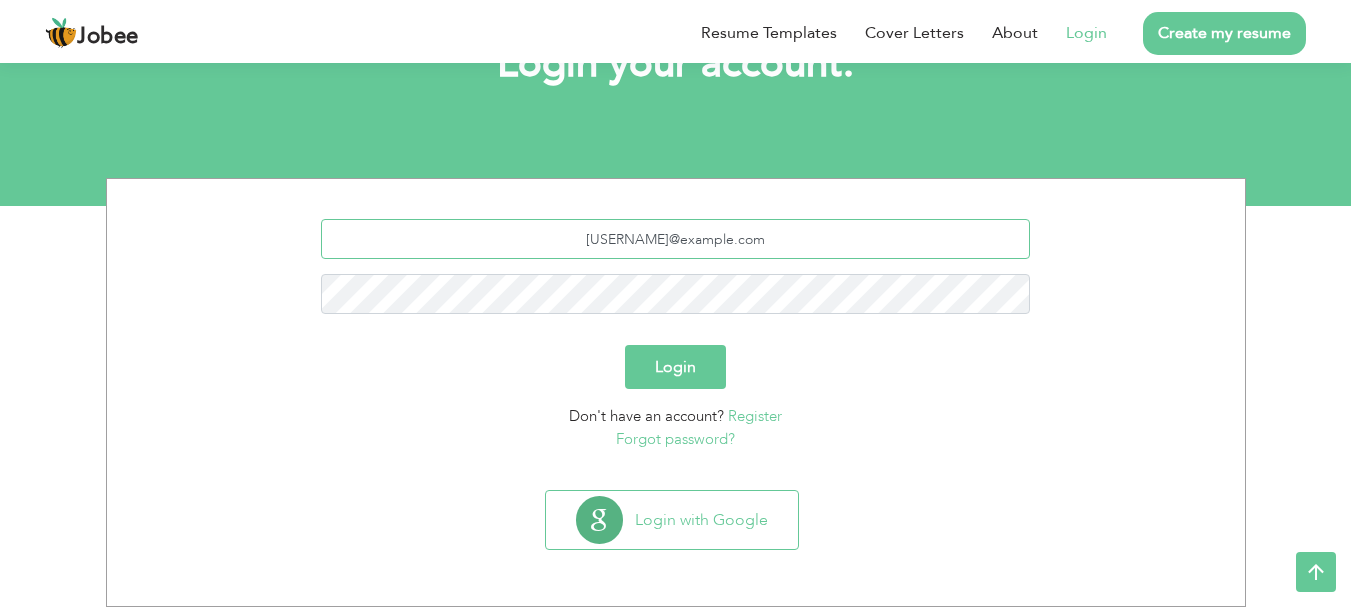 type on "Faisalmehm95@gmail.com" 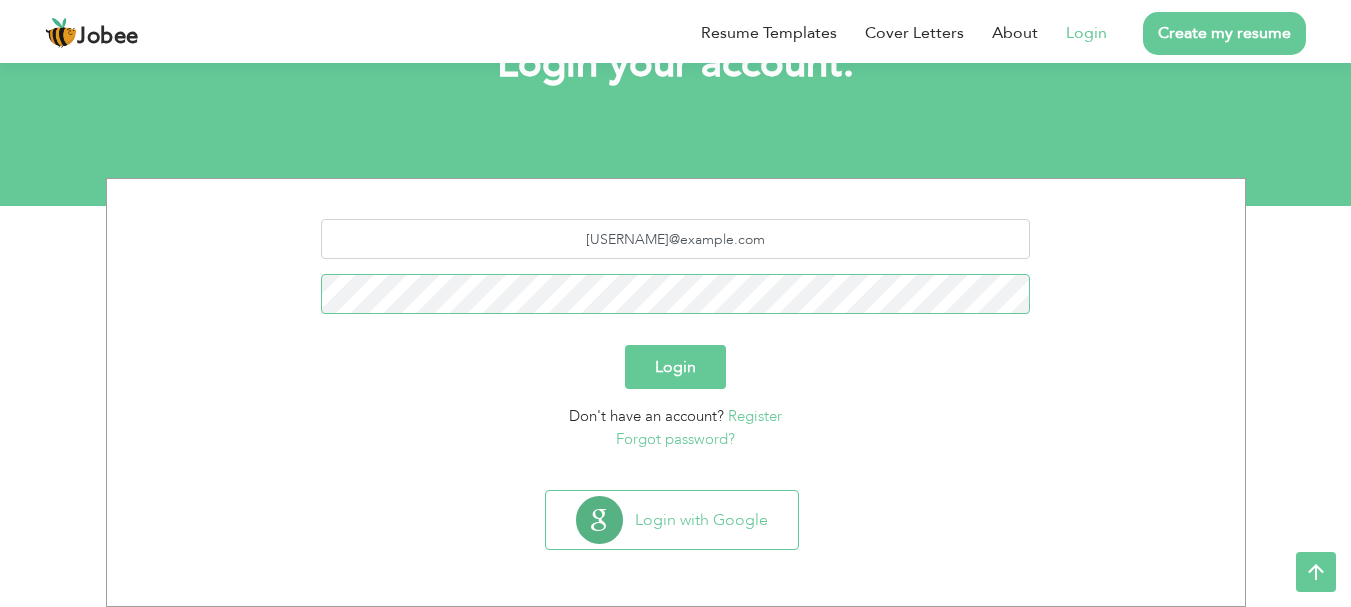 click on "Login" at bounding box center (675, 367) 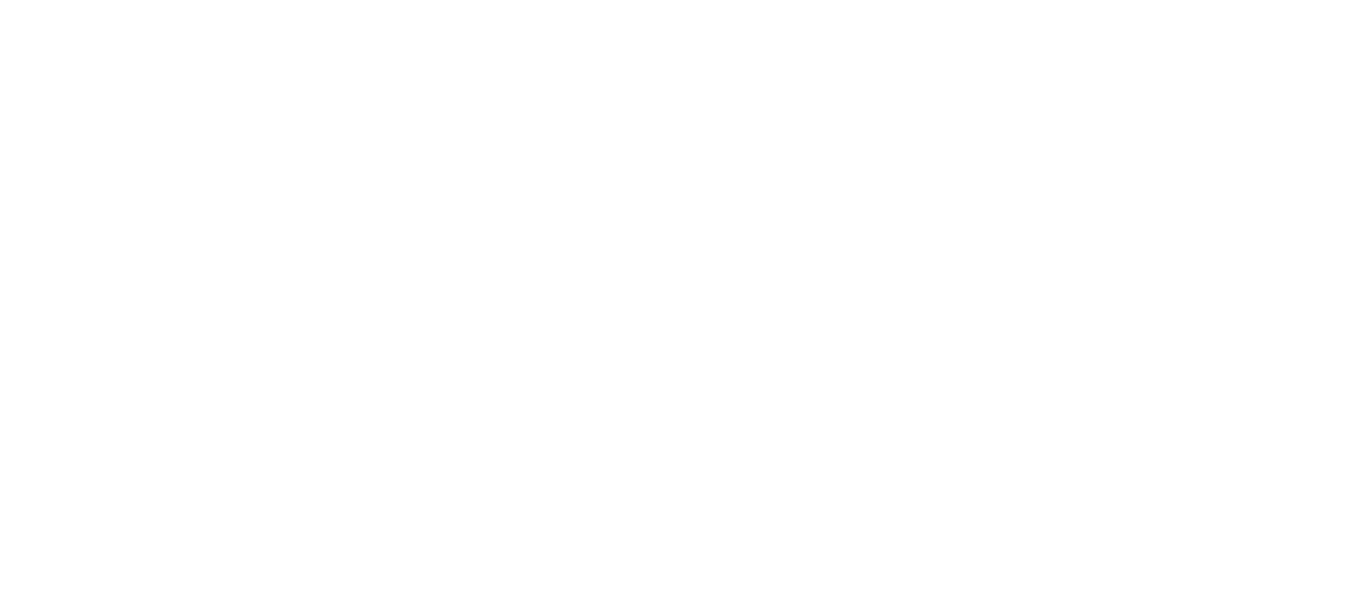 scroll, scrollTop: 0, scrollLeft: 0, axis: both 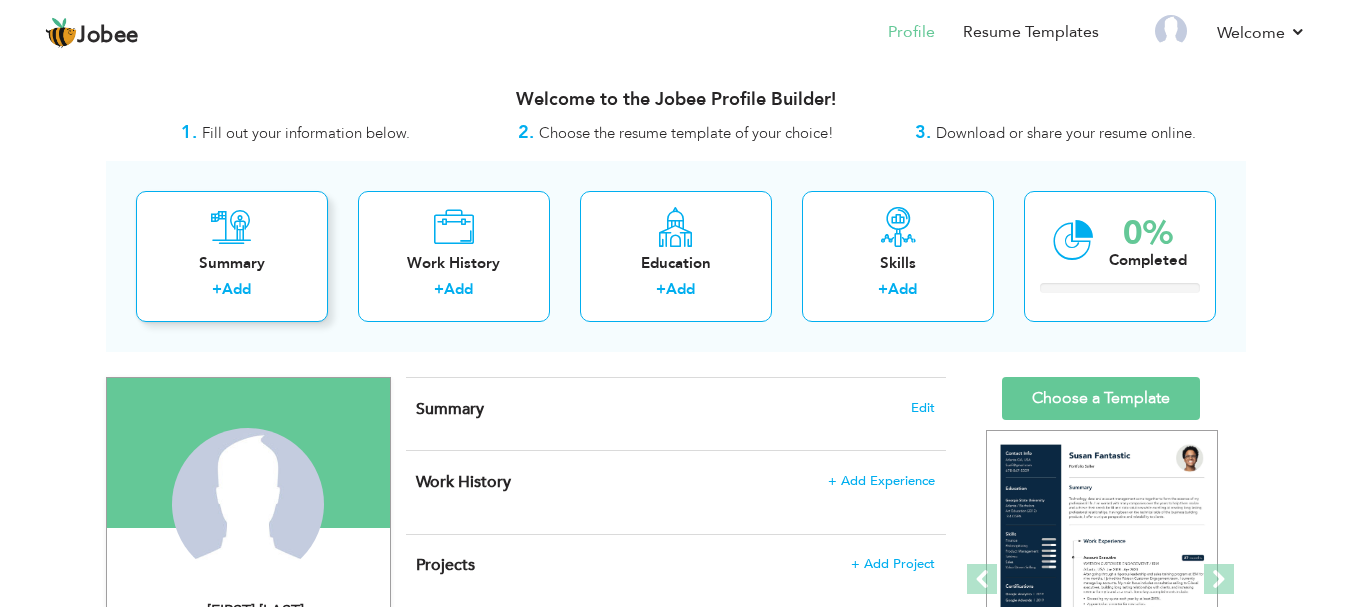 click on "Add" at bounding box center [236, 289] 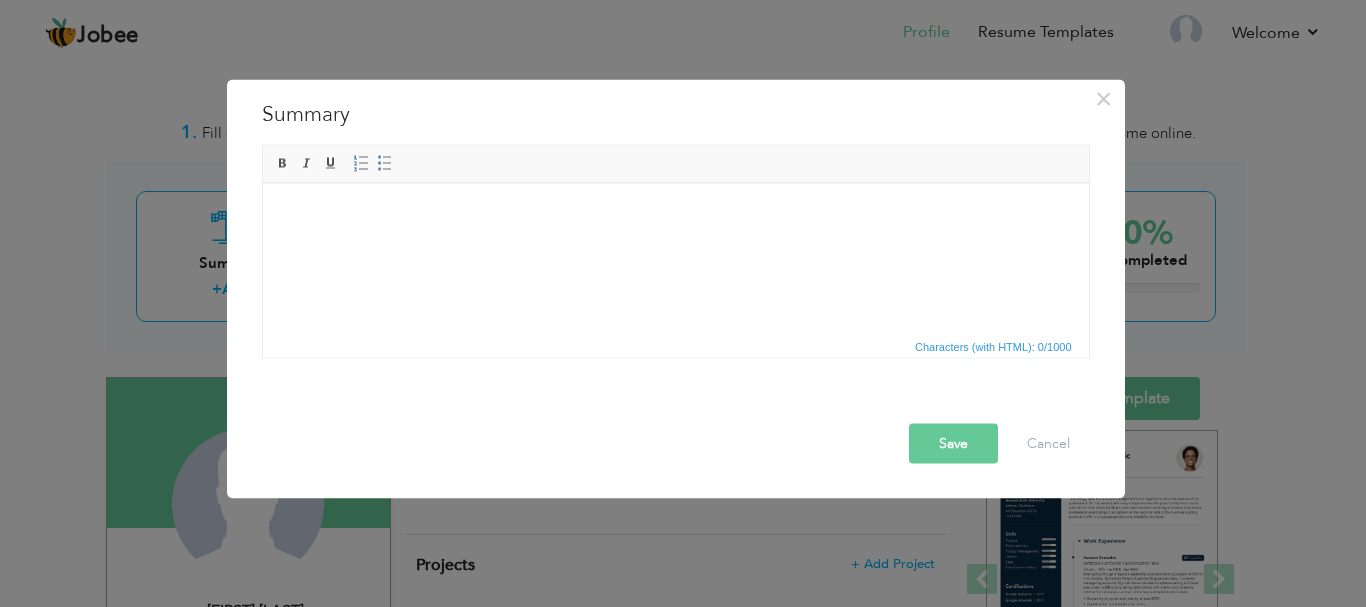click at bounding box center (675, 213) 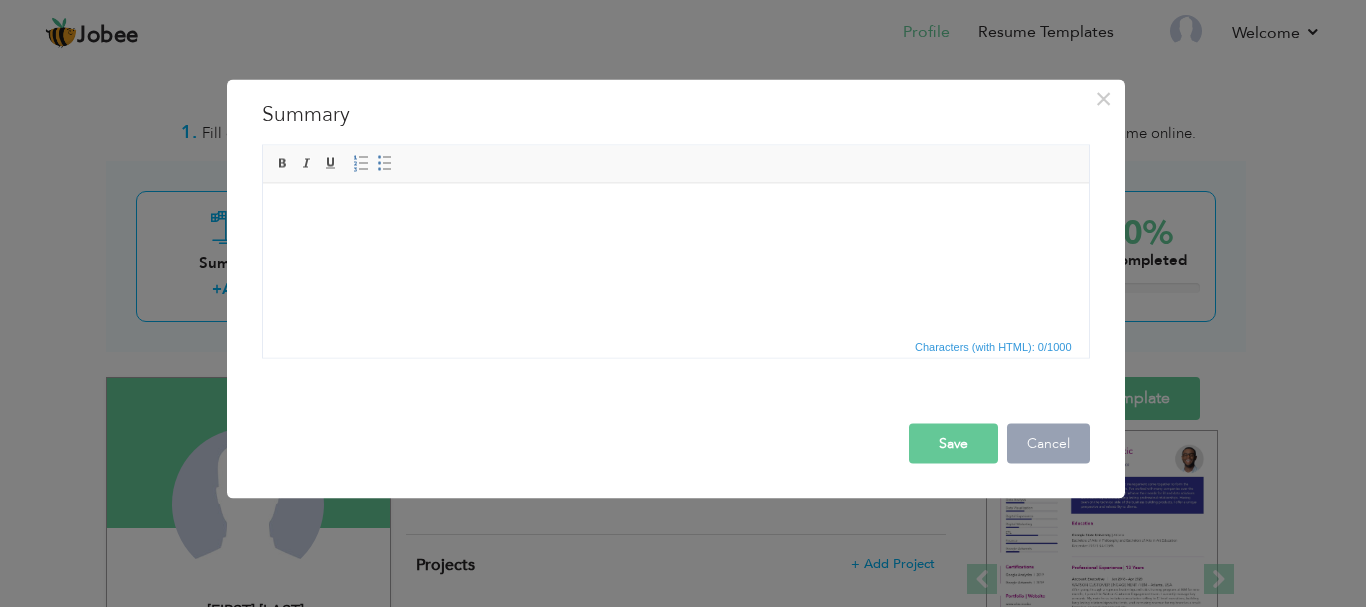 click on "Cancel" at bounding box center [1048, 443] 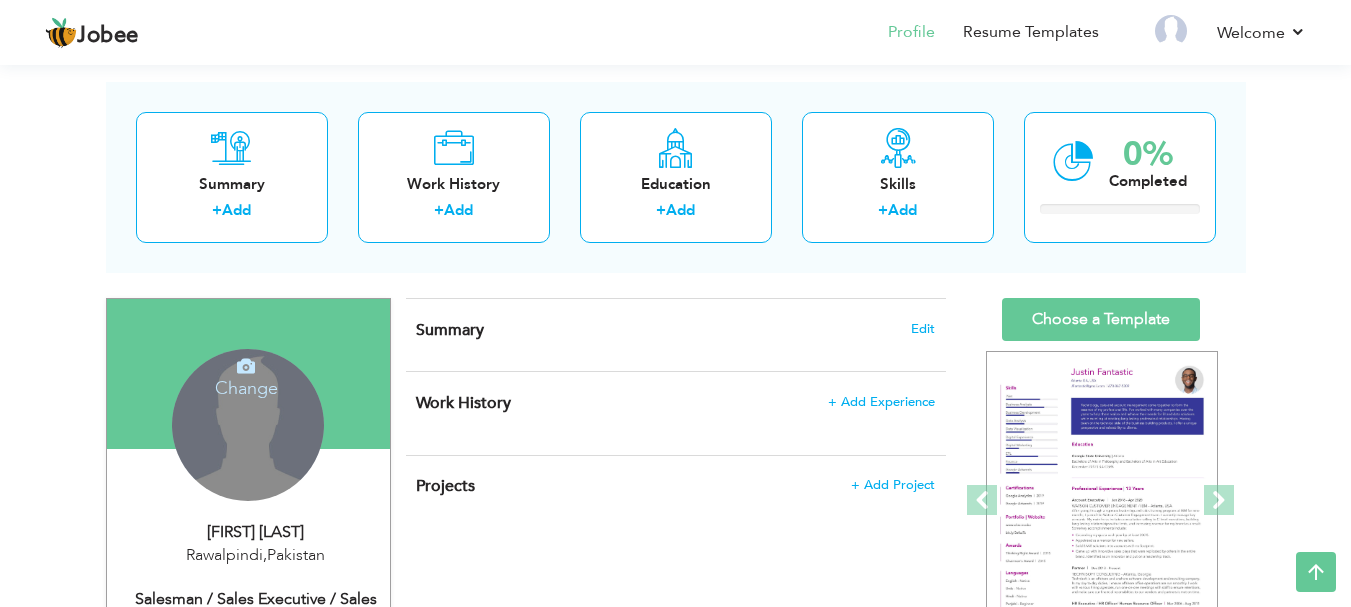 scroll, scrollTop: 0, scrollLeft: 0, axis: both 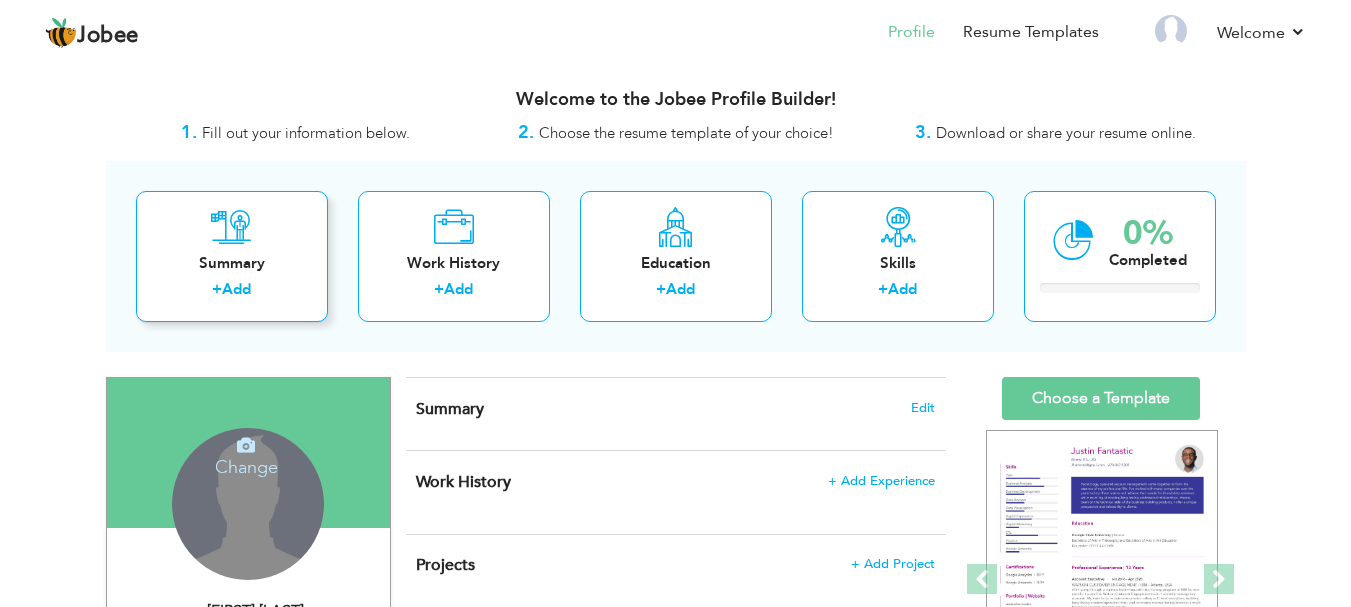 click on "Add" at bounding box center [236, 289] 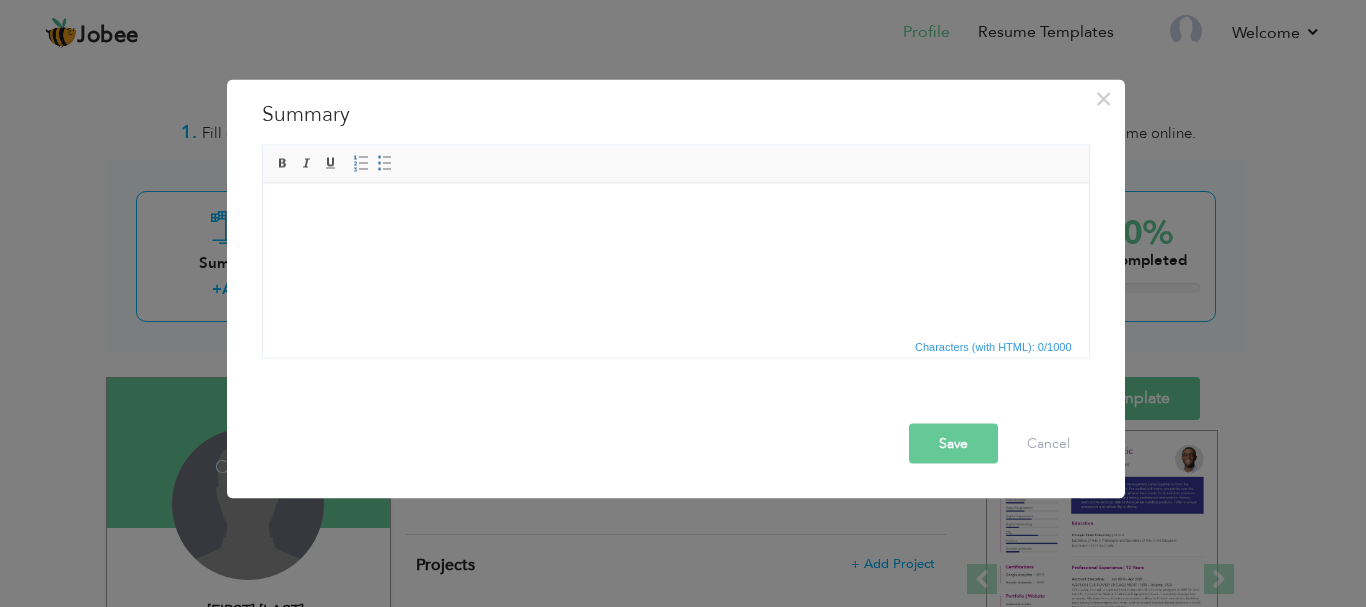 click at bounding box center (675, 213) 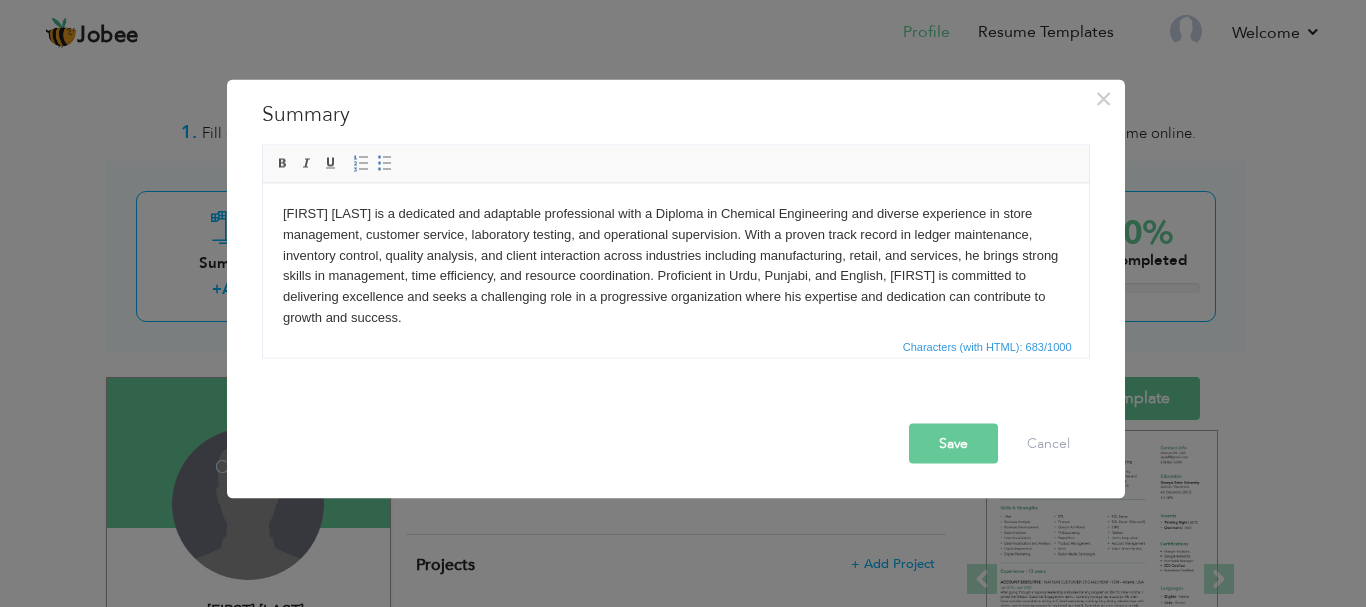 click on "Save" at bounding box center (953, 443) 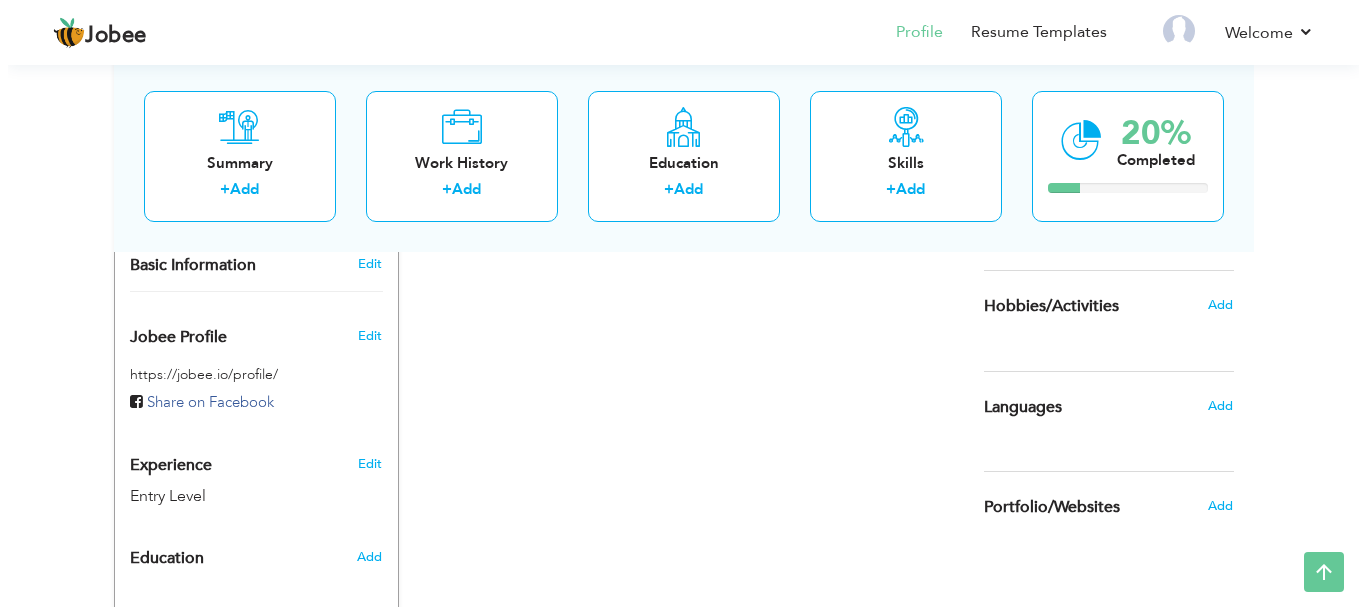 scroll, scrollTop: 600, scrollLeft: 0, axis: vertical 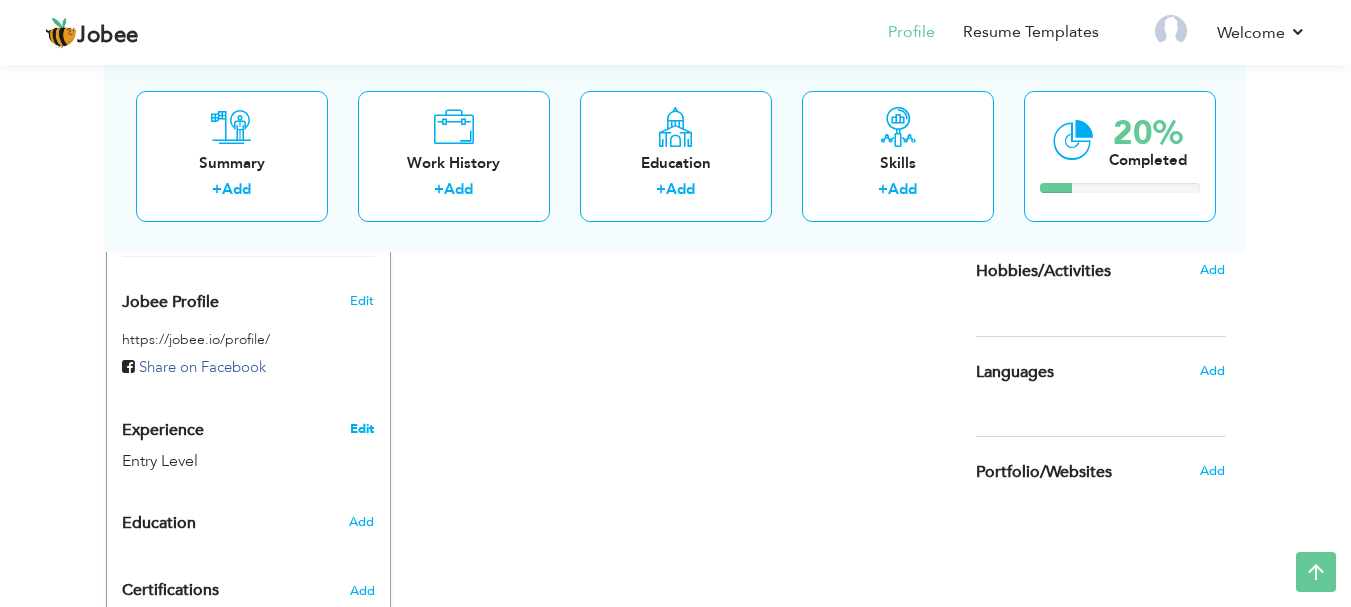click on "Edit" at bounding box center (362, 429) 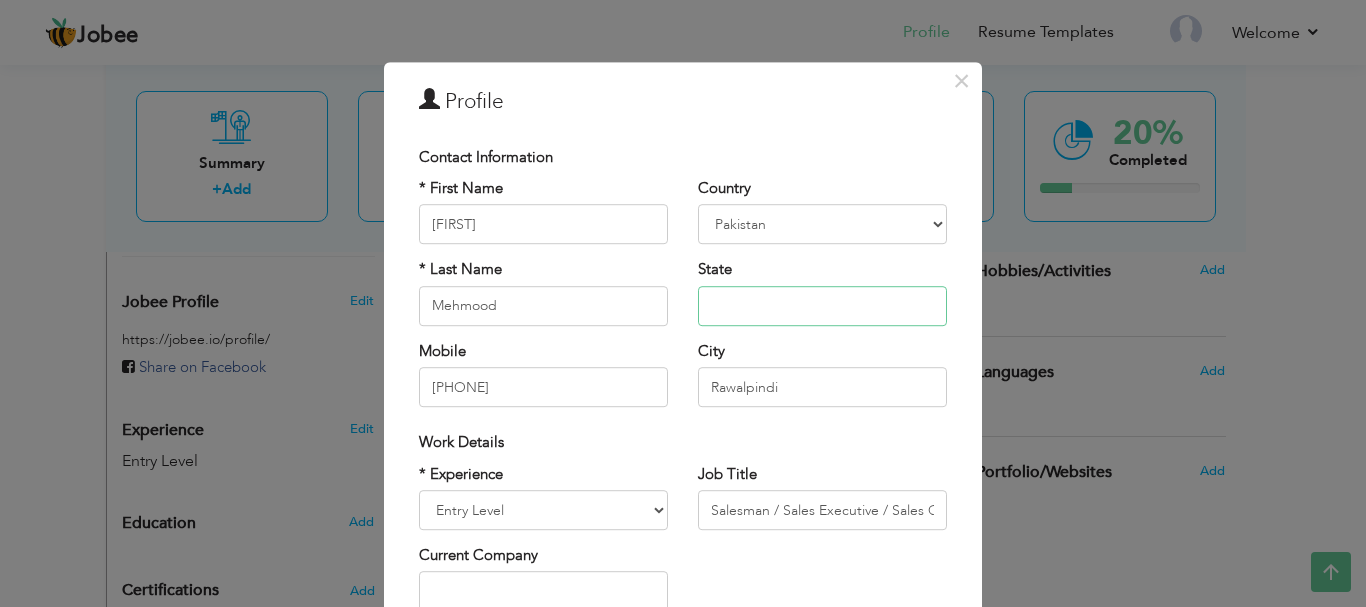 click at bounding box center [822, 306] 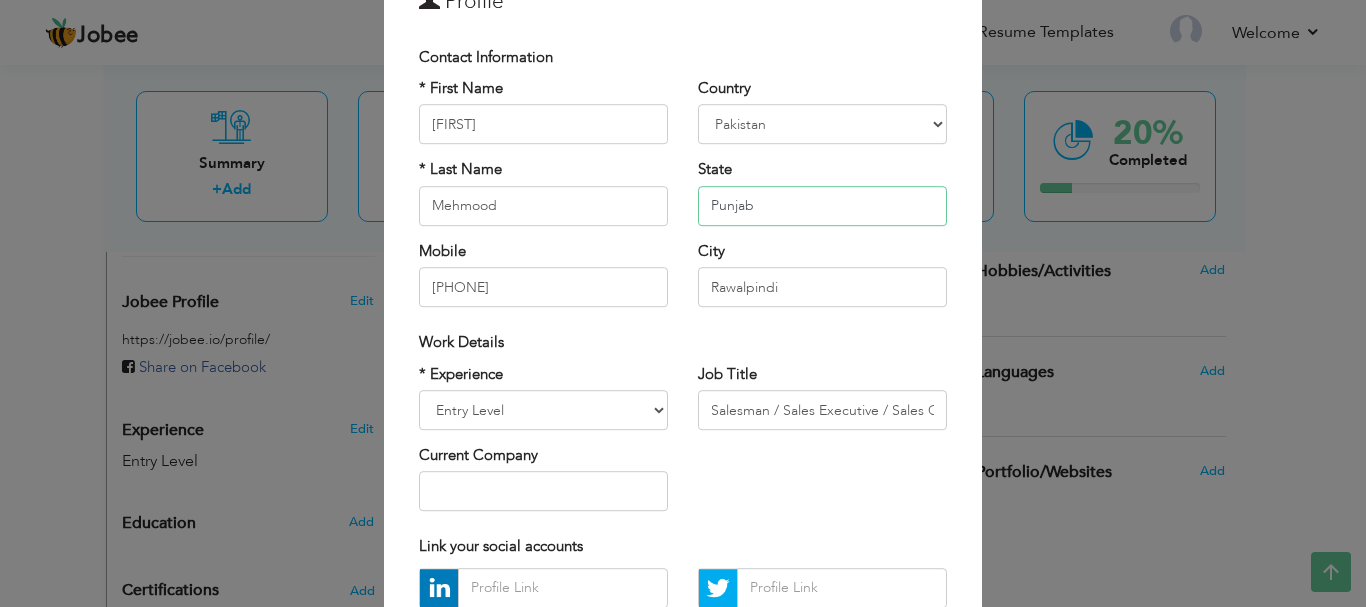 scroll, scrollTop: 200, scrollLeft: 0, axis: vertical 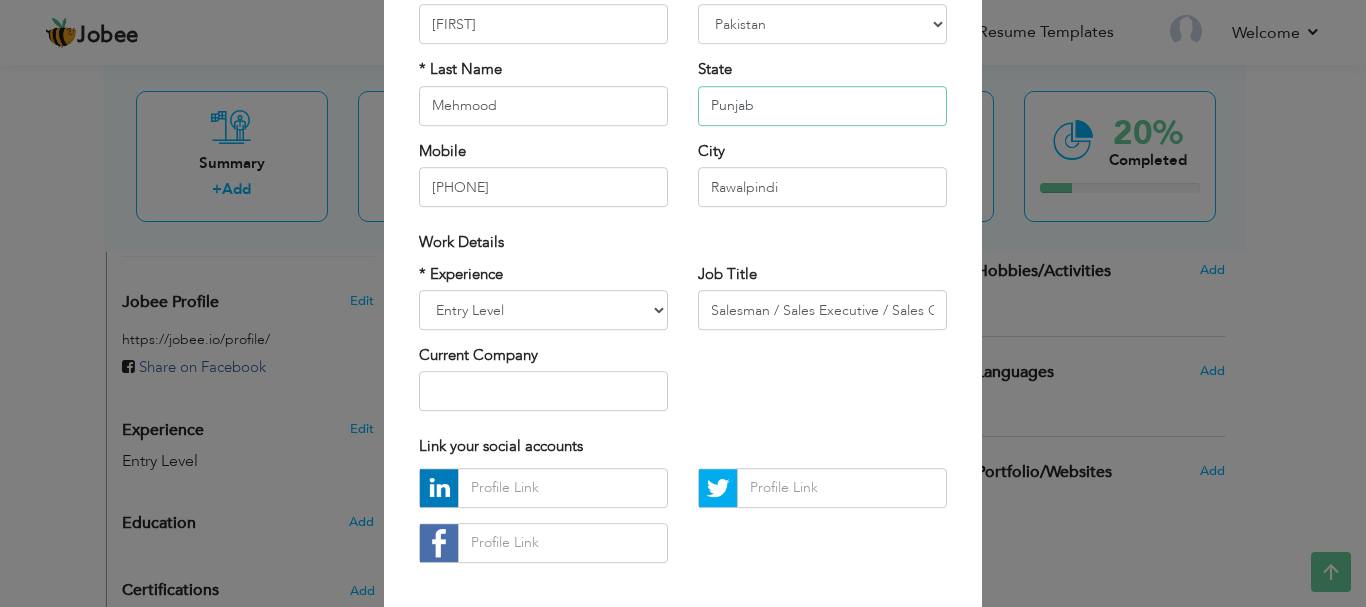 type on "Punjab" 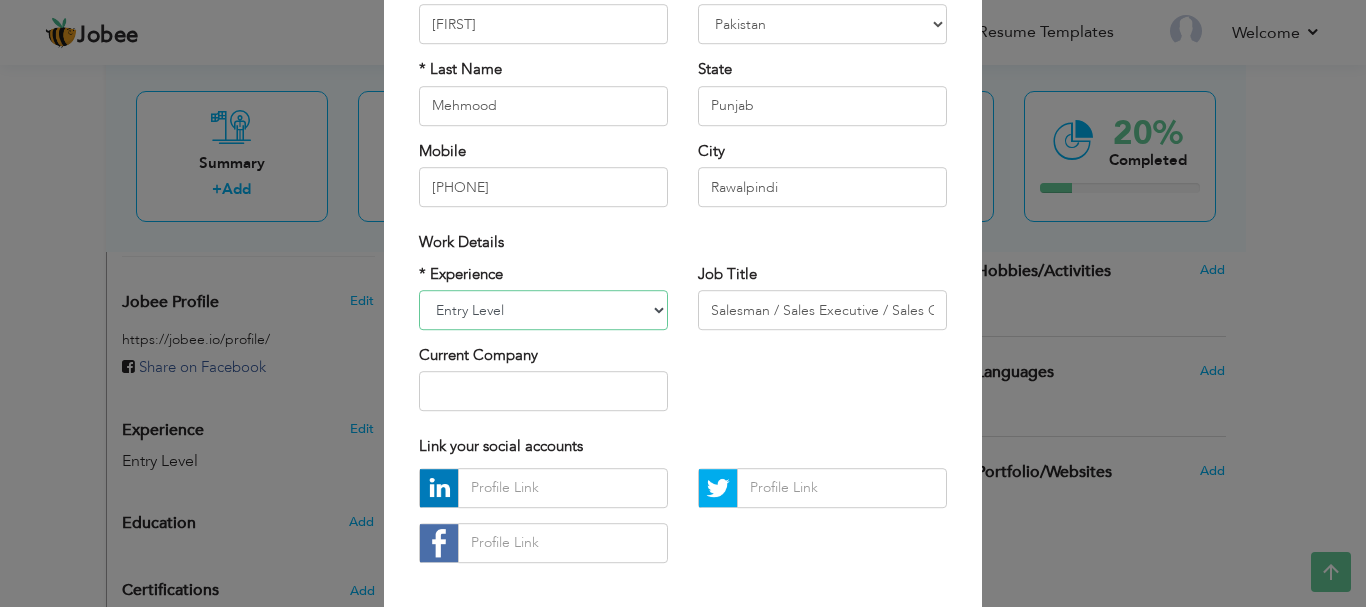 click on "Entry Level Less than 1 Year 1 Year 2 Years 3 Years 4 Years 5 Years 6 Years 7 Years 8 Years 9 Years 10 Years 11 Years 12 Years 13 Years 14 Years 15 Years 16 Years 17 Years 18 Years 19 Years 20 Years 21 Years 22 Years 23 Years 24 Years 25 Years 26 Years 27 Years 28 Years 29 Years 30 Years 31 Years 32 Years 33 Years 34 Years 35 Years More than 35 Years" at bounding box center (543, 310) 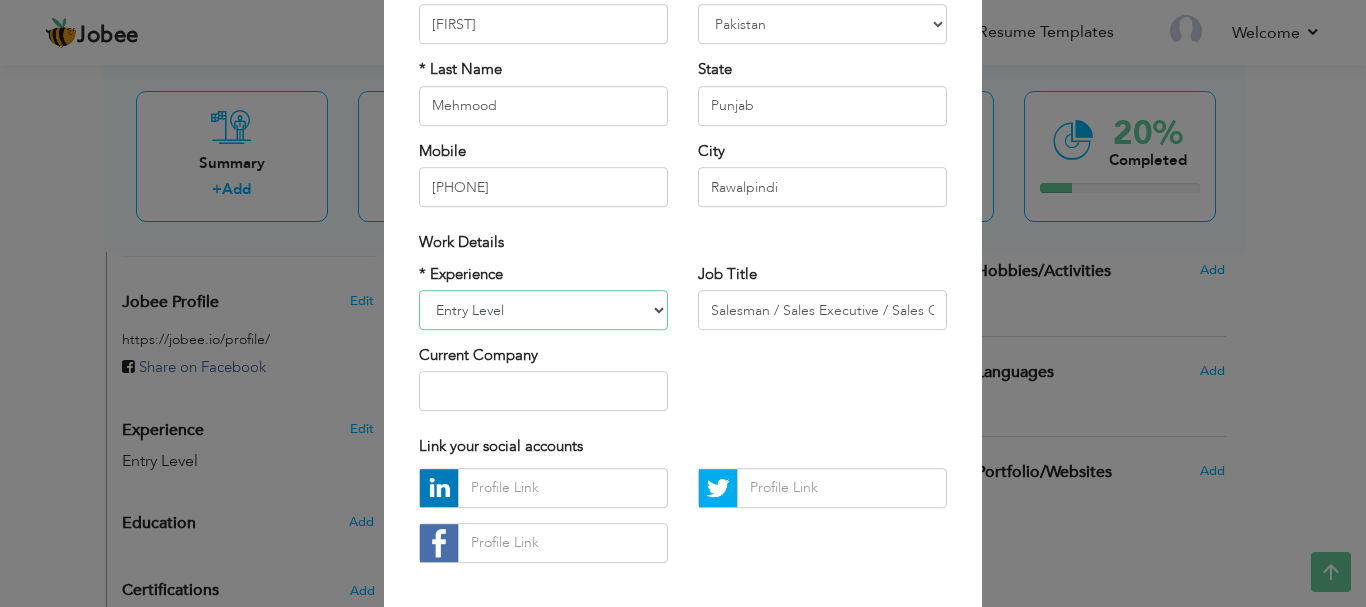 select on "number:4" 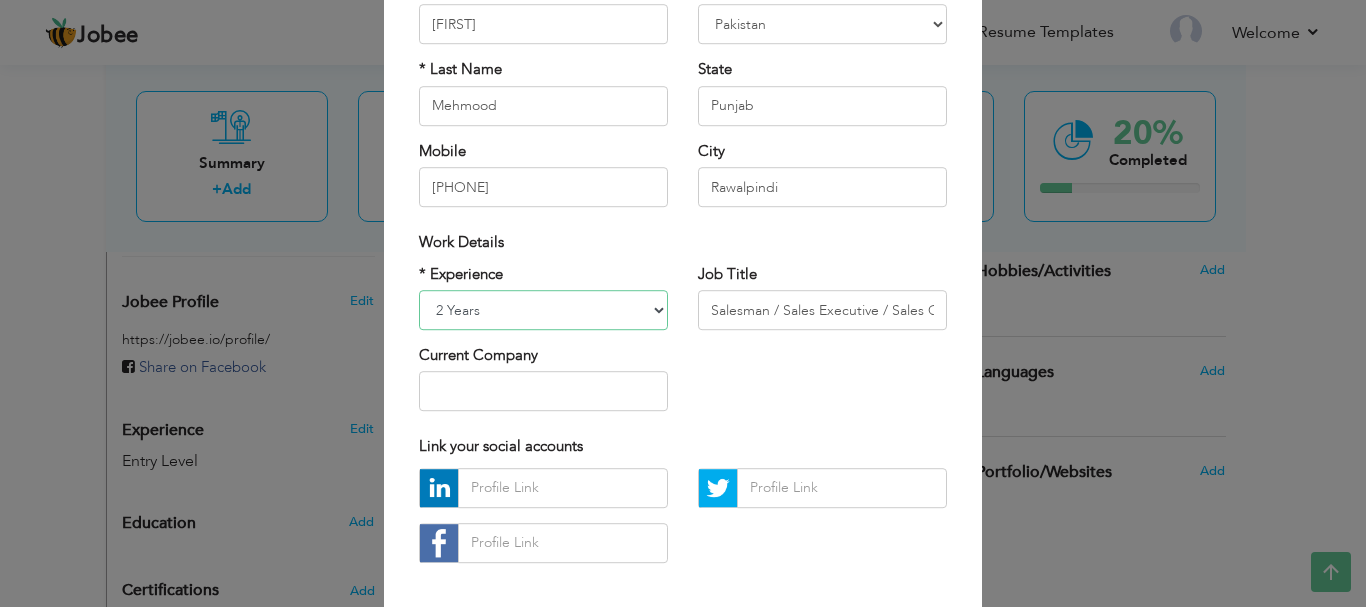 click on "Entry Level Less than 1 Year 1 Year 2 Years 3 Years 4 Years 5 Years 6 Years 7 Years 8 Years 9 Years 10 Years 11 Years 12 Years 13 Years 14 Years 15 Years 16 Years 17 Years 18 Years 19 Years 20 Years 21 Years 22 Years 23 Years 24 Years 25 Years 26 Years 27 Years 28 Years 29 Years 30 Years 31 Years 32 Years 33 Years 34 Years 35 Years More than 35 Years" at bounding box center [543, 310] 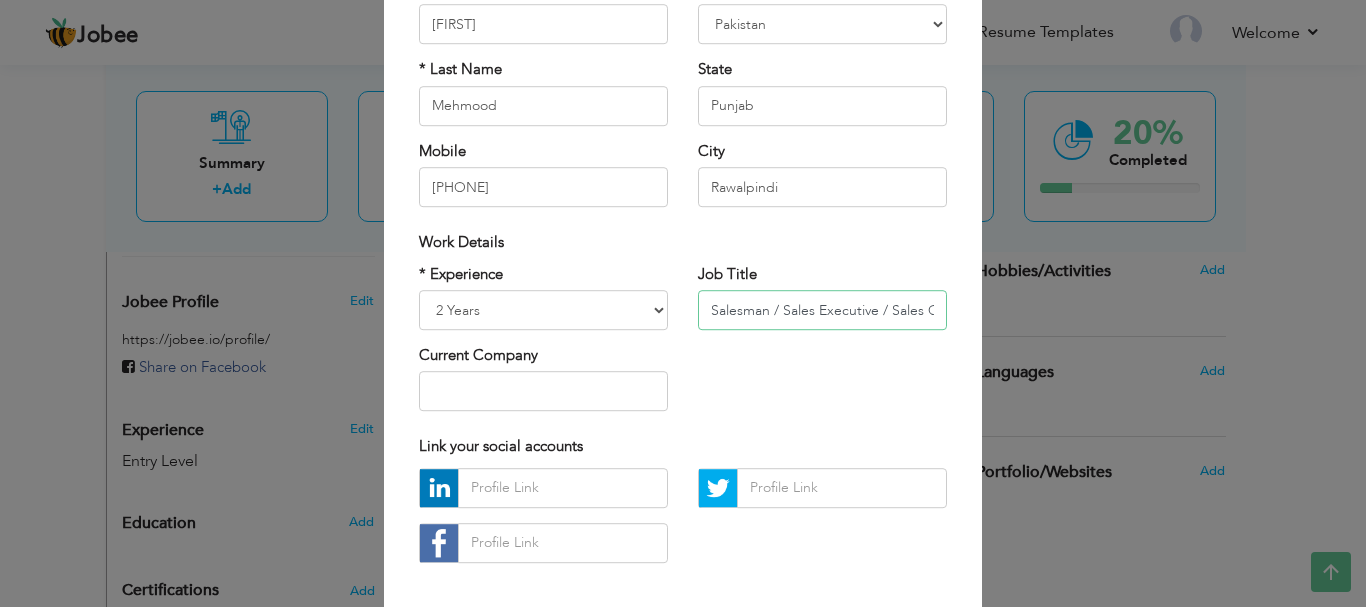click on "Salesman / Sales Executive / Sales Officer" at bounding box center (822, 310) 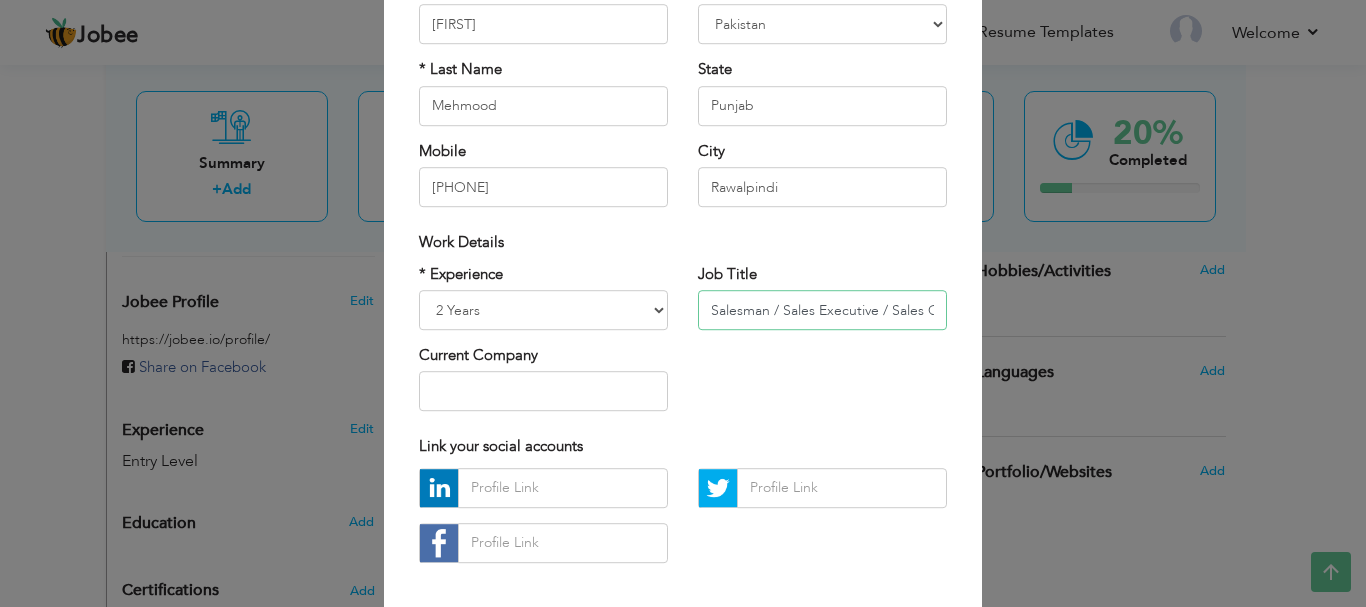 click on "Salesman / Sales Executive / Sales Officer" at bounding box center [822, 310] 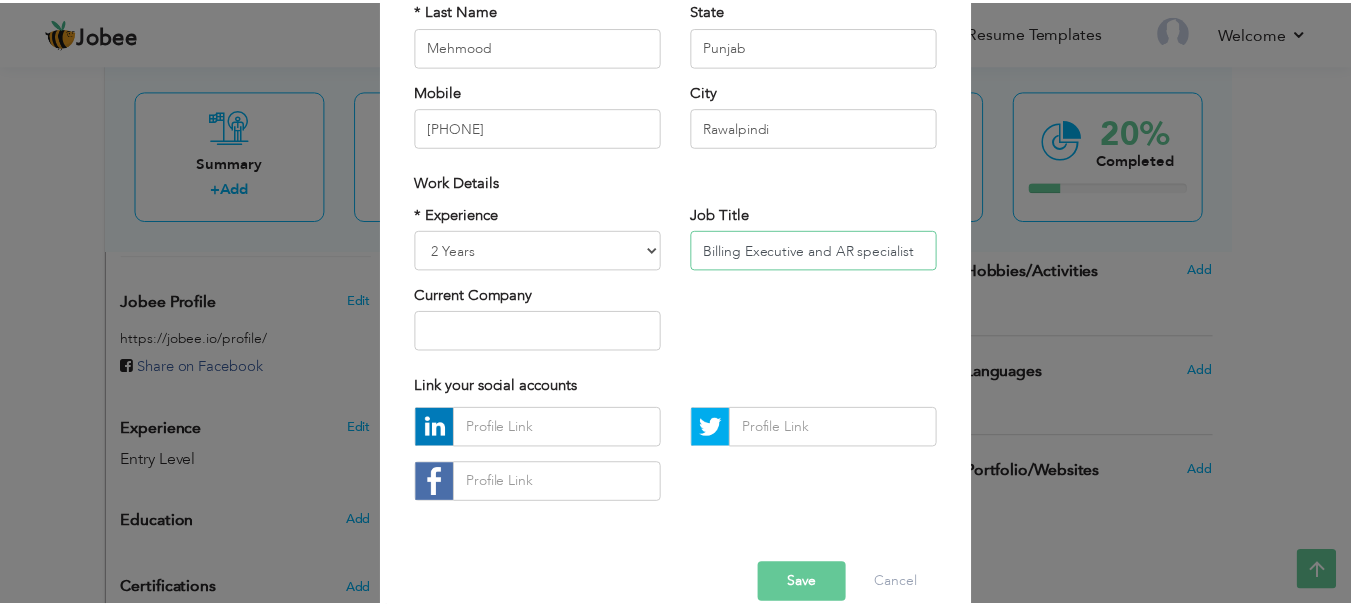 scroll, scrollTop: 292, scrollLeft: 0, axis: vertical 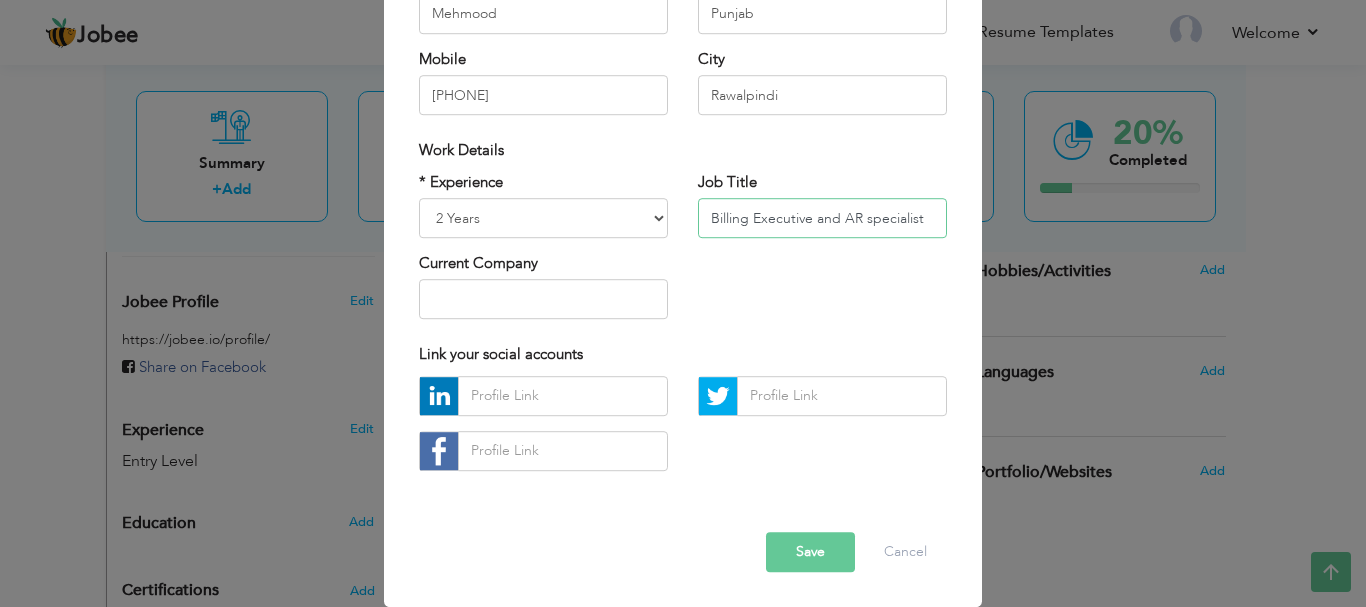type on "Billing Executive and AR specialist" 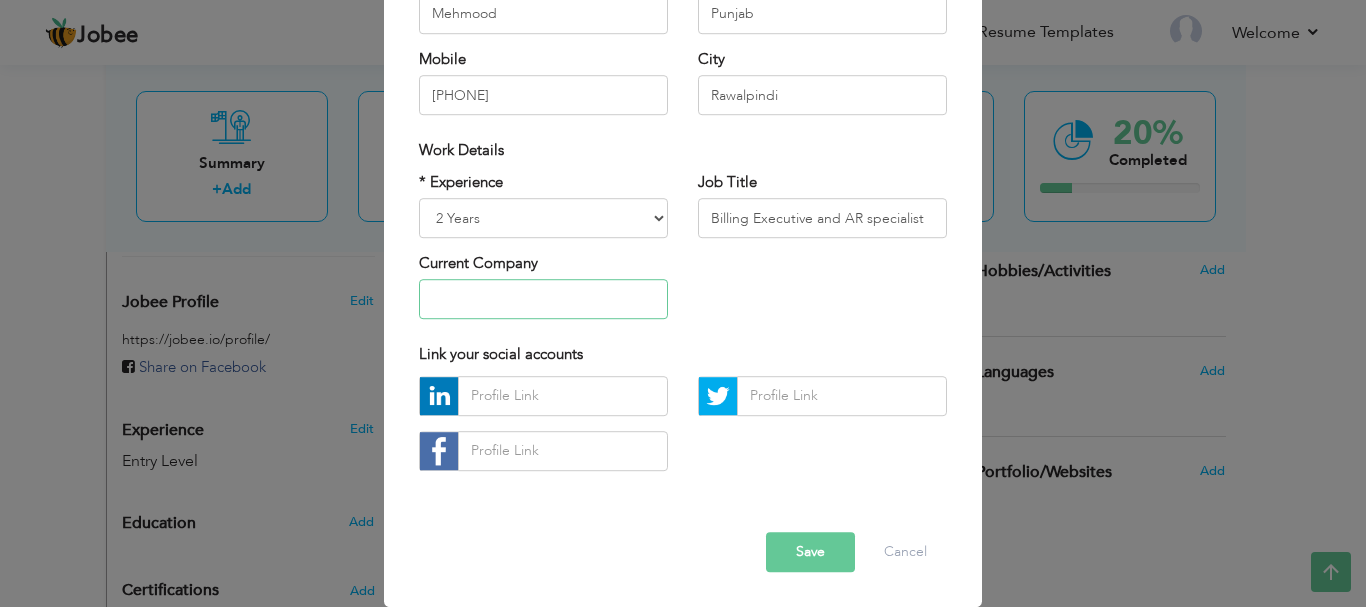 click at bounding box center (543, 300) 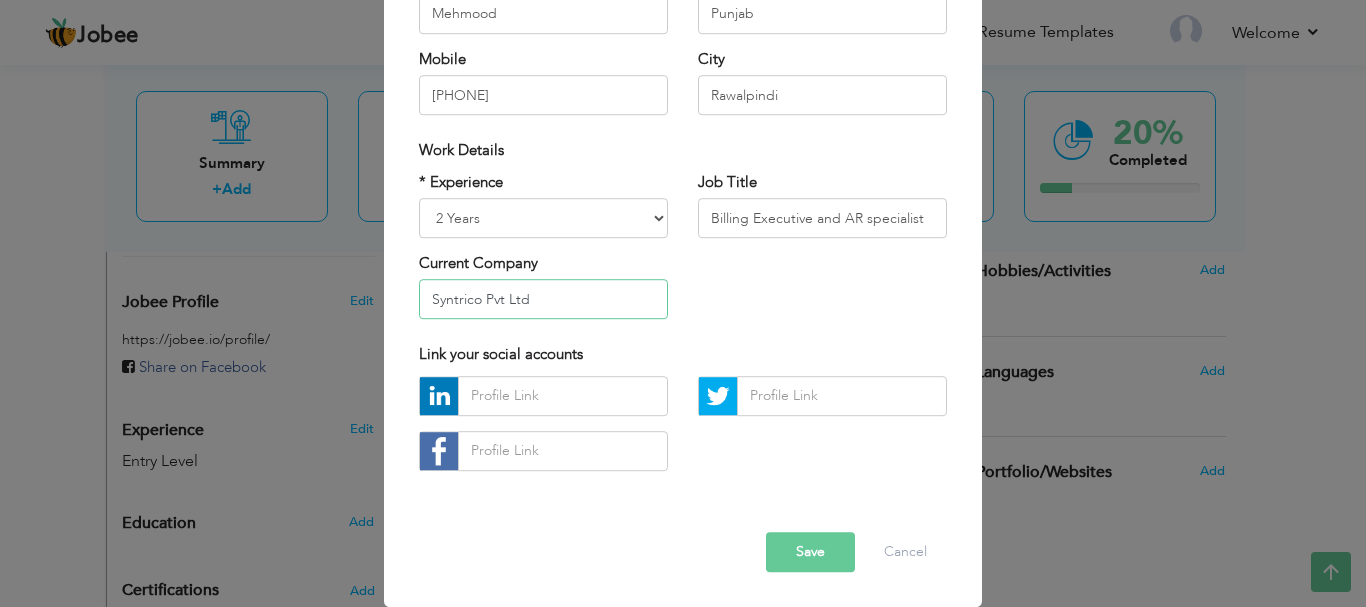 type on "Syntrico Pvt Ltd" 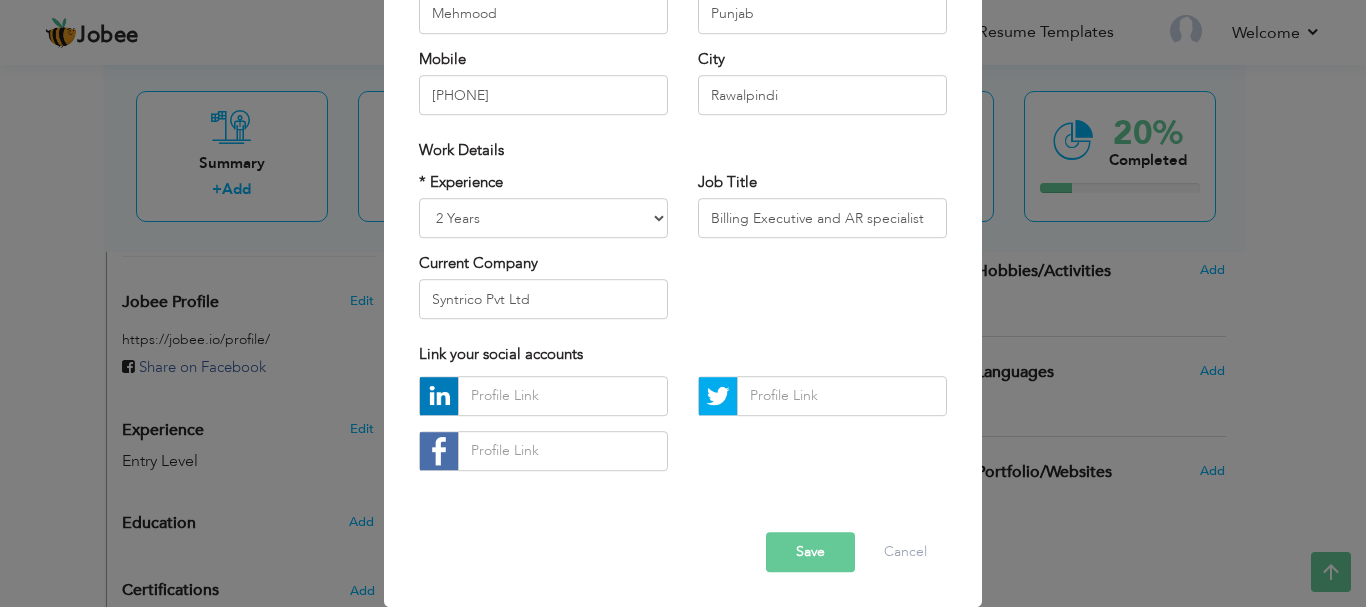 click on "Save" at bounding box center [810, 552] 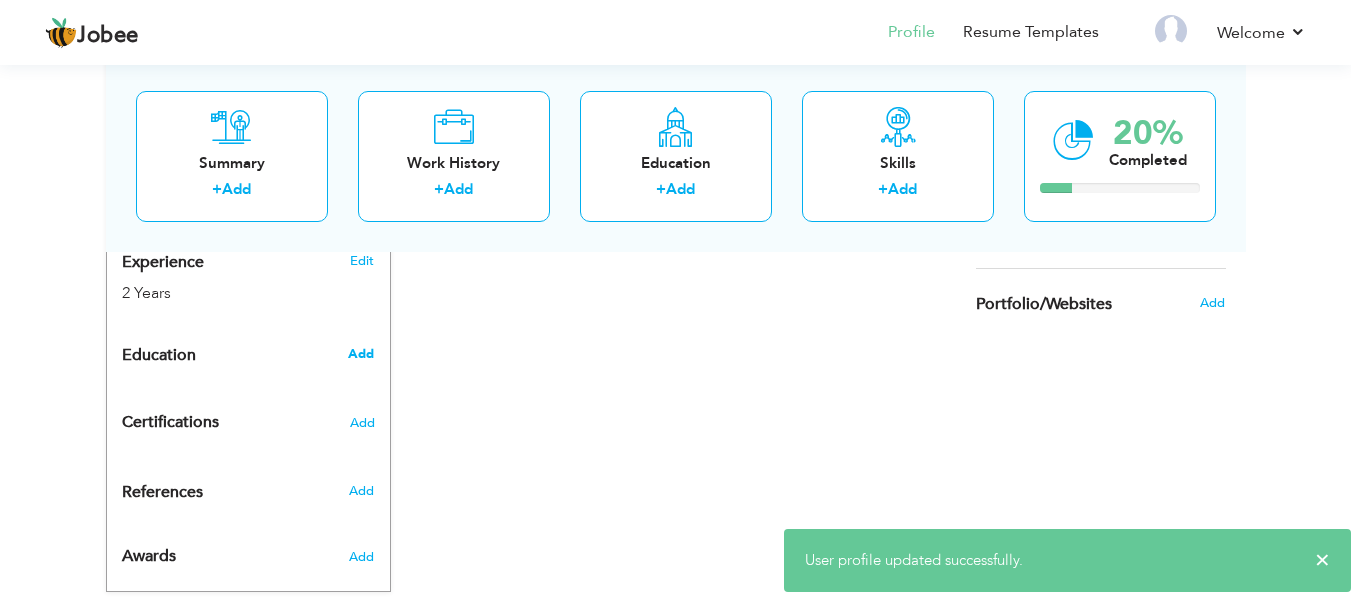 scroll, scrollTop: 800, scrollLeft: 0, axis: vertical 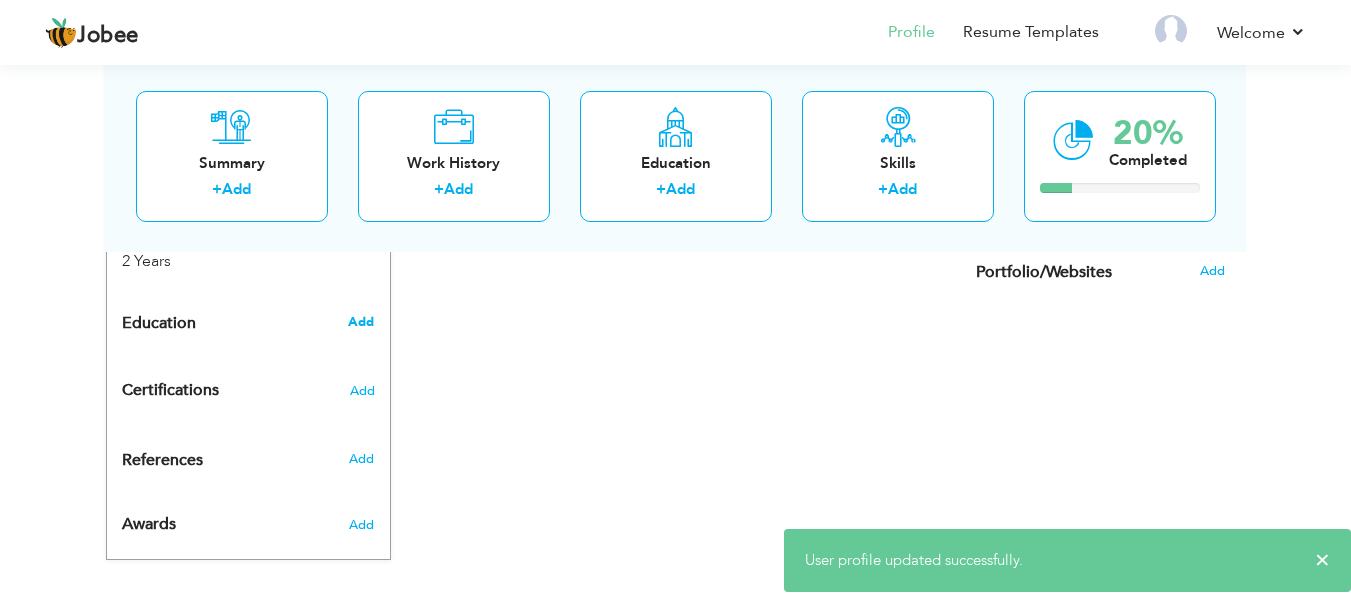 click on "Add" at bounding box center [361, 322] 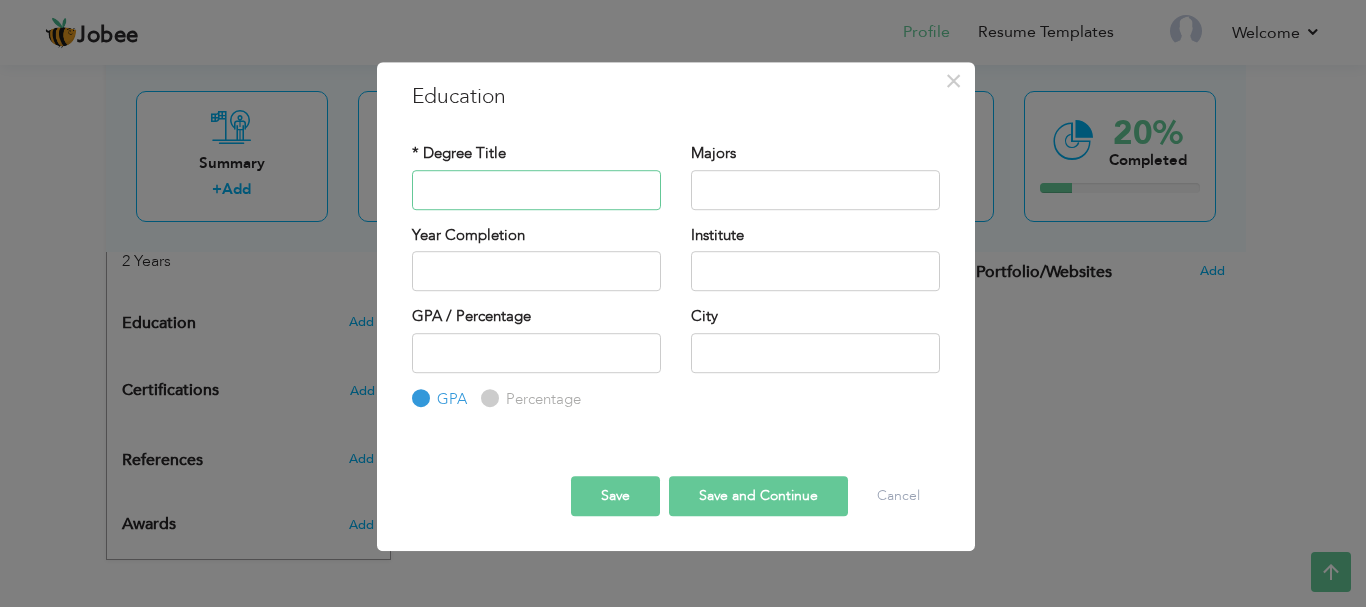 type on "M" 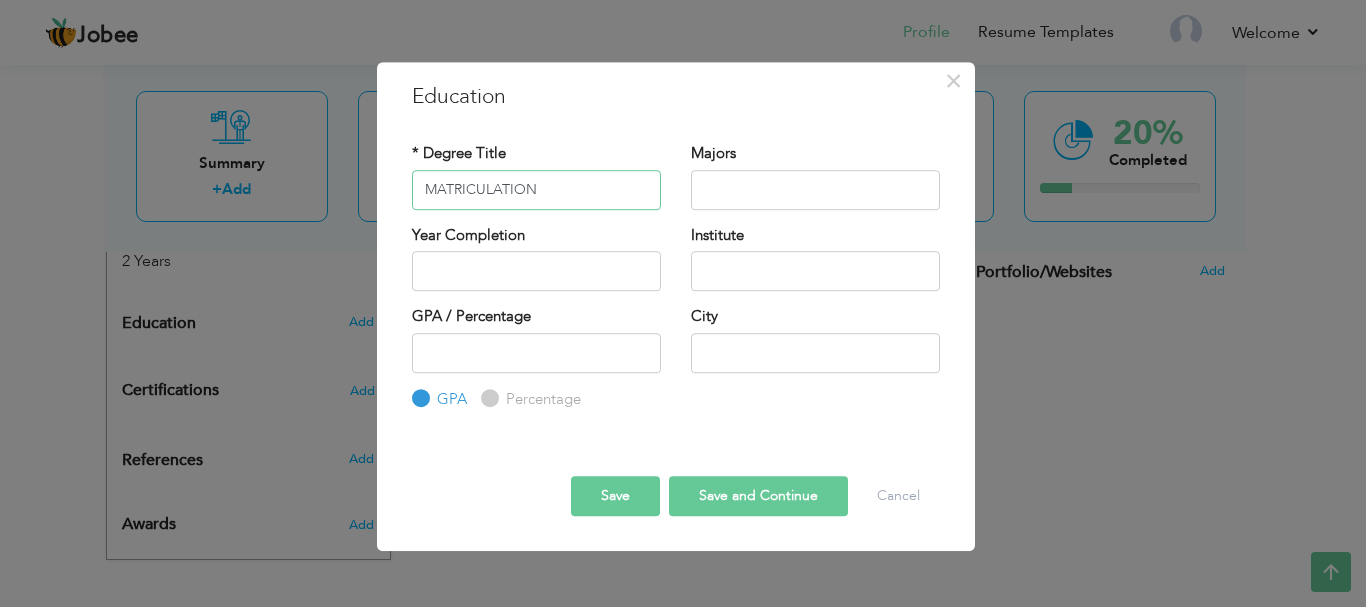 type on "MATRICULATION" 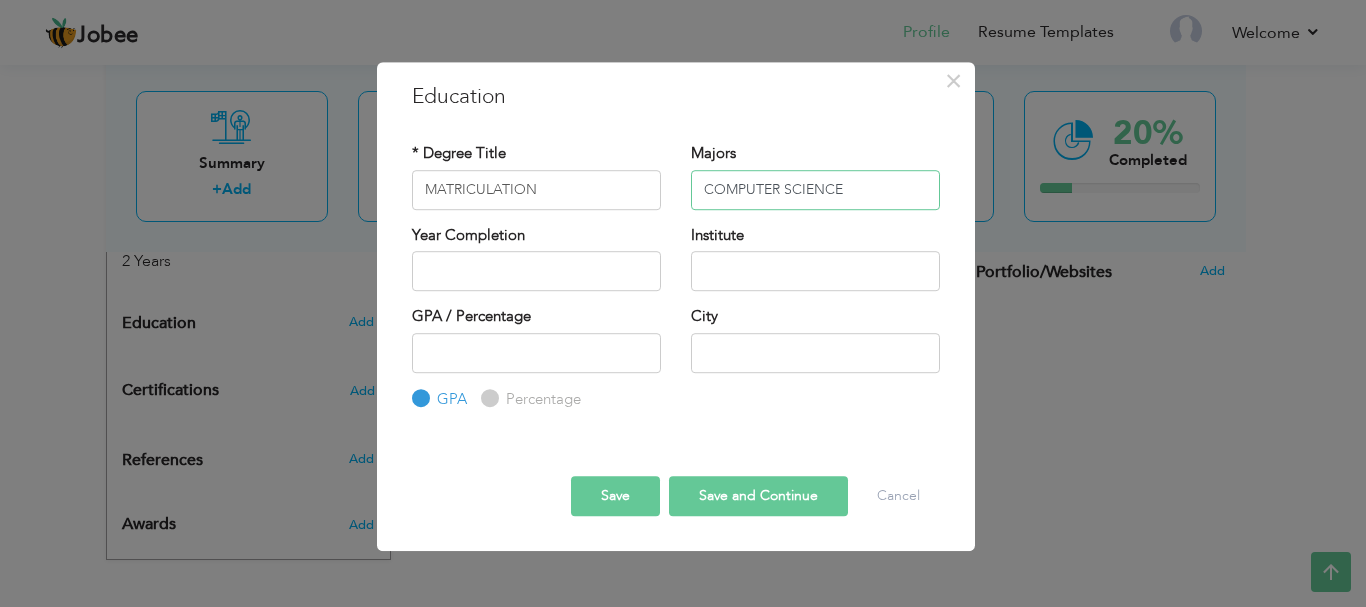 type on "COMPUTER SCIENCE" 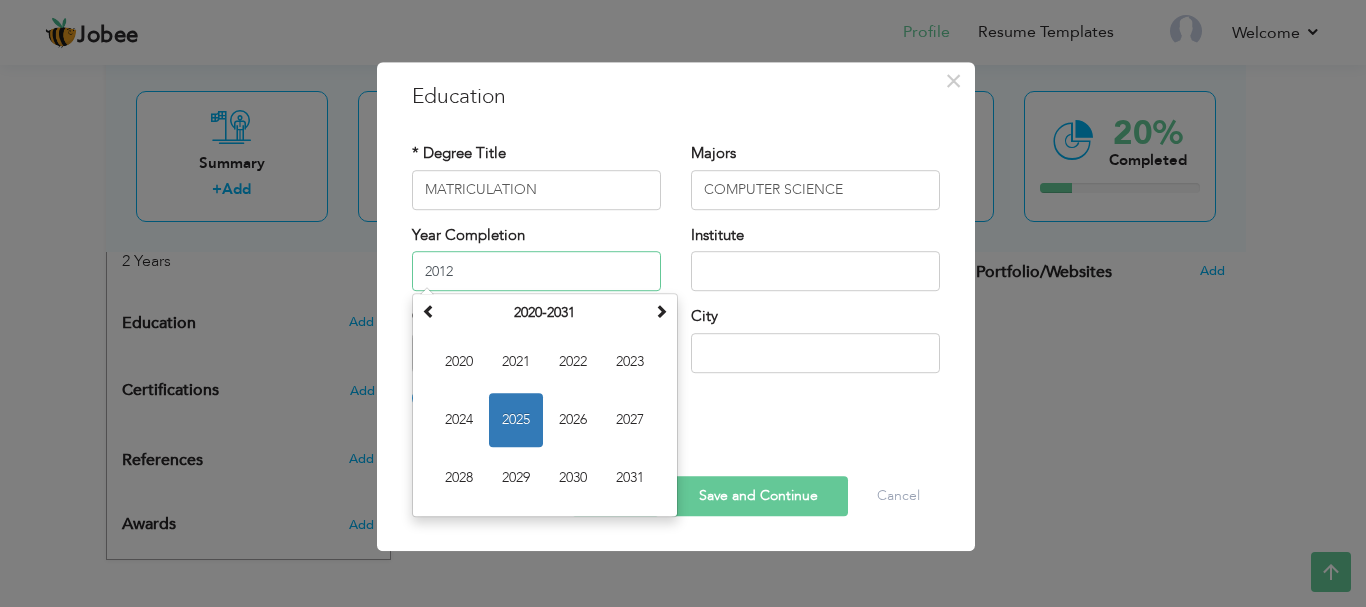 type on "2012" 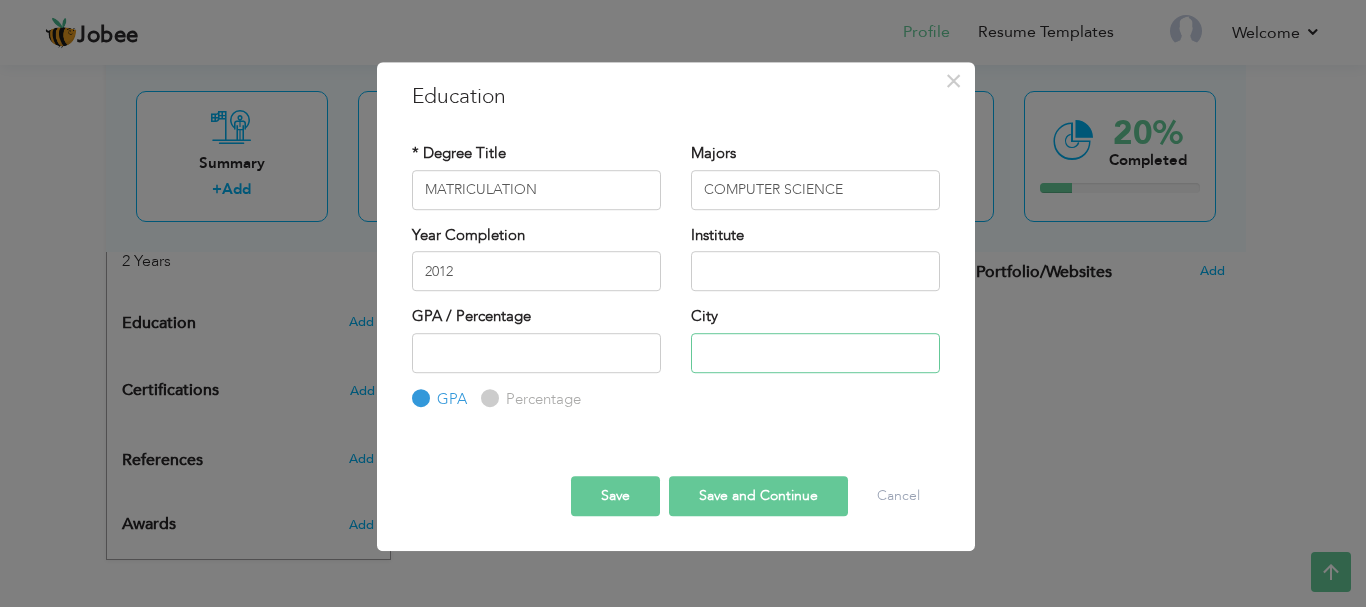 click at bounding box center (815, 353) 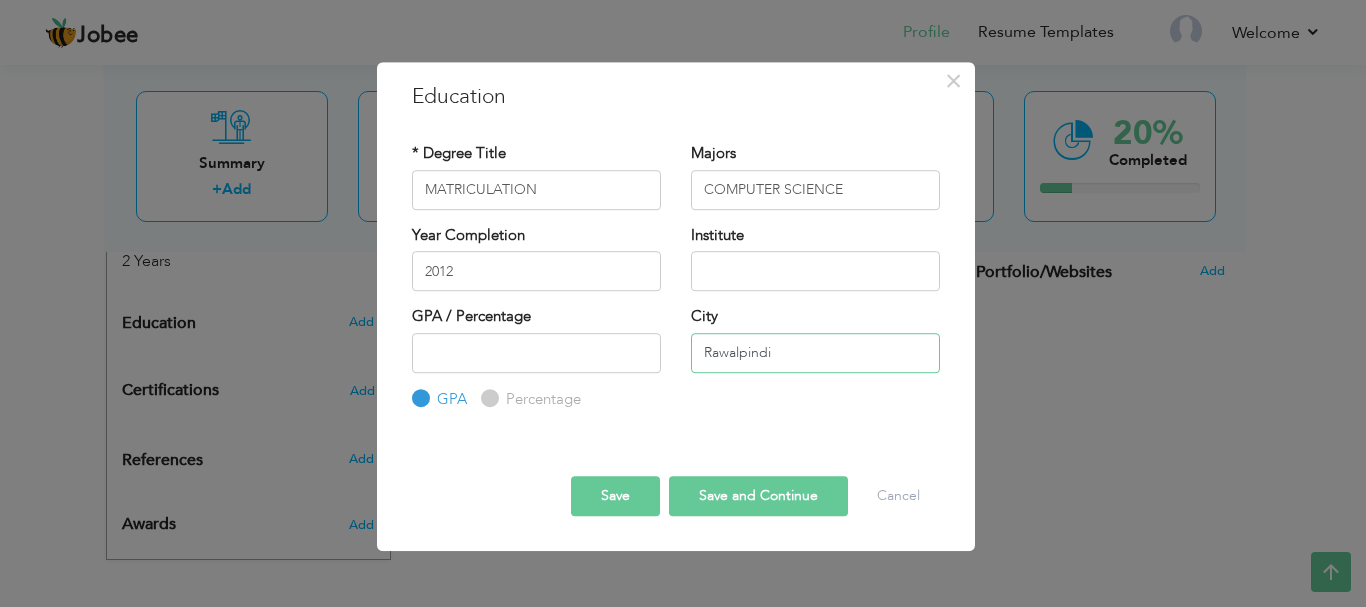 click on "Rawalpindi" at bounding box center [815, 353] 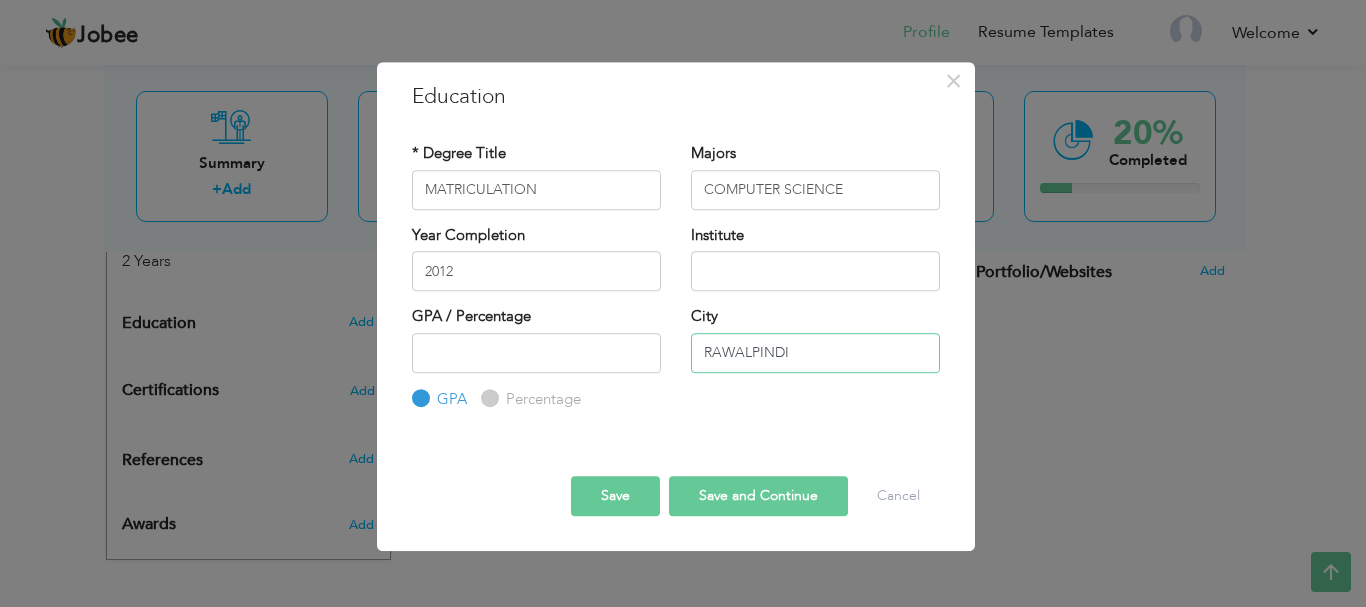 type on "RAWALPINDI" 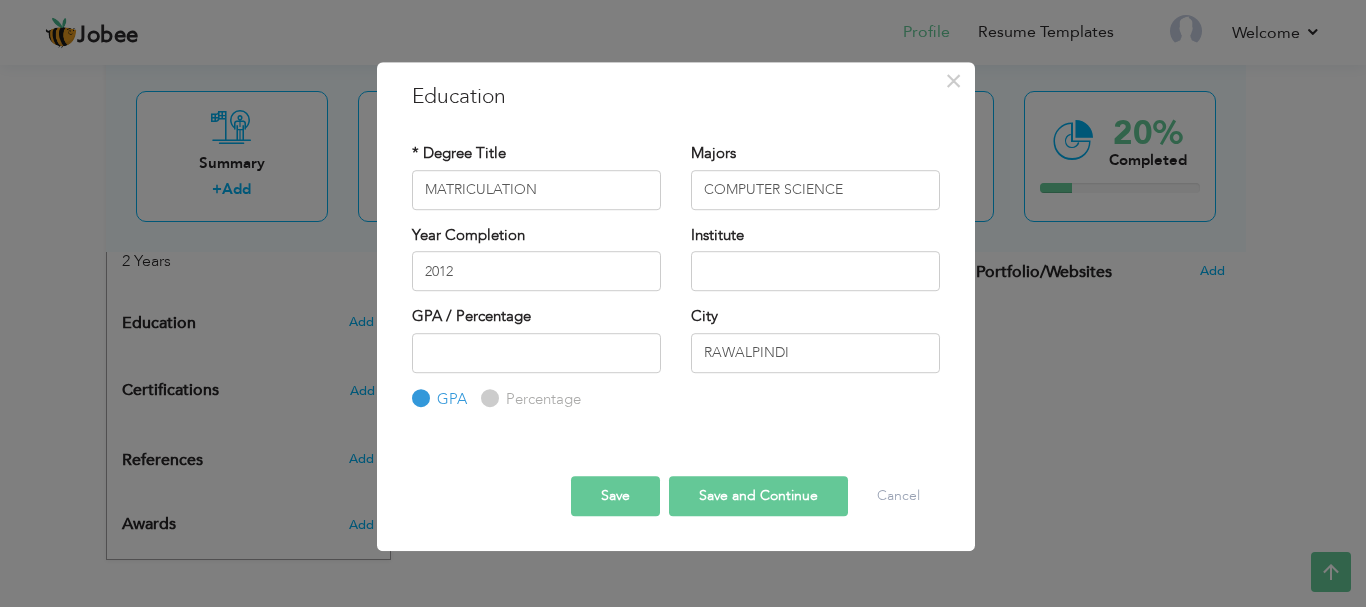 click on "Save and Continue" at bounding box center (758, 496) 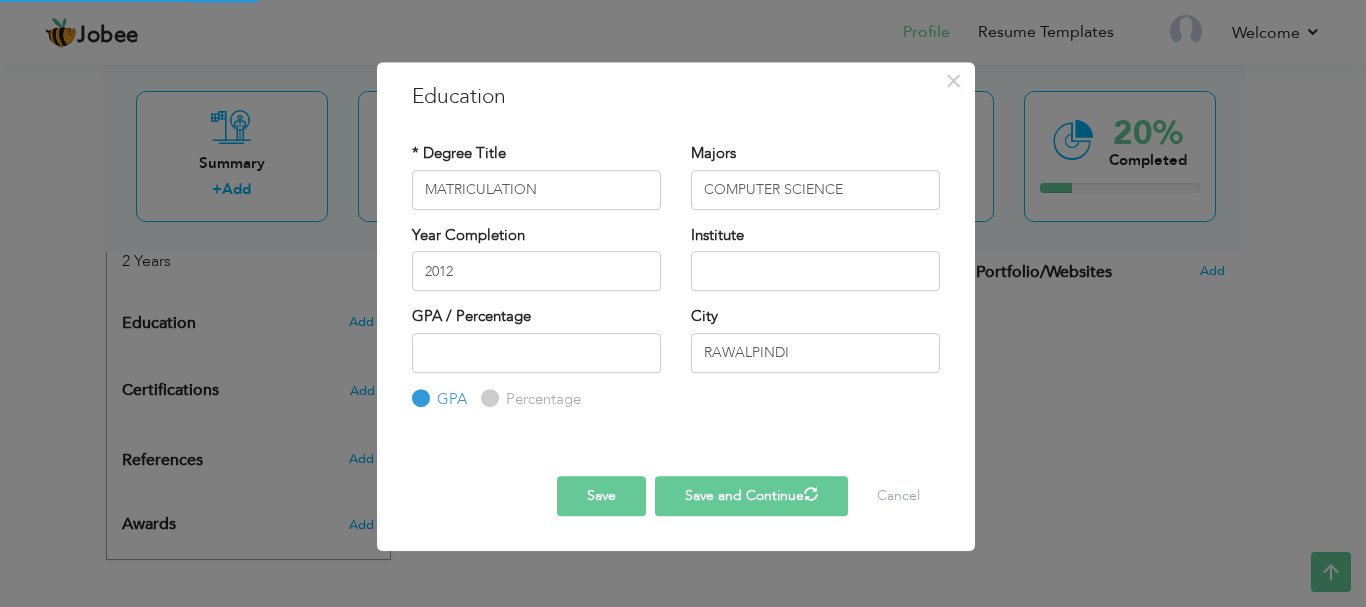 type 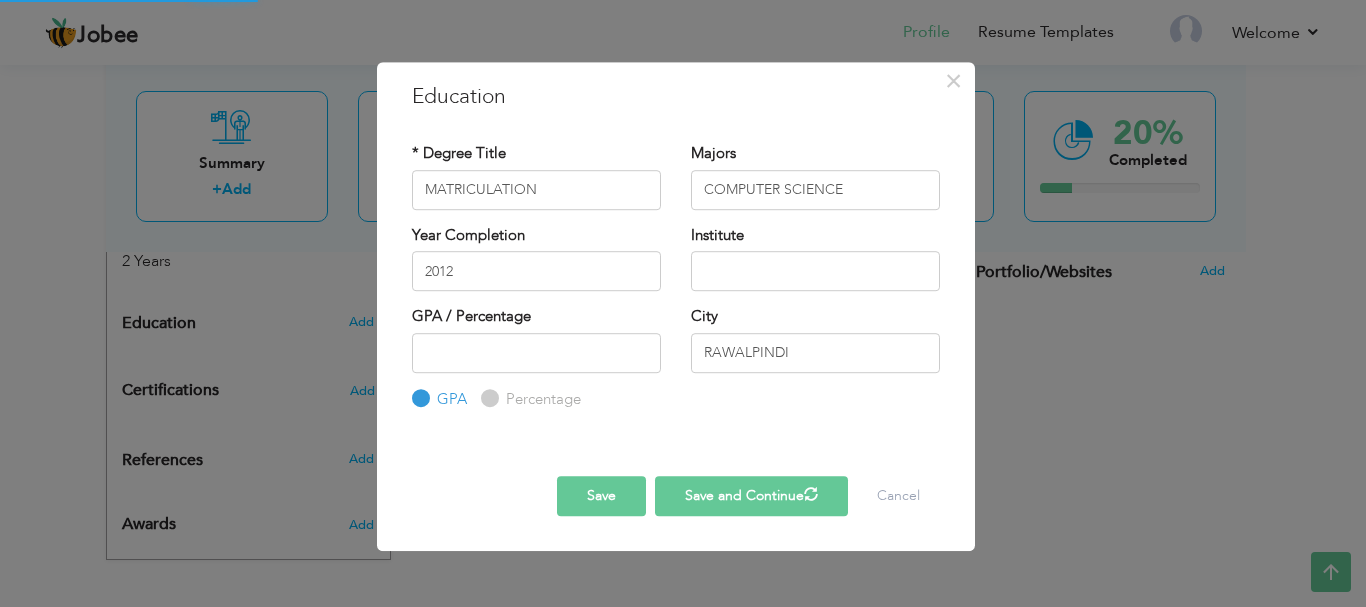 type 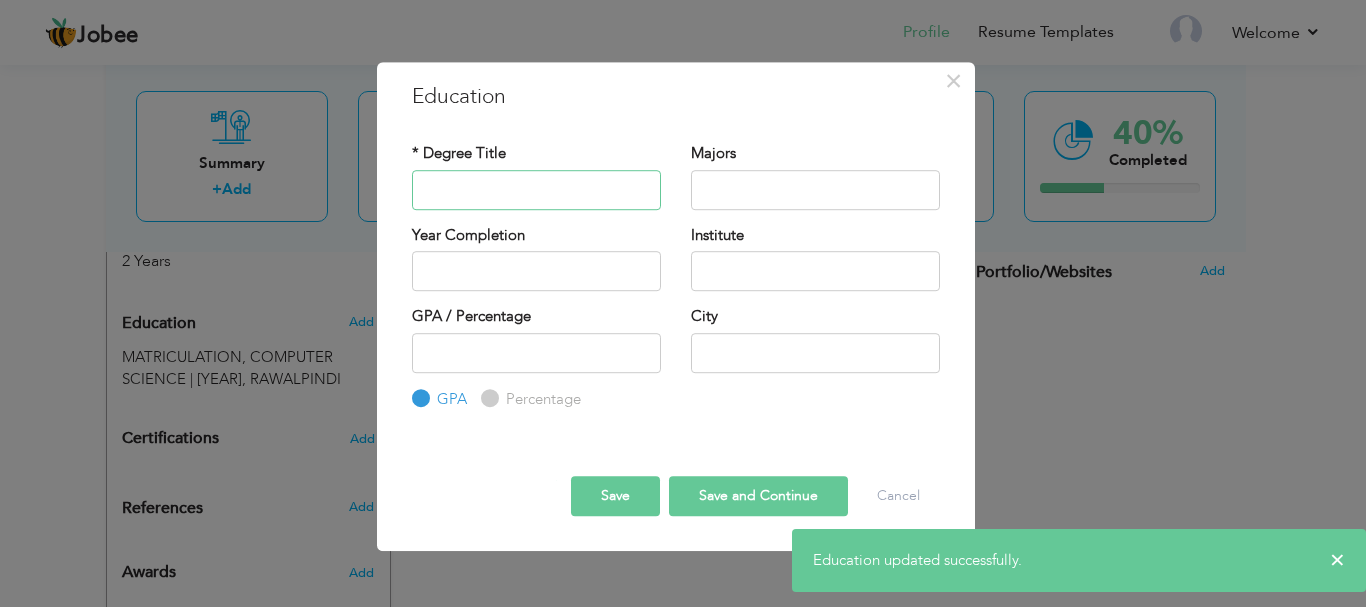 click at bounding box center [536, 190] 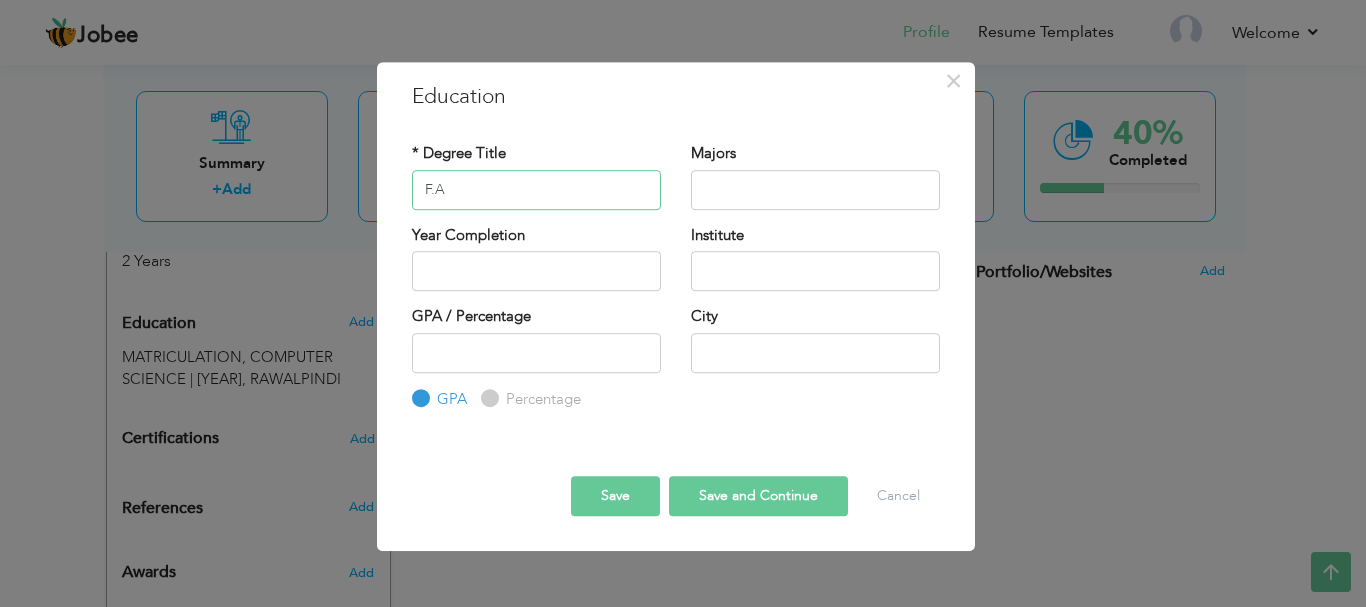 type on "F.A" 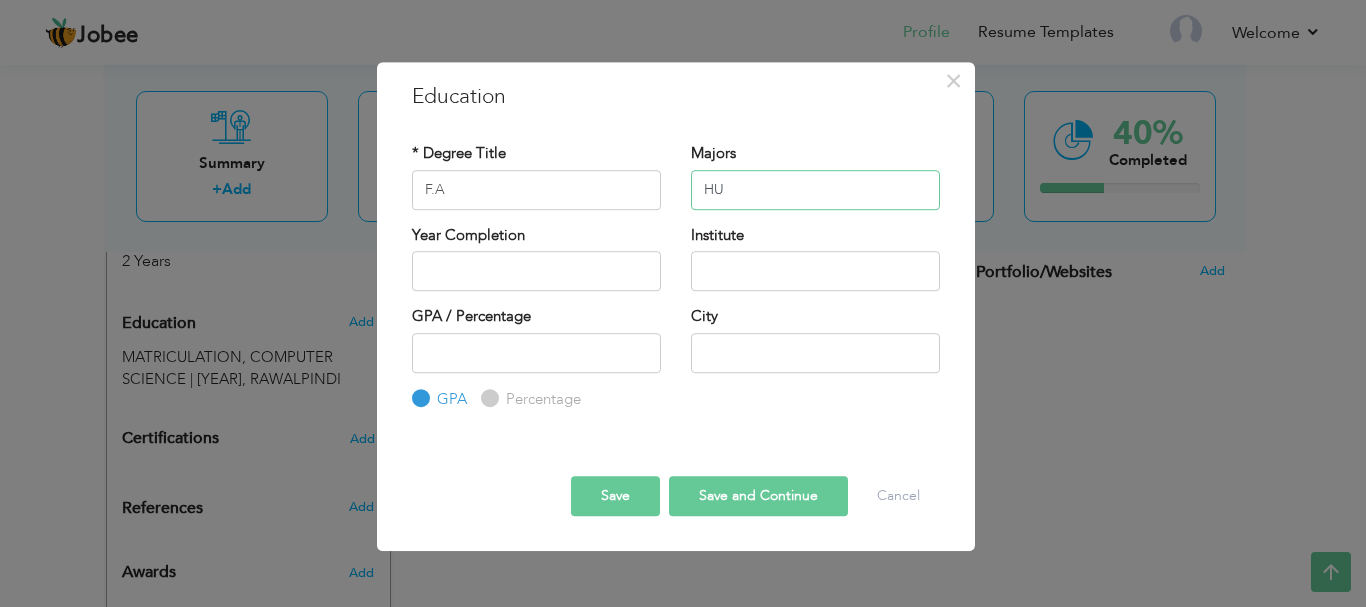 type on "H" 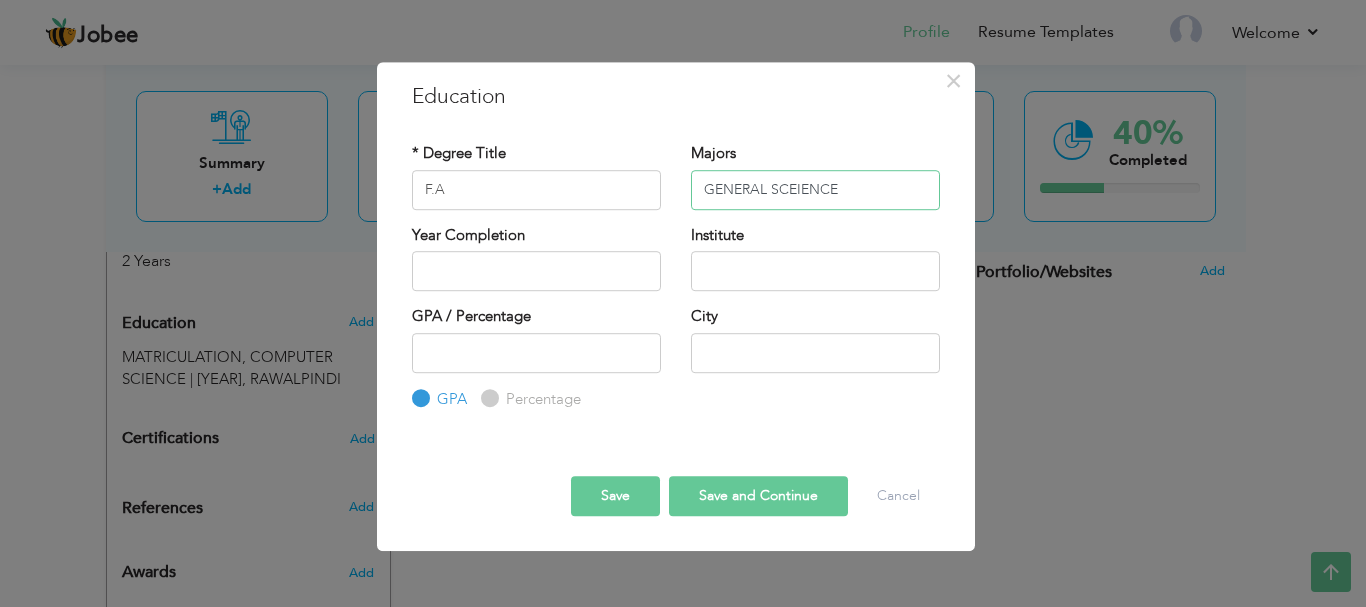type on "GENERAL SCEIENCE" 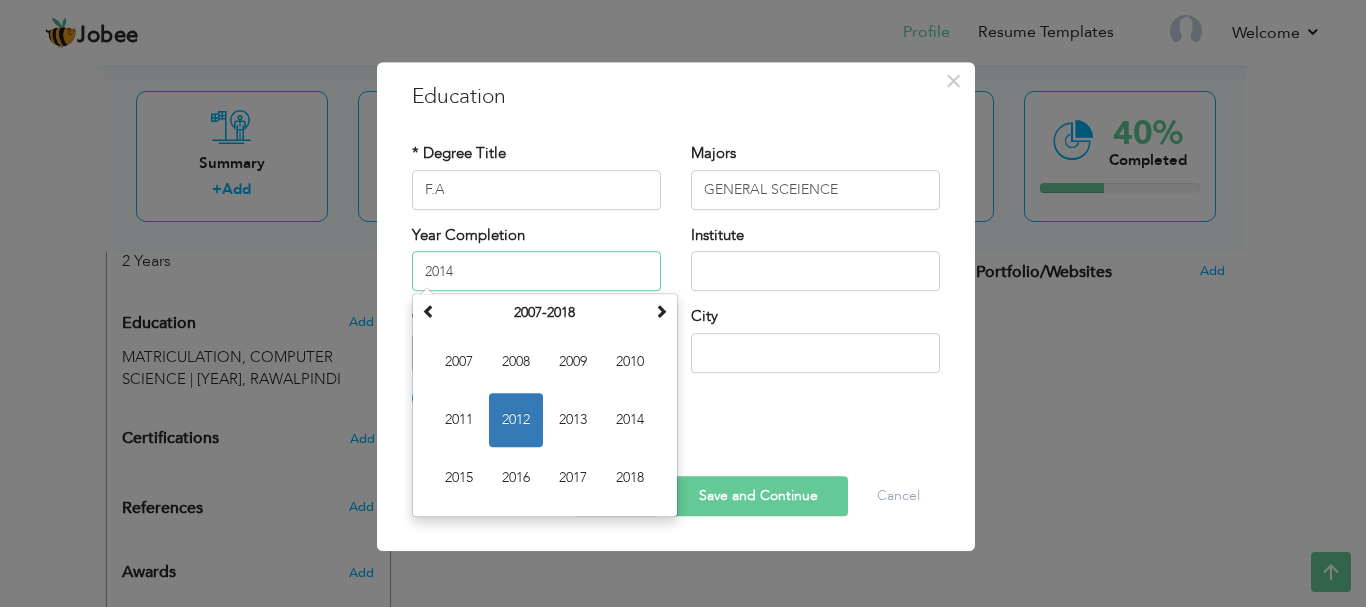 type on "2014" 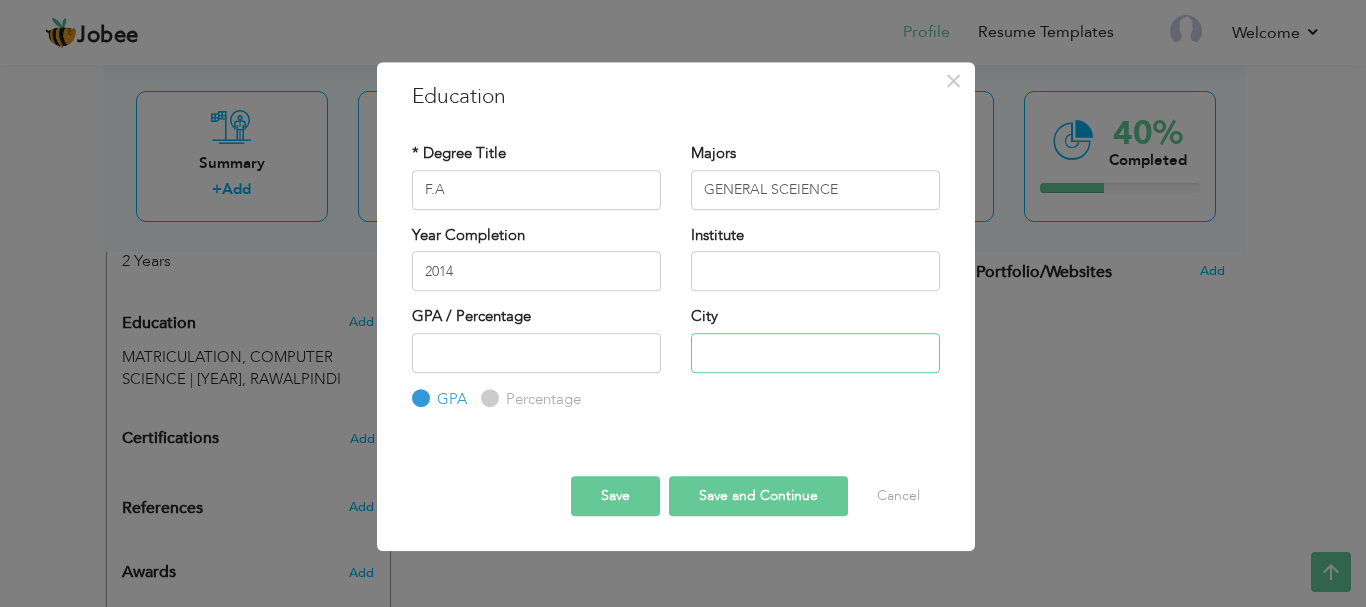click at bounding box center (815, 353) 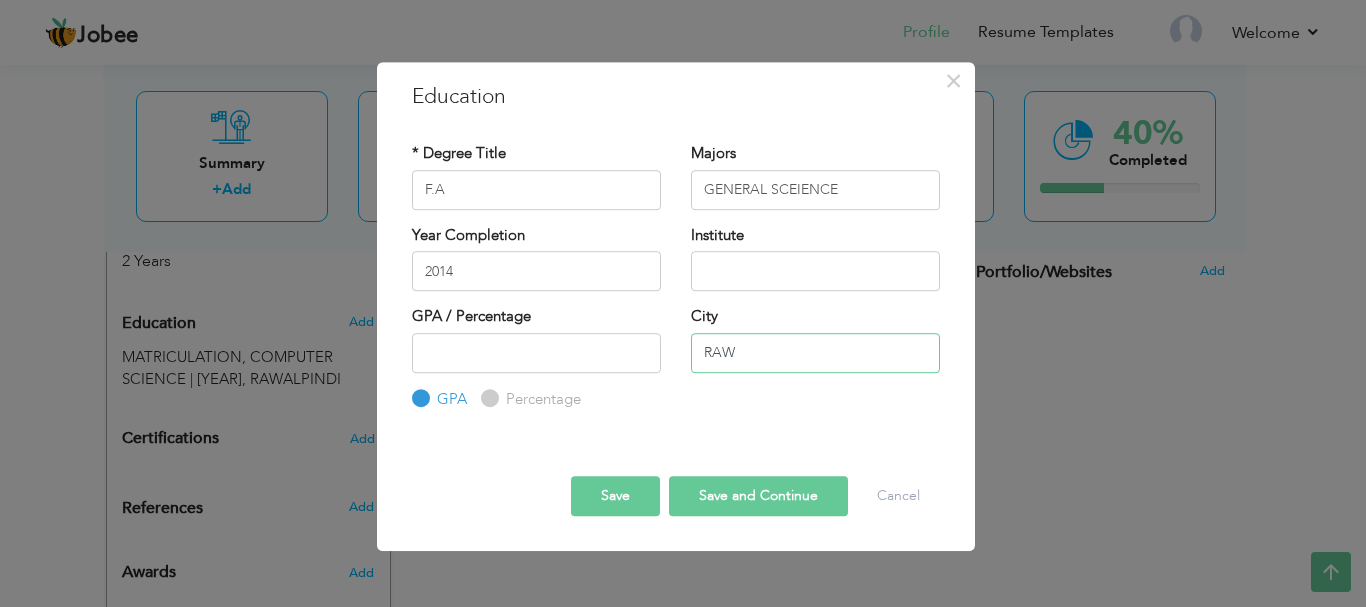 type on "Rawalpindi" 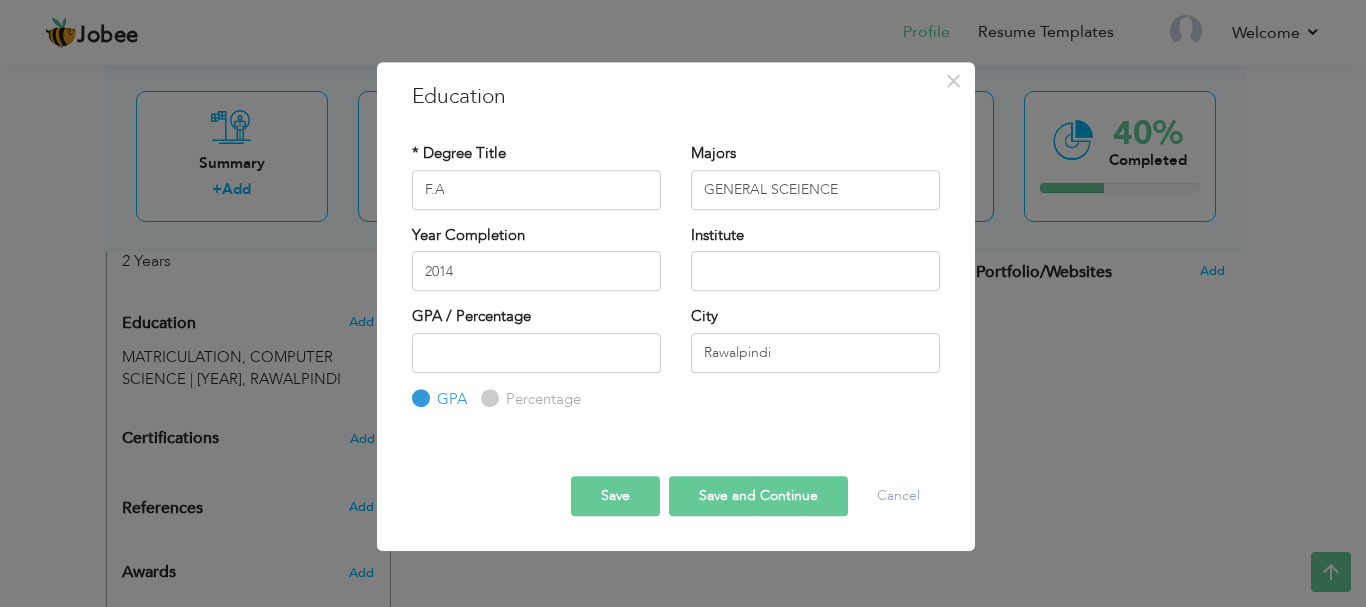 click on "Save and Continue" at bounding box center (758, 496) 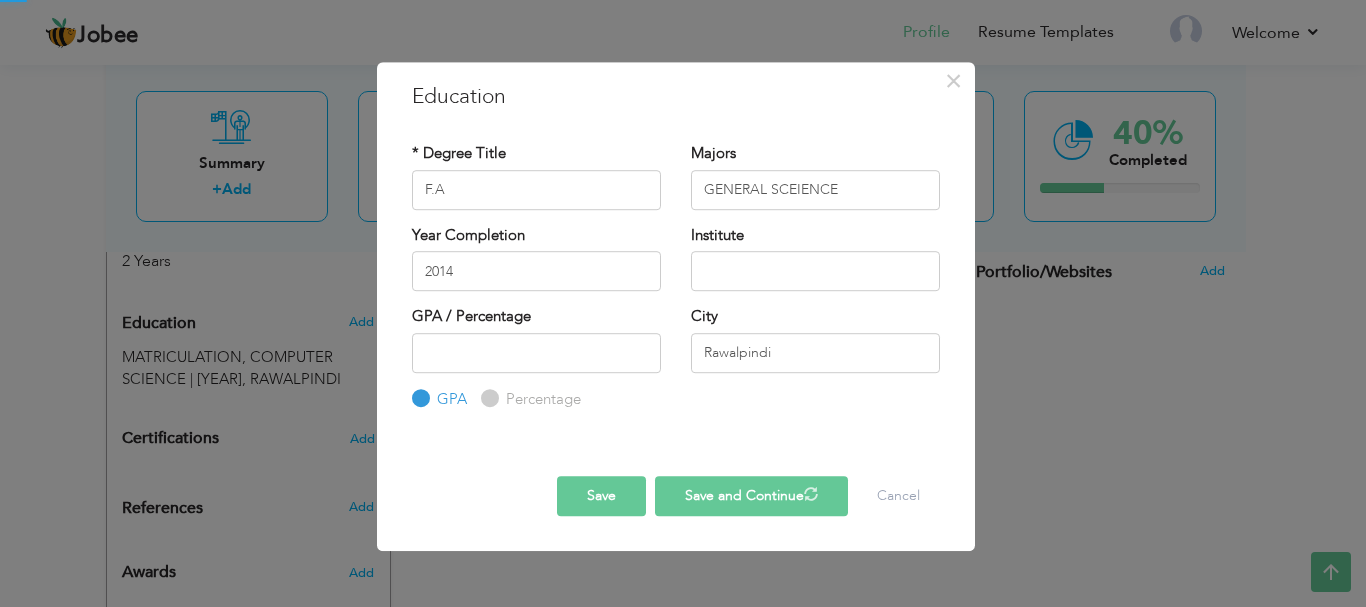 type 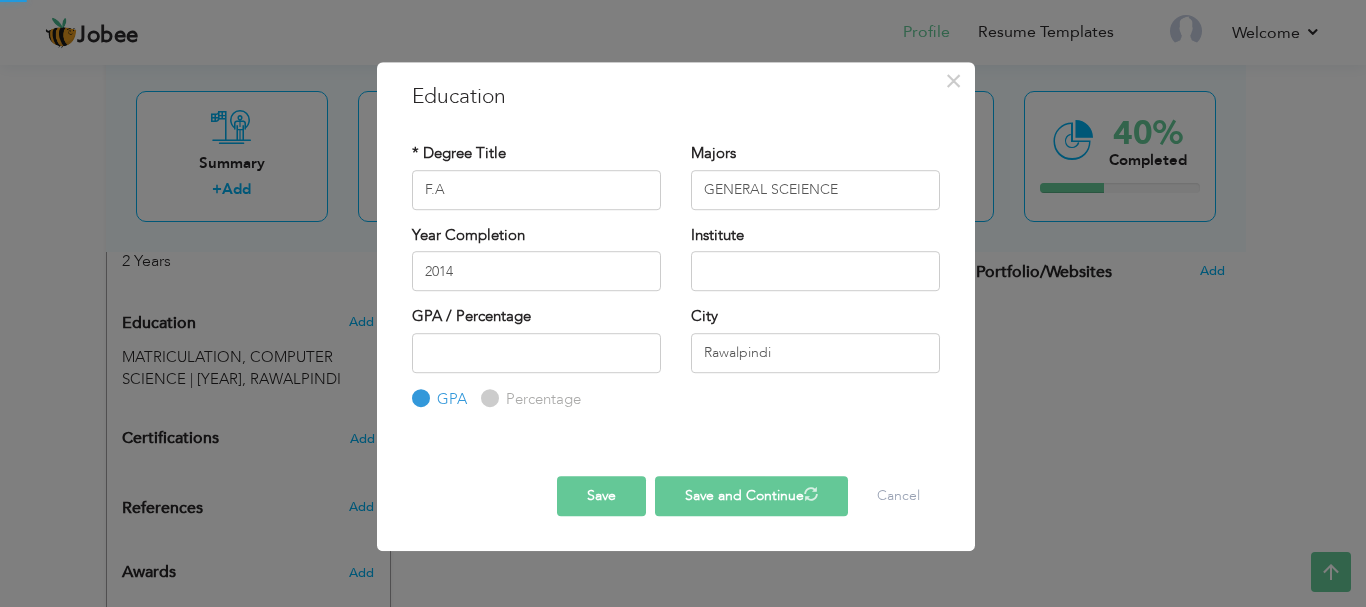 type 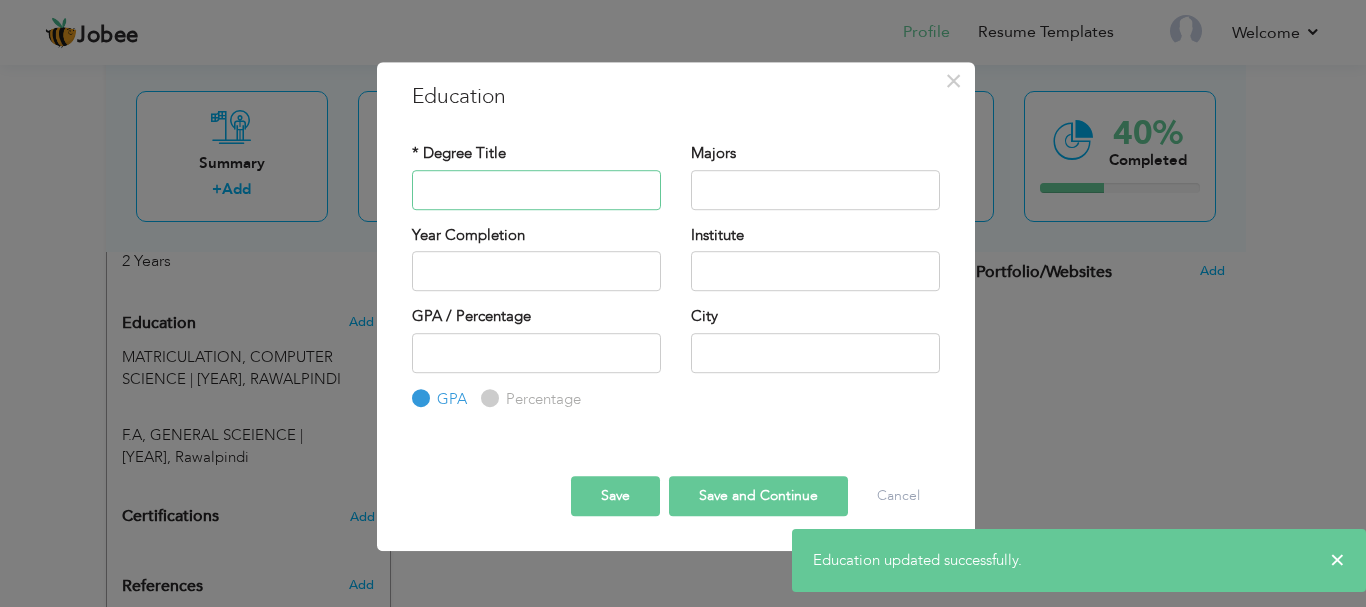 click at bounding box center [536, 190] 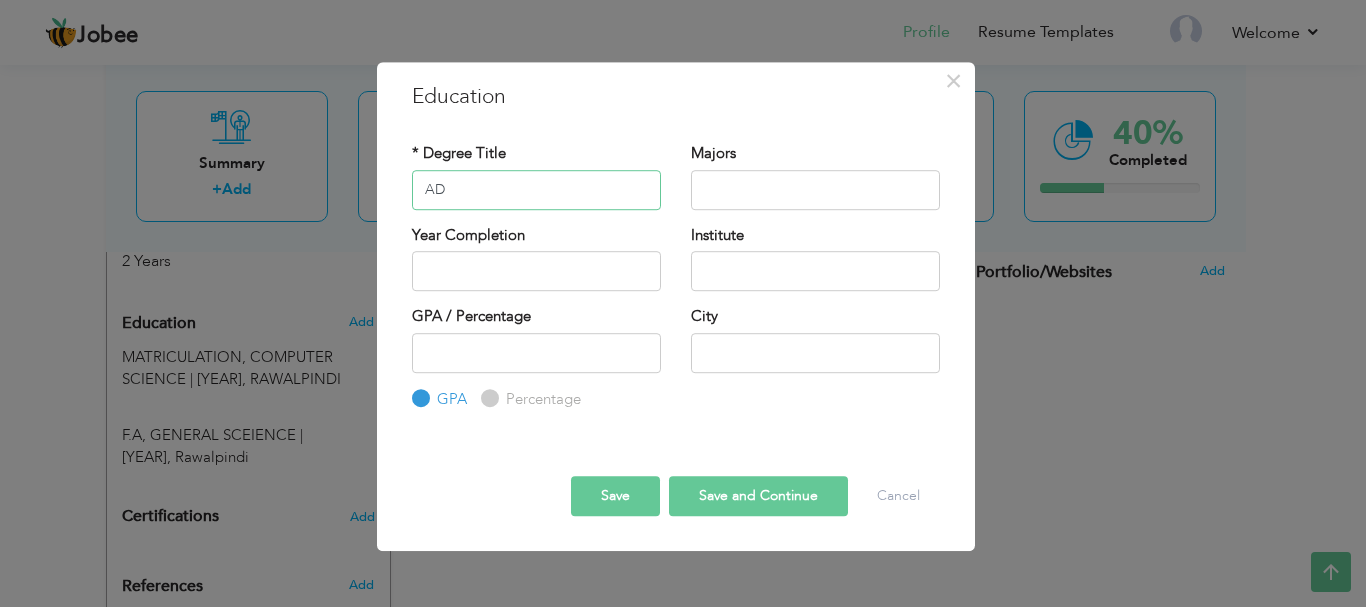 type on "A" 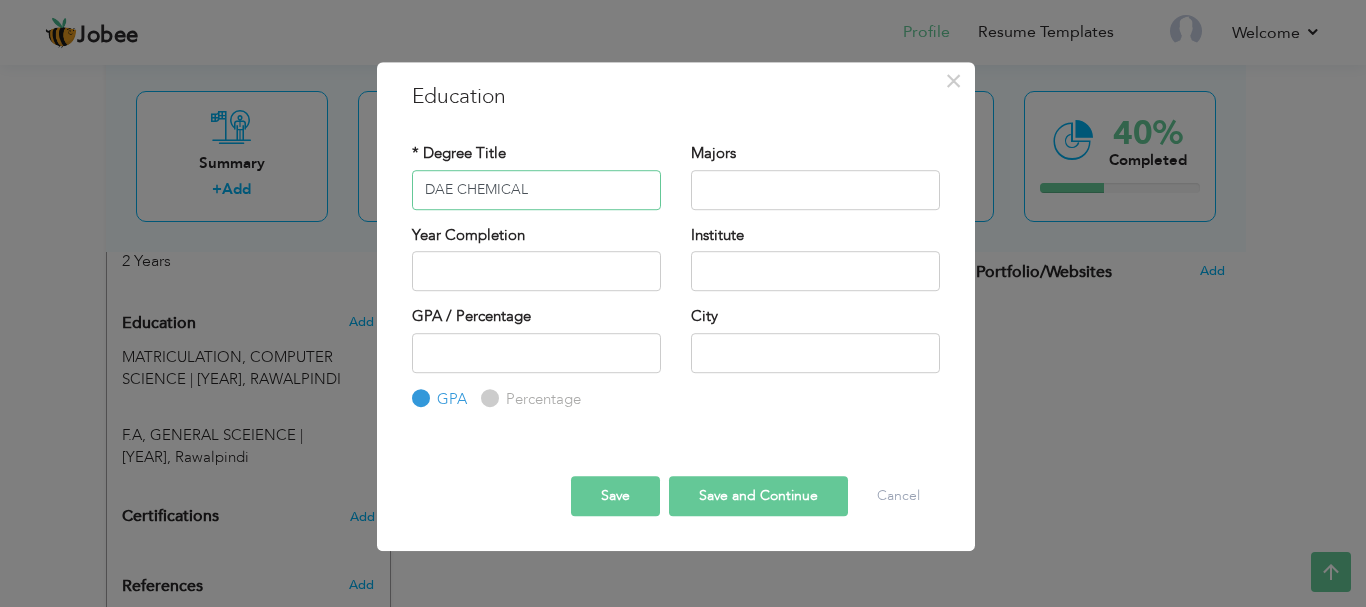 type on "DAE CHEMICAL" 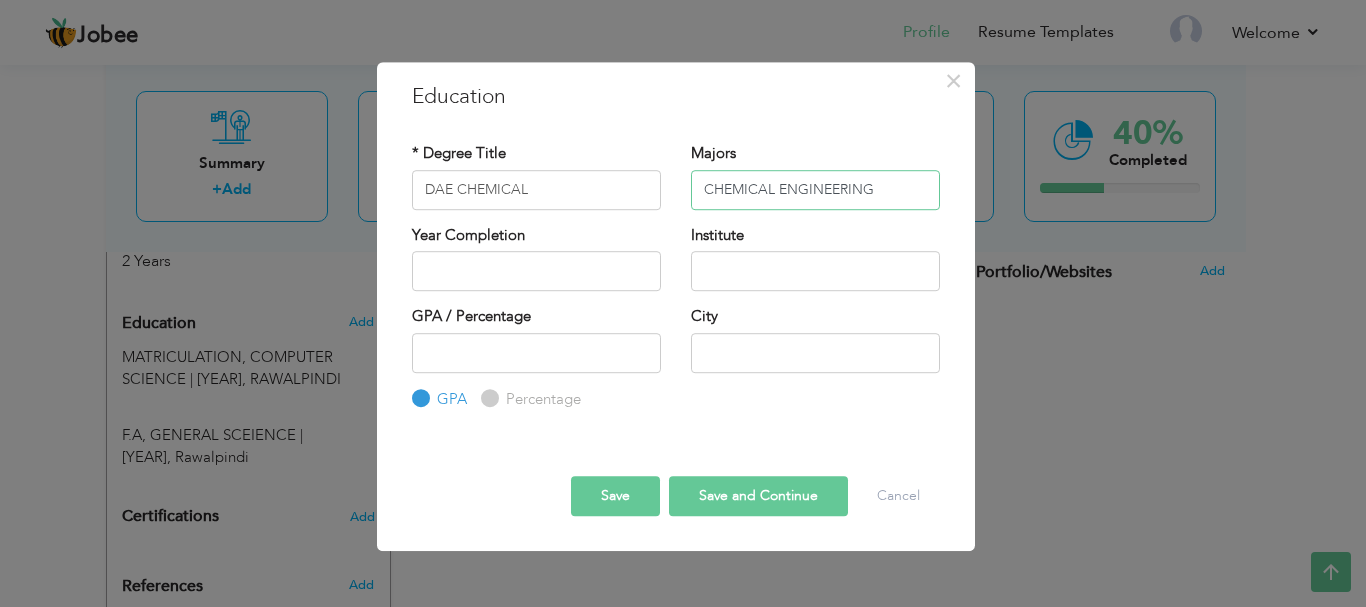 type on "CHEMICAL ENGINEERING" 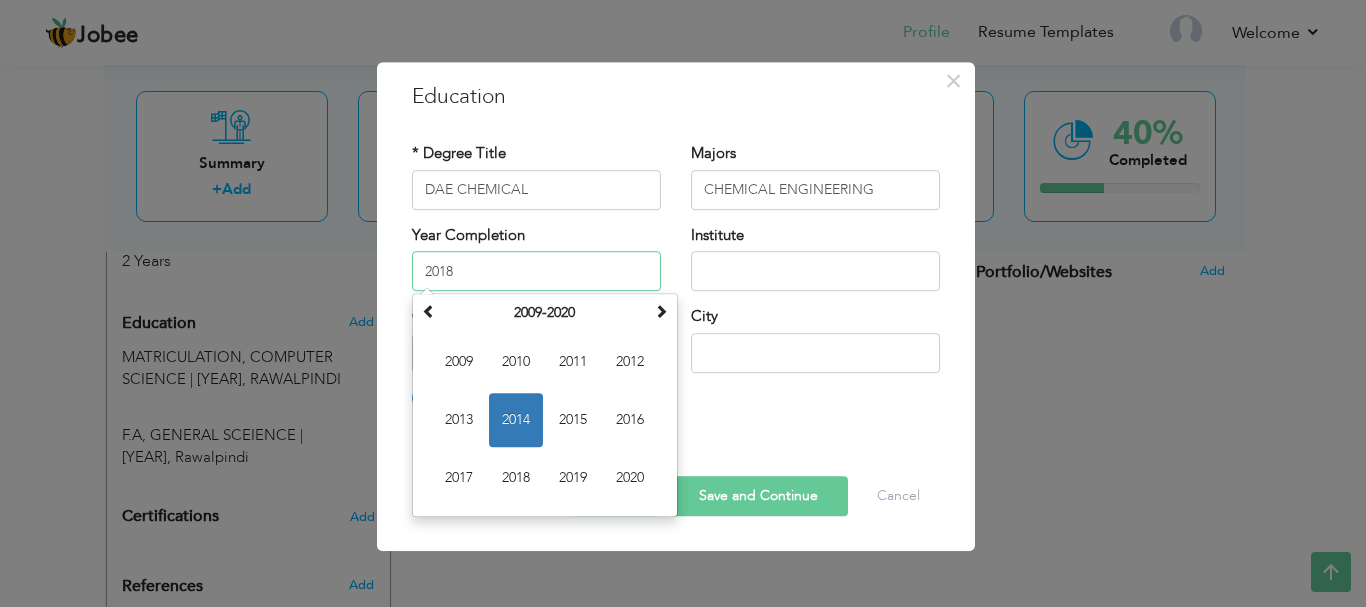 type on "2018" 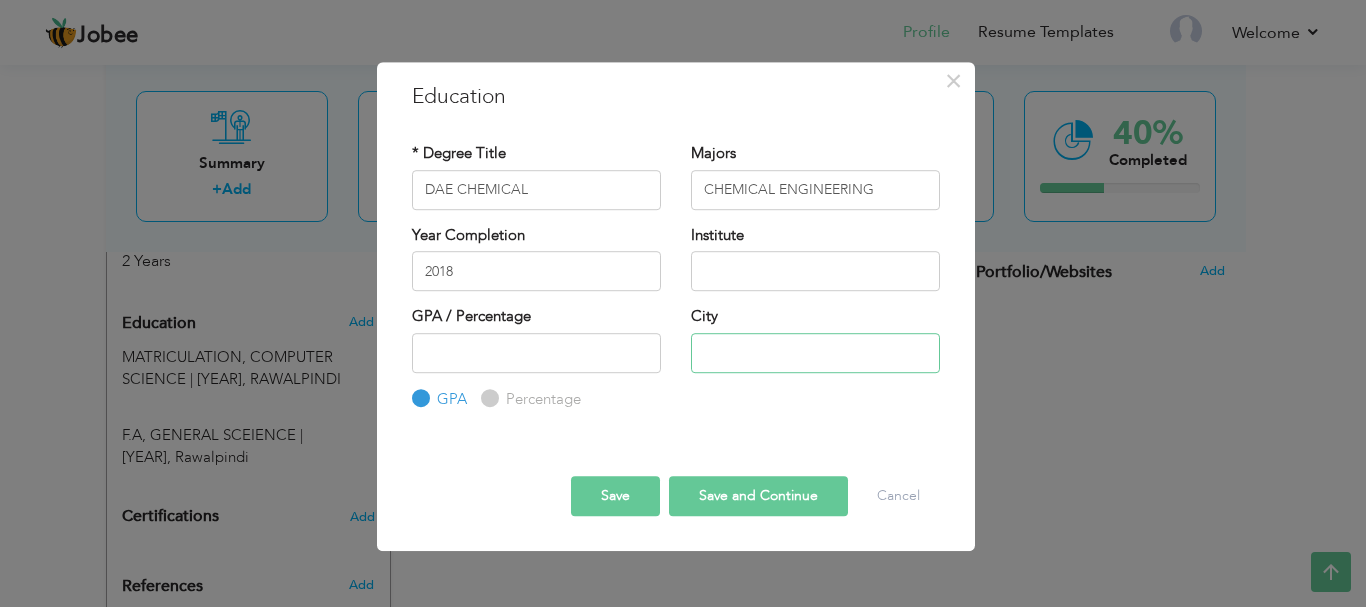 click at bounding box center [815, 353] 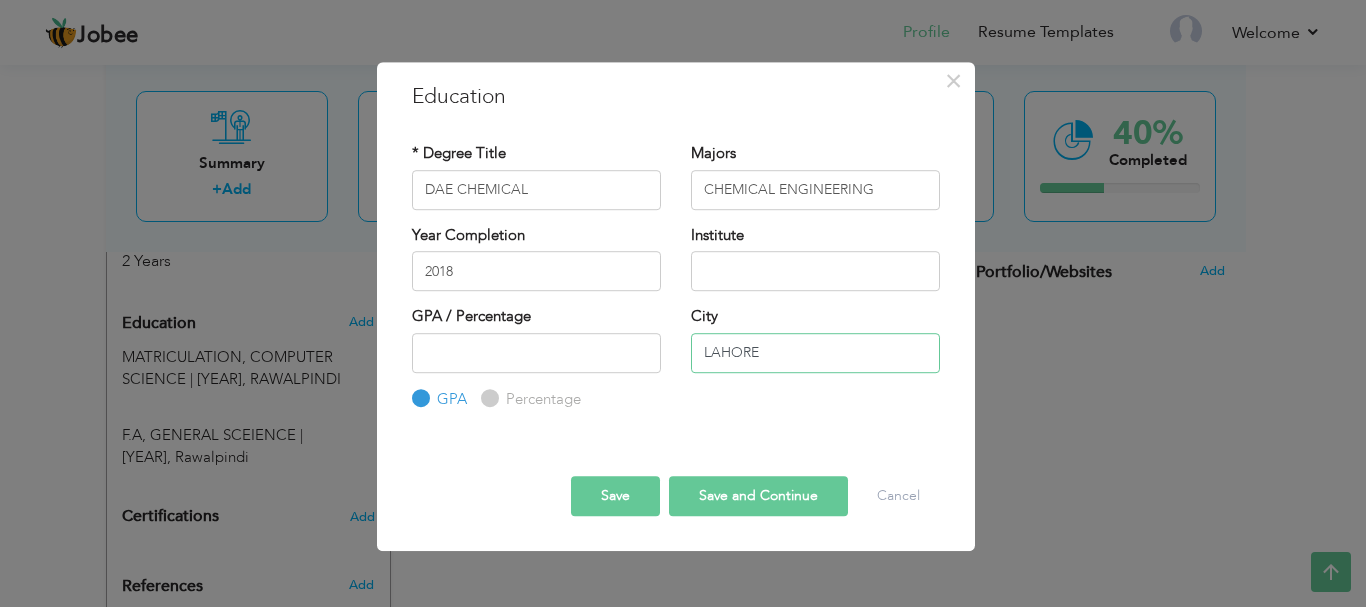 type on "LAHORE" 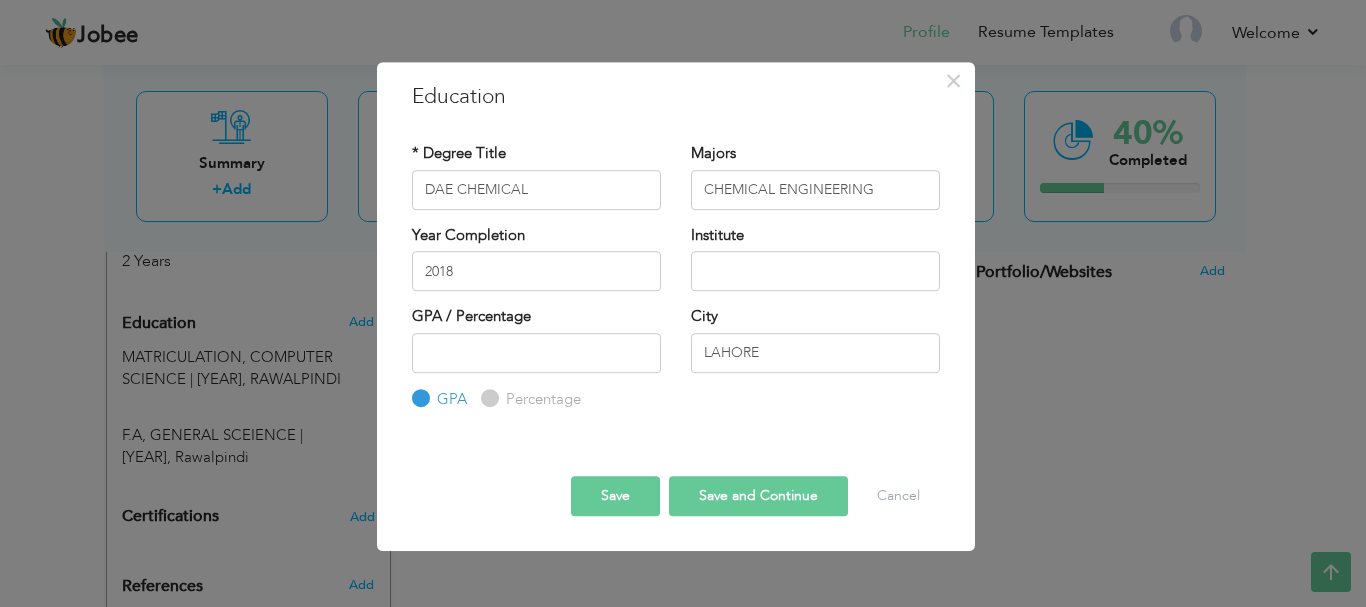 click on "Save and Continue" at bounding box center [758, 496] 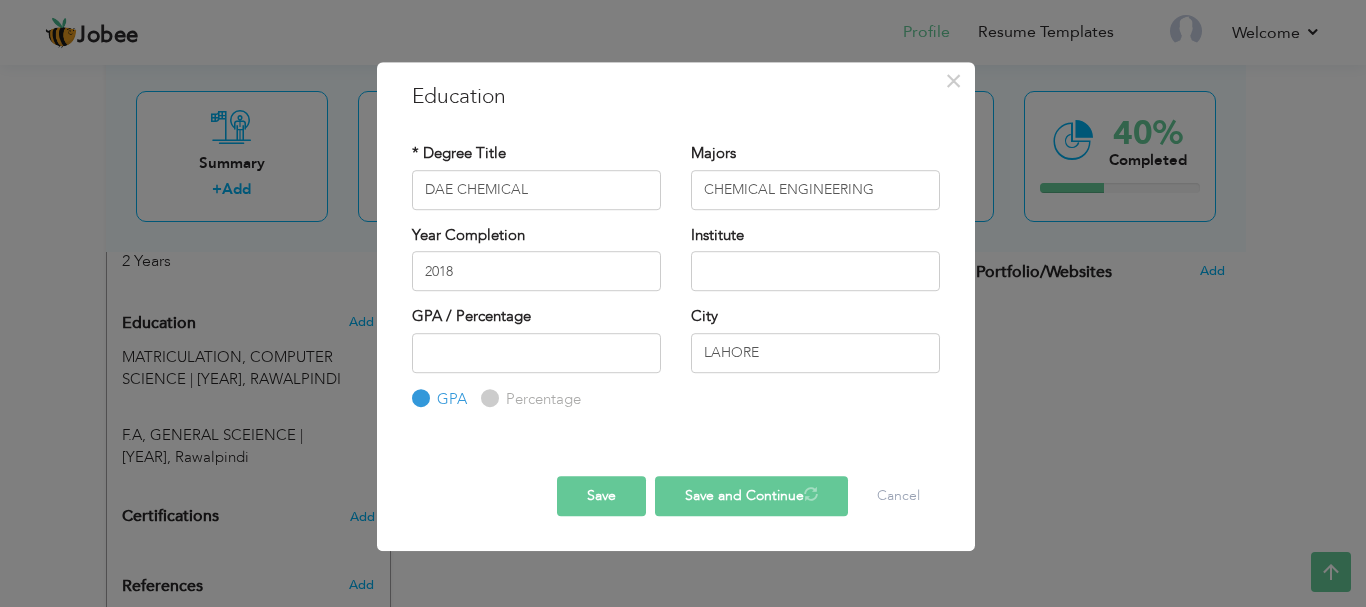 type 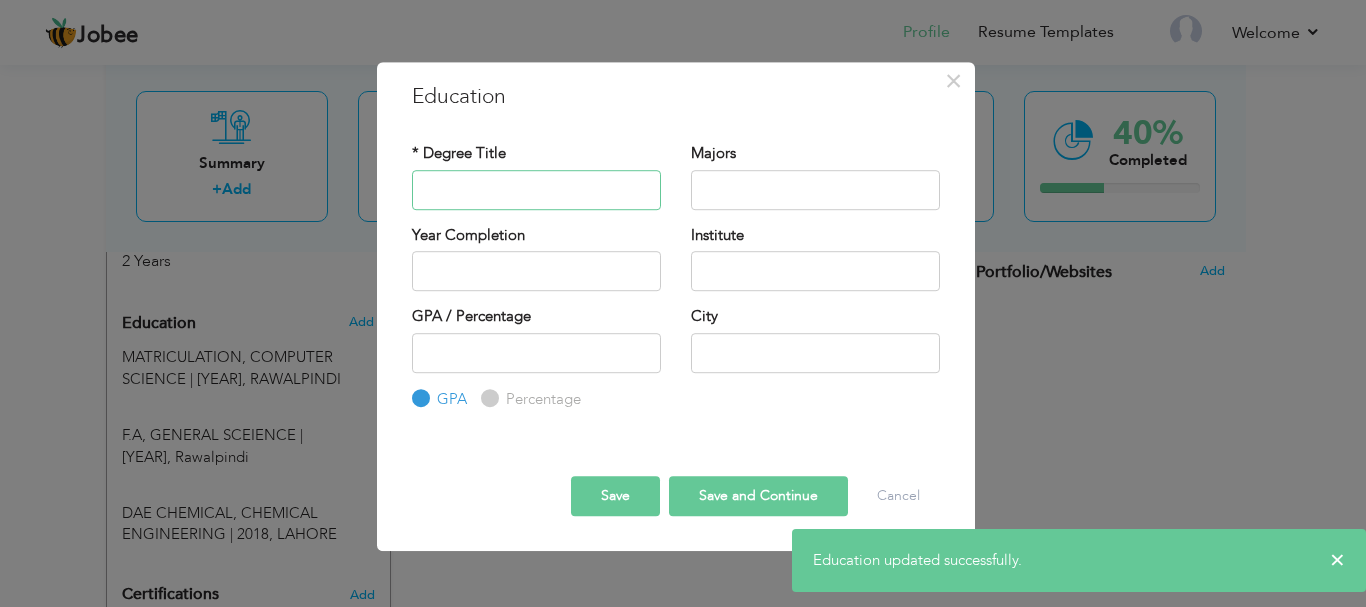 click at bounding box center [536, 190] 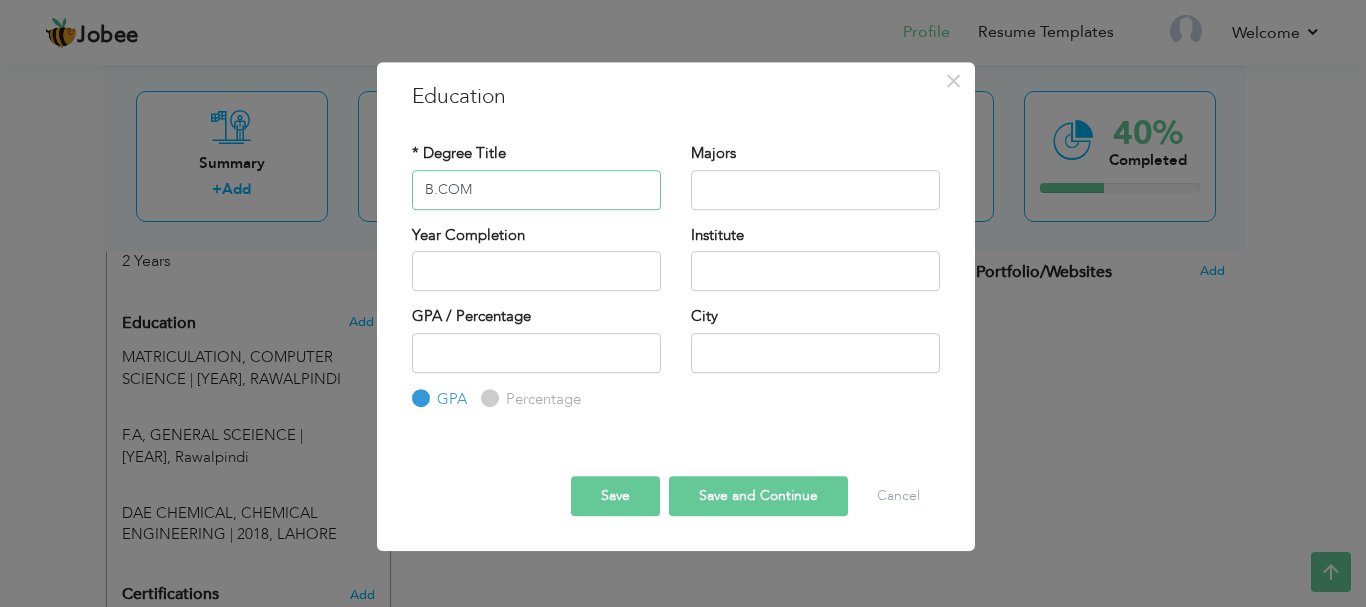 type on "B.COM" 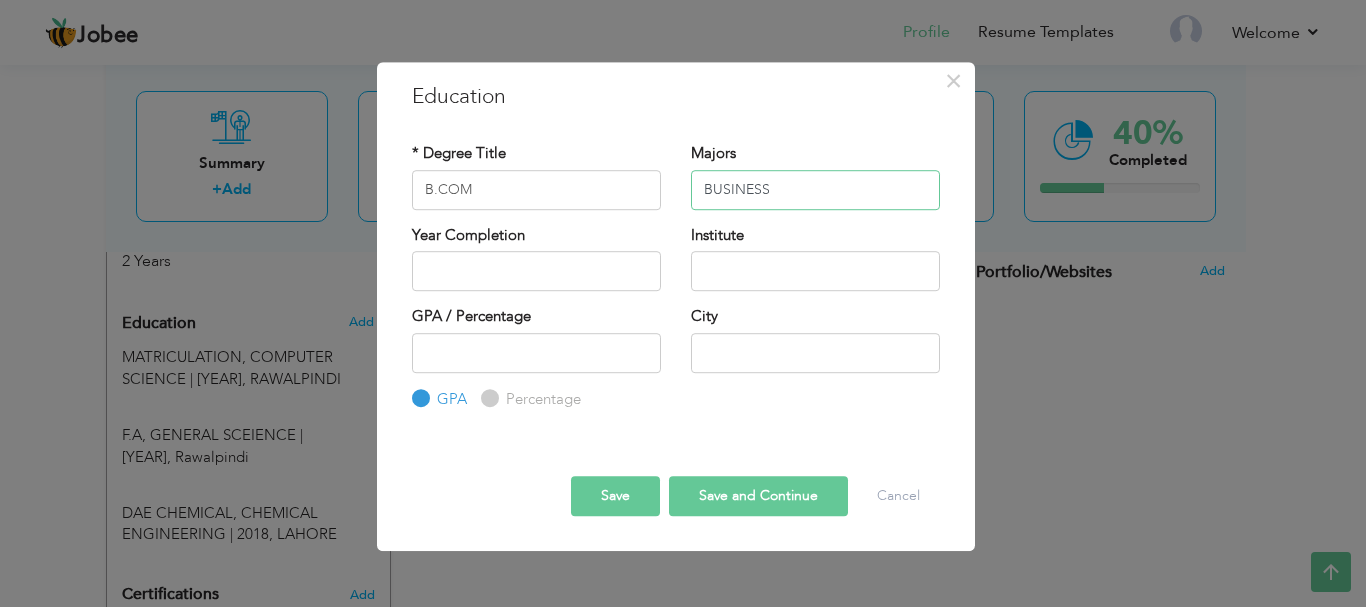 type on "BUSINESS" 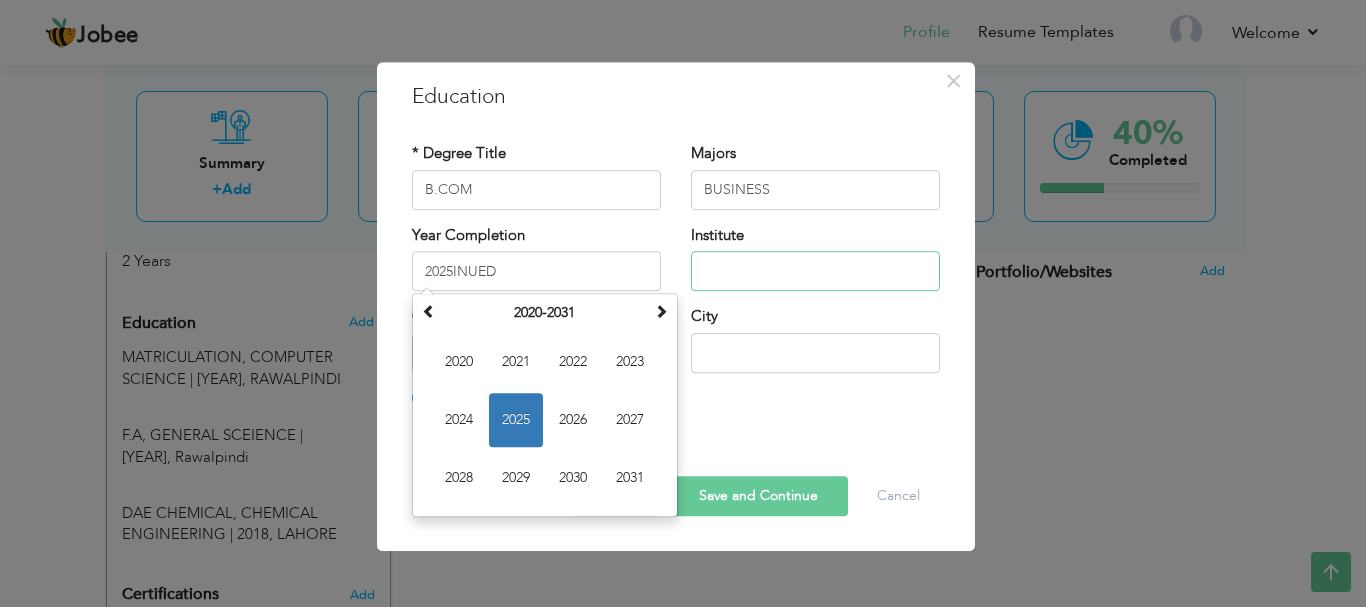 type on "2025" 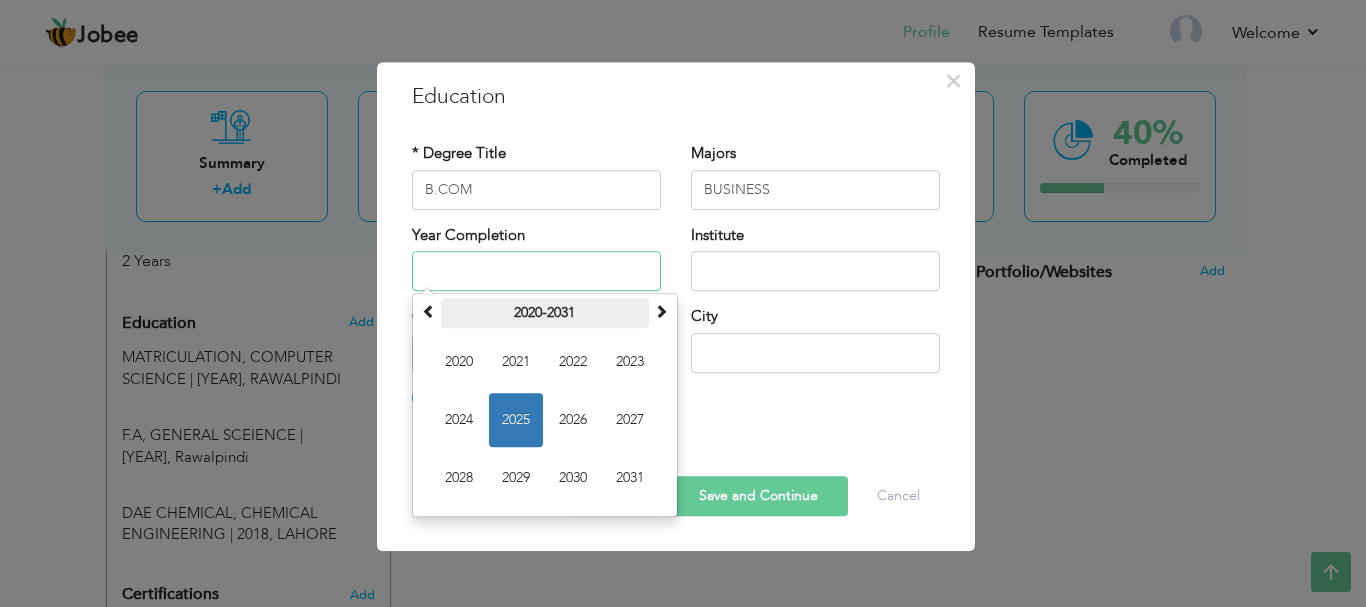 type 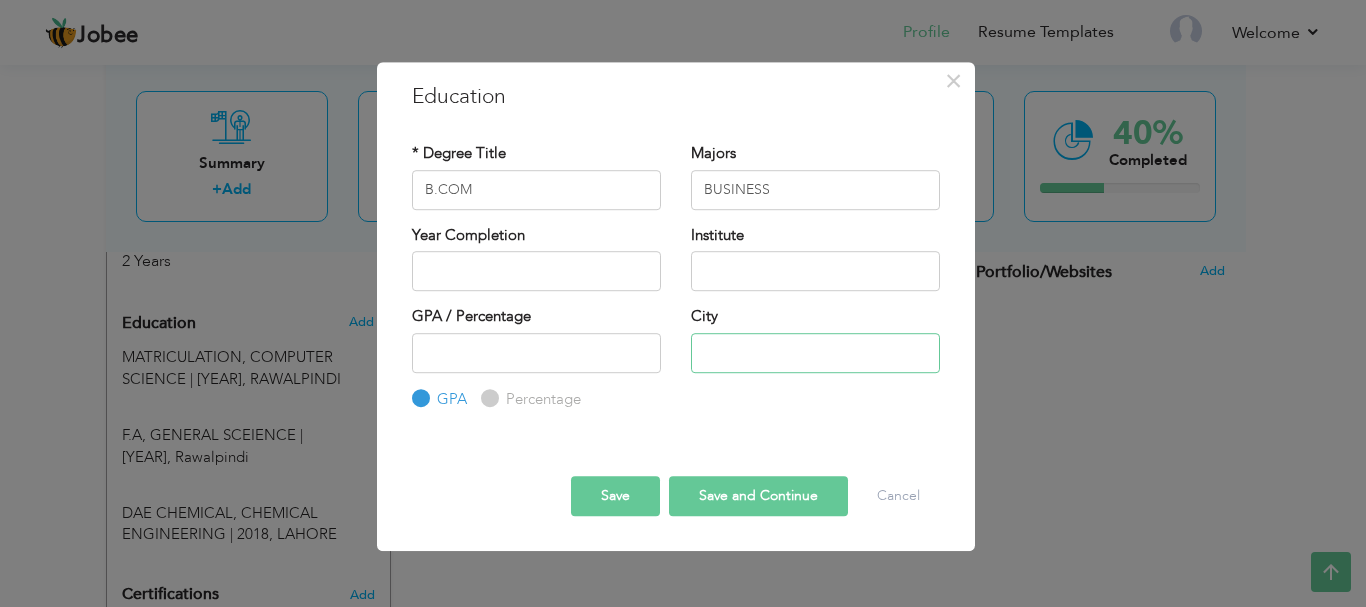 click at bounding box center (815, 353) 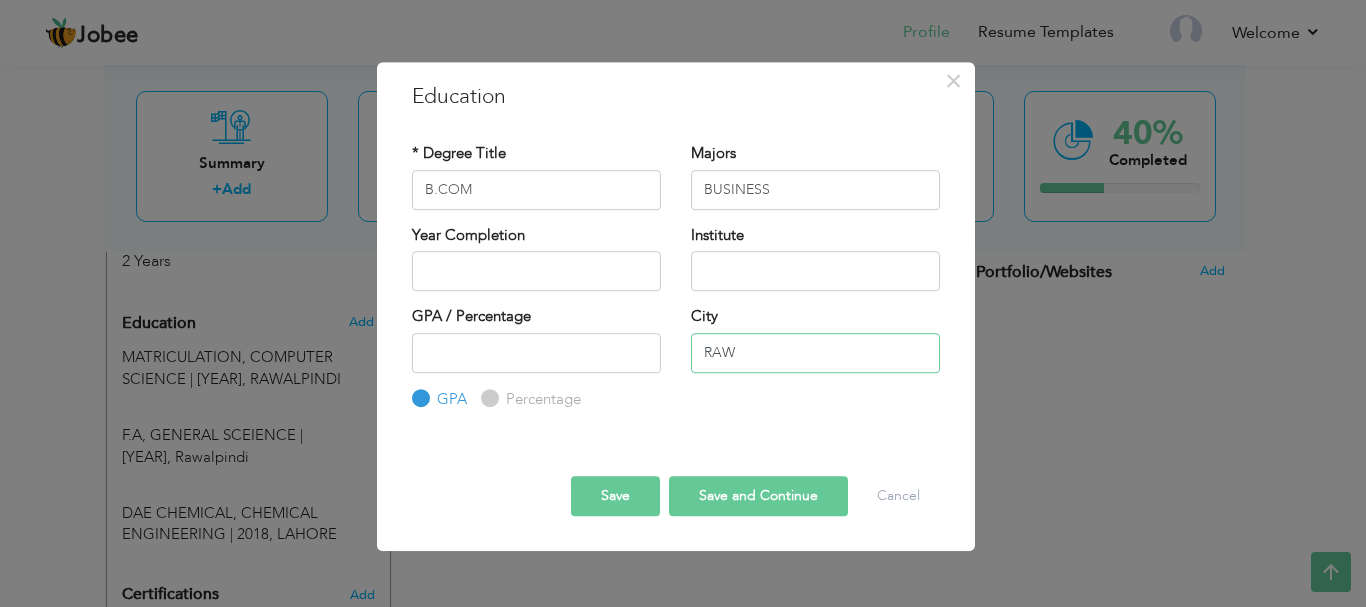 type on "Rawalpindi" 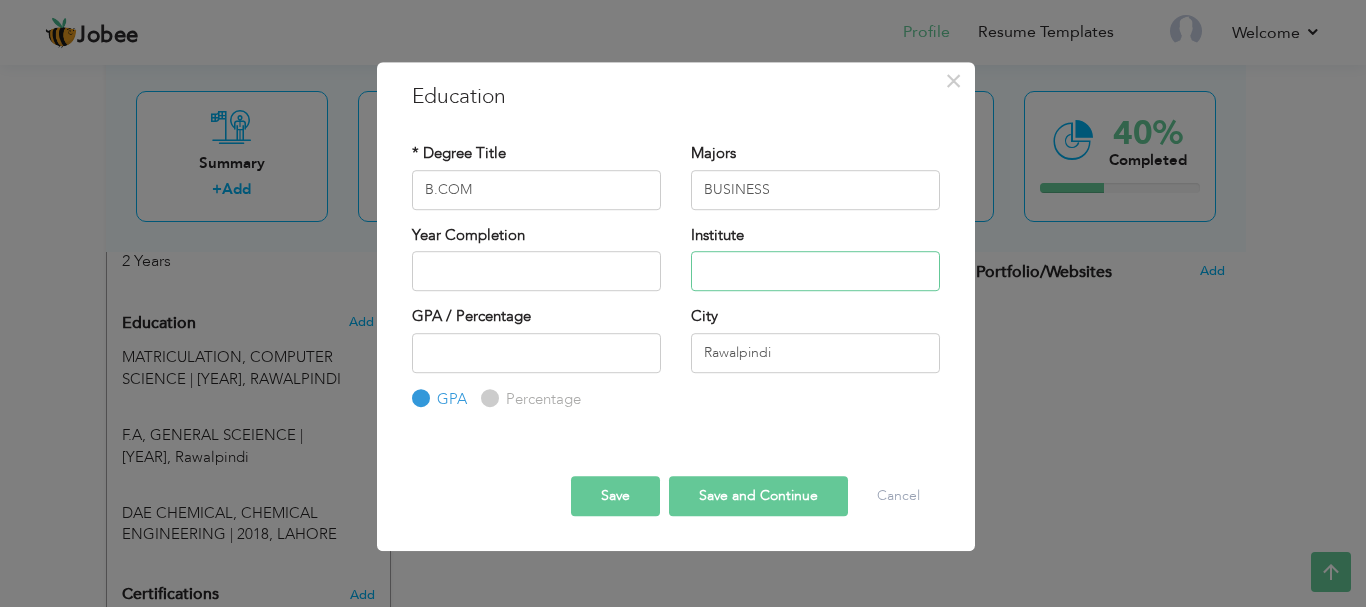 click at bounding box center [815, 271] 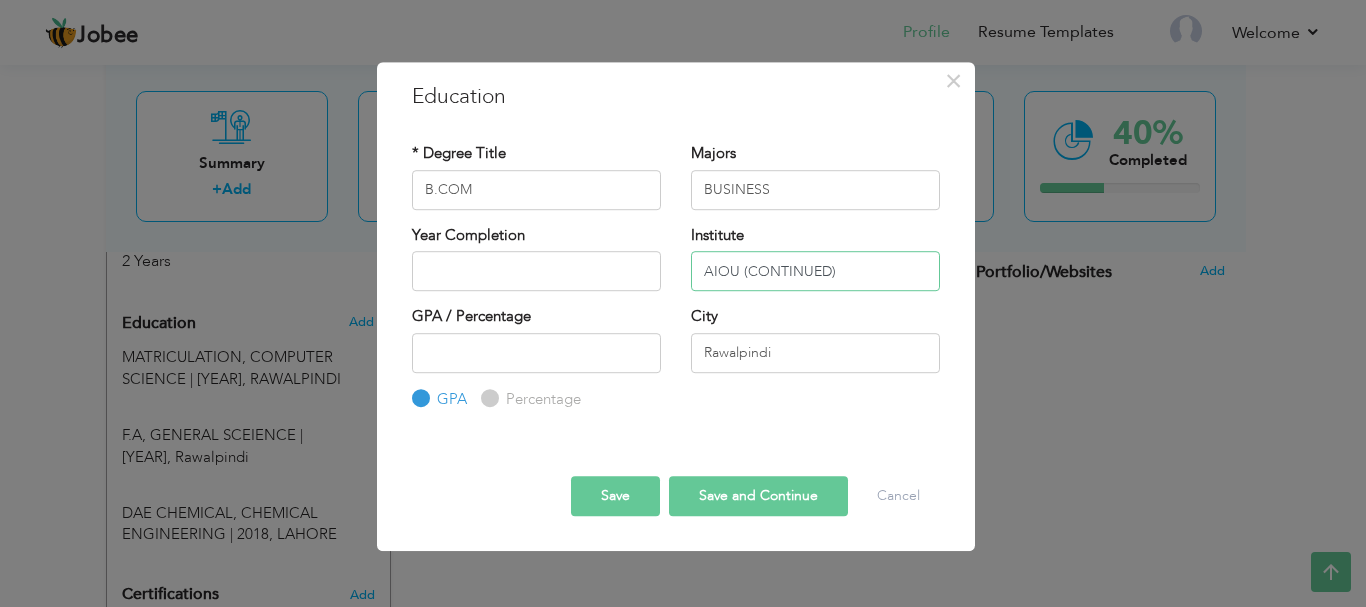 type on "AIOU (CONTINUED)" 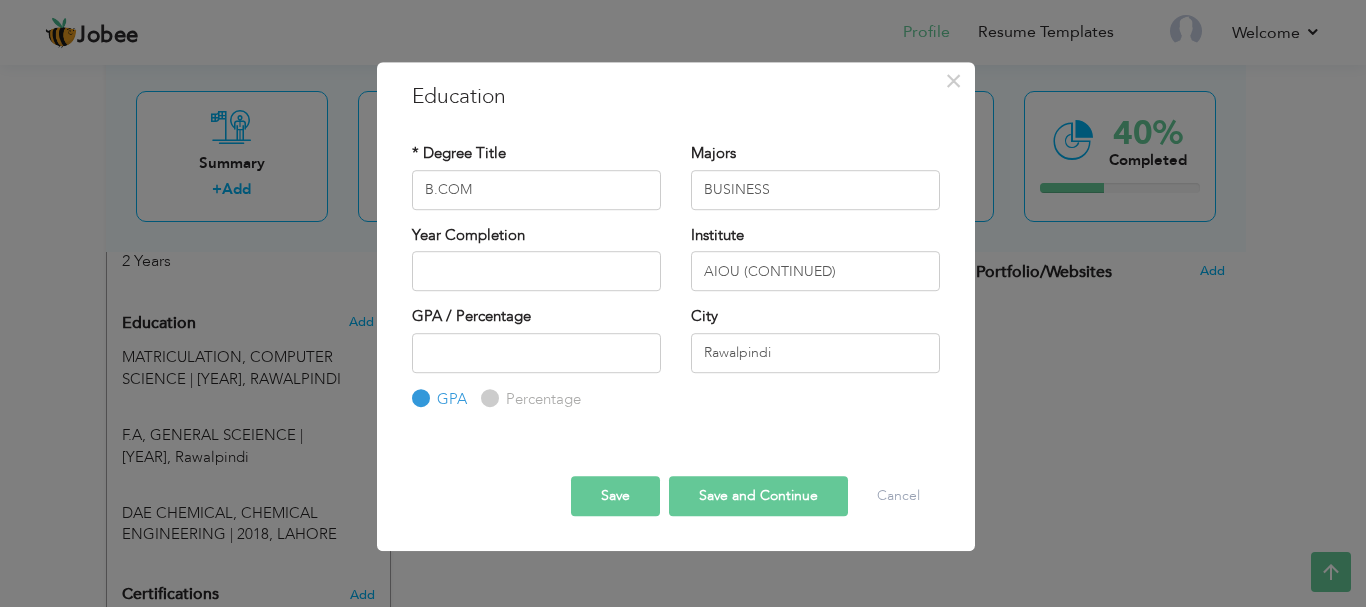 click on "Save" at bounding box center [615, 496] 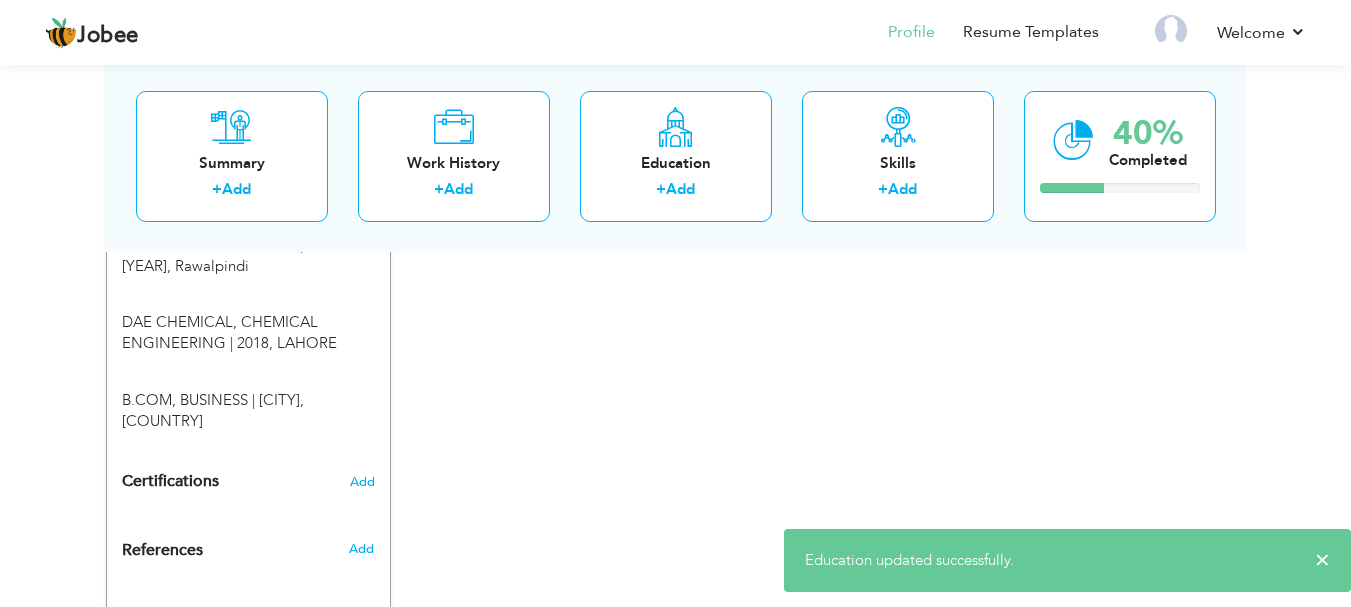 scroll, scrollTop: 1087, scrollLeft: 0, axis: vertical 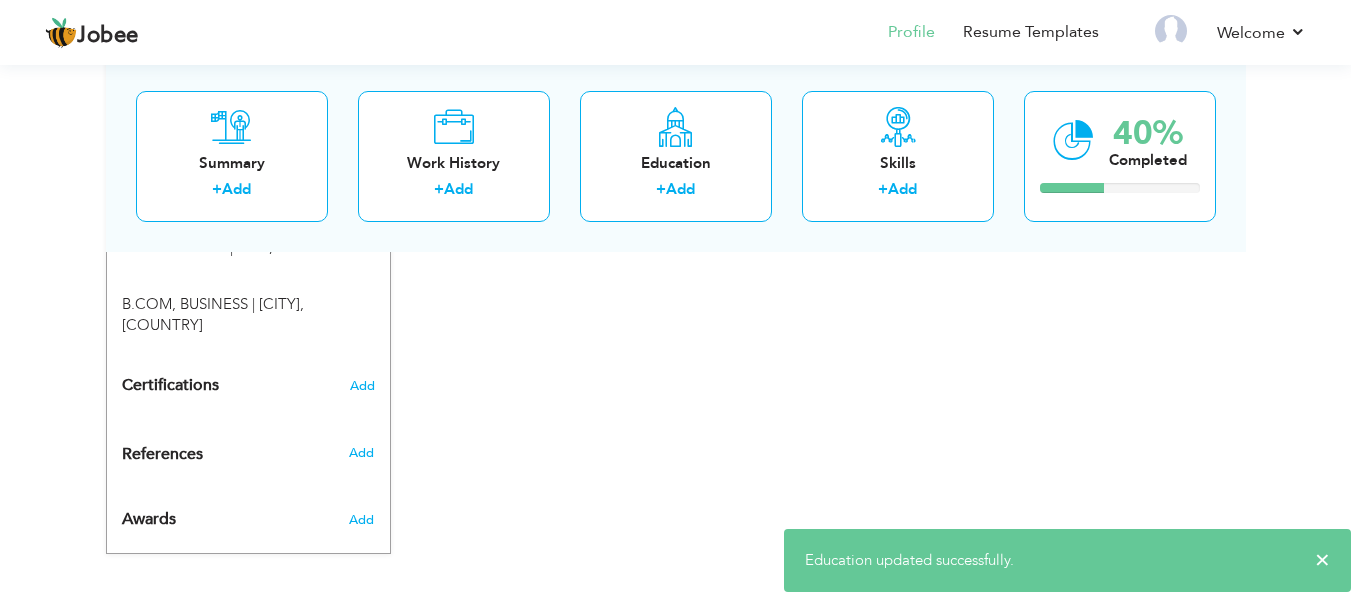 click on "Certifications
Add" at bounding box center (248, 386) 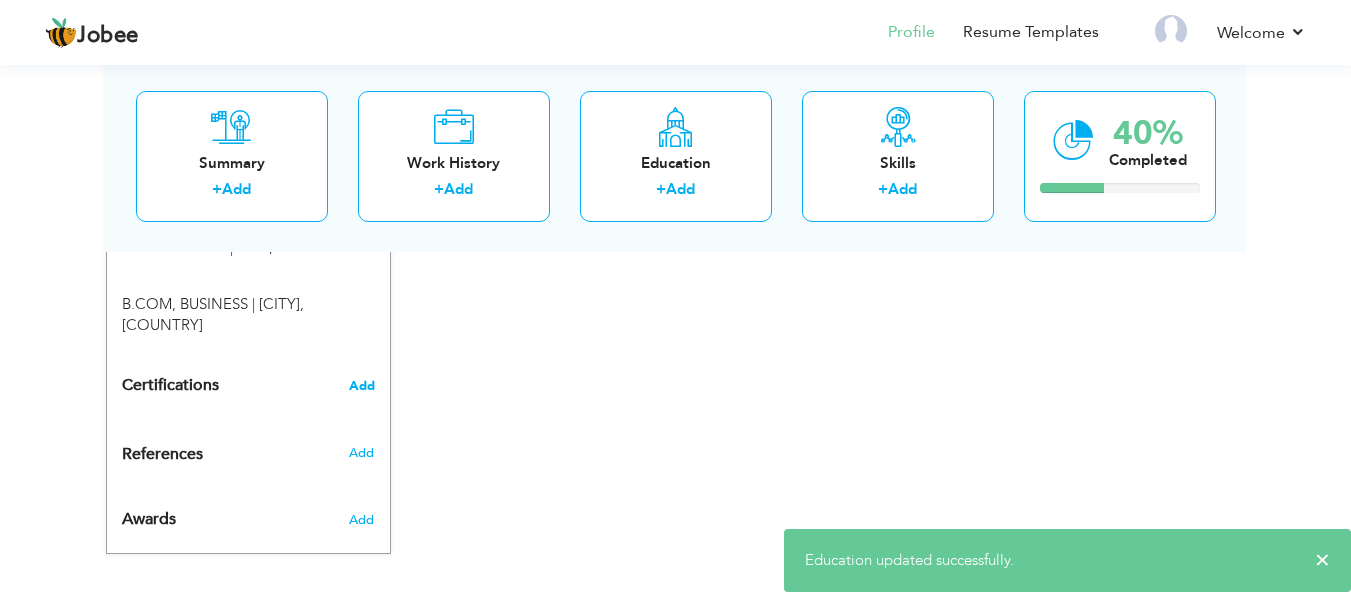 click on "Add" at bounding box center (362, 386) 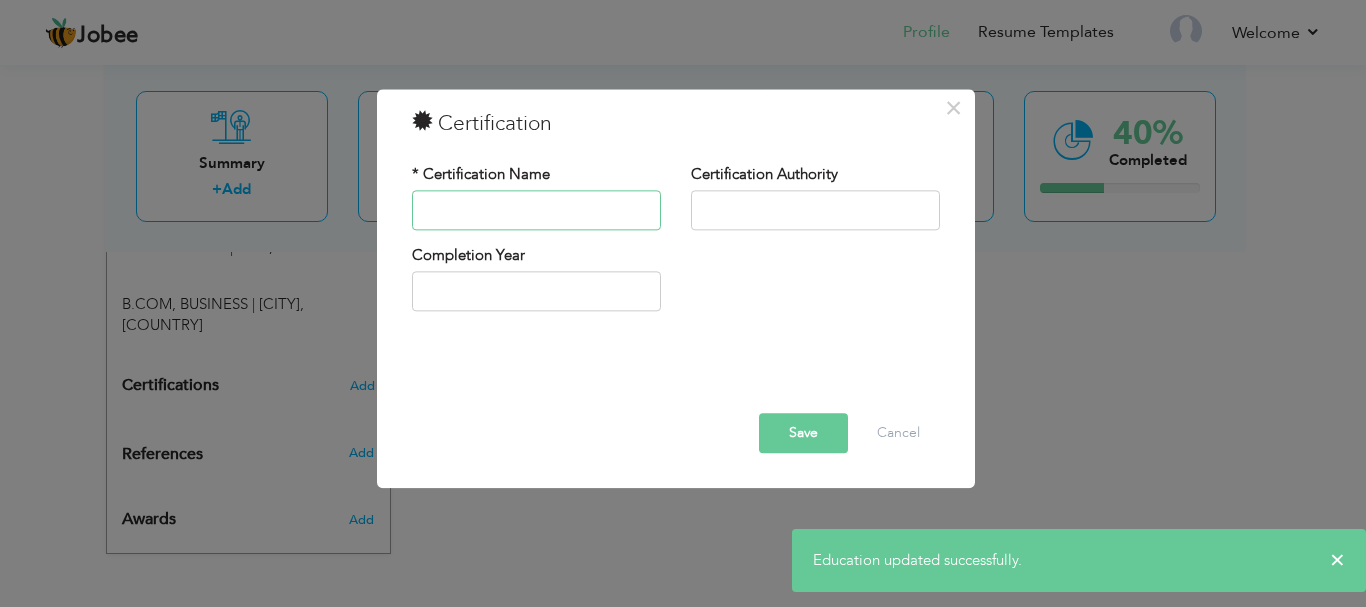 click at bounding box center (536, 210) 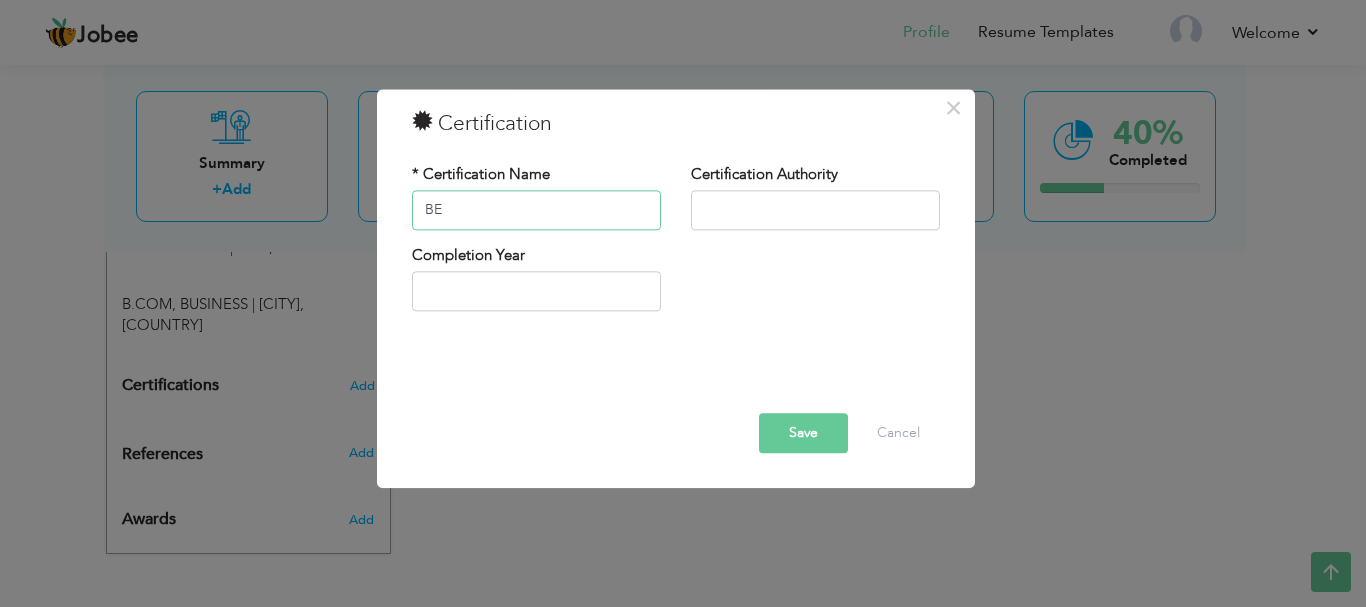 type on "B" 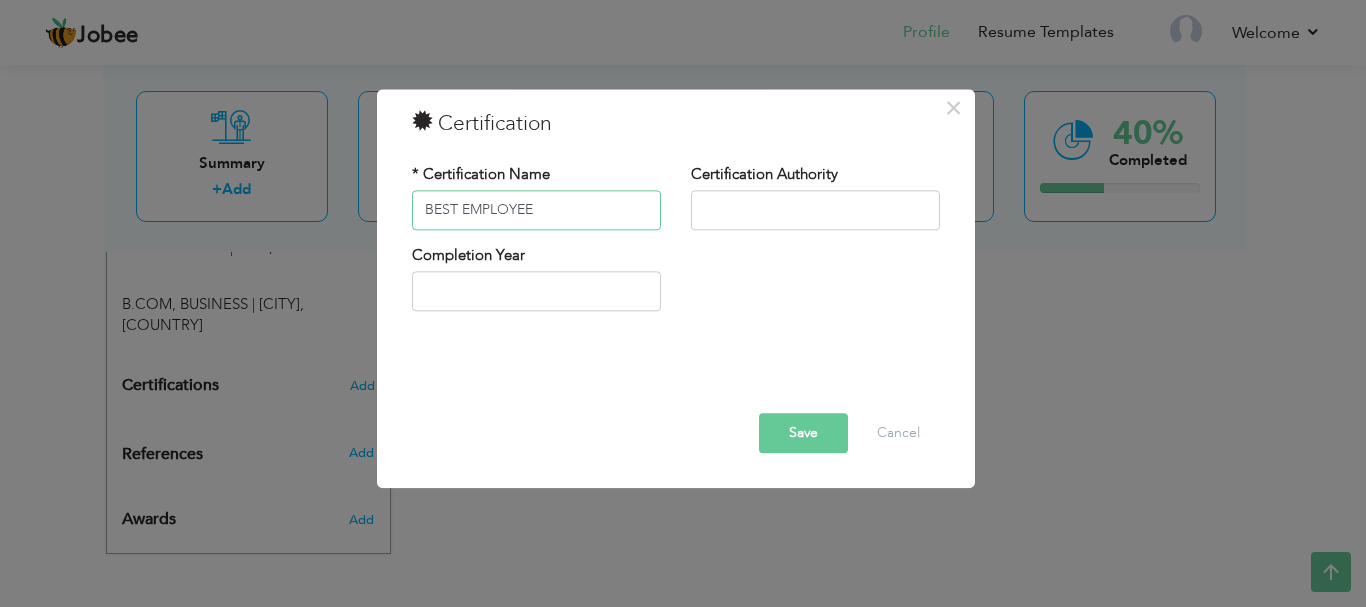 type on "BEST EMPLOYEE" 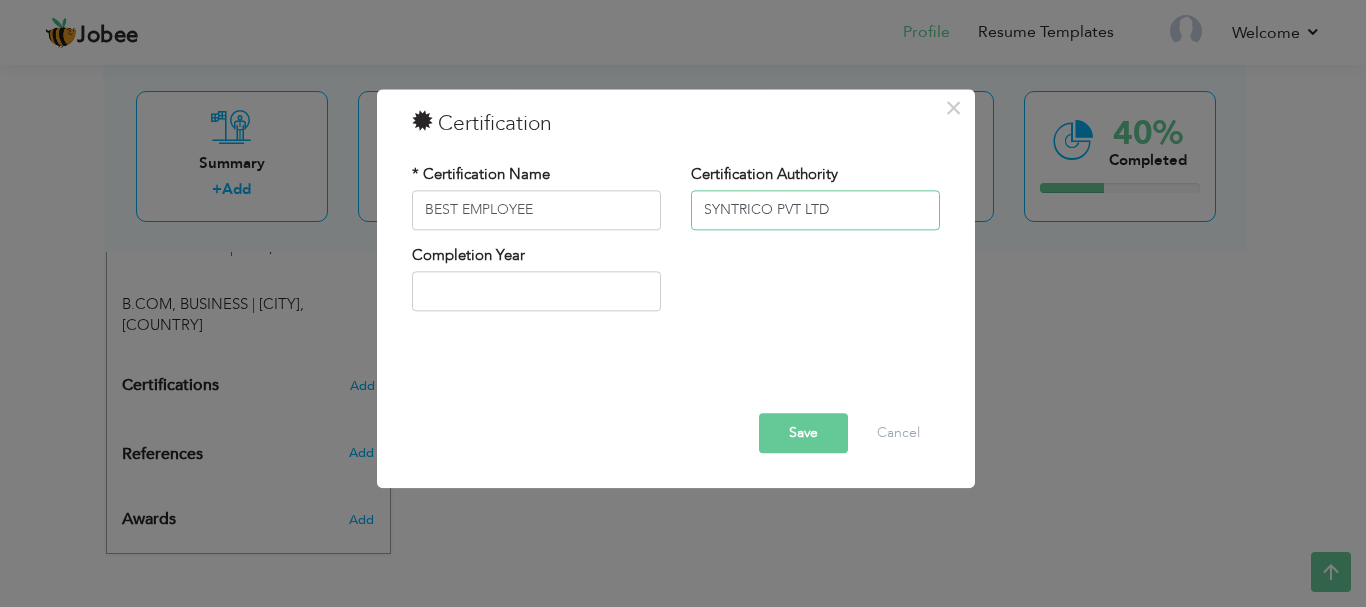type on "SYNTRICO PVT LTD" 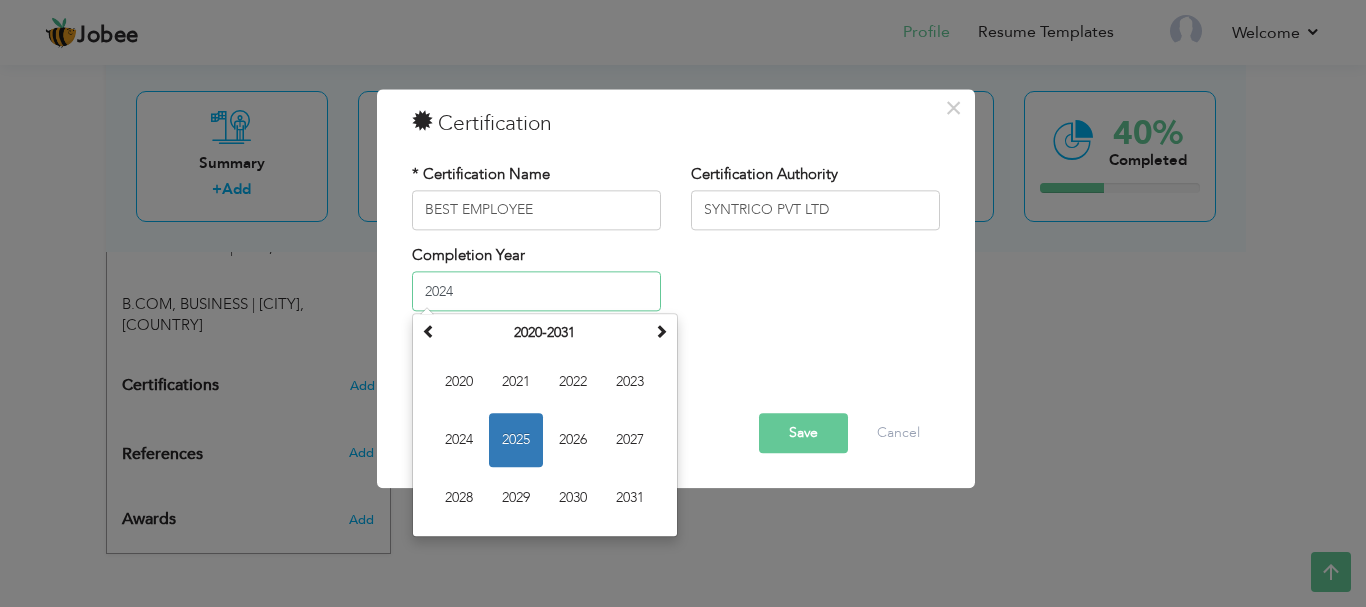 type on "2024" 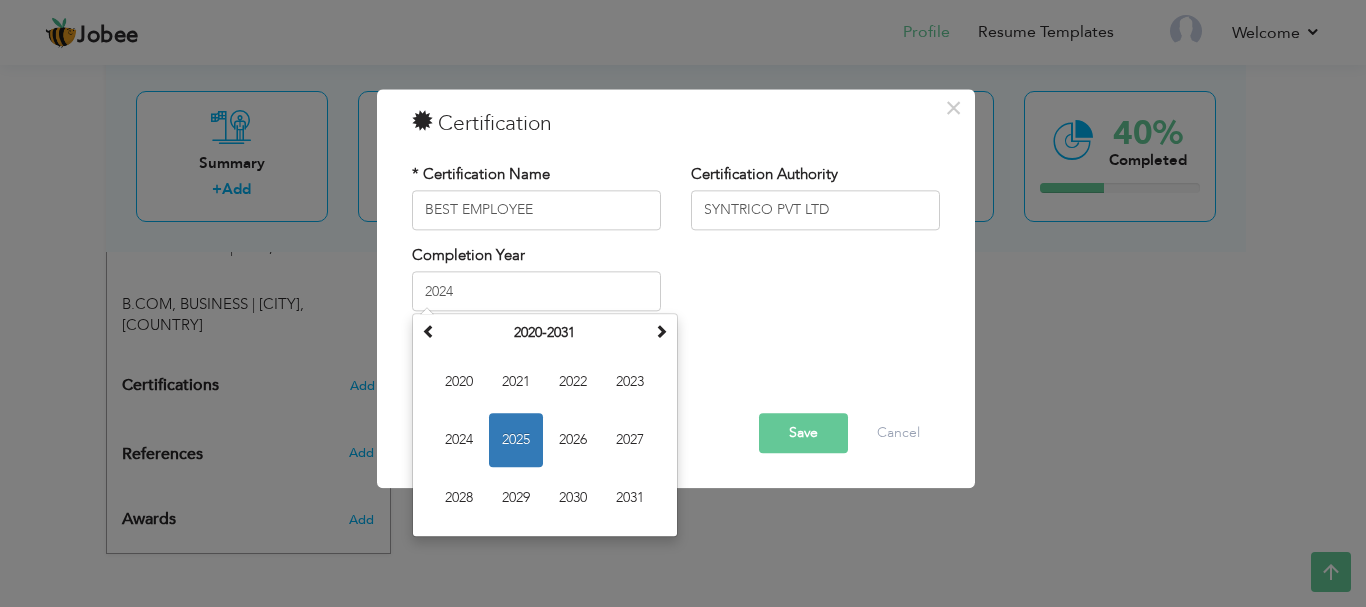 click on "Save" at bounding box center [803, 433] 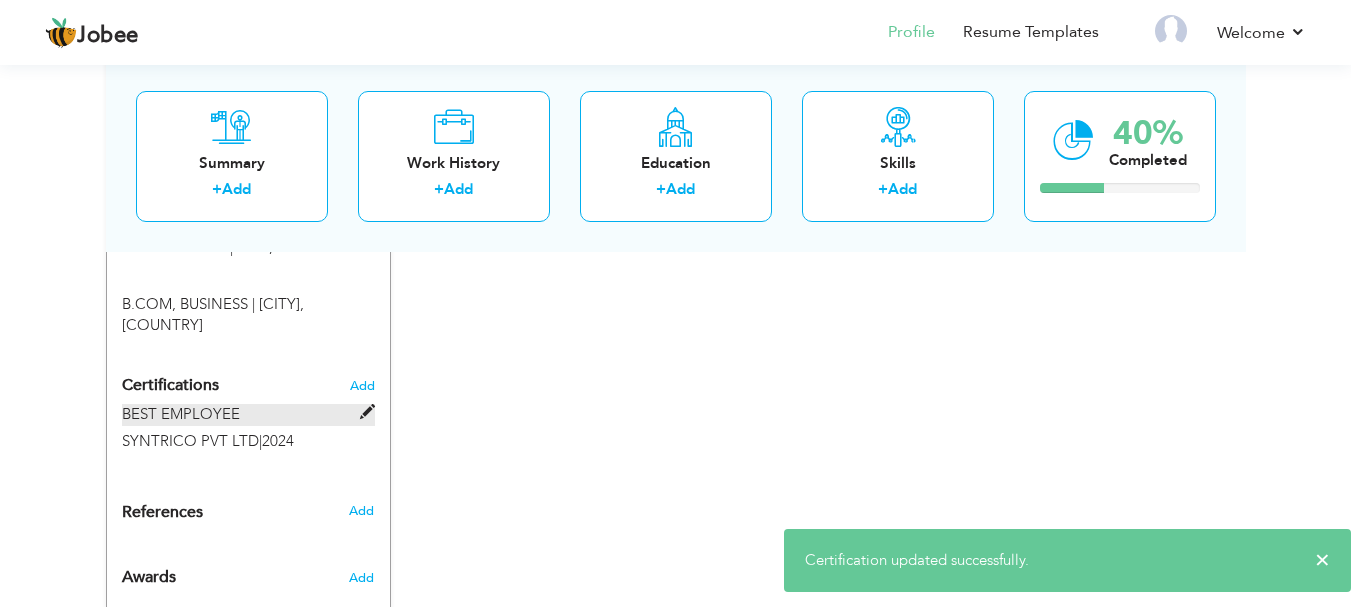 scroll, scrollTop: 1145, scrollLeft: 0, axis: vertical 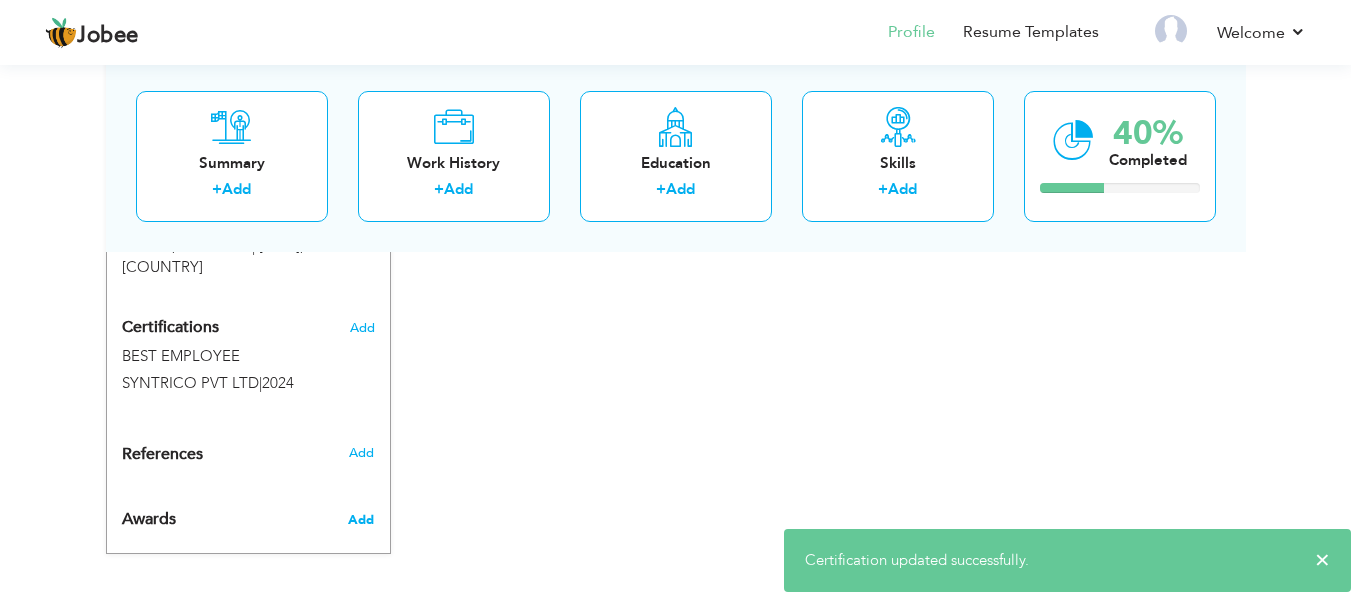 click on "Add" at bounding box center [361, 520] 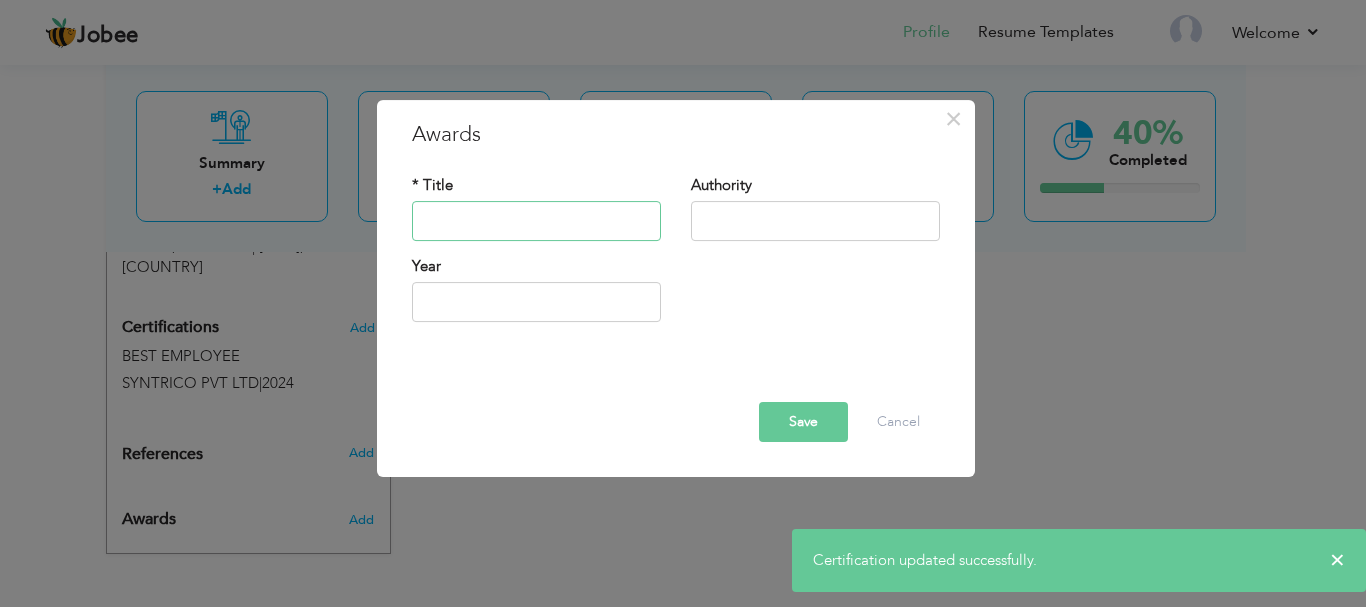 click at bounding box center (536, 221) 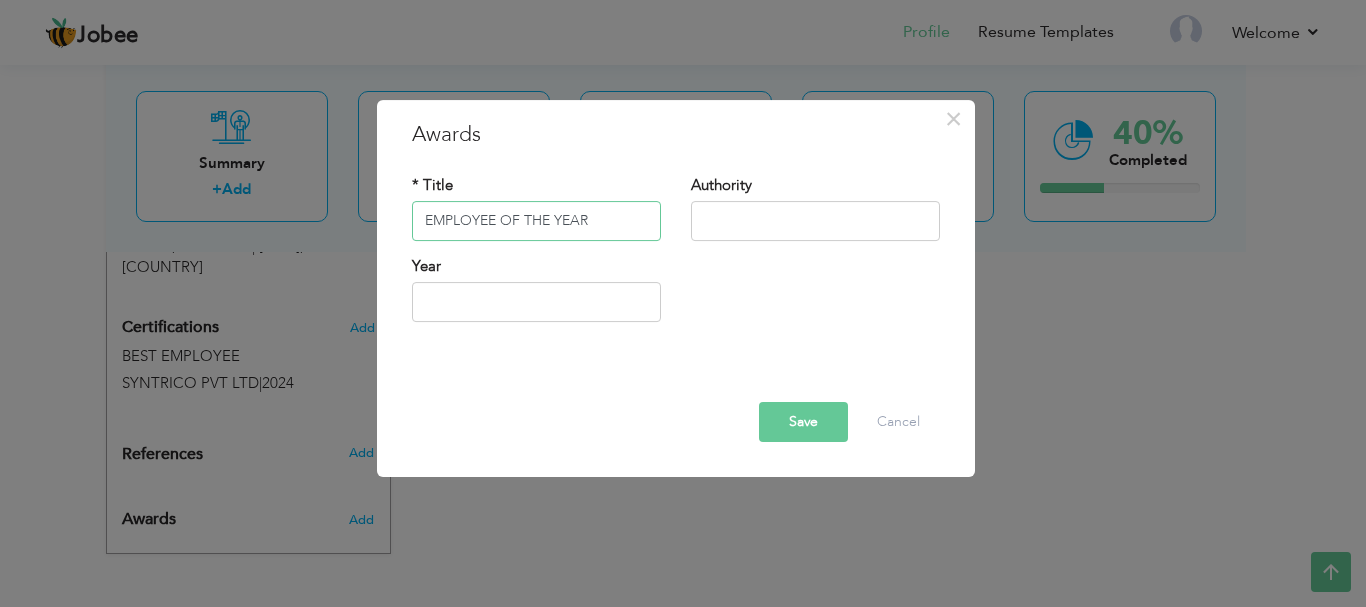 type on "EMPLOYEE OF THE YEAR" 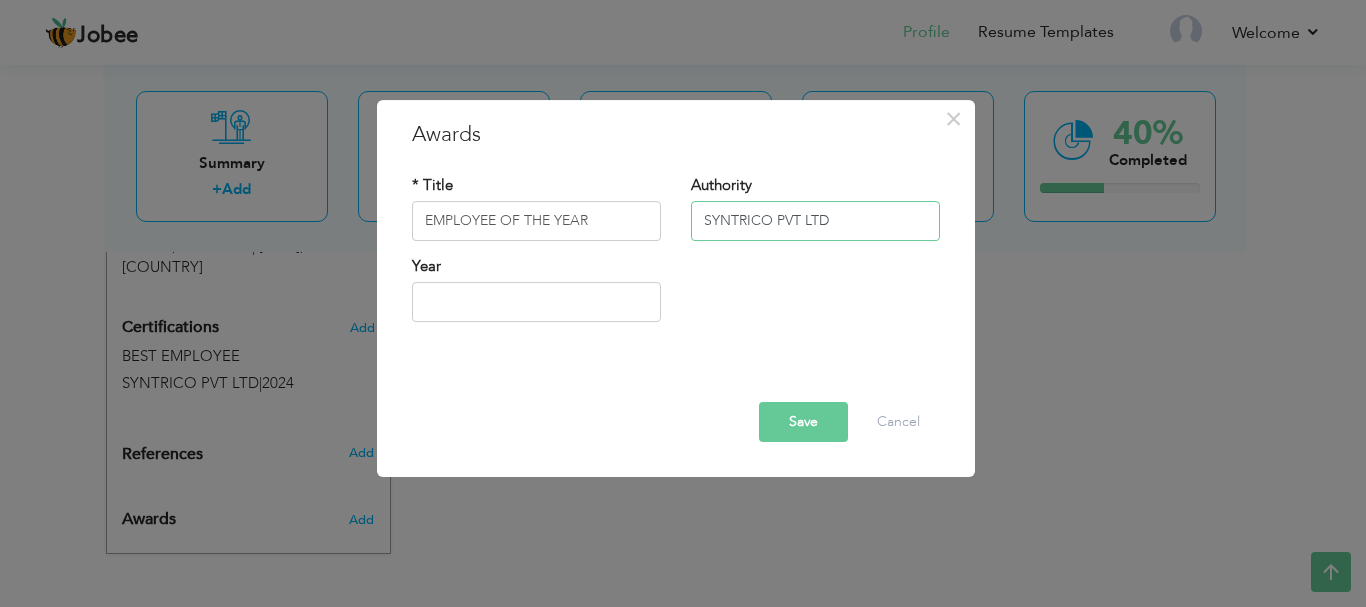 type on "SYNTRICO PVT LTD" 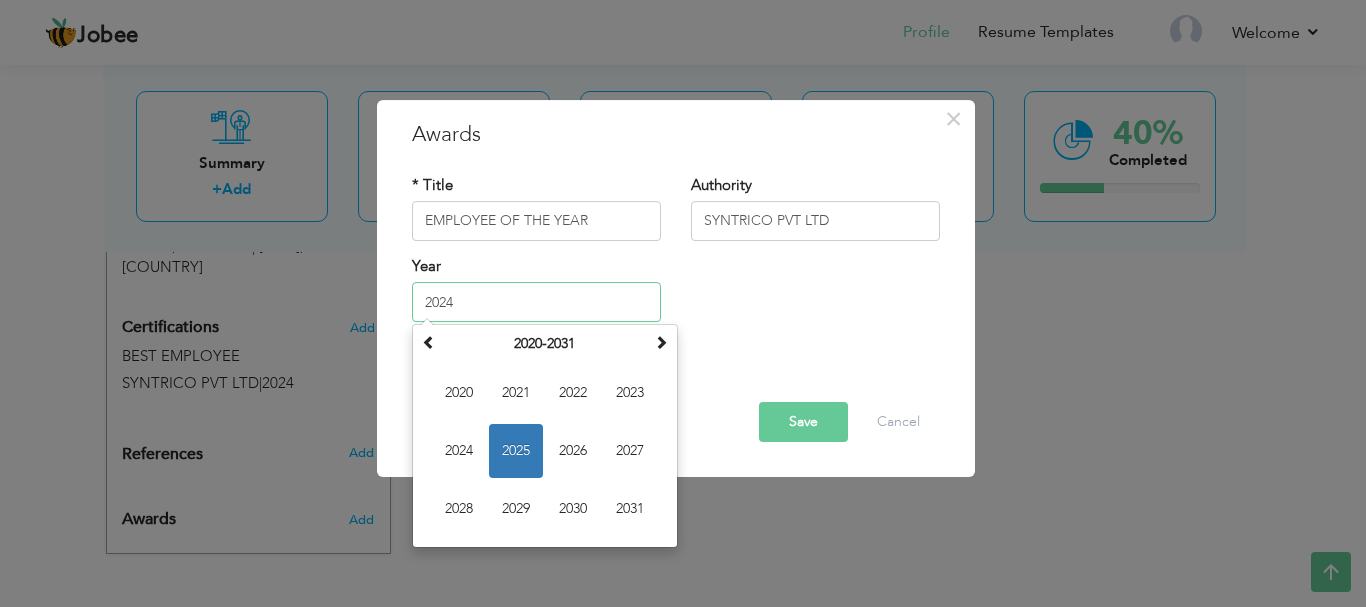 type on "2024" 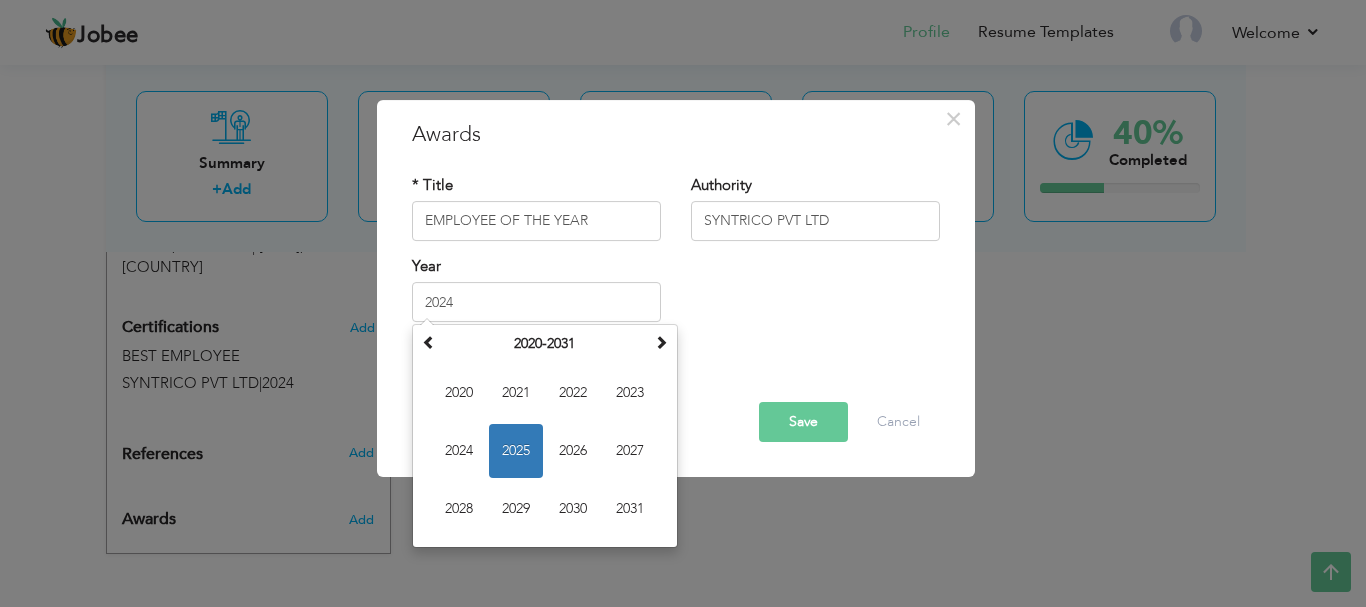 click on "Save
Delete
Cancel" at bounding box center (676, 404) 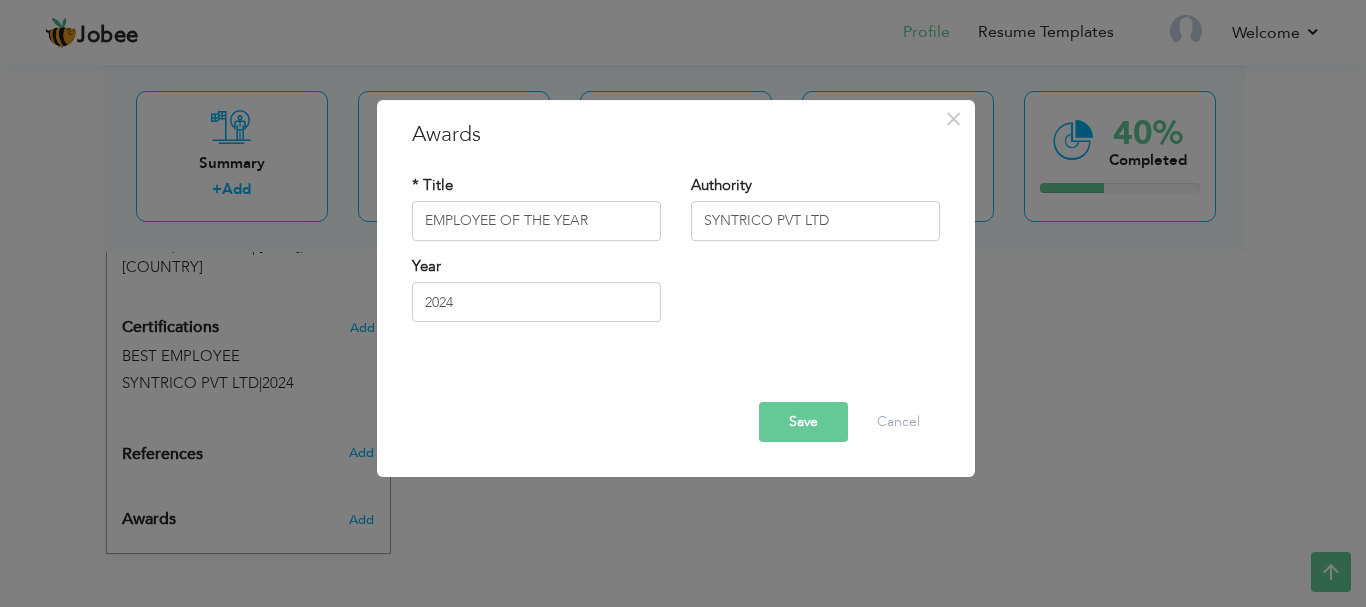 click on "Save" at bounding box center (803, 422) 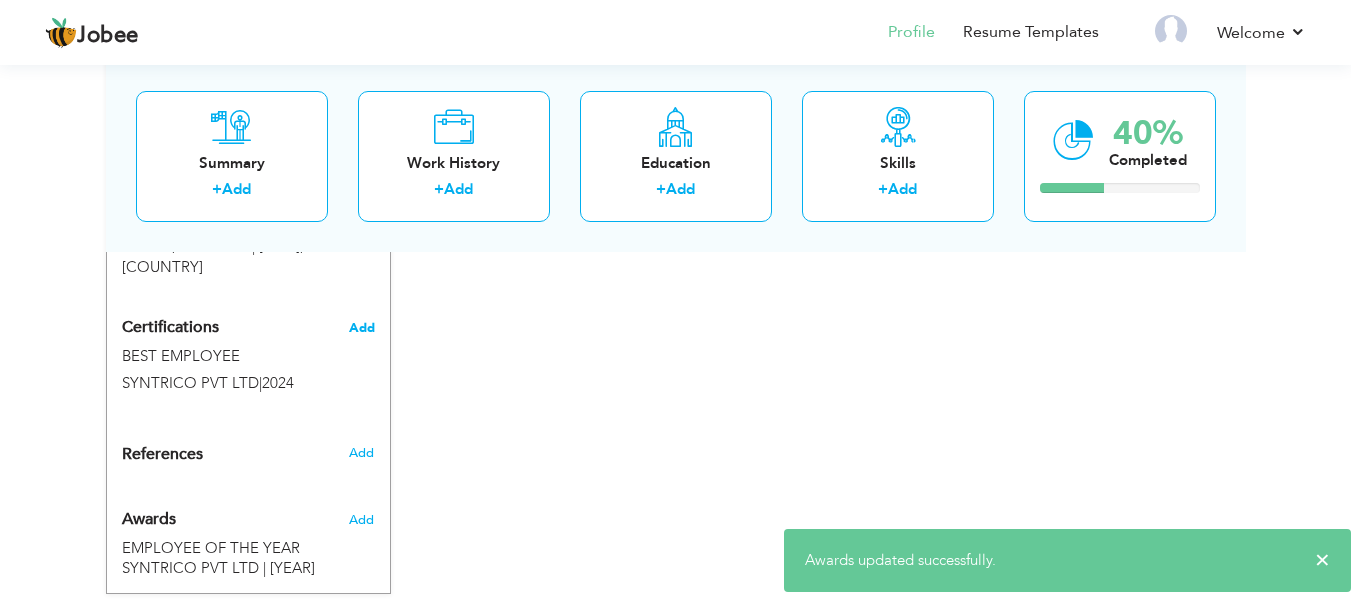 click on "Add" at bounding box center (362, 328) 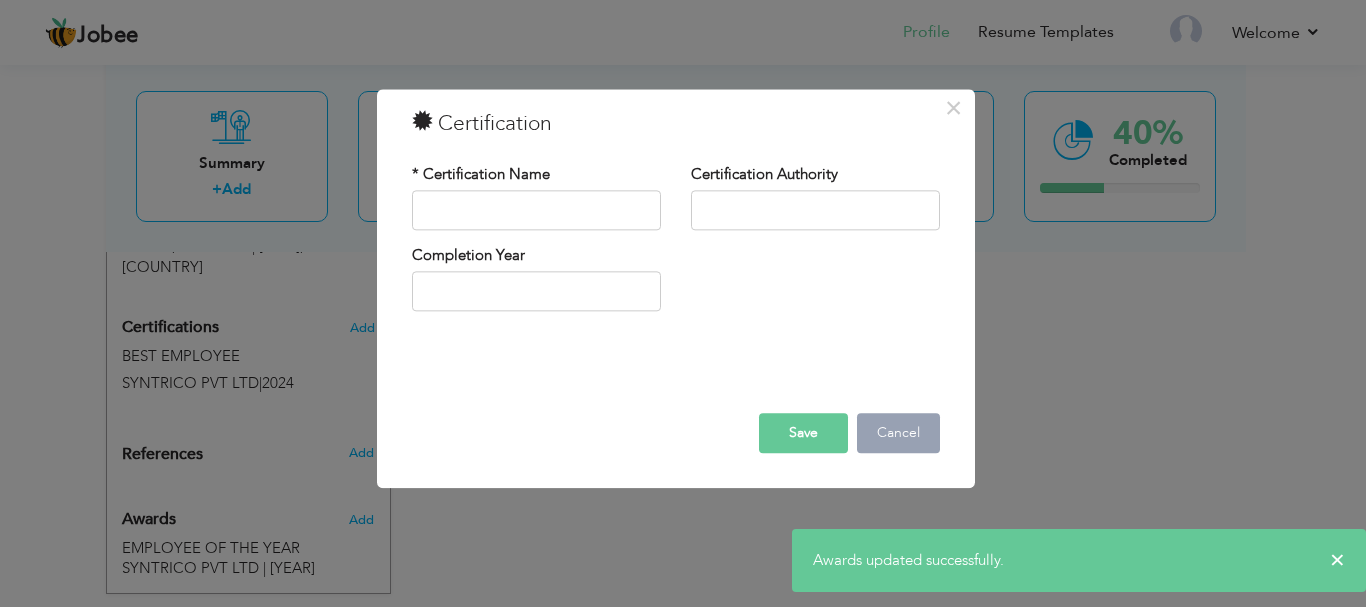 click on "Cancel" at bounding box center (898, 433) 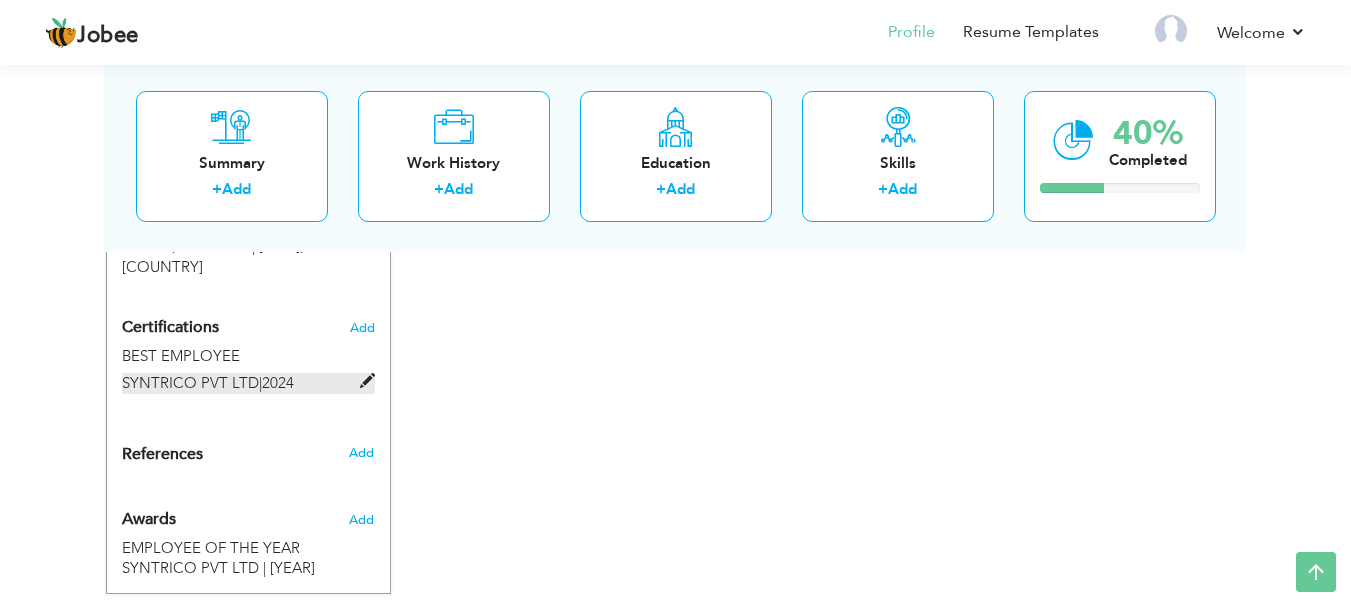 click at bounding box center (367, 381) 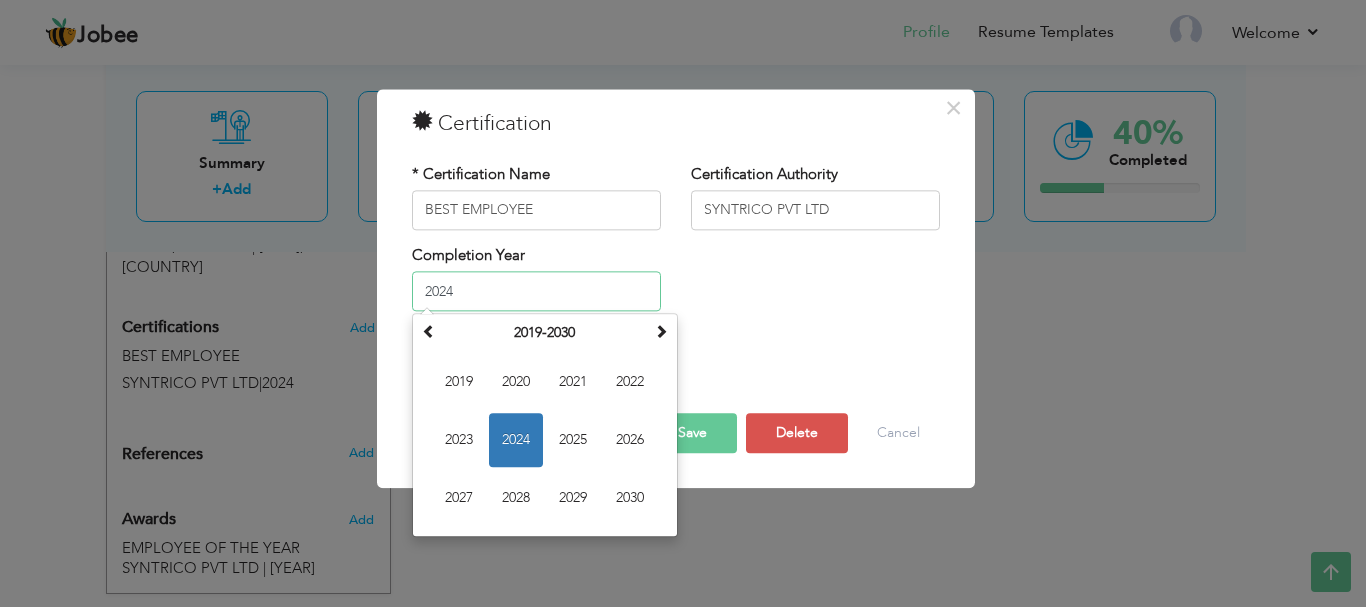 click on "2024" at bounding box center [536, 292] 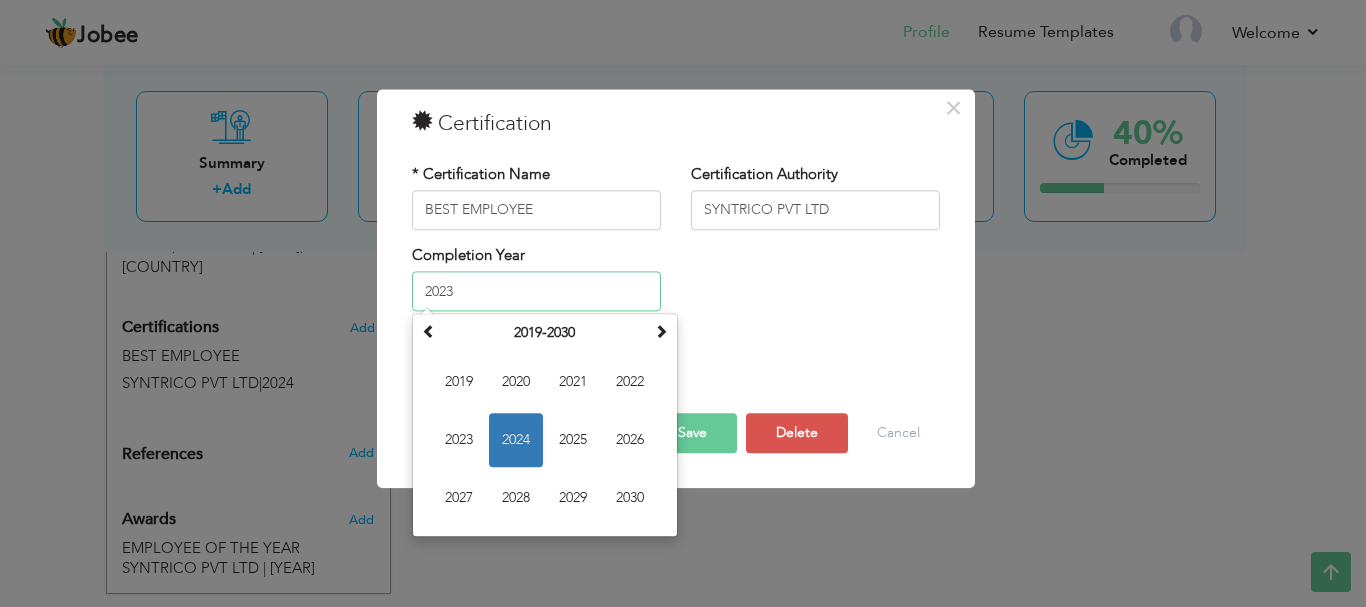 type on "2023" 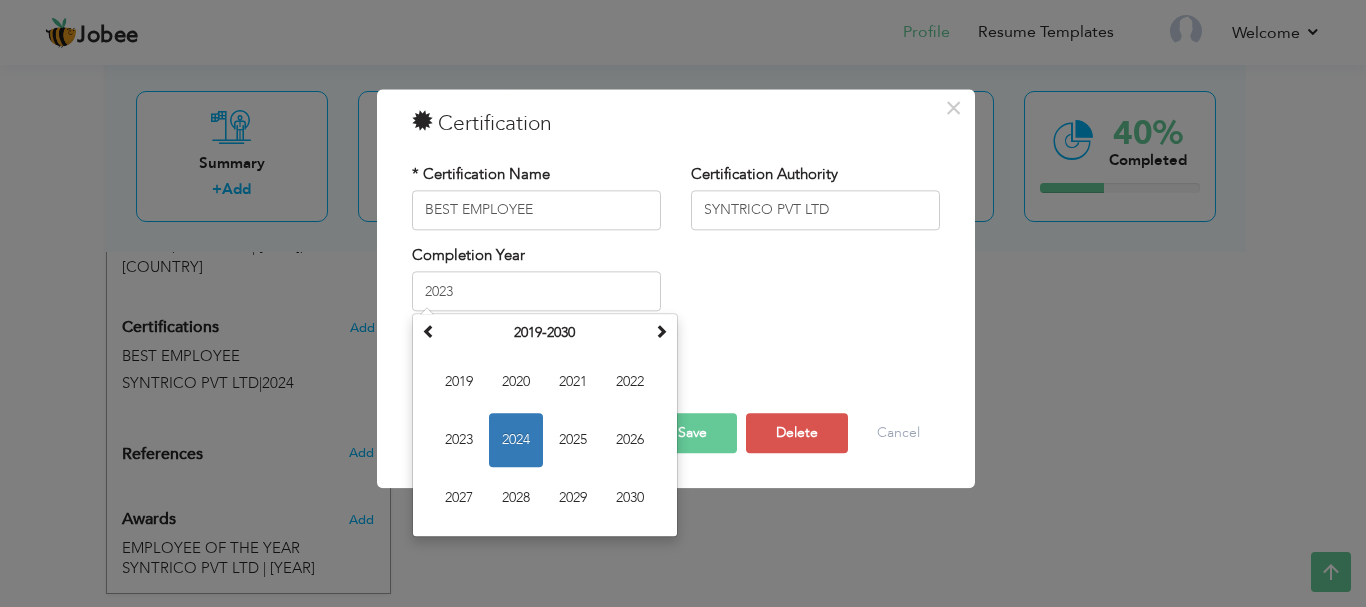 click on "Save" at bounding box center [692, 433] 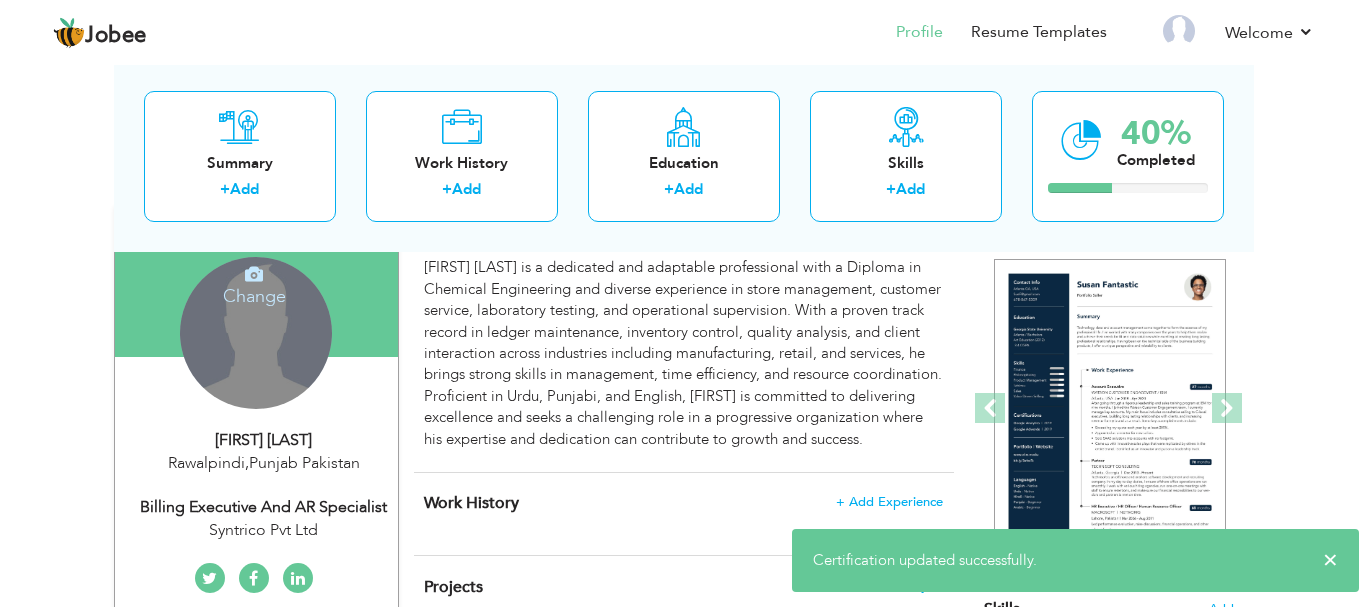 scroll, scrollTop: 0, scrollLeft: 0, axis: both 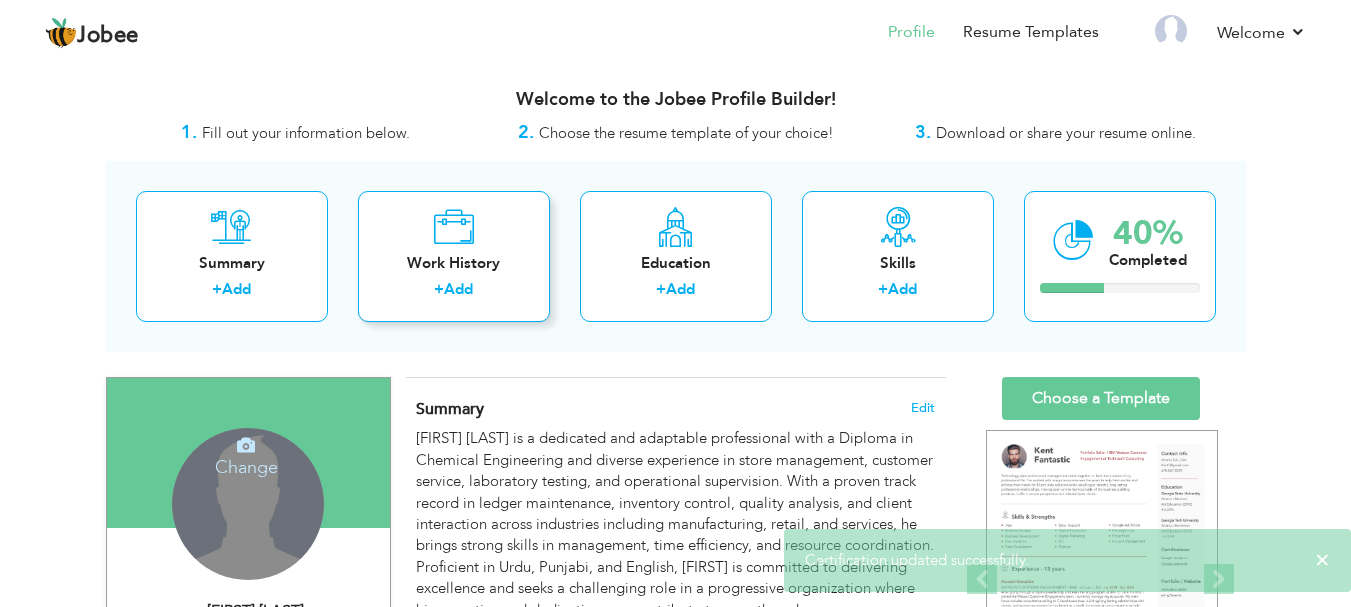 click on "Add" at bounding box center (458, 289) 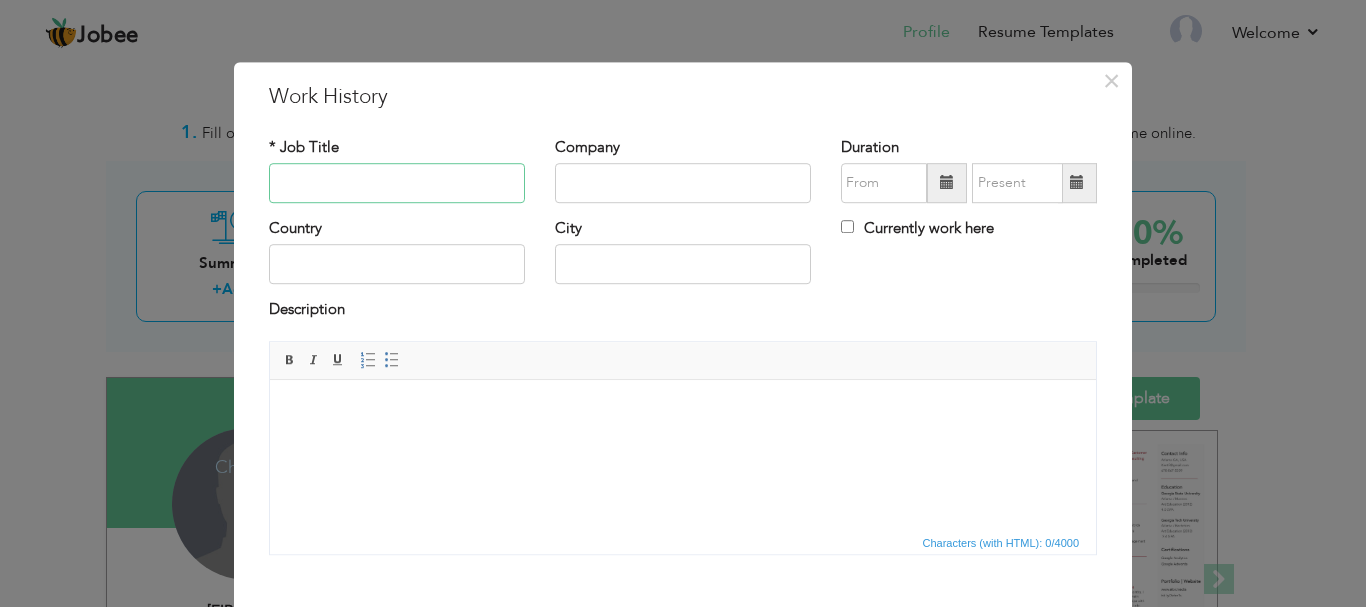 click at bounding box center (397, 183) 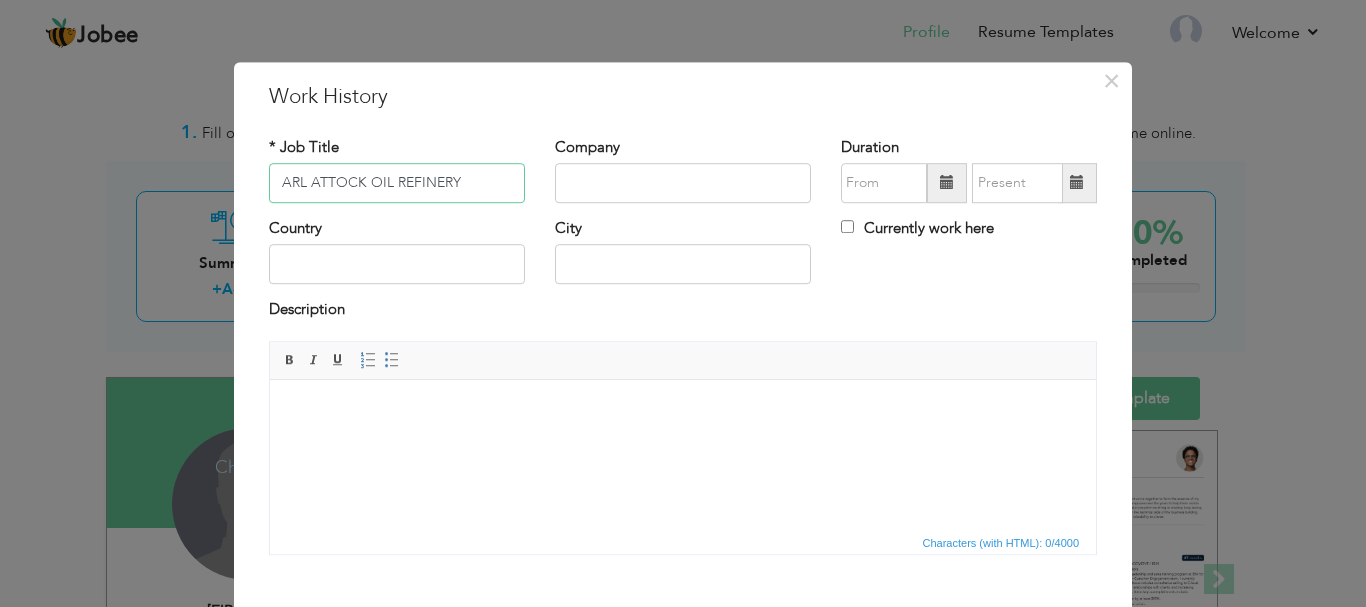 type on "ARL ATTOCK OIL REFINERY" 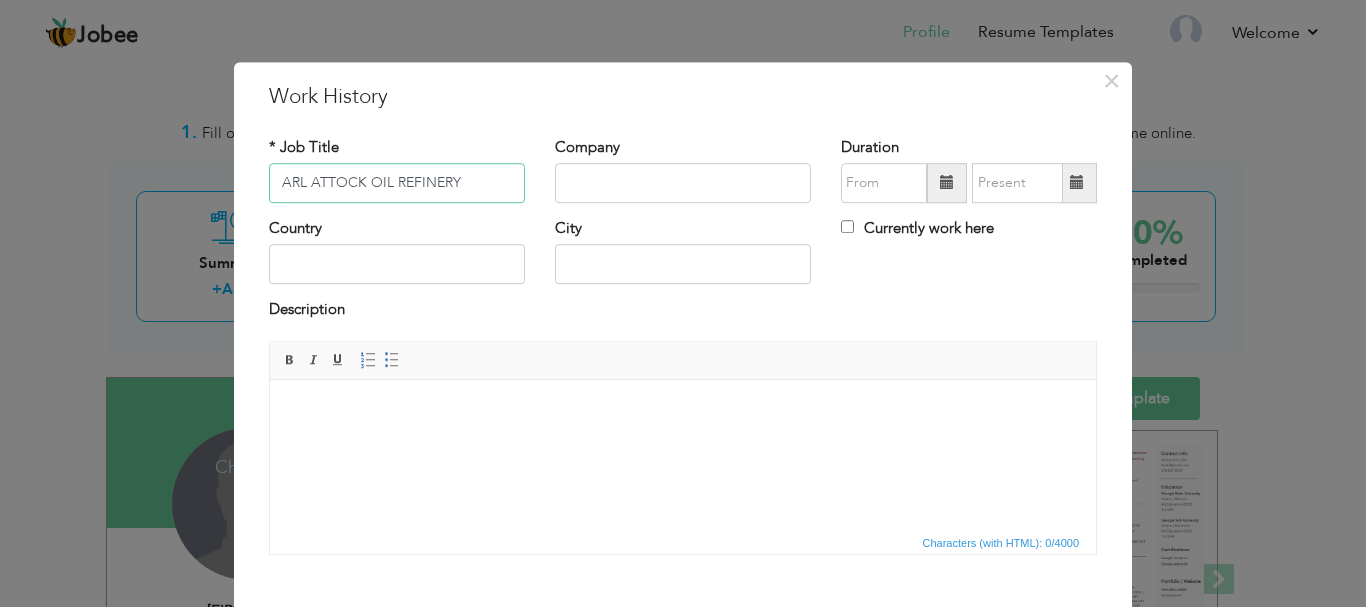 click on "ARL ATTOCK OIL REFINERY" at bounding box center [397, 183] 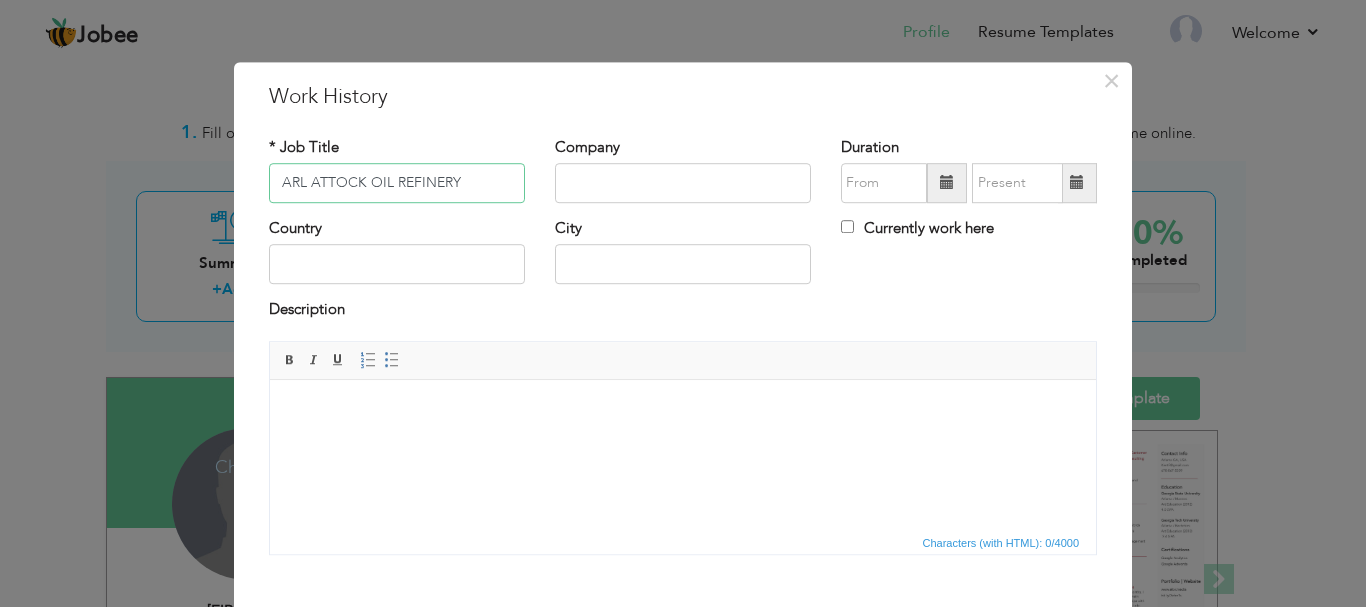click on "ARL ATTOCK OIL REFINERY" at bounding box center (397, 183) 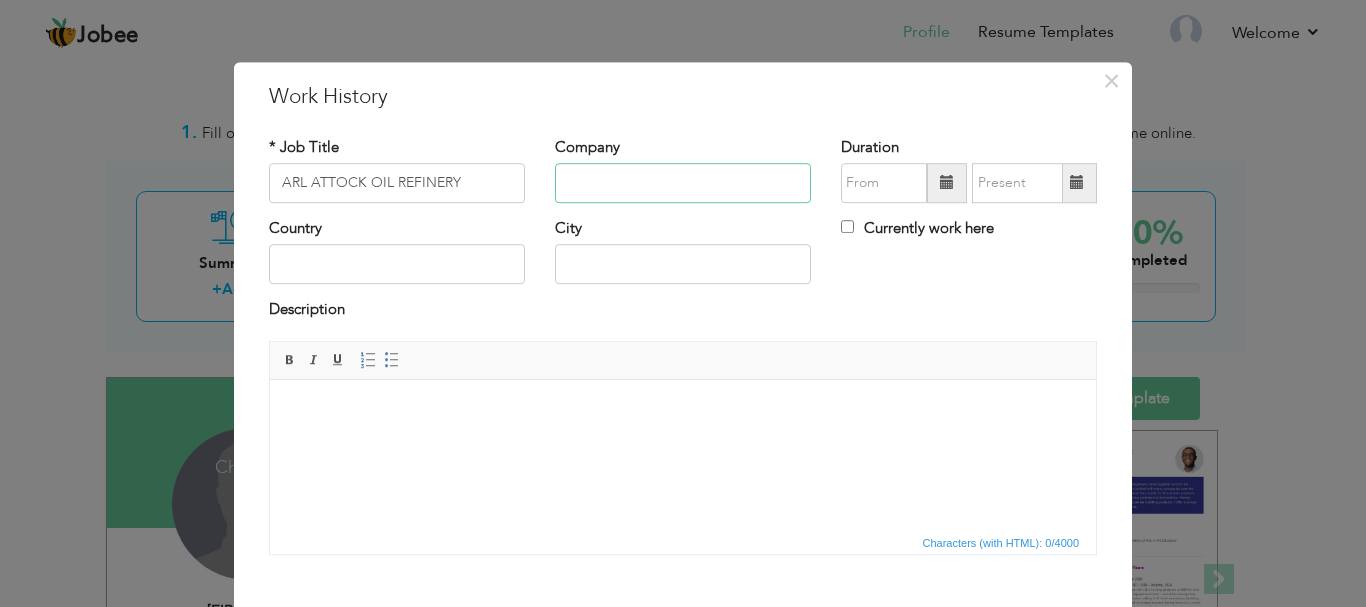 click at bounding box center (683, 183) 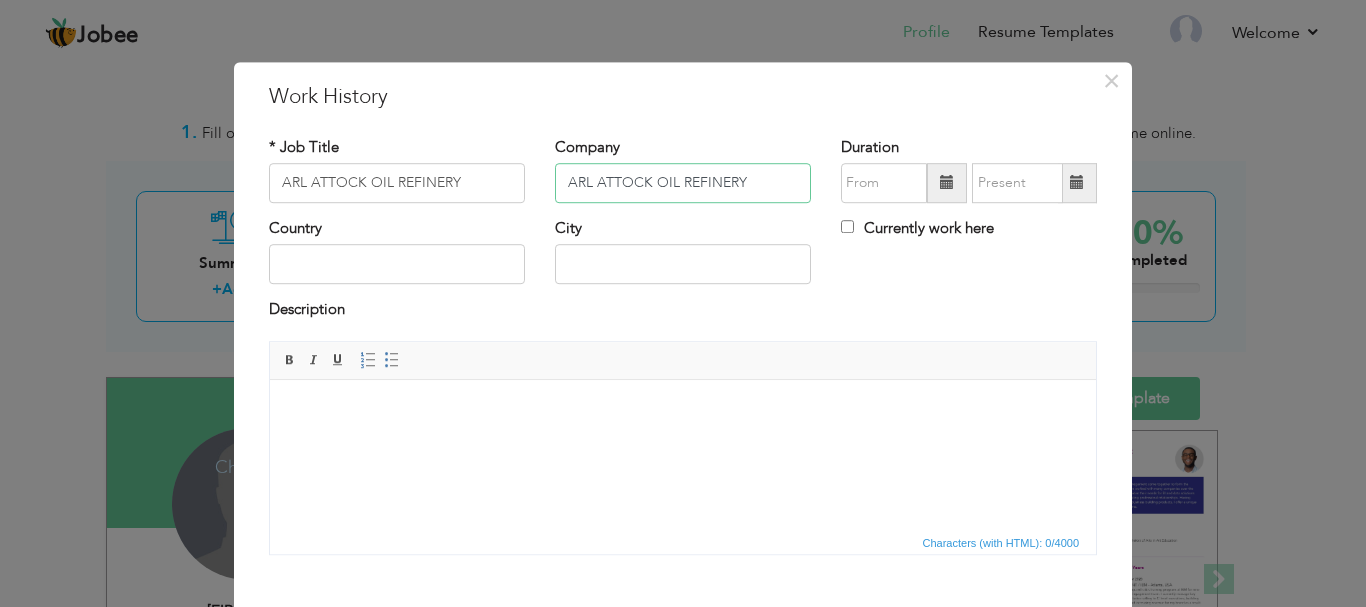 type on "ARL ATTOCK OIL REFINERY" 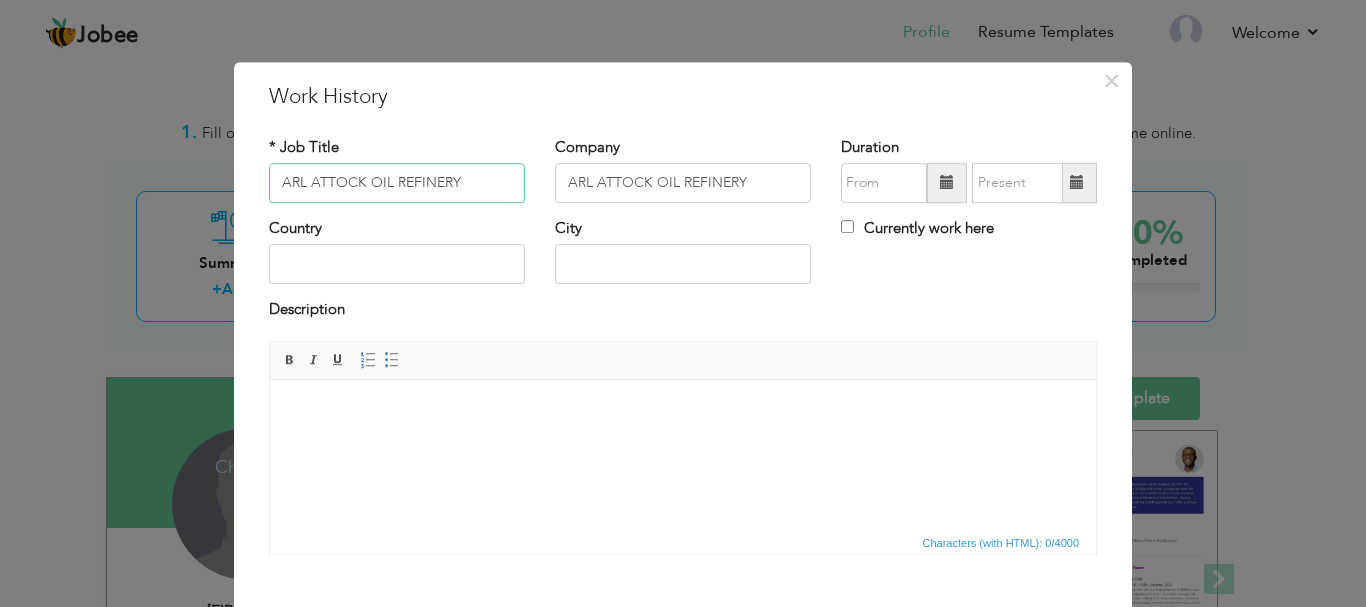 click on "ARL ATTOCK OIL REFINERY" at bounding box center [397, 183] 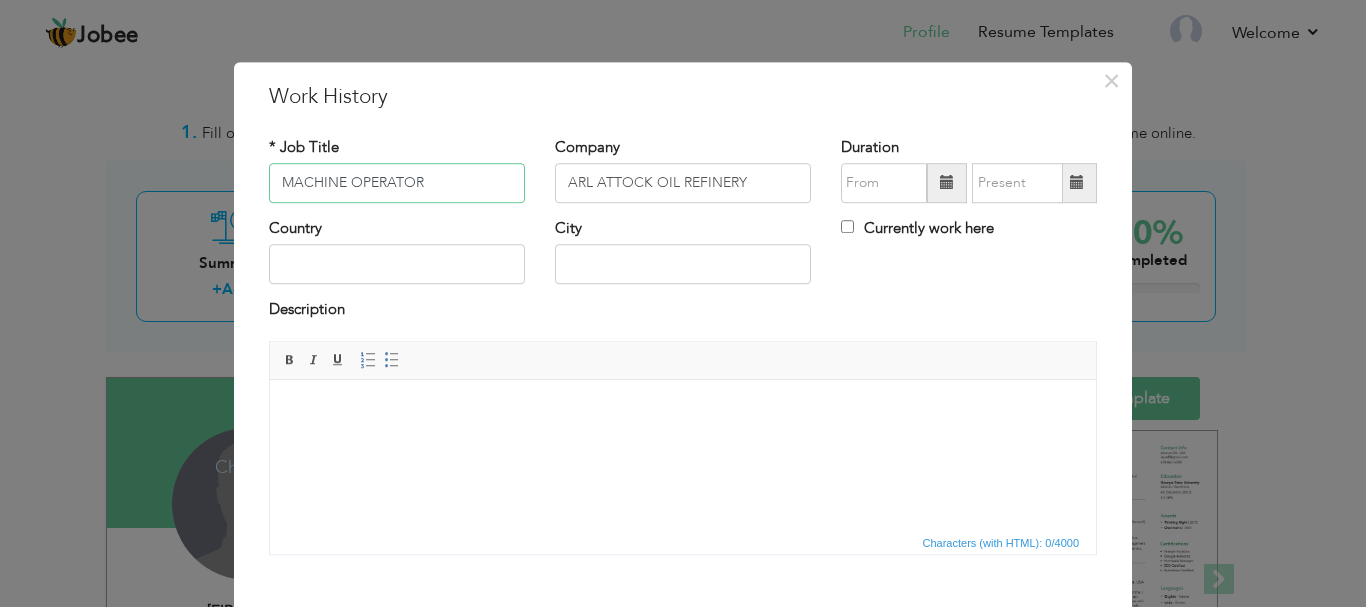 type on "MACHINE OPERATOR" 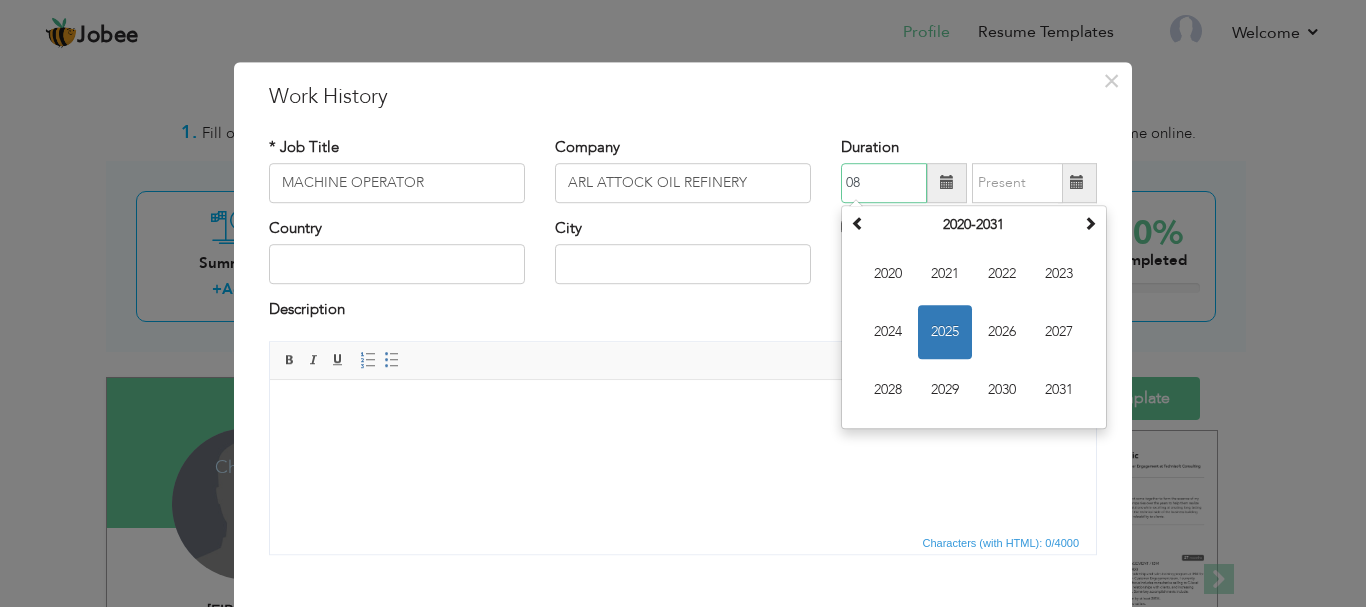 type on "0" 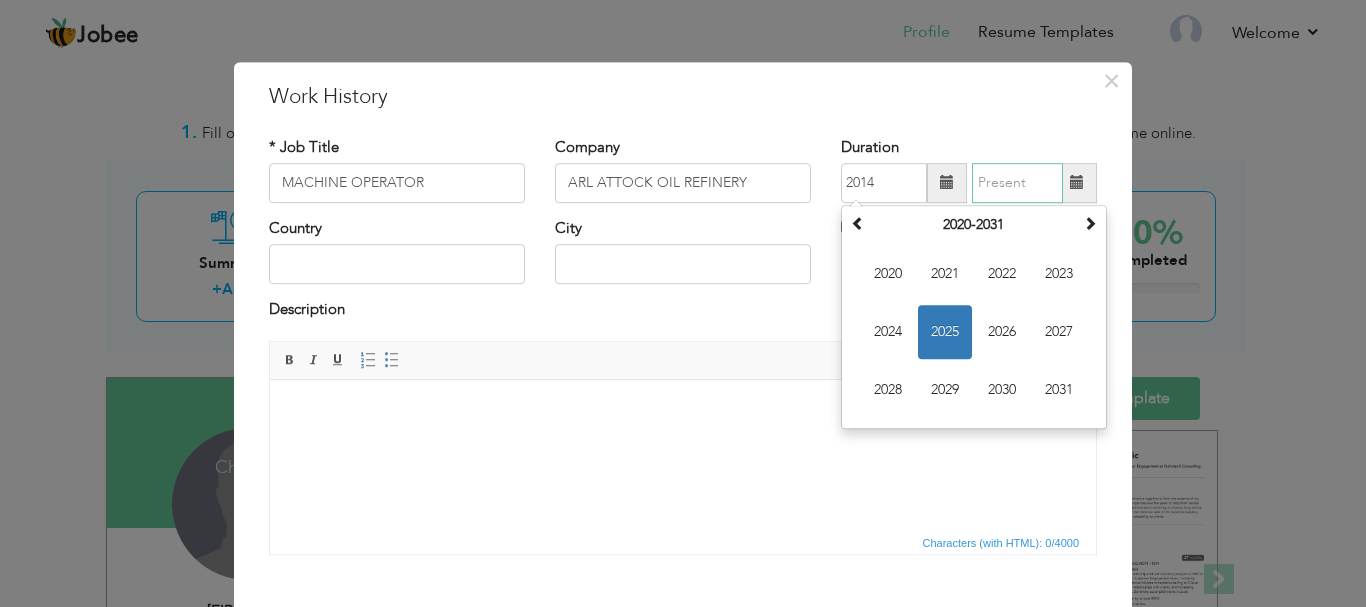 type on "08/2025" 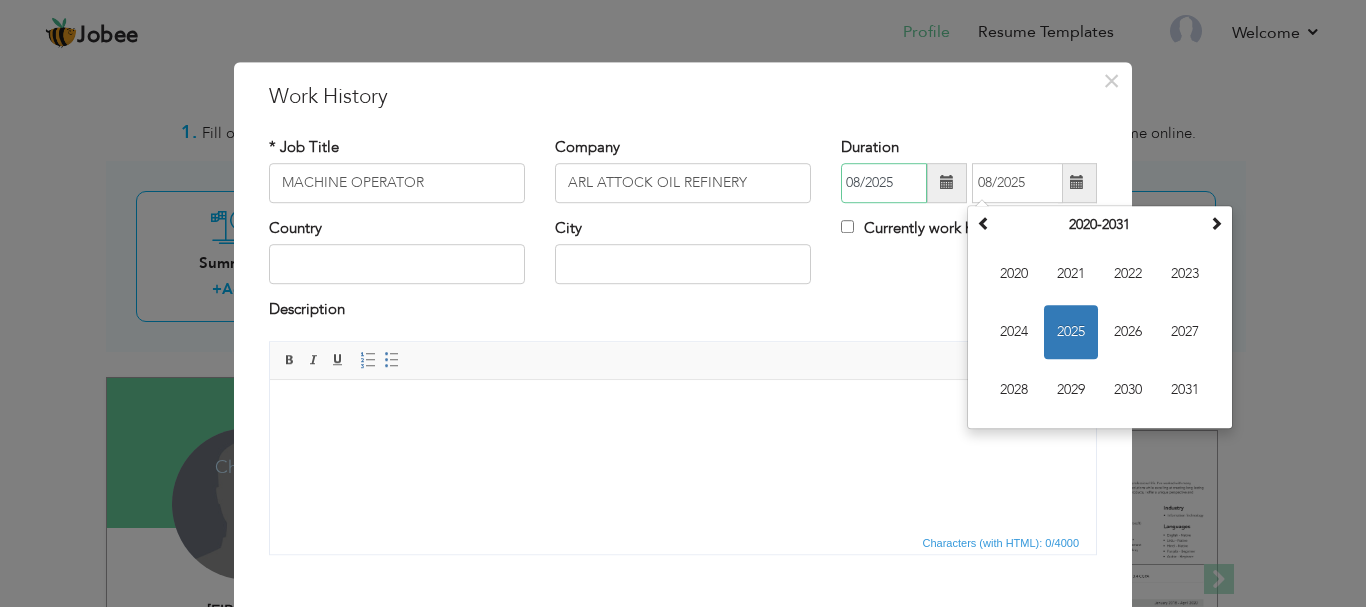 click on "08/2025" at bounding box center [884, 183] 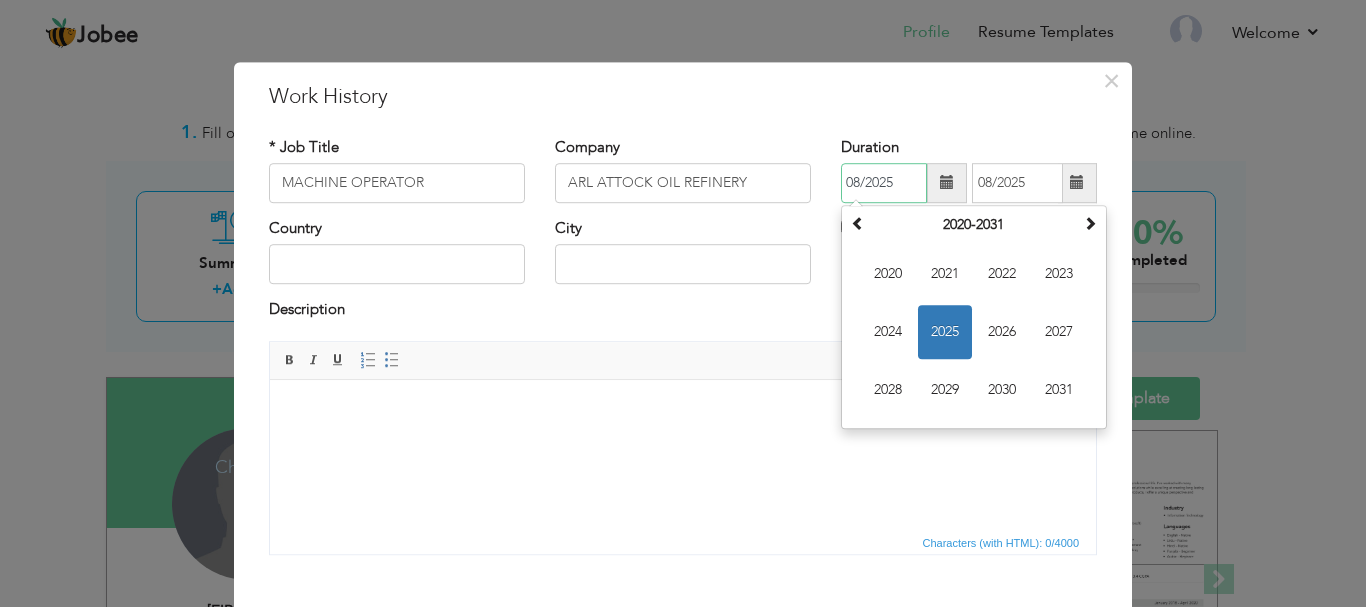 click on "08/2025" at bounding box center [884, 183] 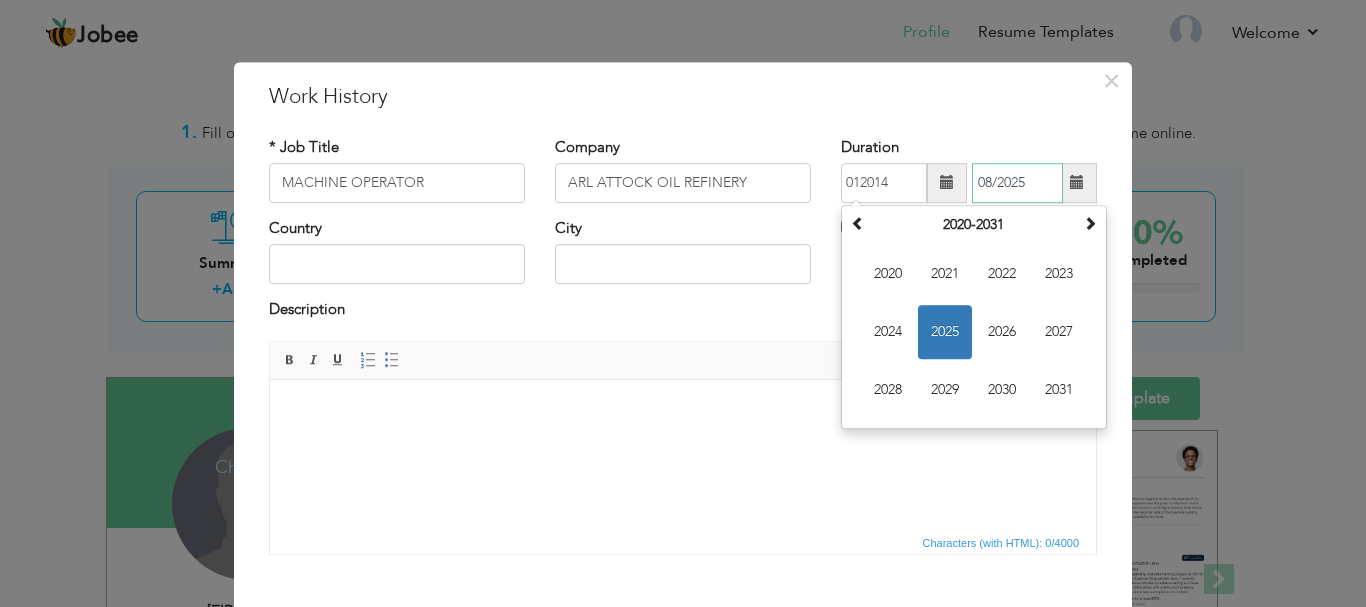 type on "01/2014" 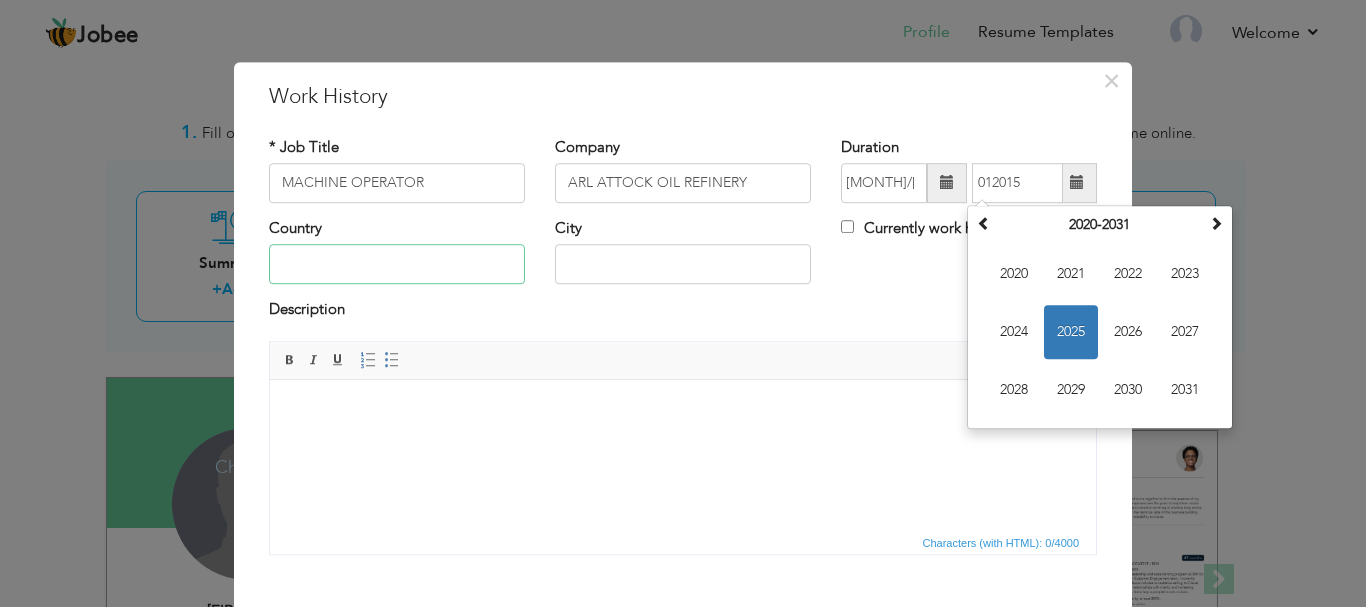 type on "01/2015" 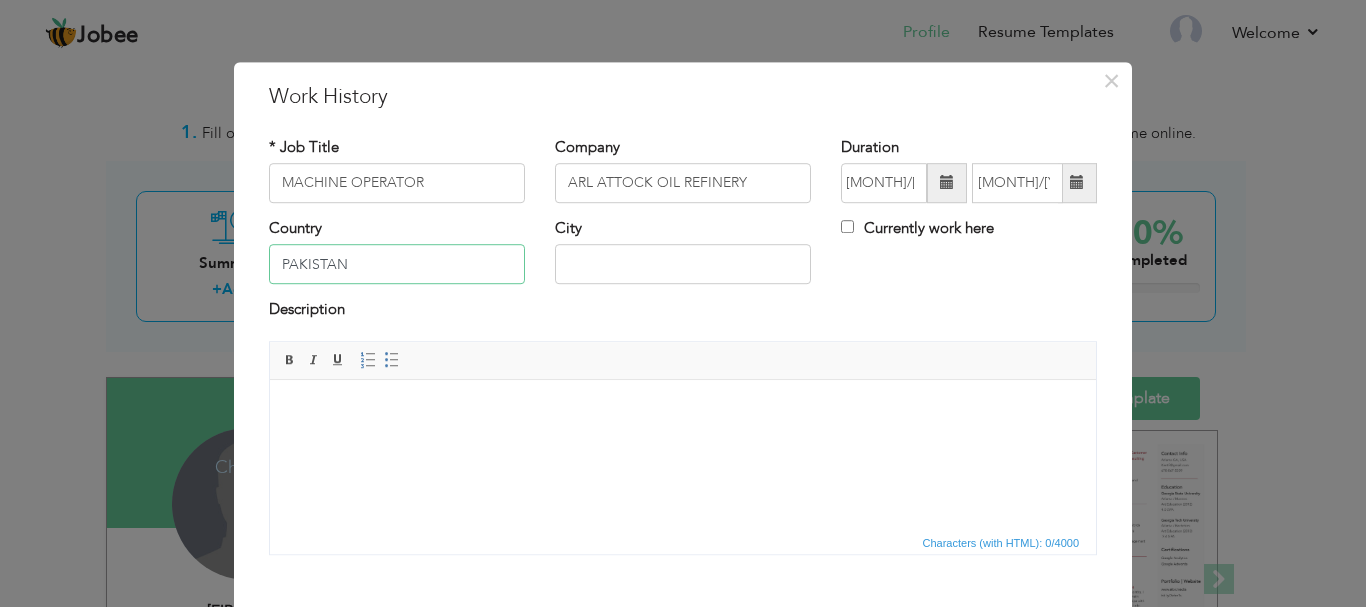 type on "PAKISTAN" 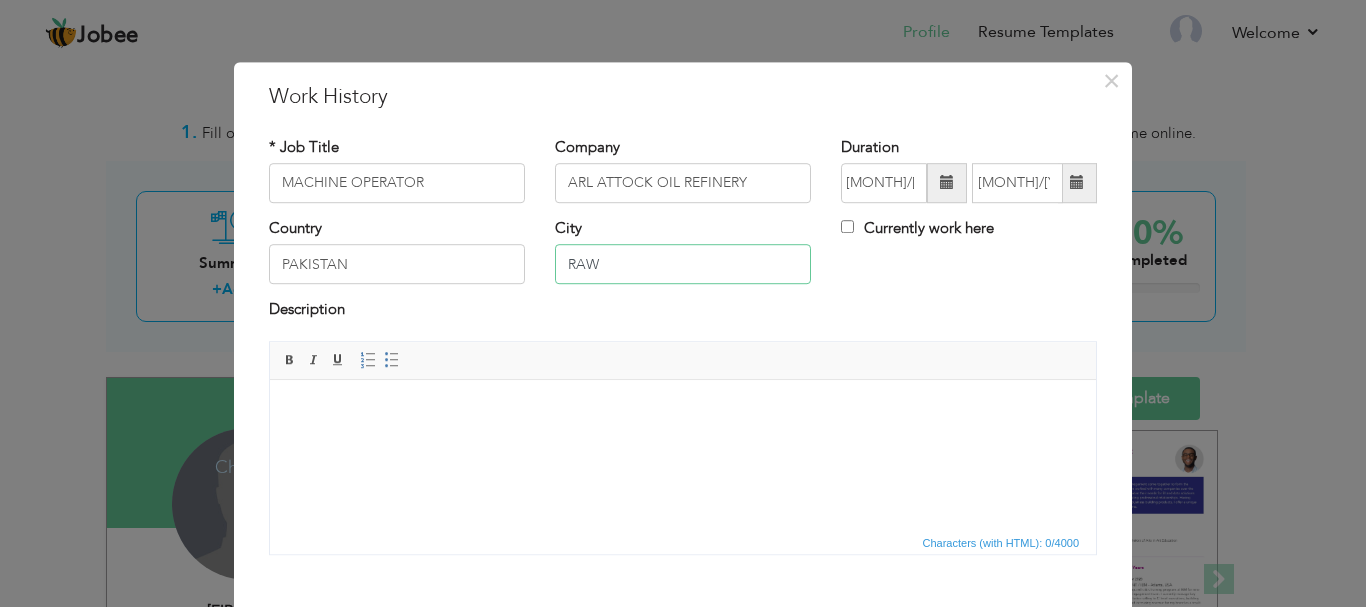 type on "Rawalpindi" 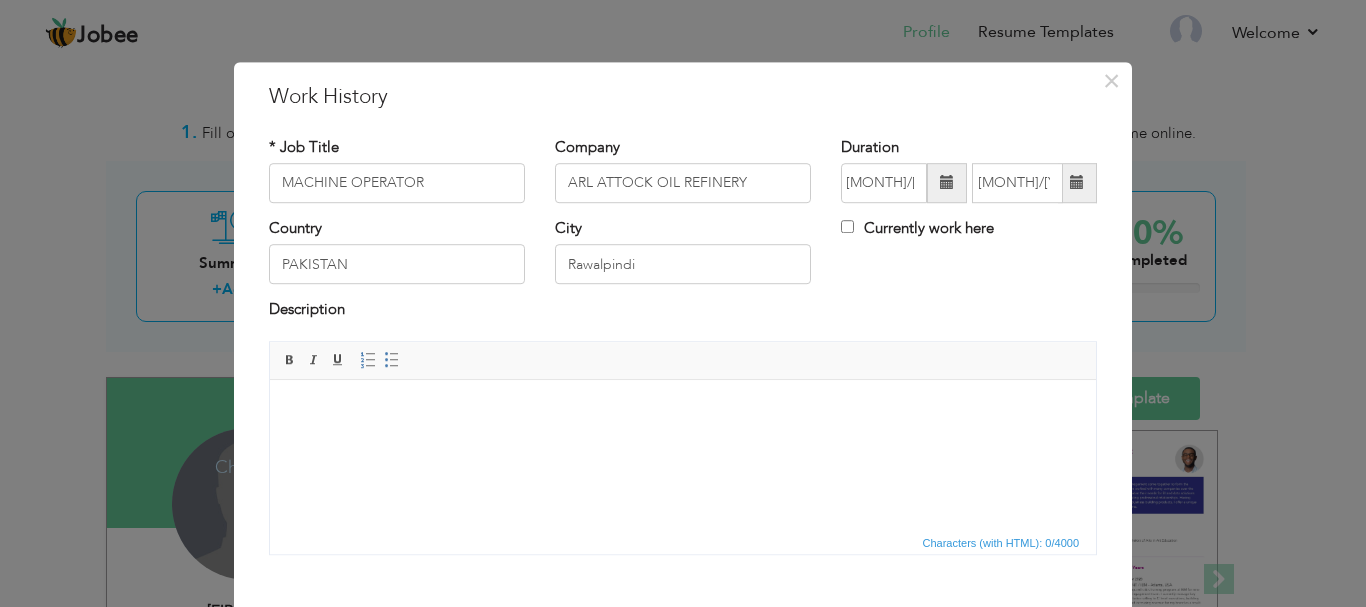 click at bounding box center [683, 409] 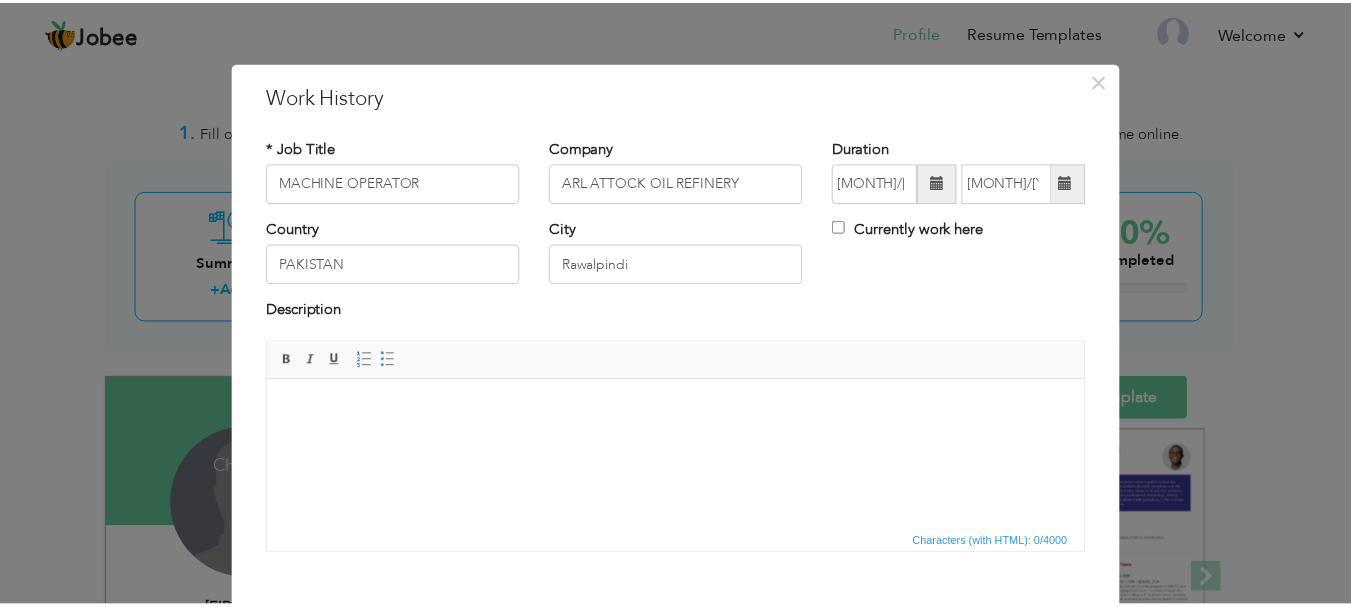 scroll, scrollTop: 100, scrollLeft: 0, axis: vertical 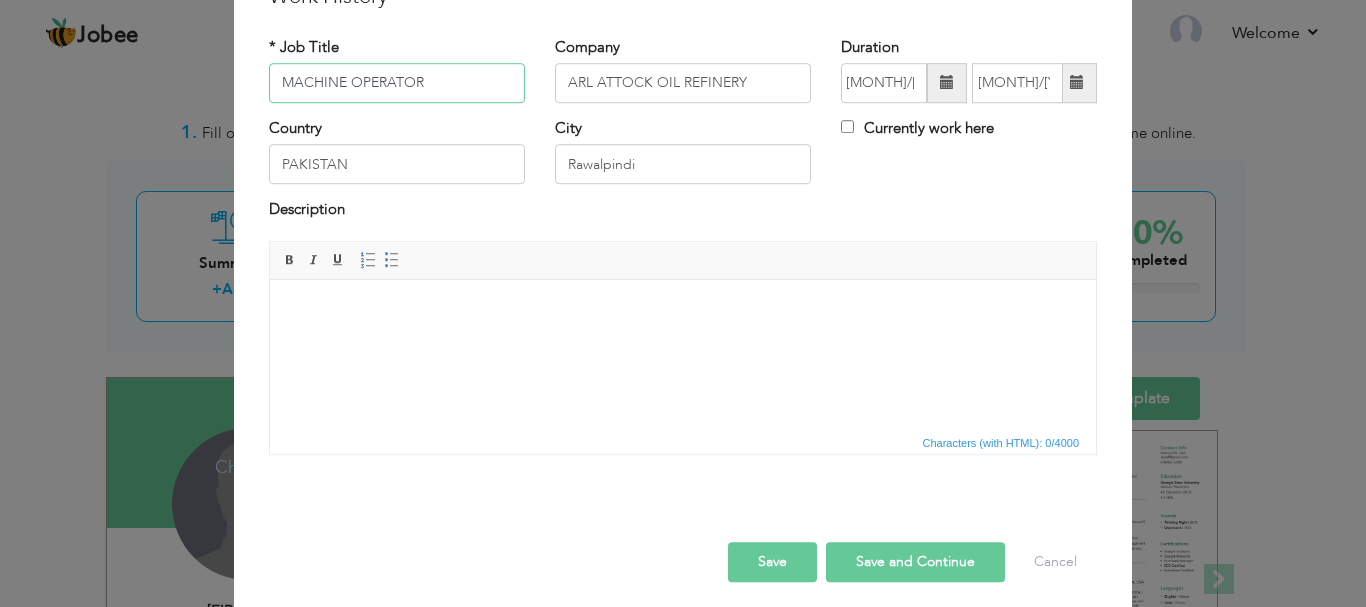 click on "MACHINE OPERATOR" at bounding box center [397, 83] 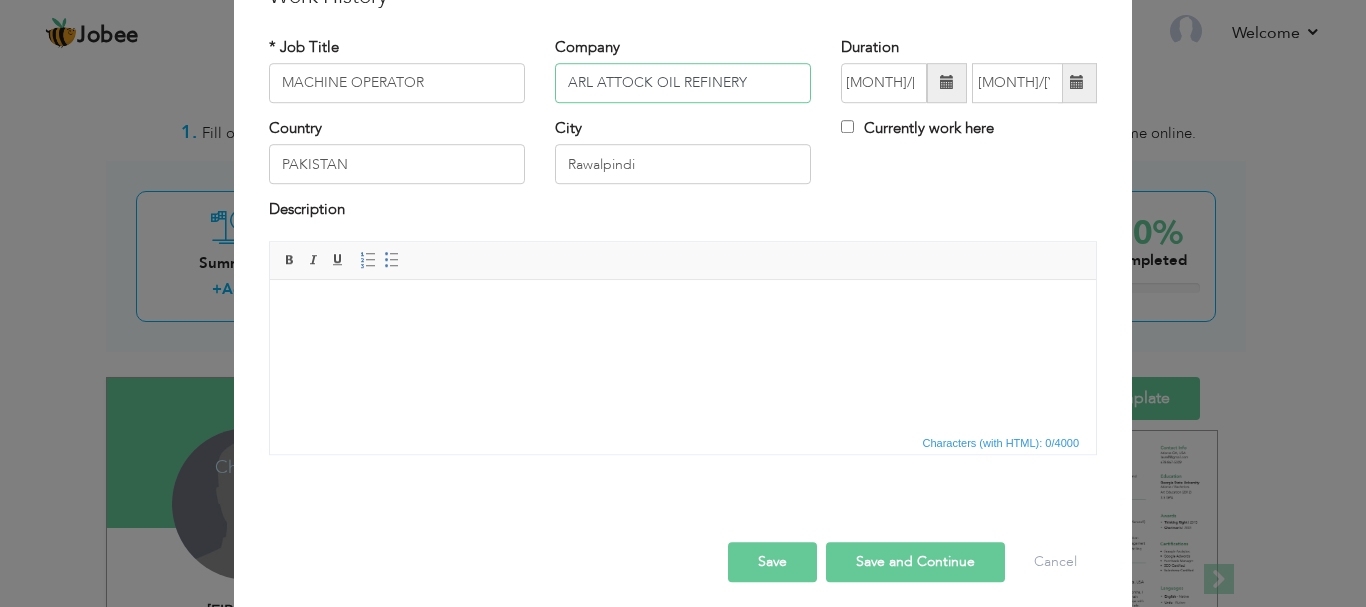 click on "ARL ATTOCK OIL REFINERY" at bounding box center (683, 83) 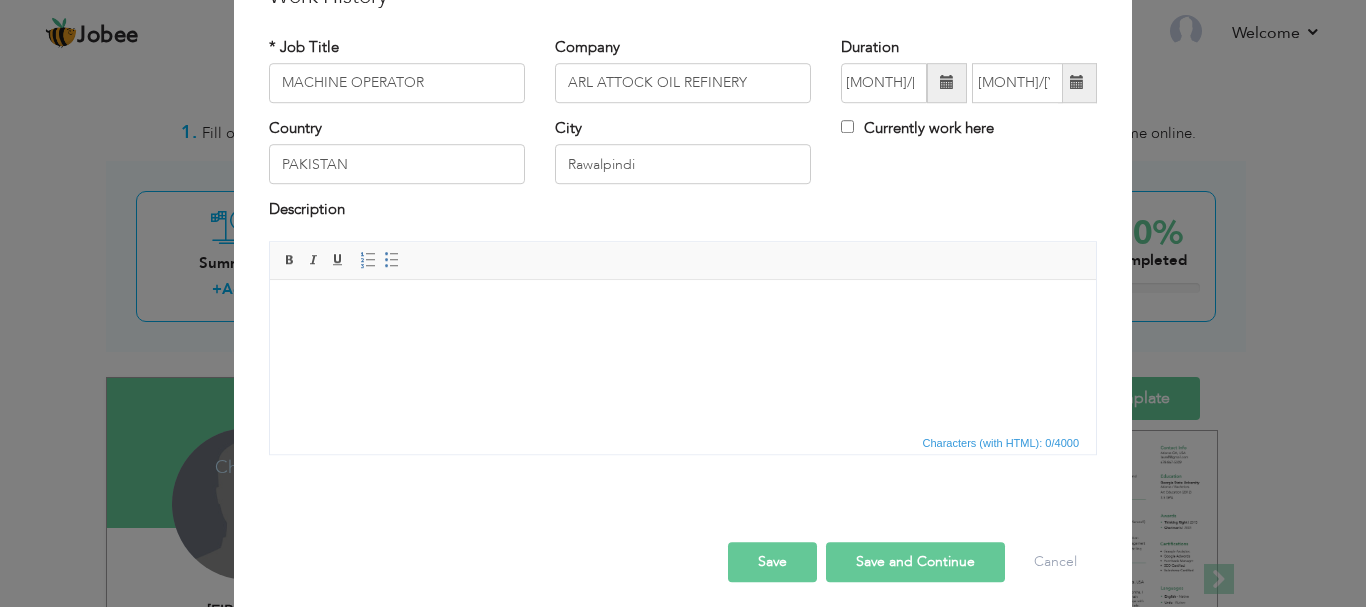 click at bounding box center [683, 309] 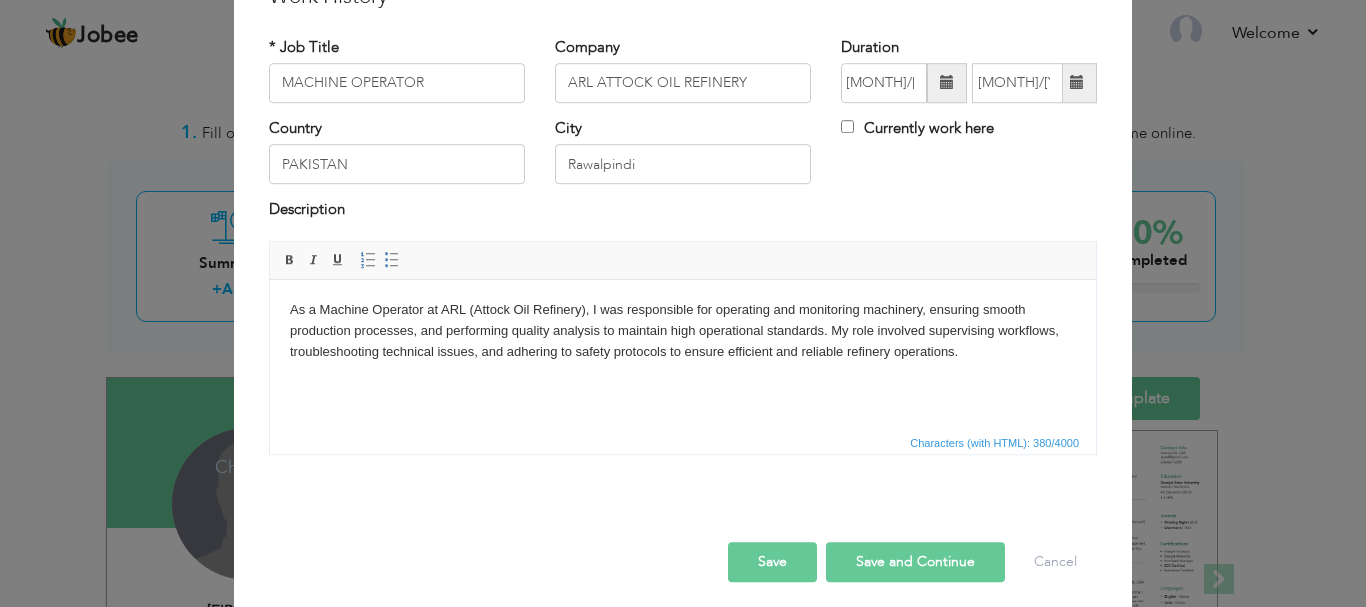 click on "Save and Continue" at bounding box center [915, 562] 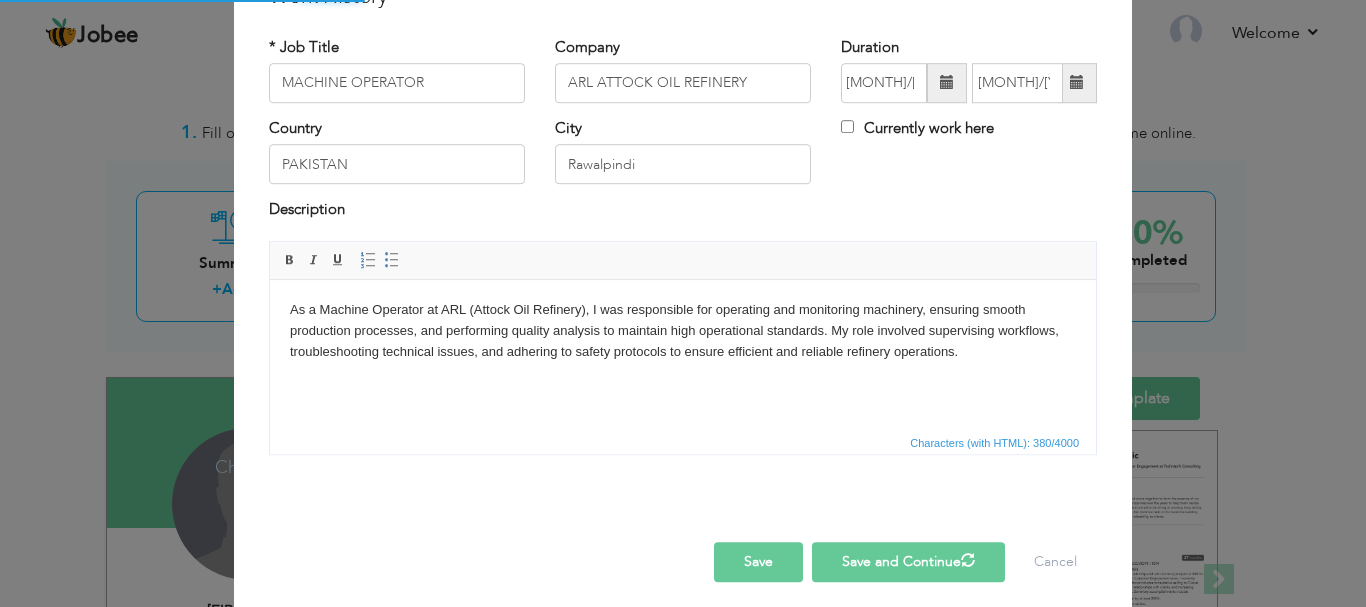 type 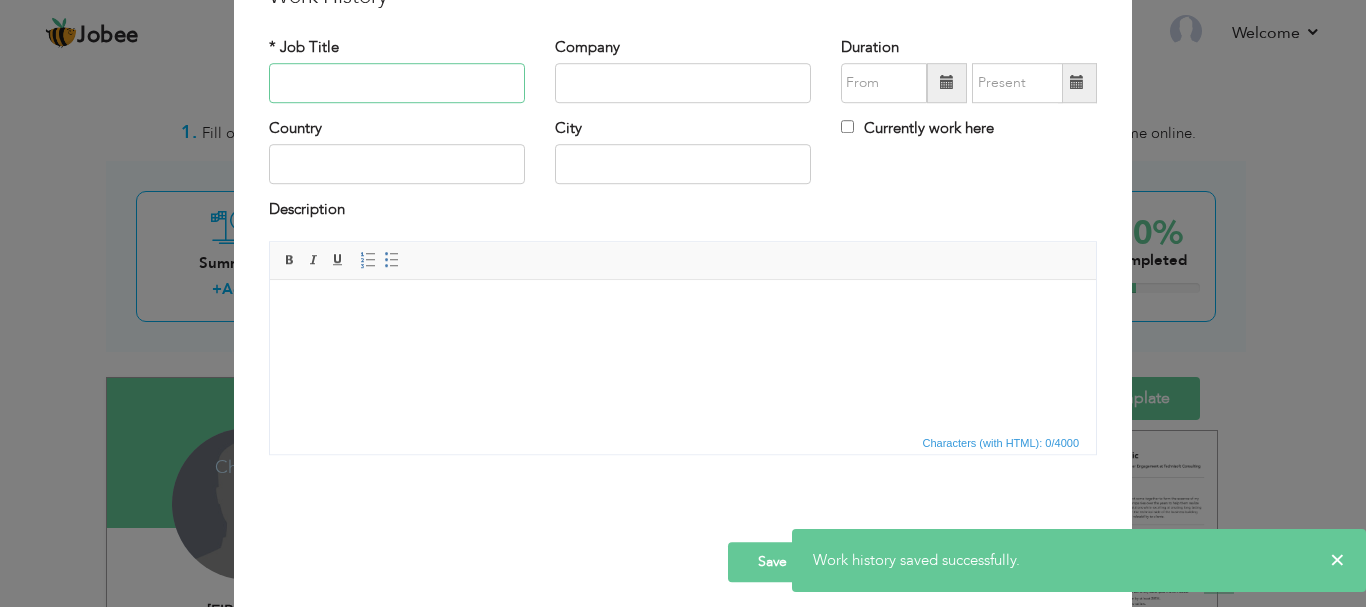 click at bounding box center [397, 83] 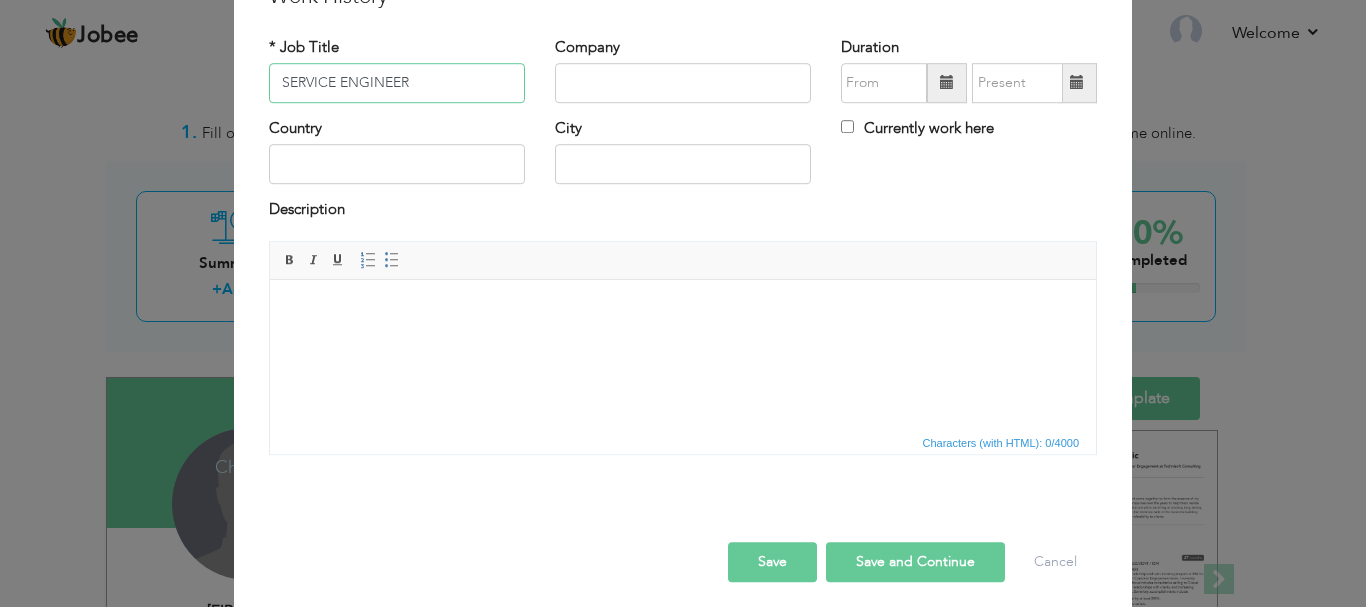 type on "SERVICE ENGINEER" 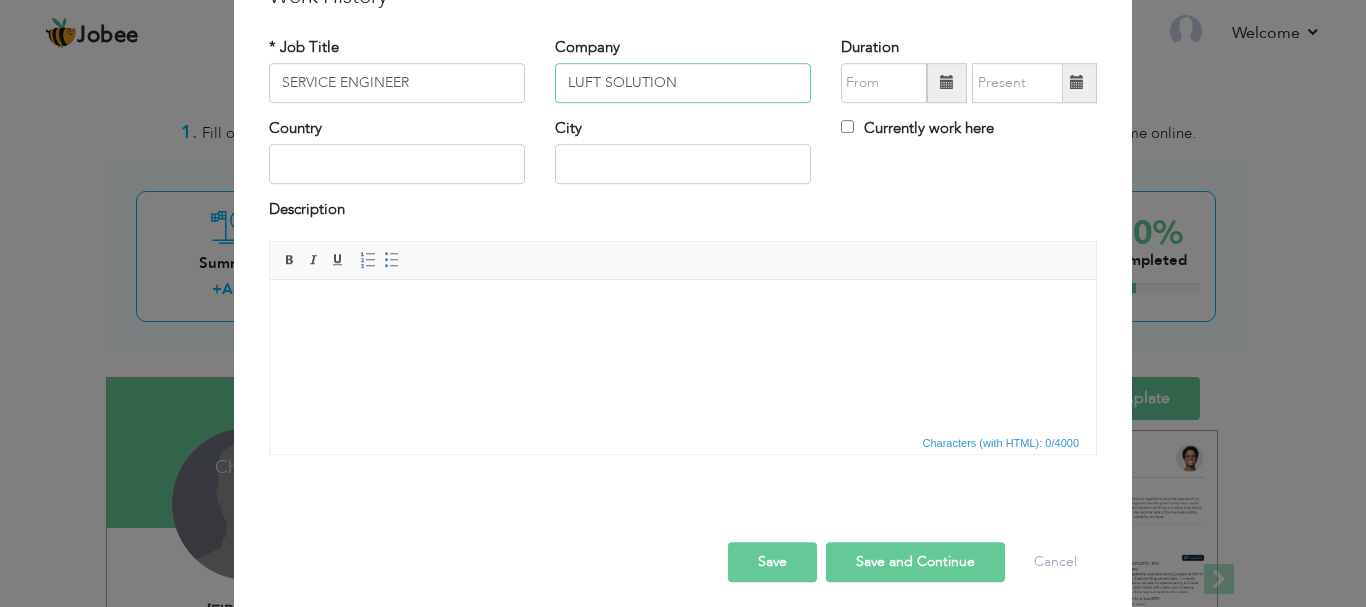 type on "LUFT SOLUTION" 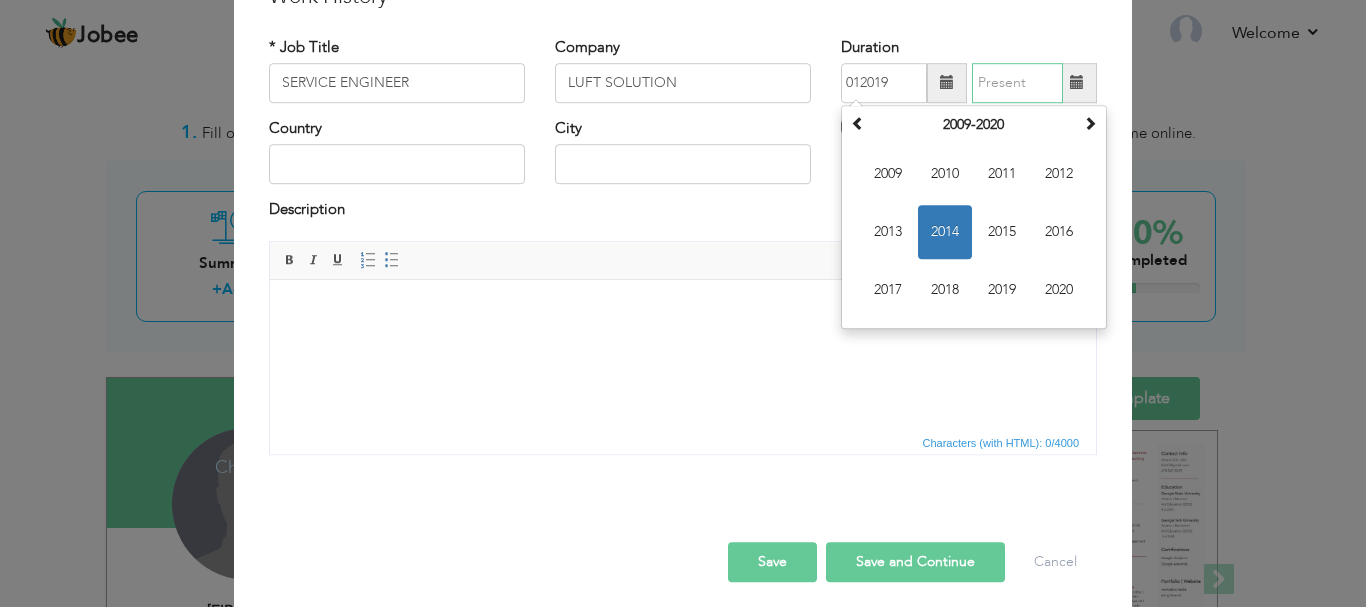 type on "01/2019" 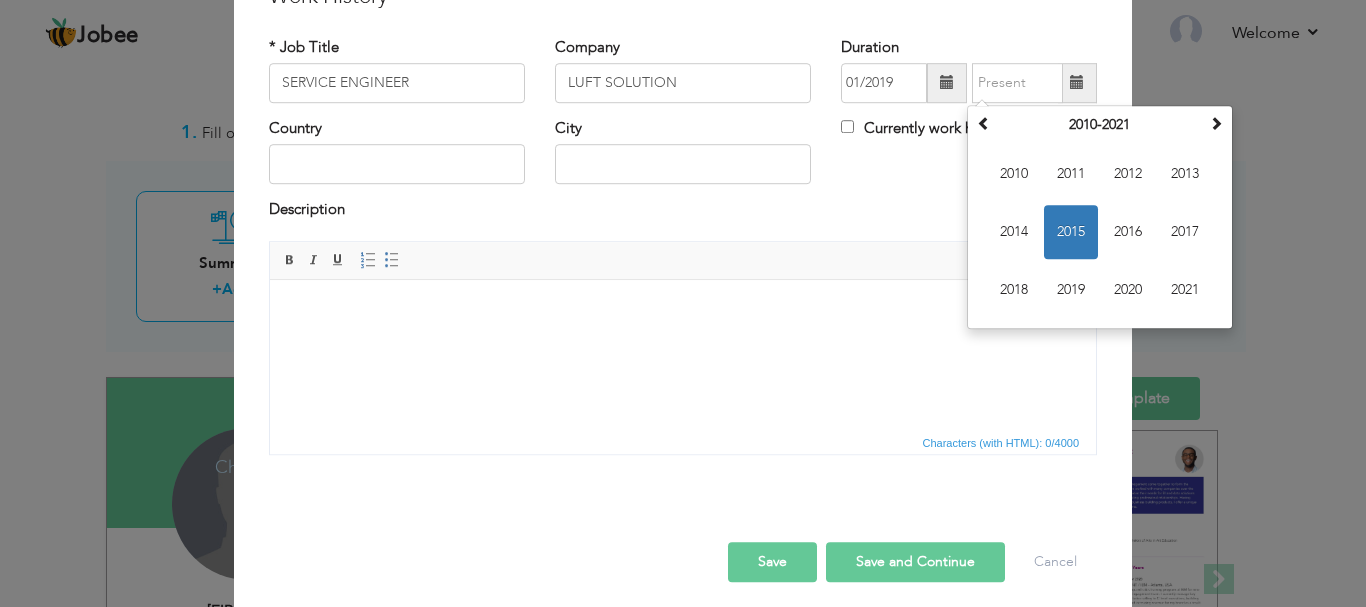 click on "Country
City
Currently work here" at bounding box center [683, 158] 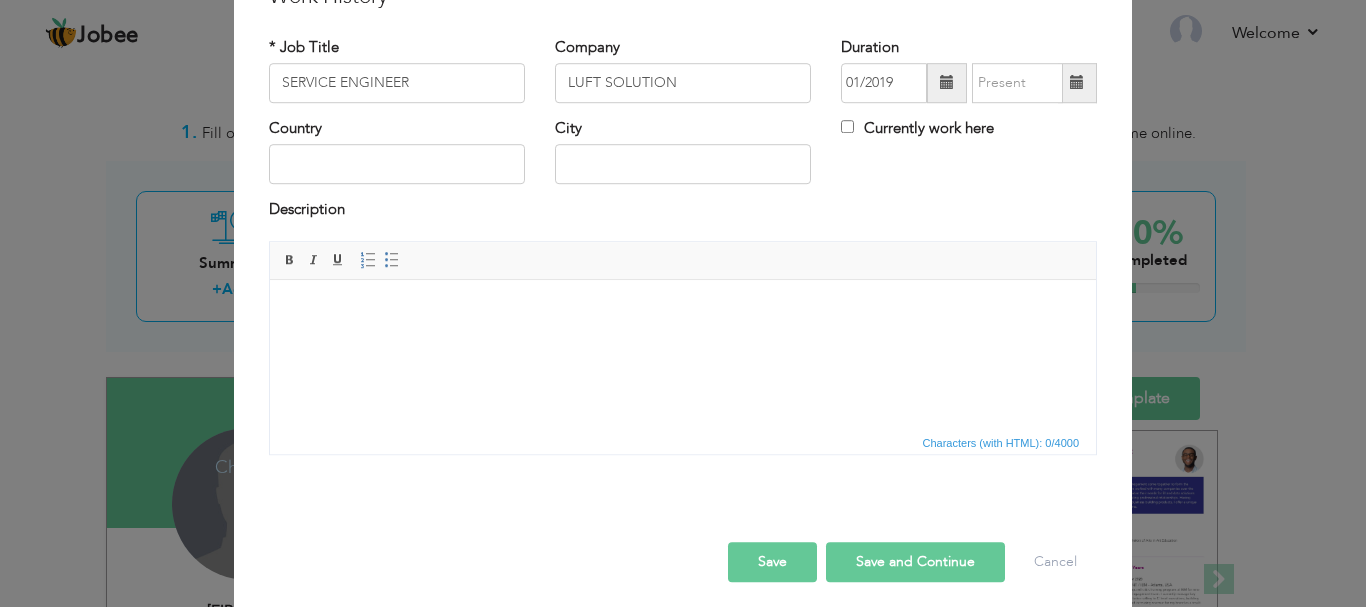 click at bounding box center [1077, 83] 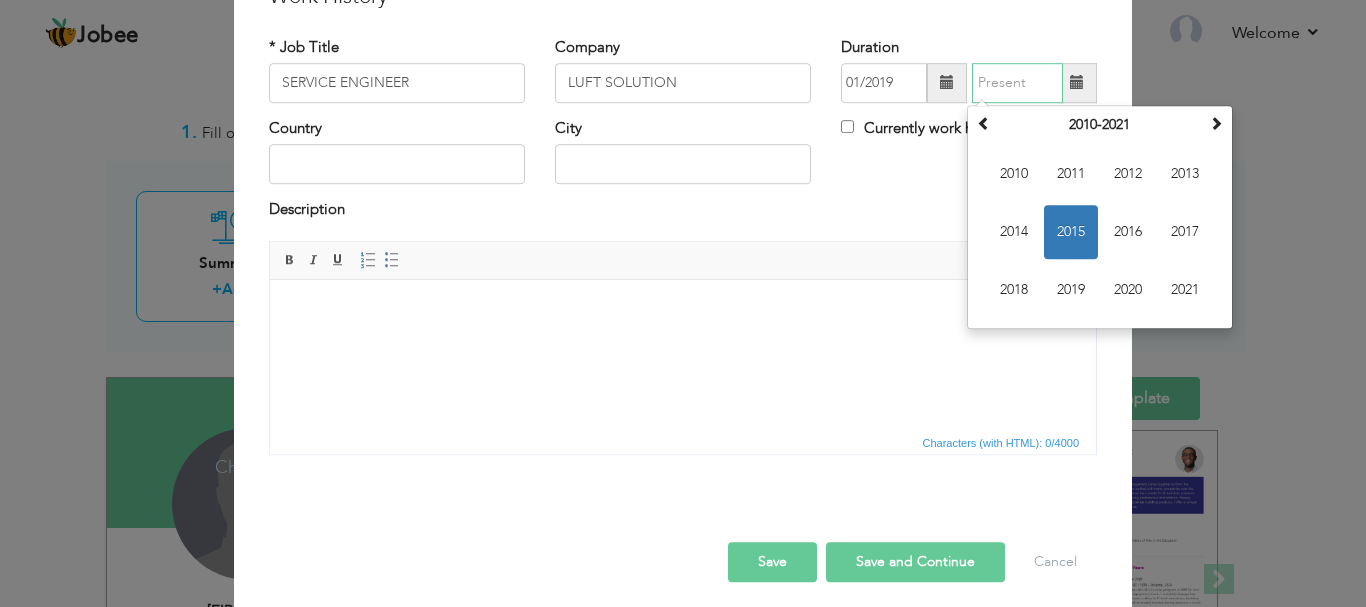 click at bounding box center [1017, 83] 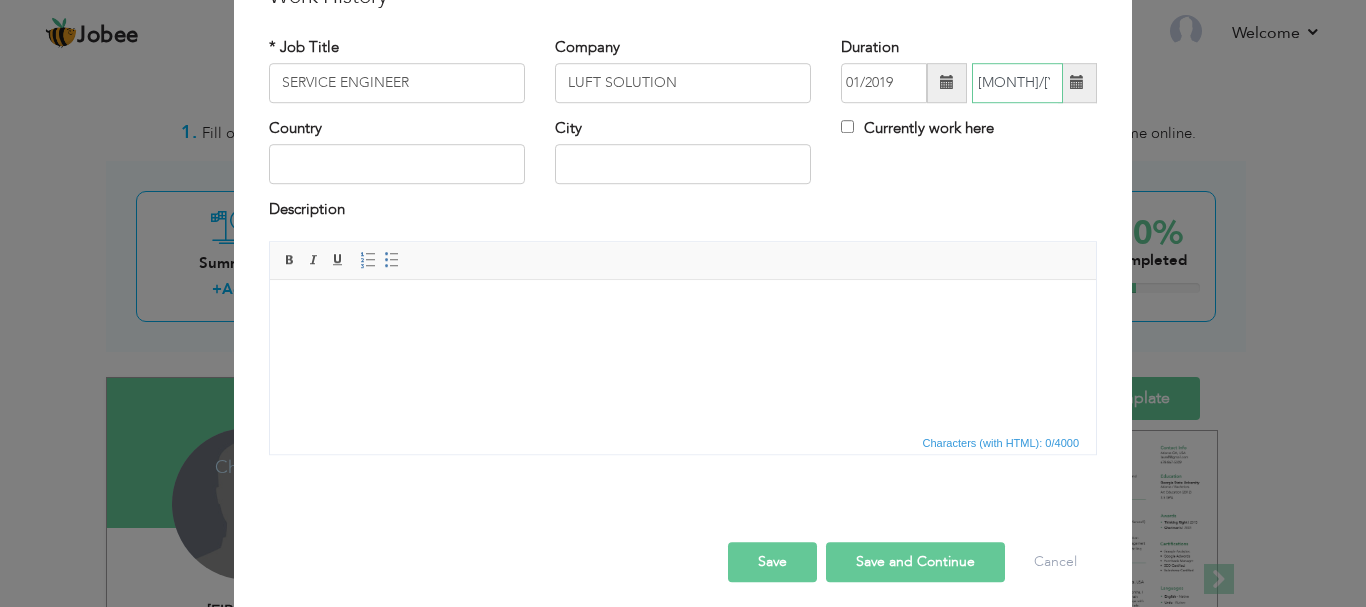 click on "01/2015" at bounding box center [1017, 83] 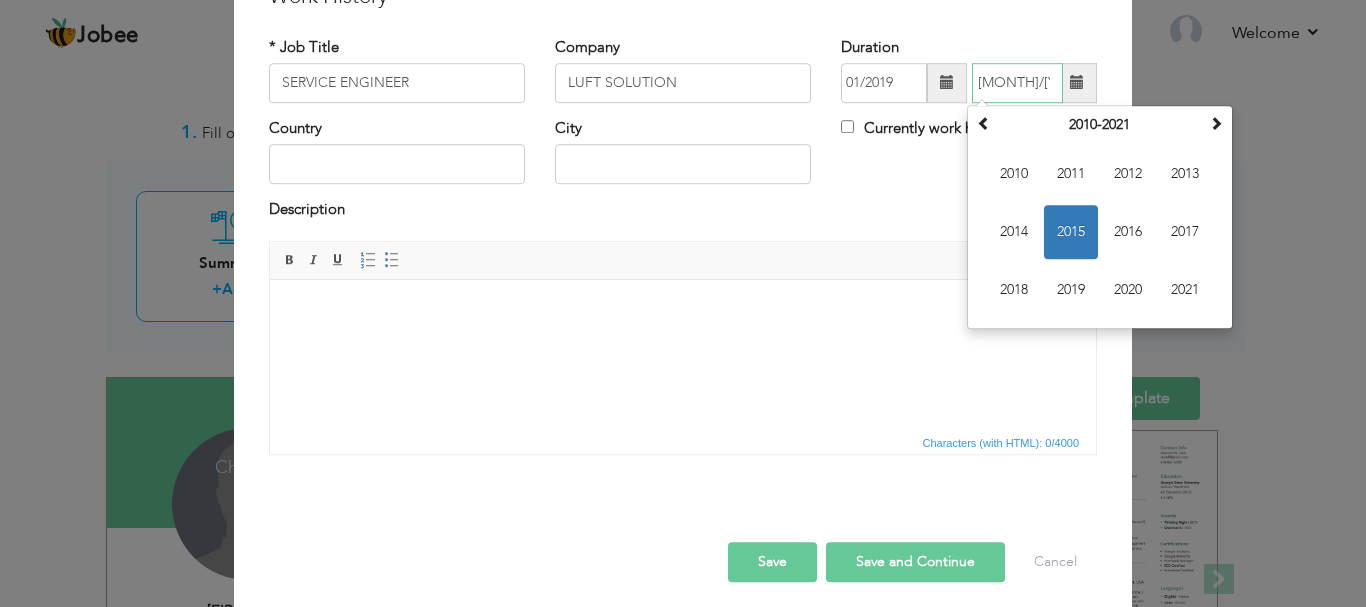 click on "01/2015" at bounding box center (1017, 83) 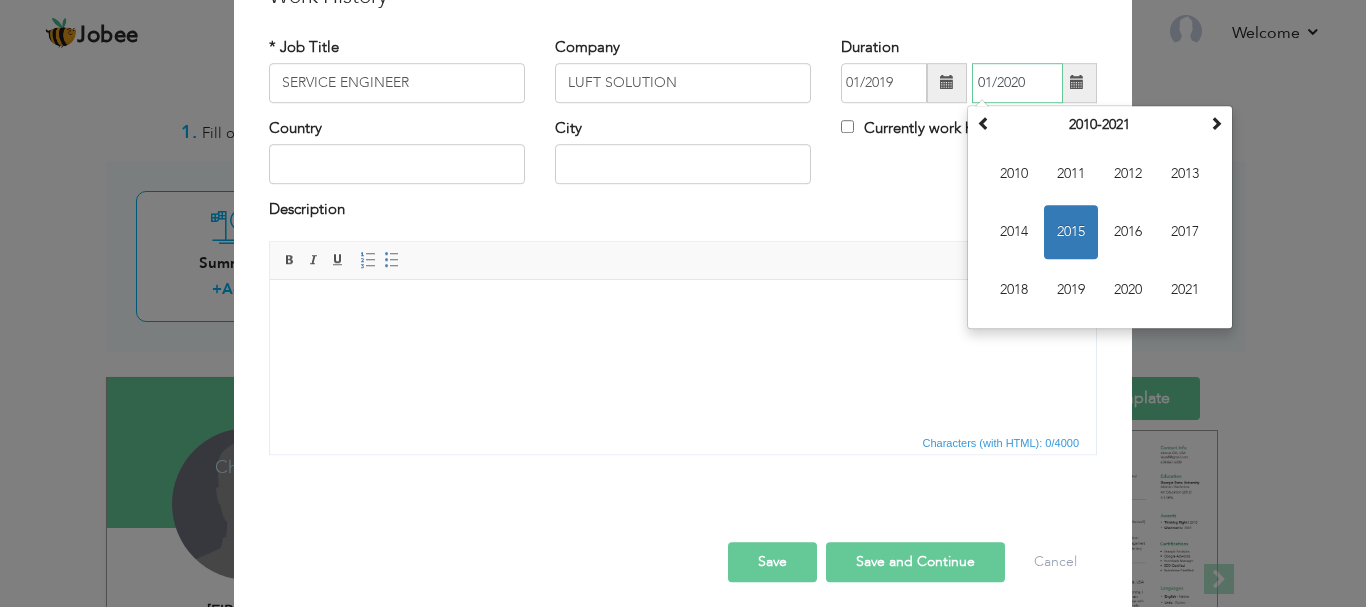 type on "01/2020" 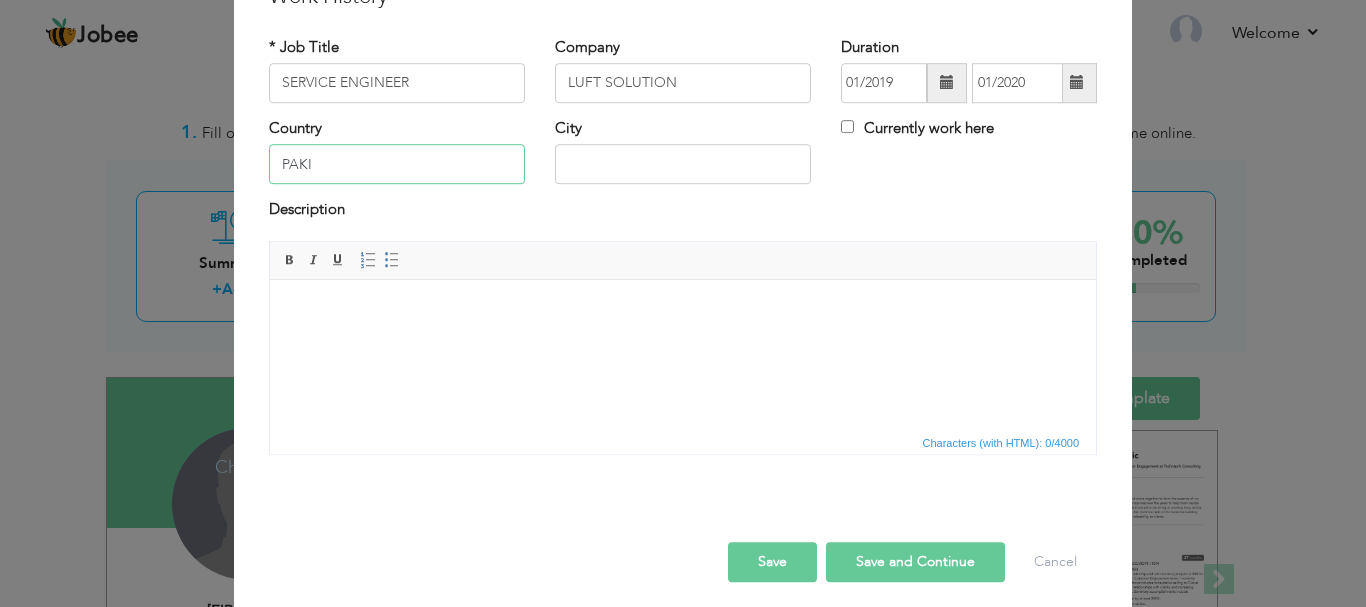 type on "Pakistan" 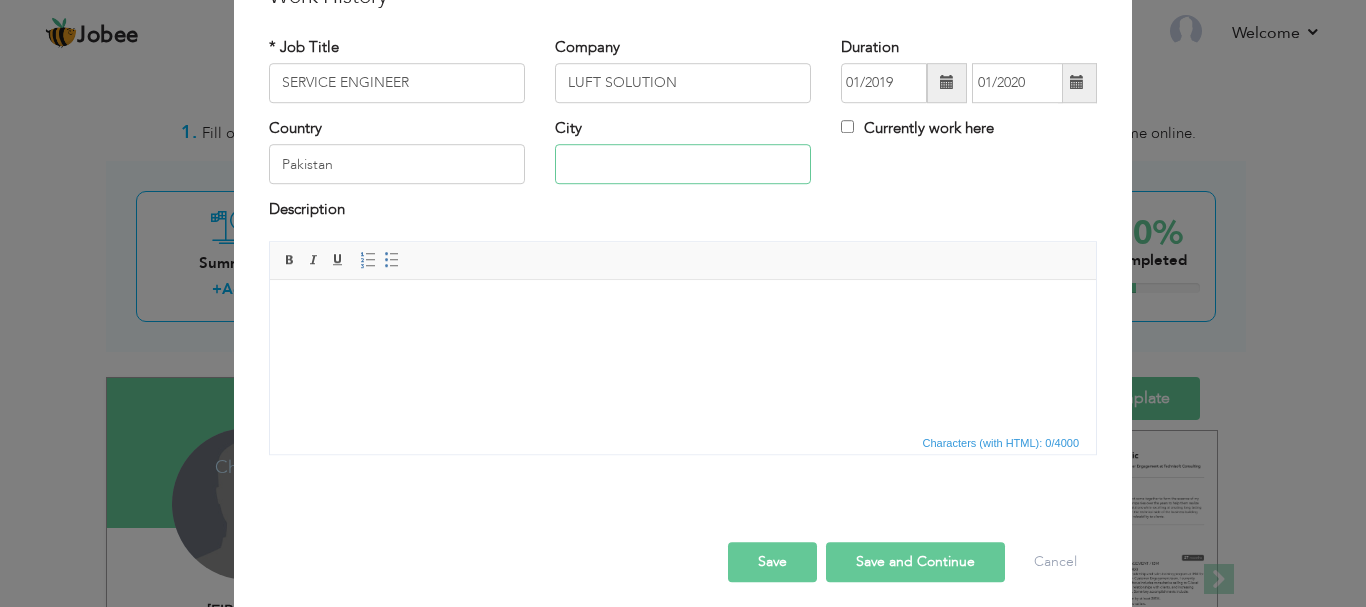 type on "Rawalpindi" 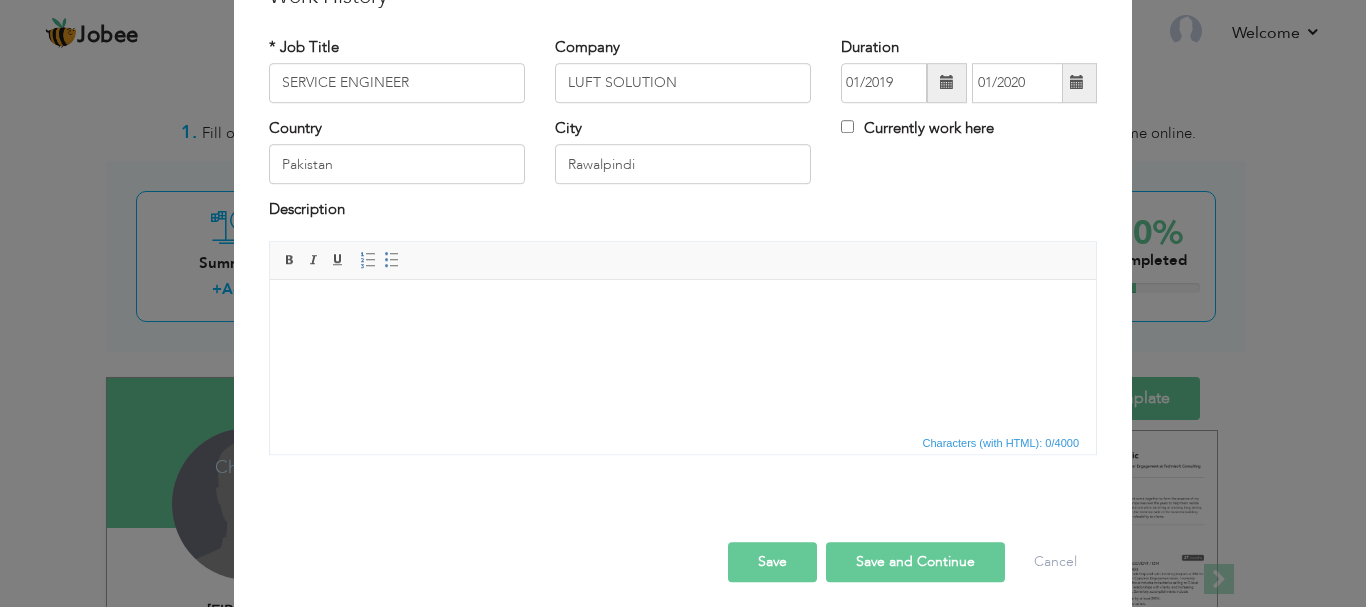 click at bounding box center [683, 309] 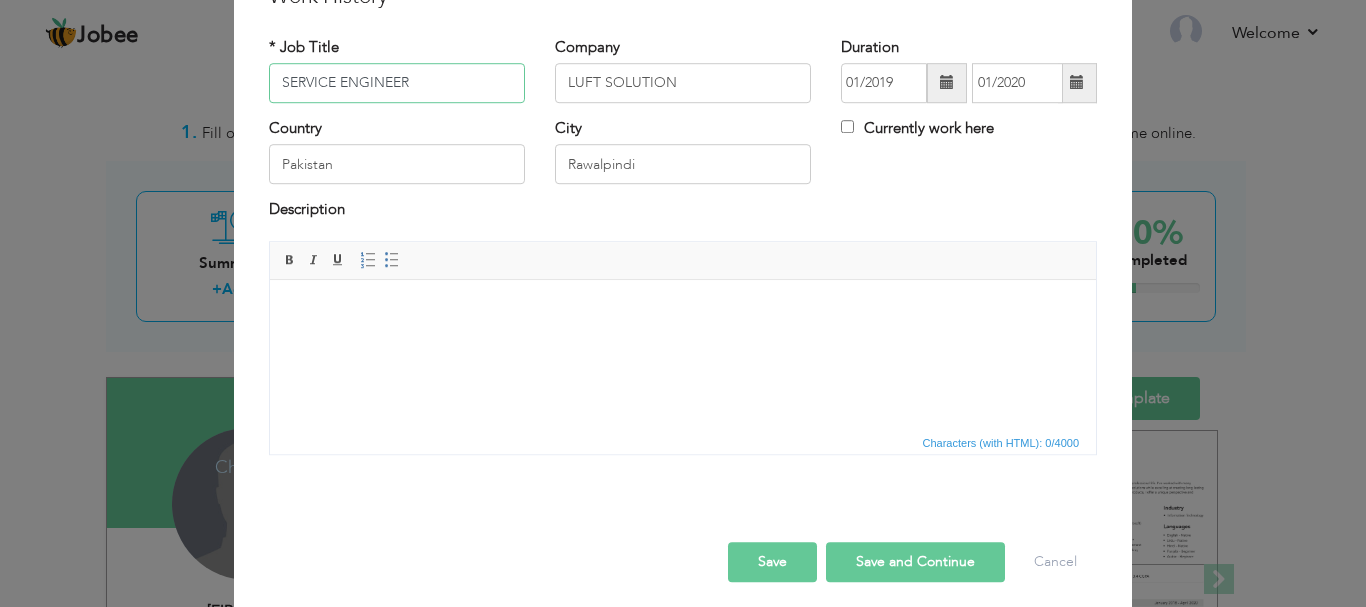 click on "SERVICE ENGINEER" at bounding box center (397, 83) 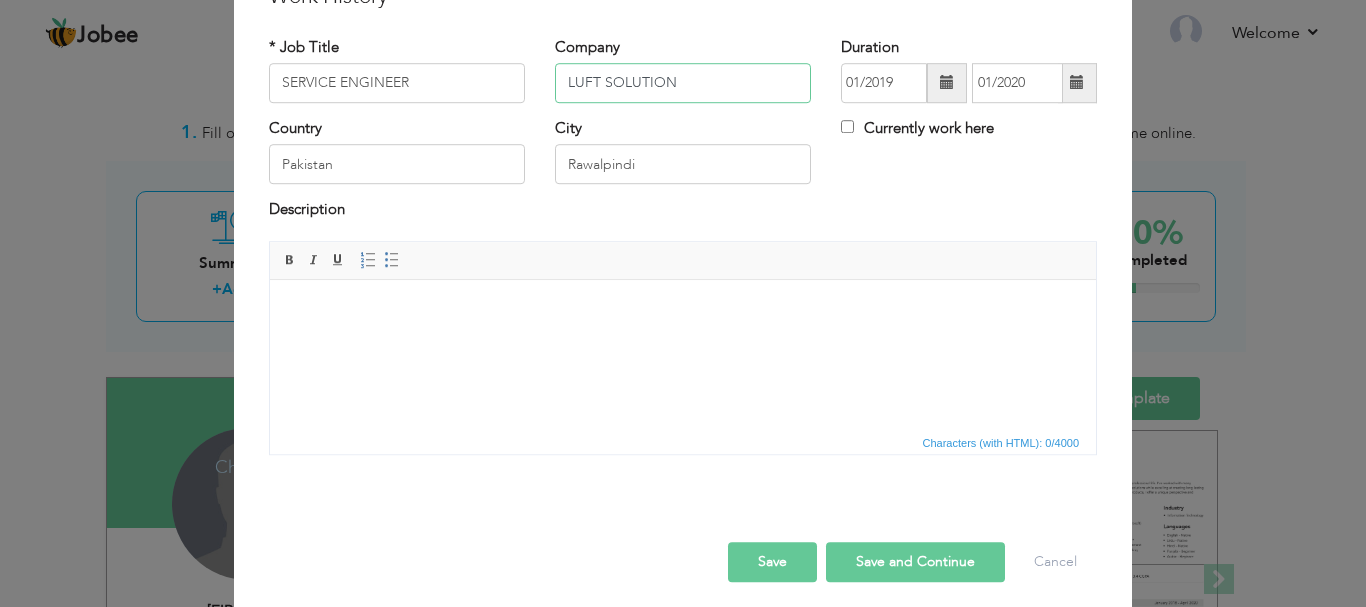 click on "LUFT SOLUTION" at bounding box center (683, 83) 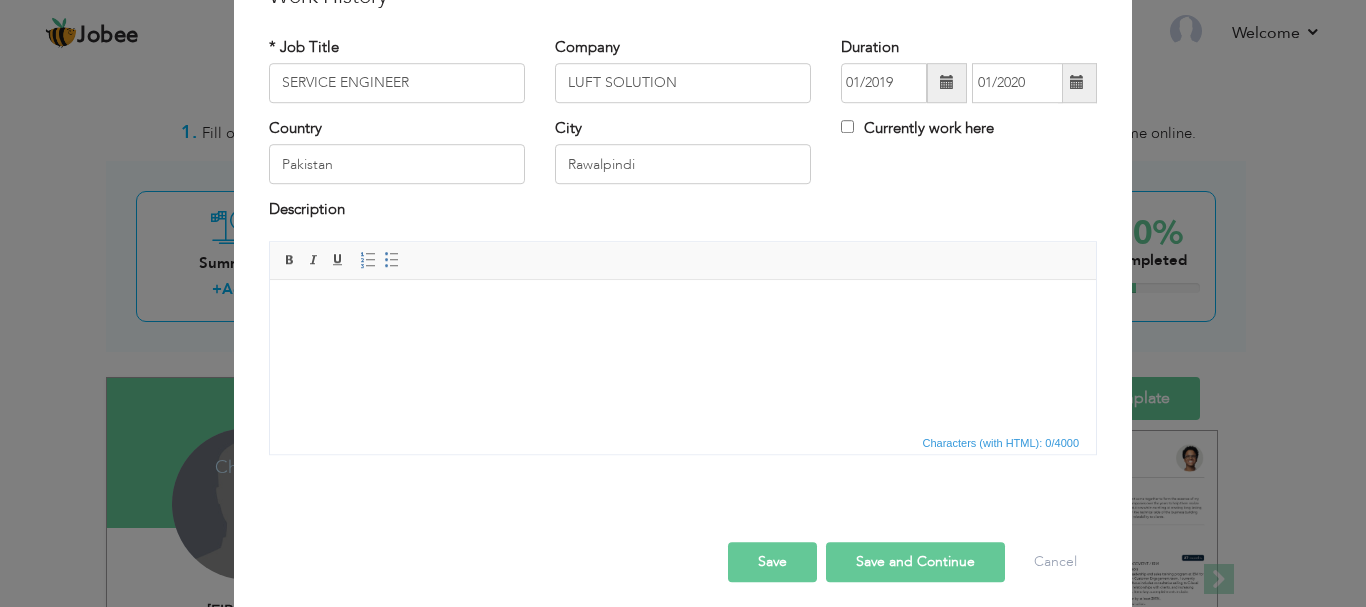 click at bounding box center (683, 309) 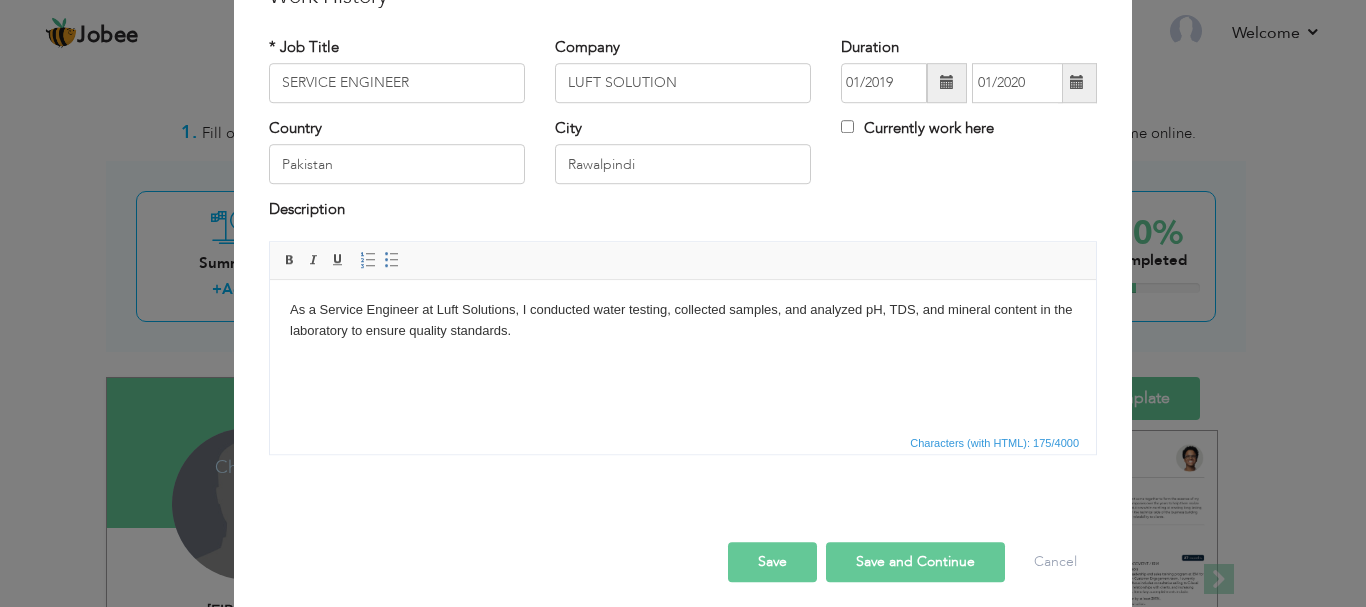 click on "Save and Continue" at bounding box center [915, 562] 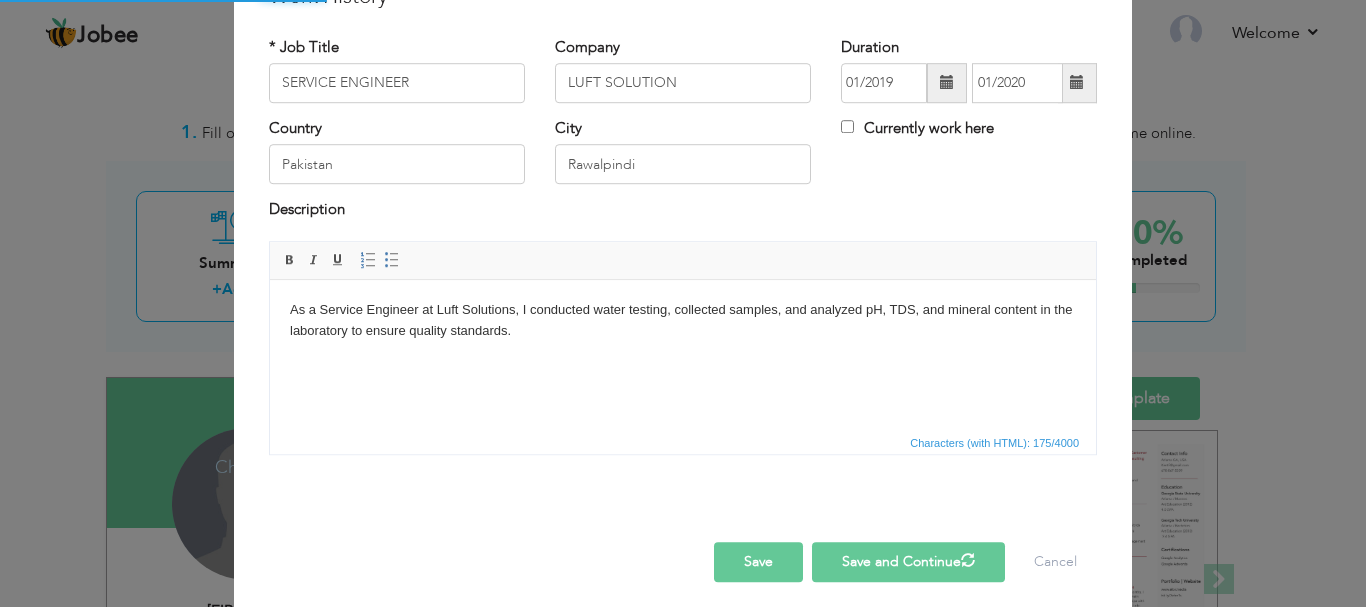 type 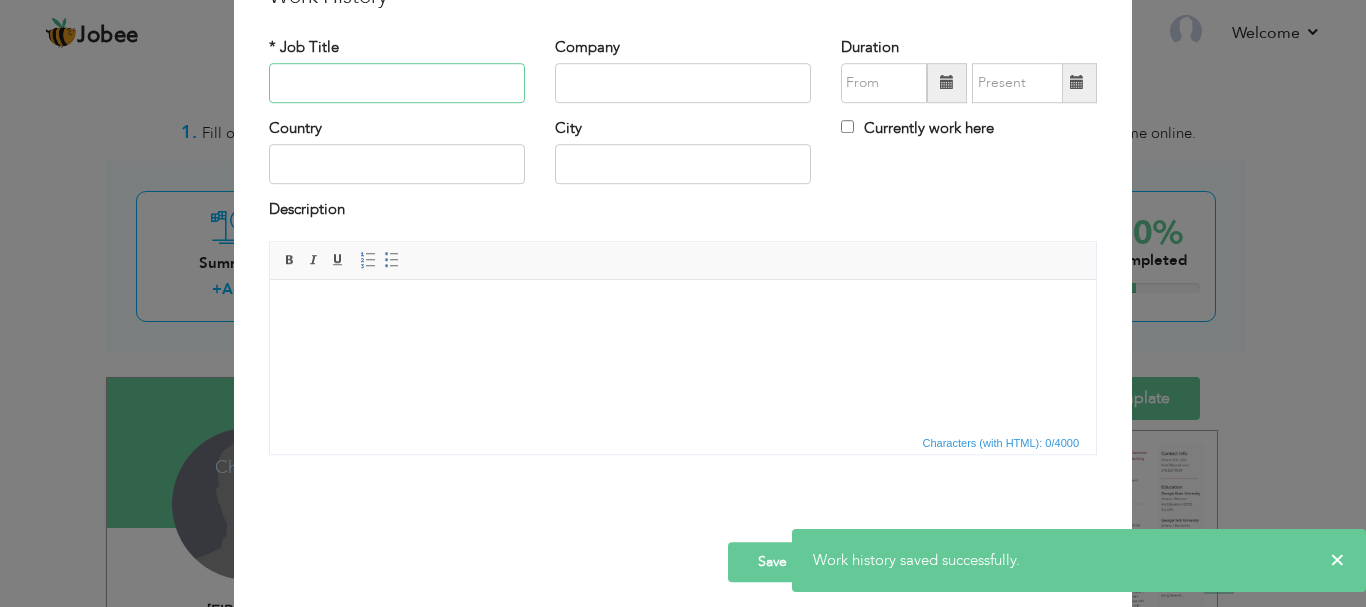 click at bounding box center [397, 83] 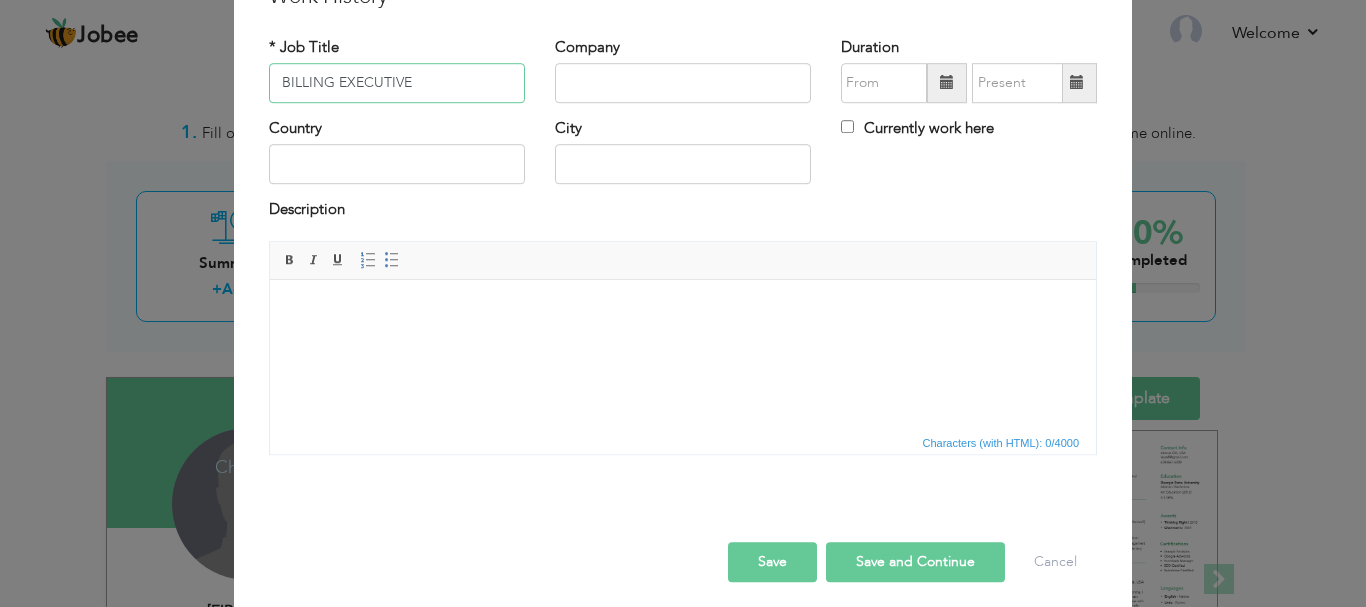 type on "BILLING EXECUTIVE" 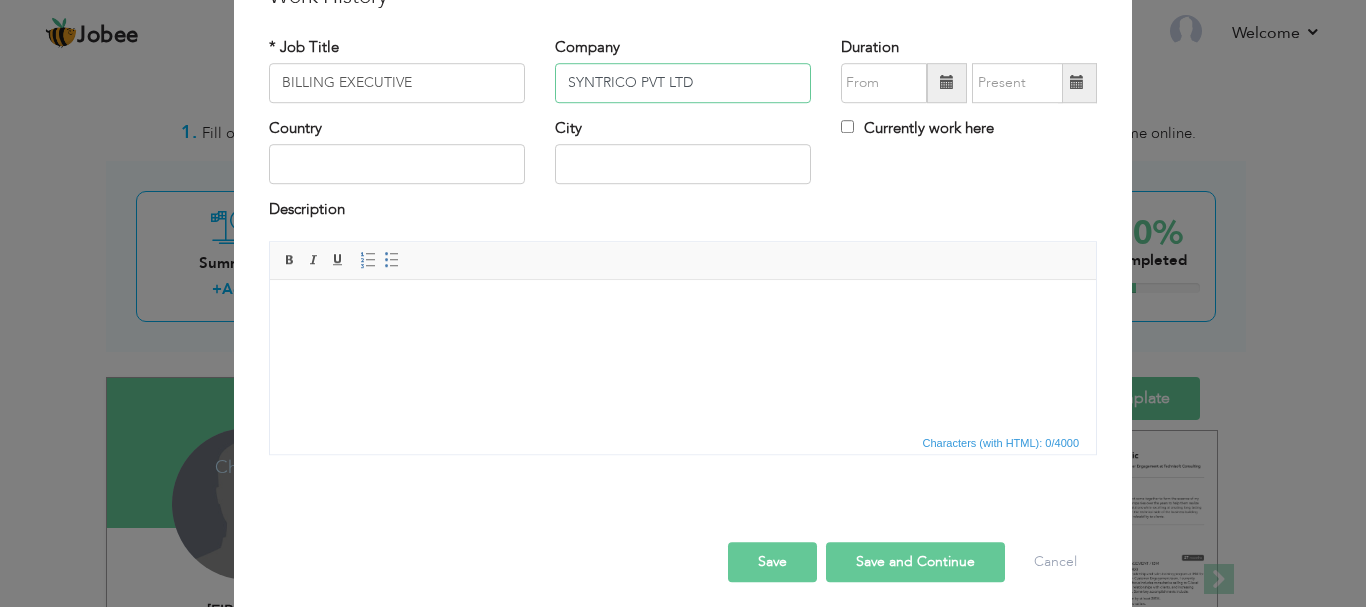type on "SYNTRICO PVT LTD" 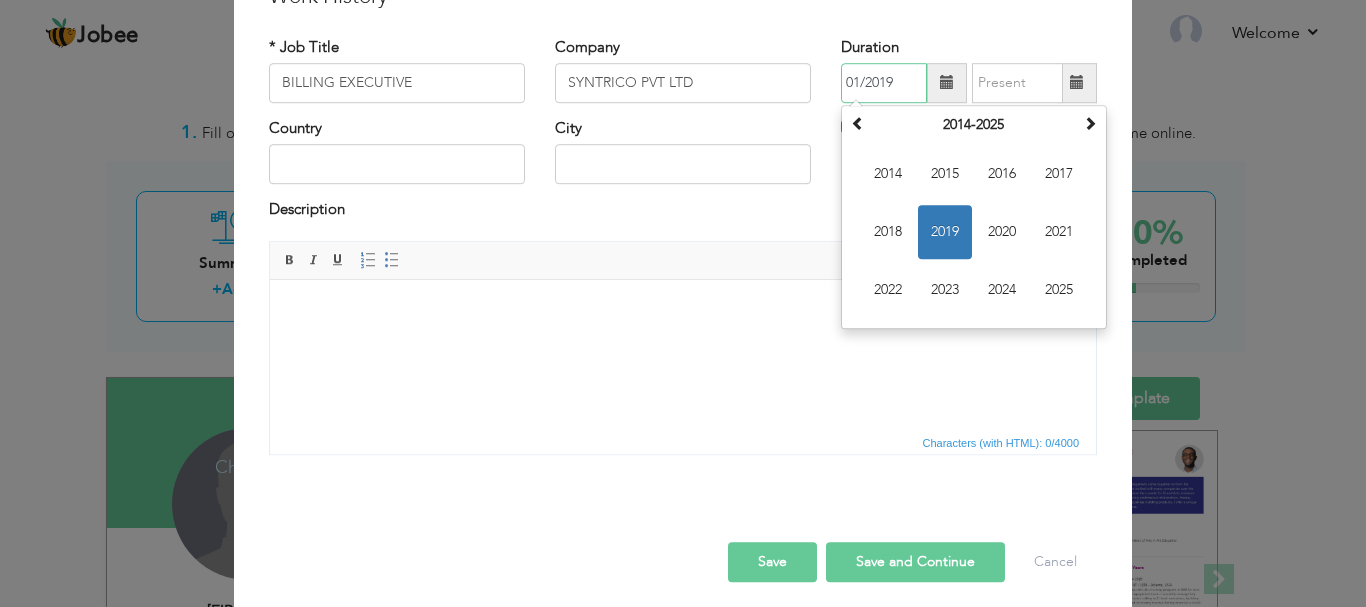 click on "01/2019" at bounding box center [884, 83] 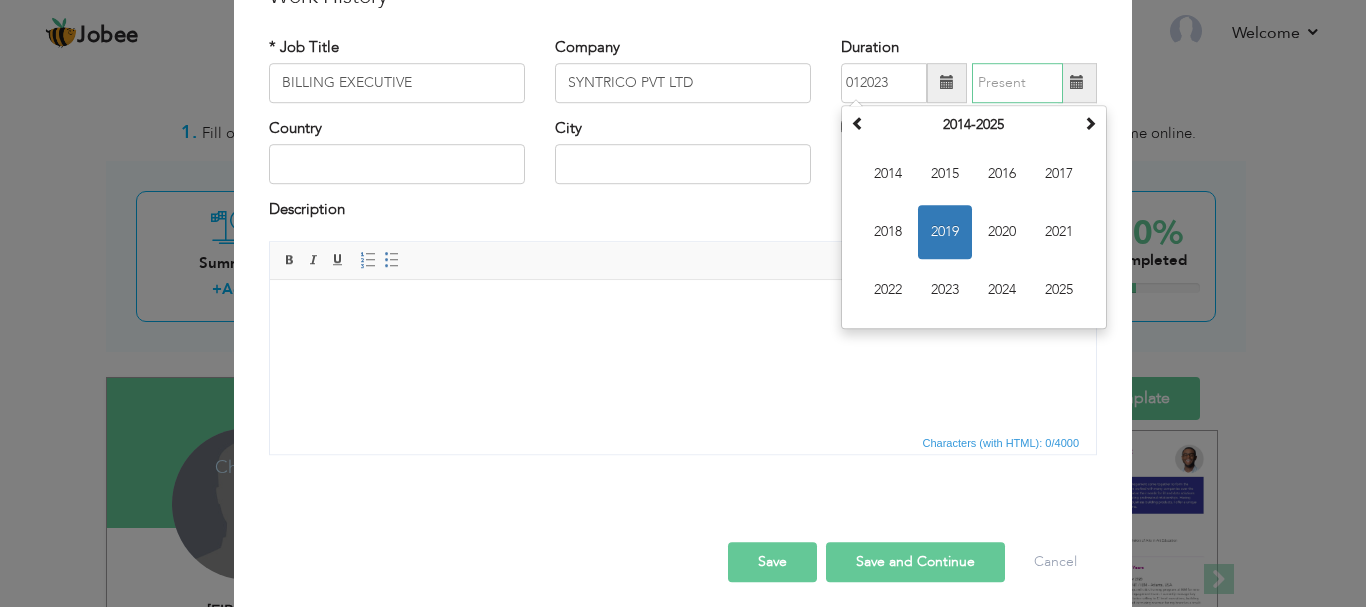 type on "01/2023" 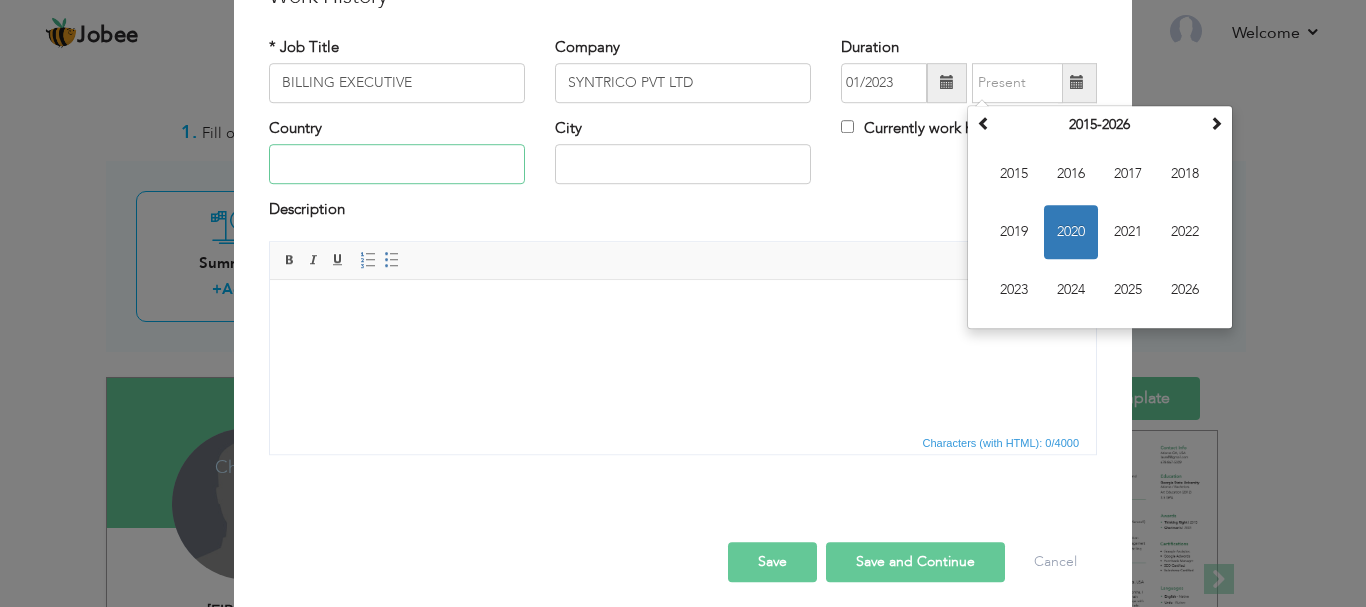 click at bounding box center [397, 165] 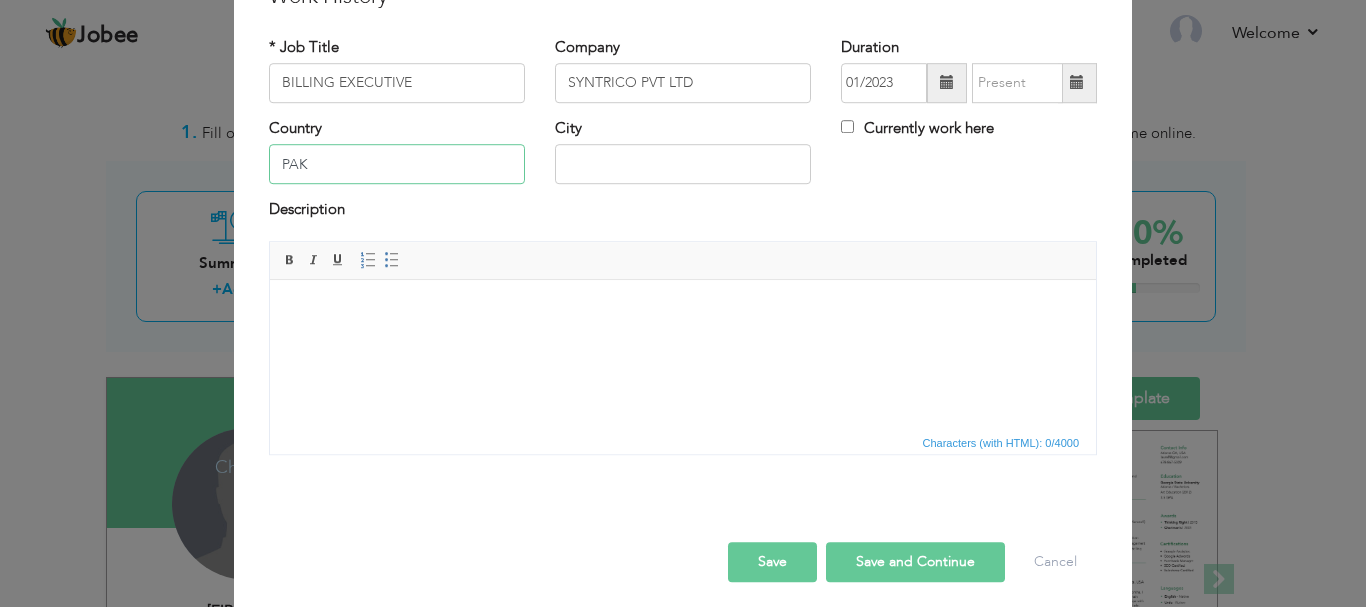 type on "Pakistan" 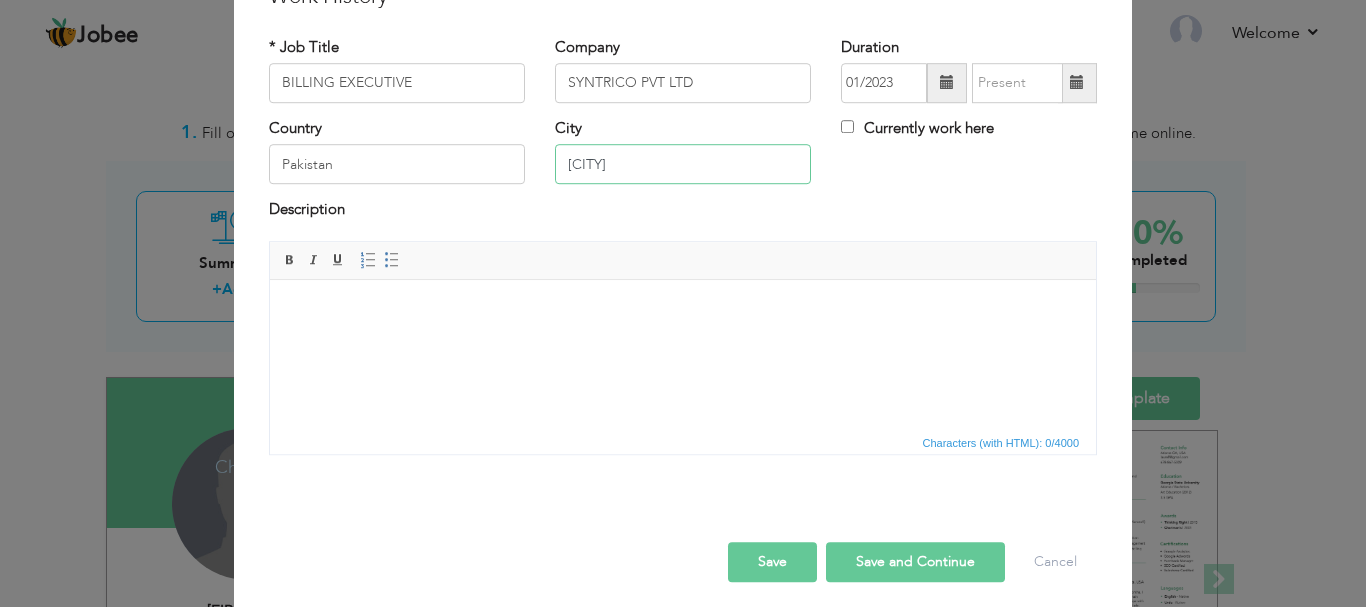click on "Brooklyn" at bounding box center (683, 165) 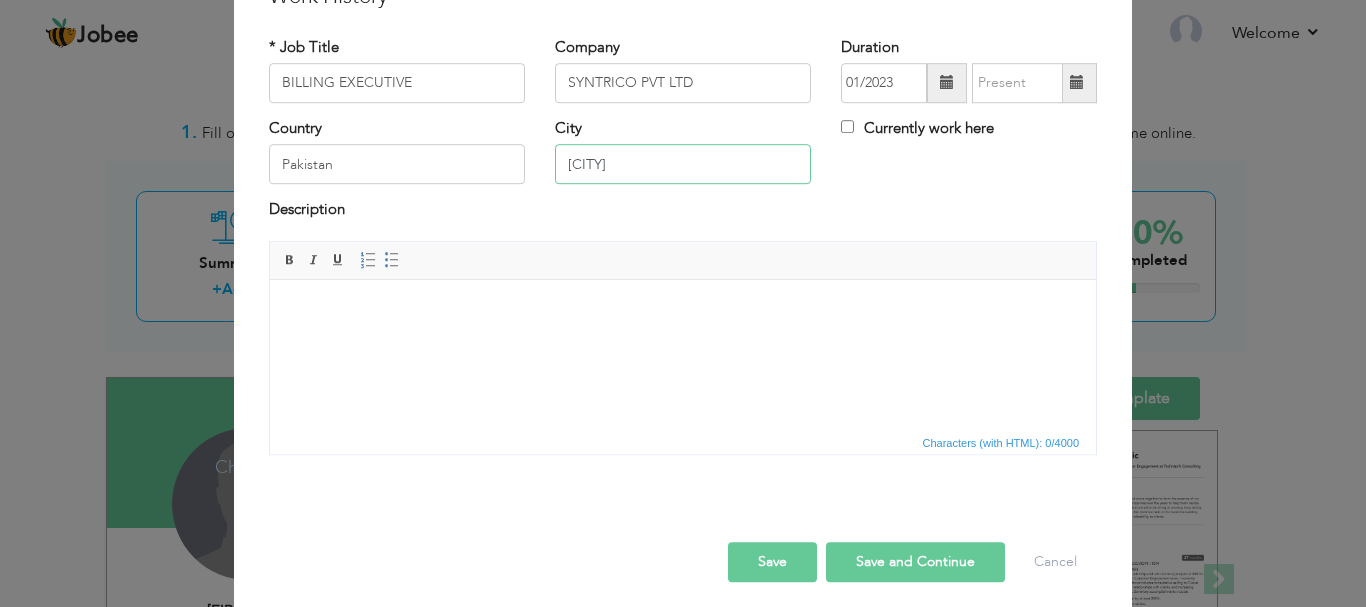 click on "Brooklyn" at bounding box center [683, 165] 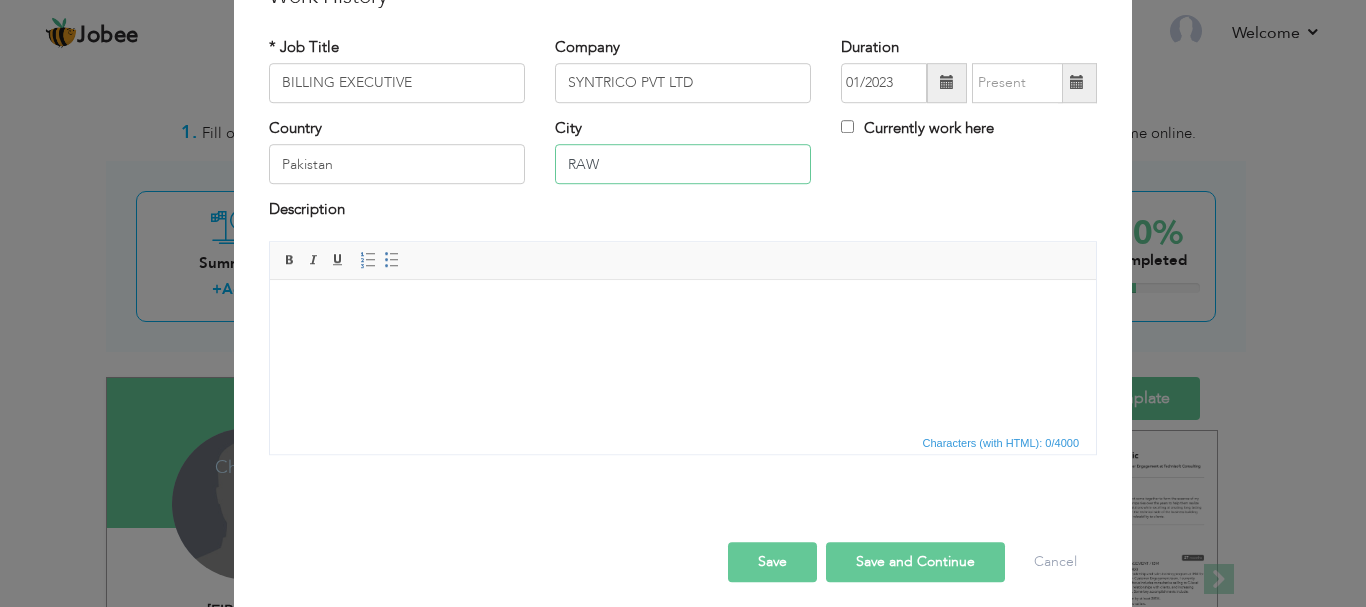 type on "Rawalpindi" 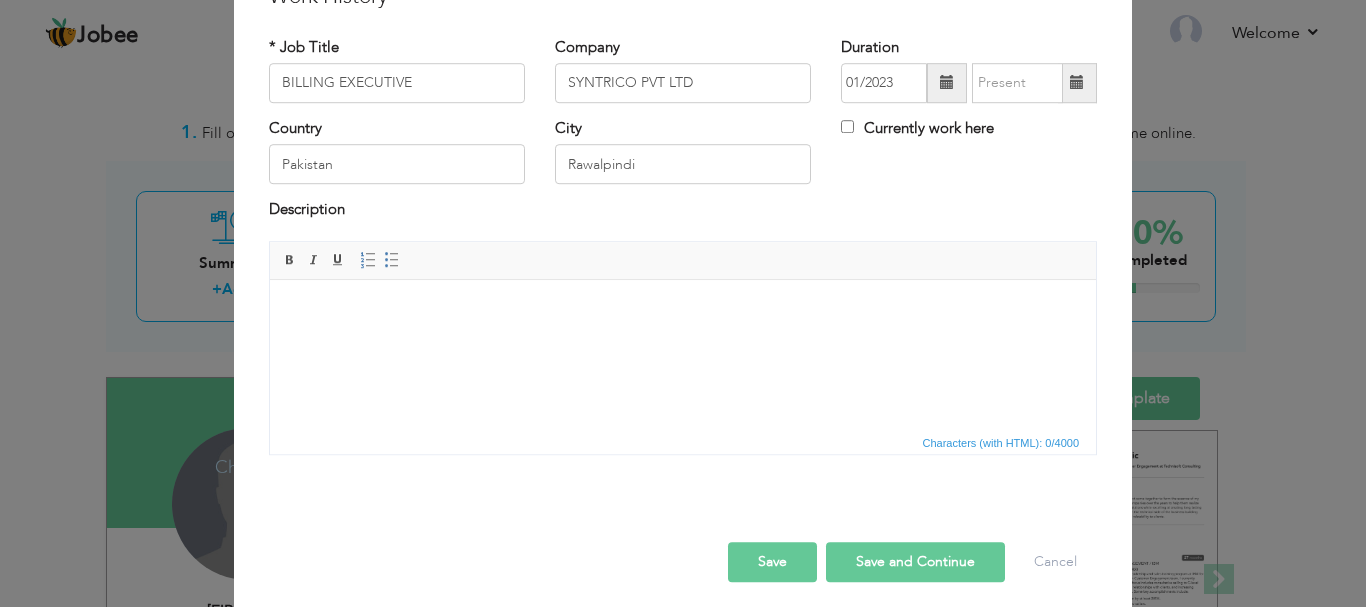 click at bounding box center (683, 309) 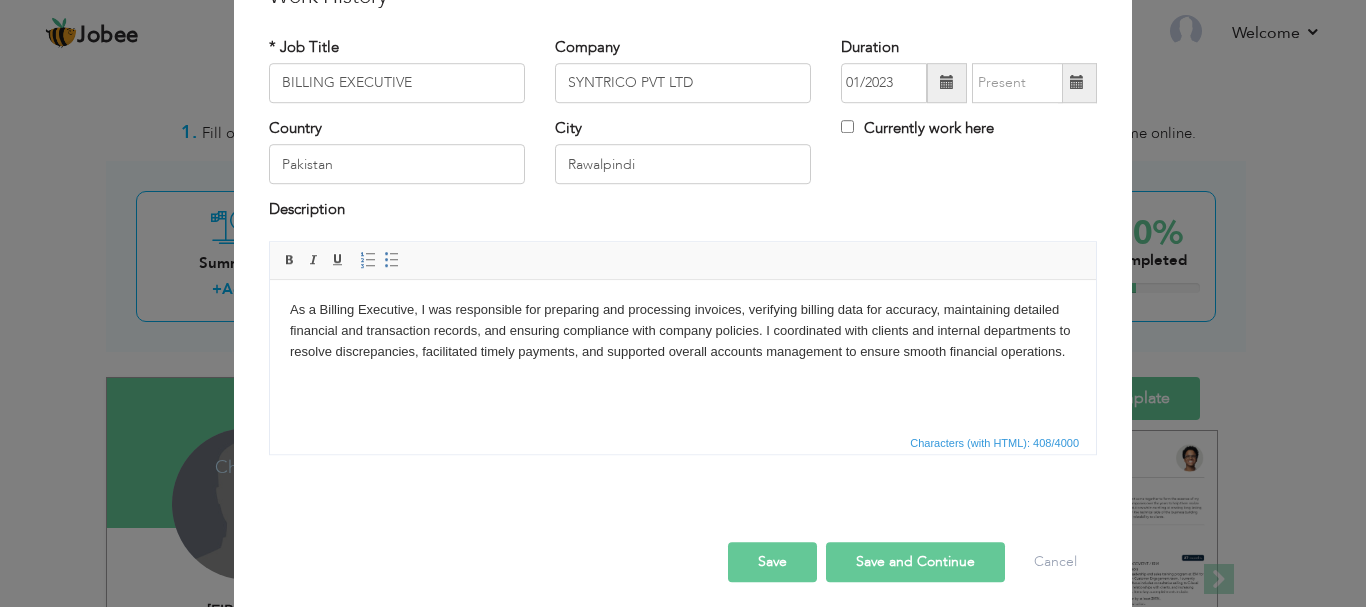 click on "Save and Continue" at bounding box center (915, 562) 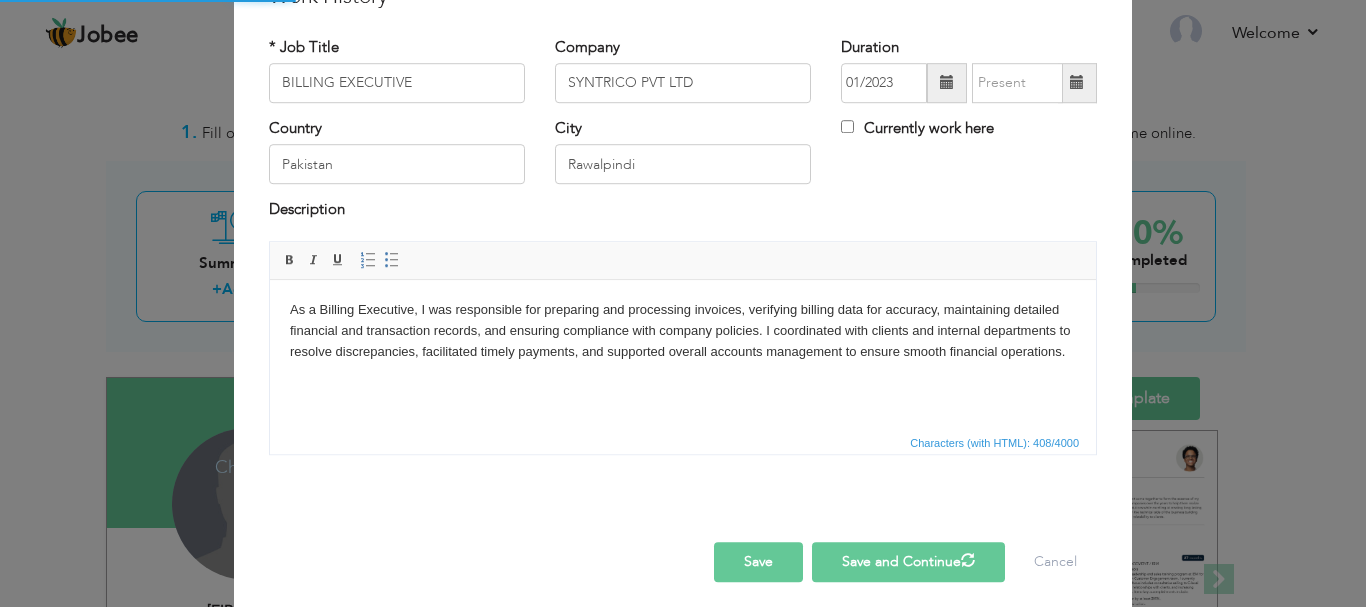 type 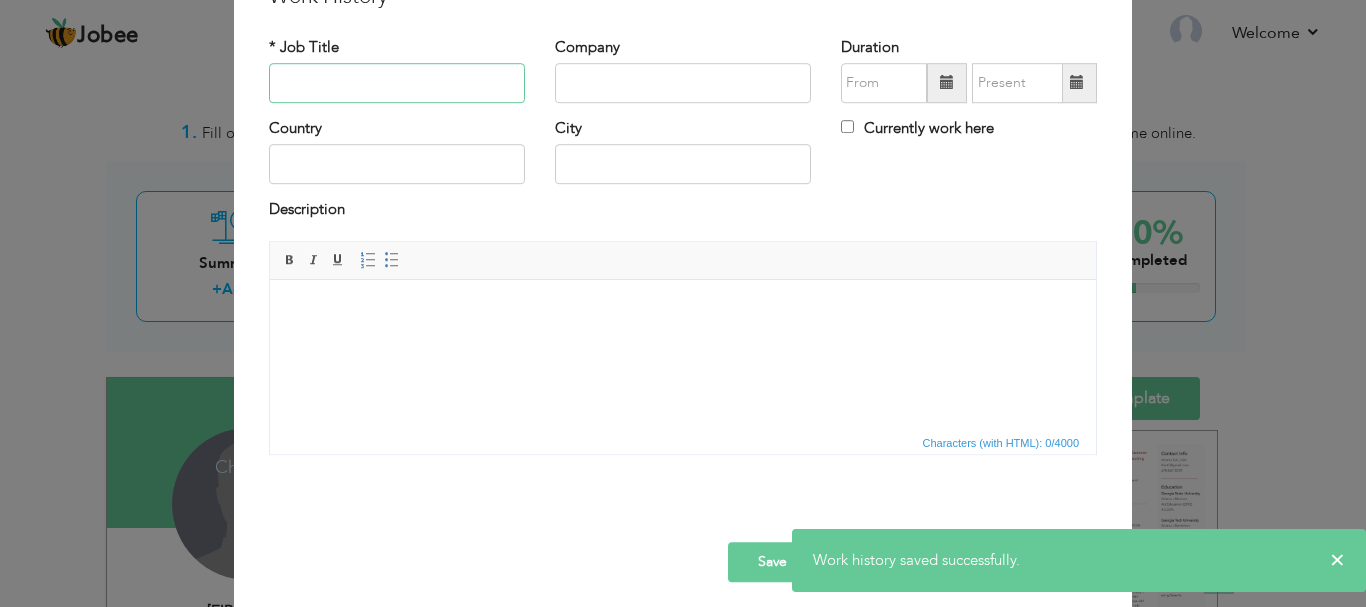 click at bounding box center (397, 83) 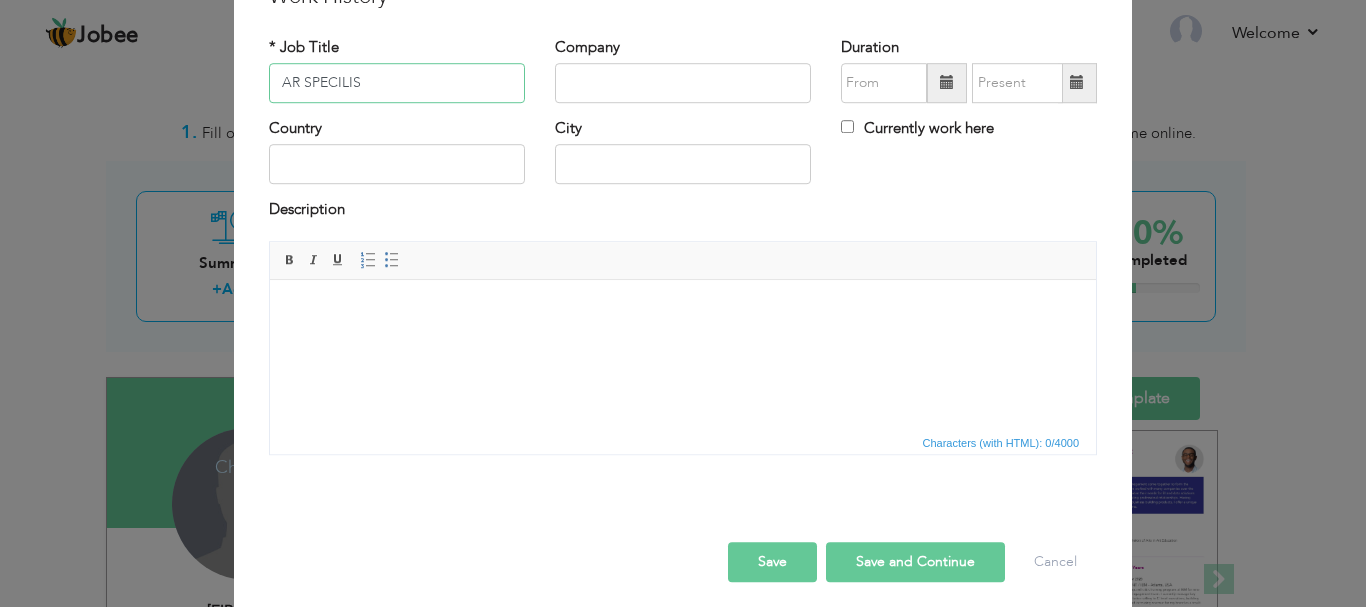 type on "AR SPECILIS" 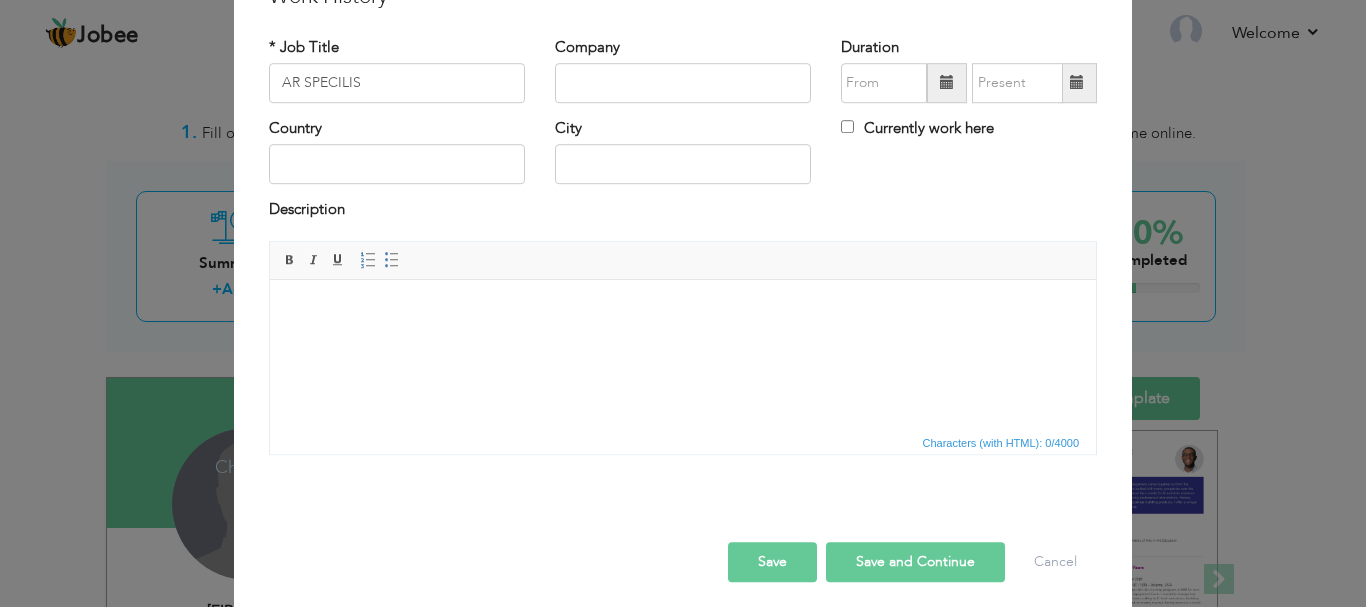 click at bounding box center [683, 309] 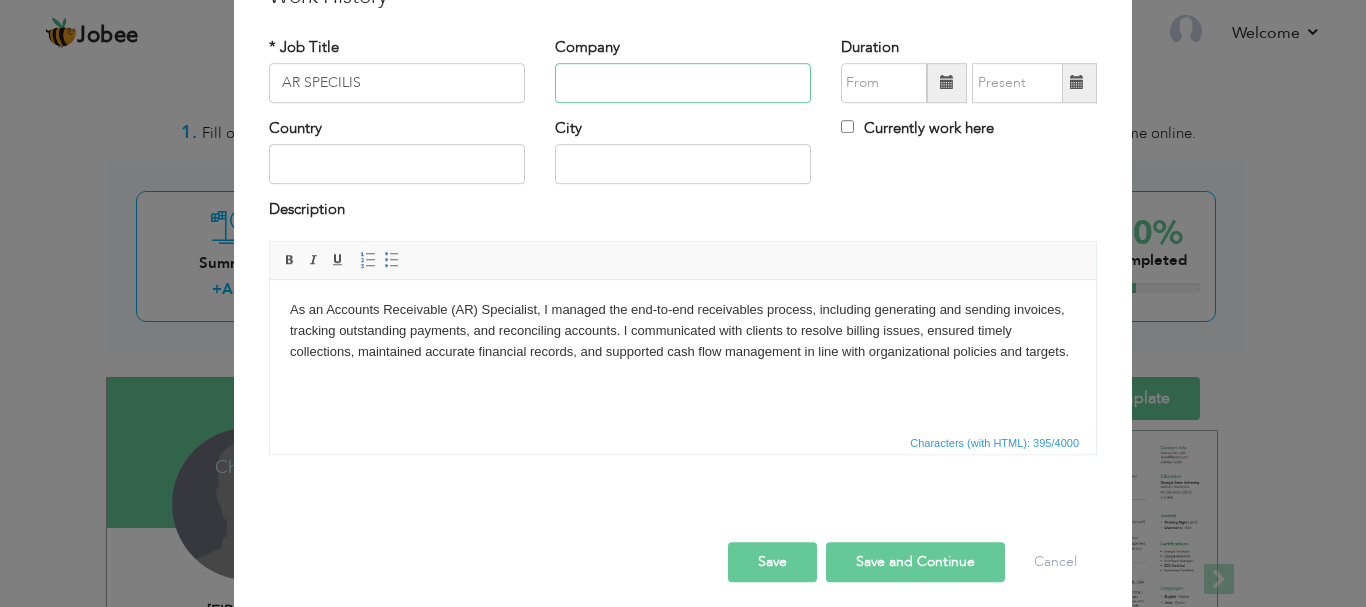 click at bounding box center (683, 83) 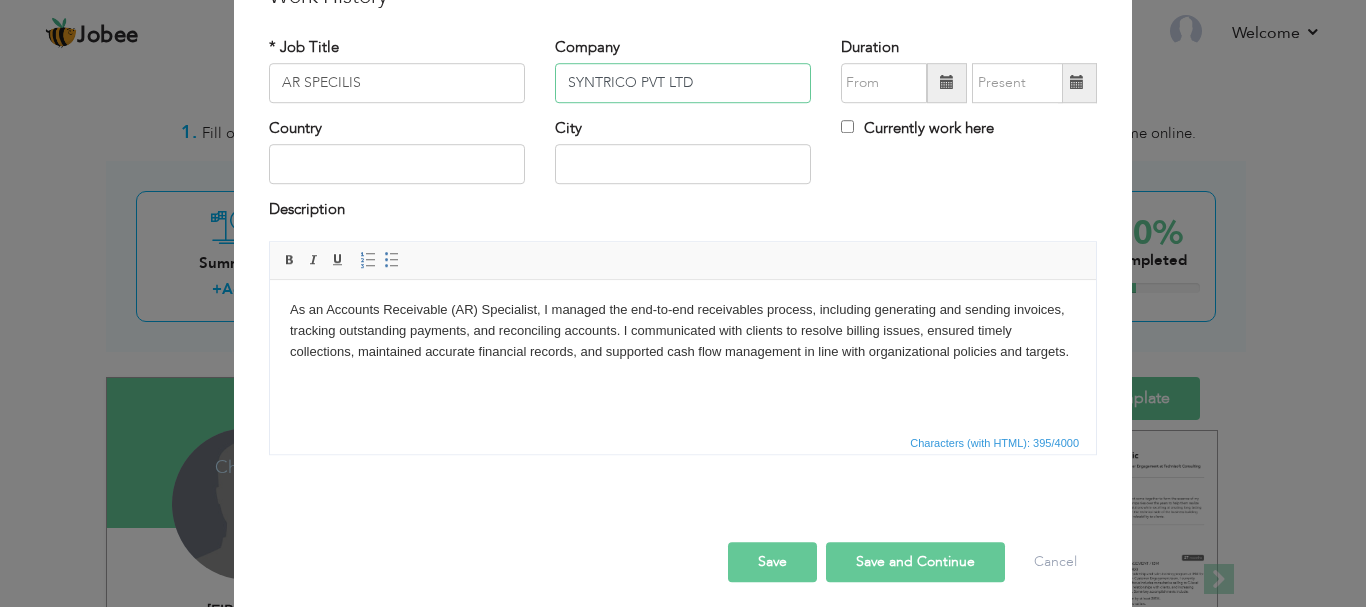 type on "SYNTRICO PVT LTD" 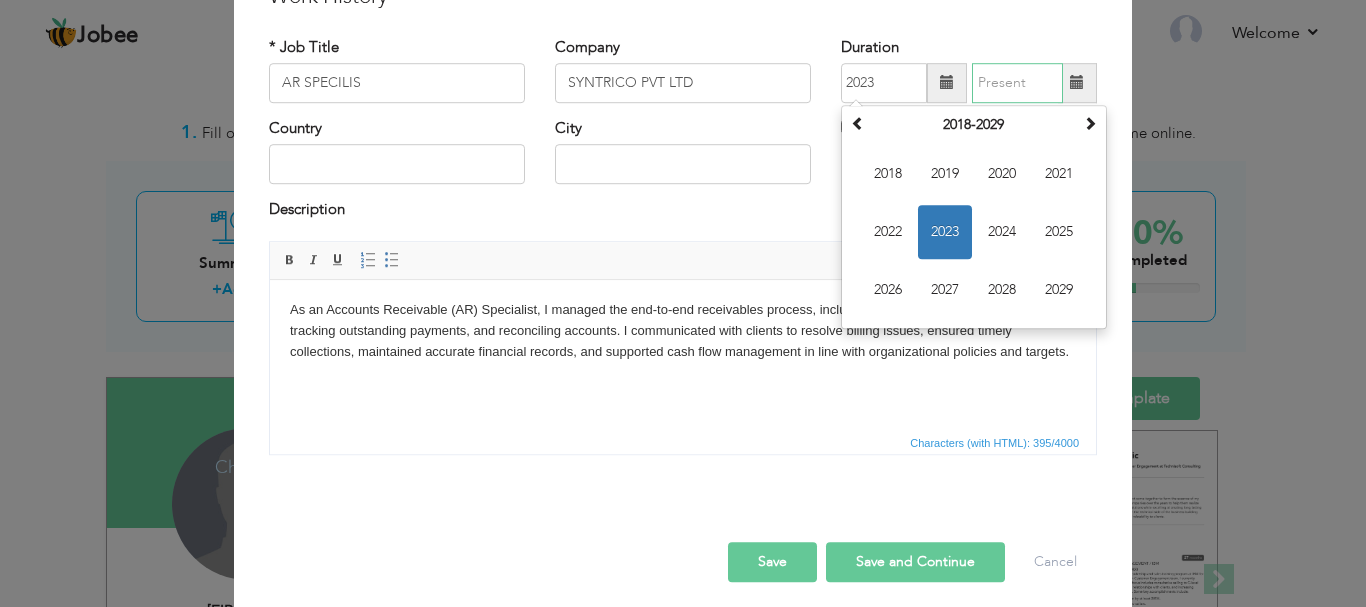 type on "01/2023" 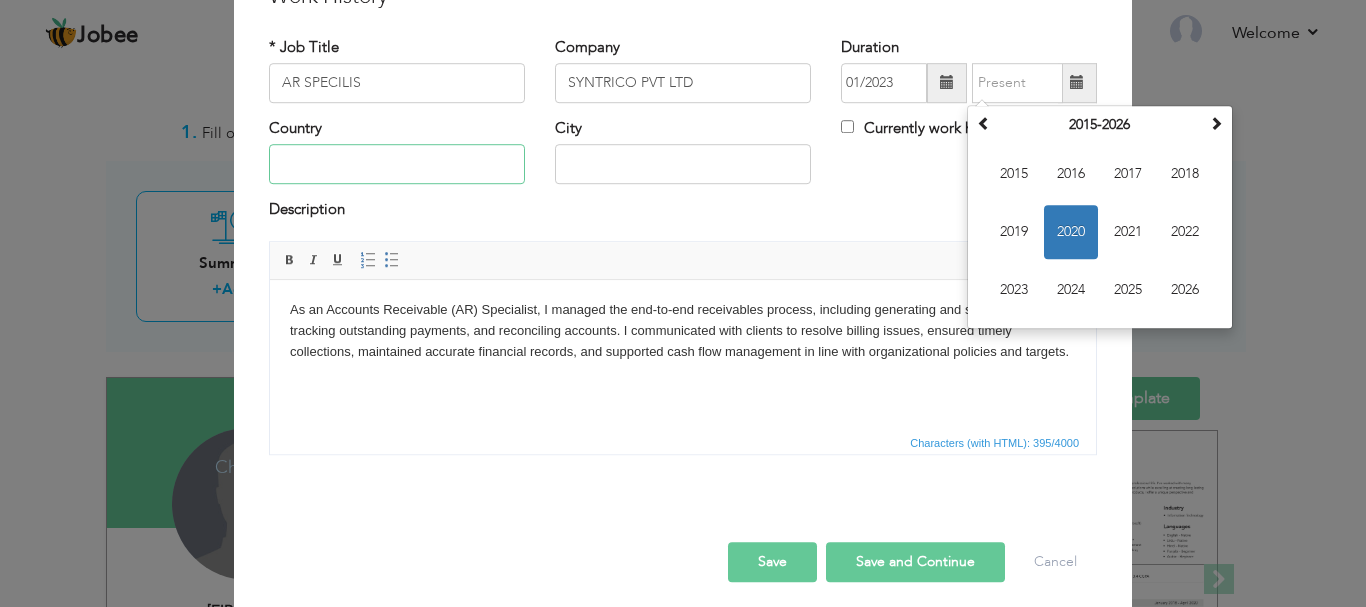 click at bounding box center [397, 165] 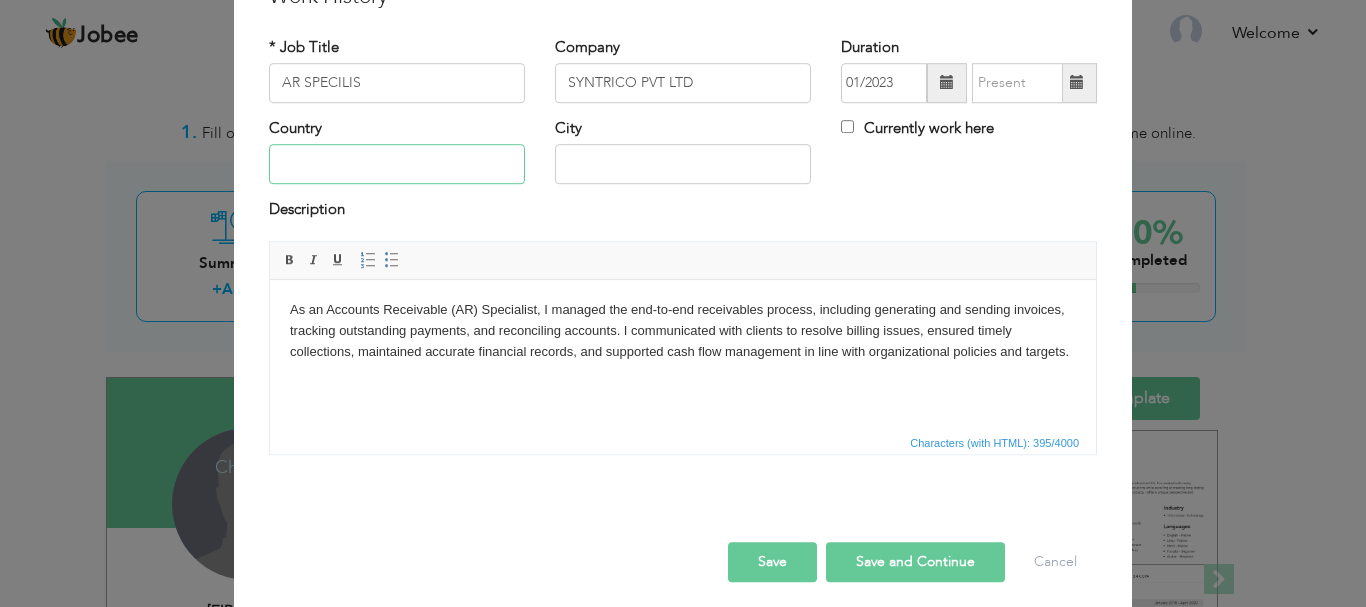 type on "Pakistan" 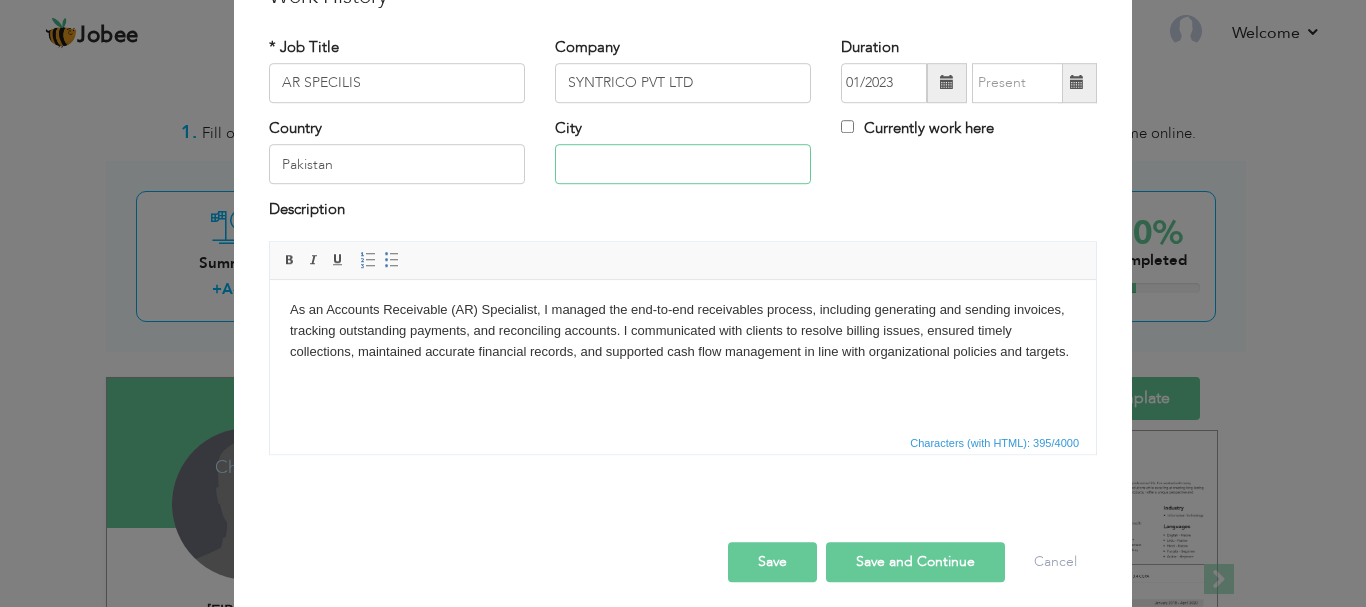 type on "Rawalpindi" 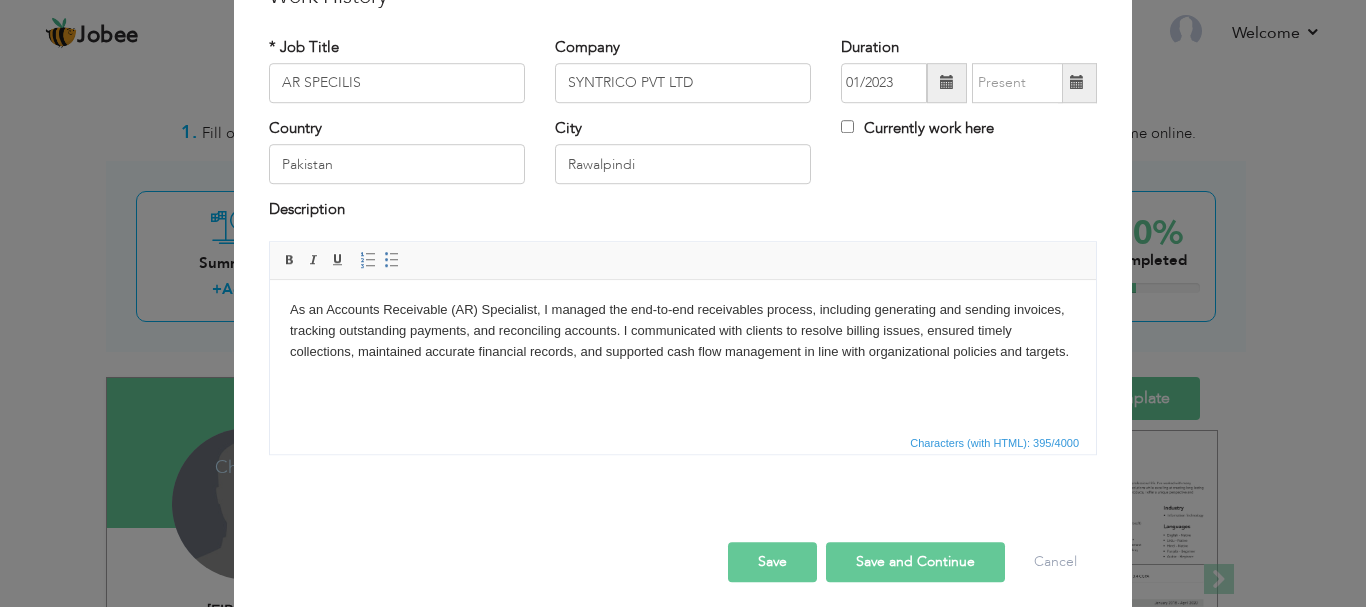 click on "Save and Continue" at bounding box center (915, 562) 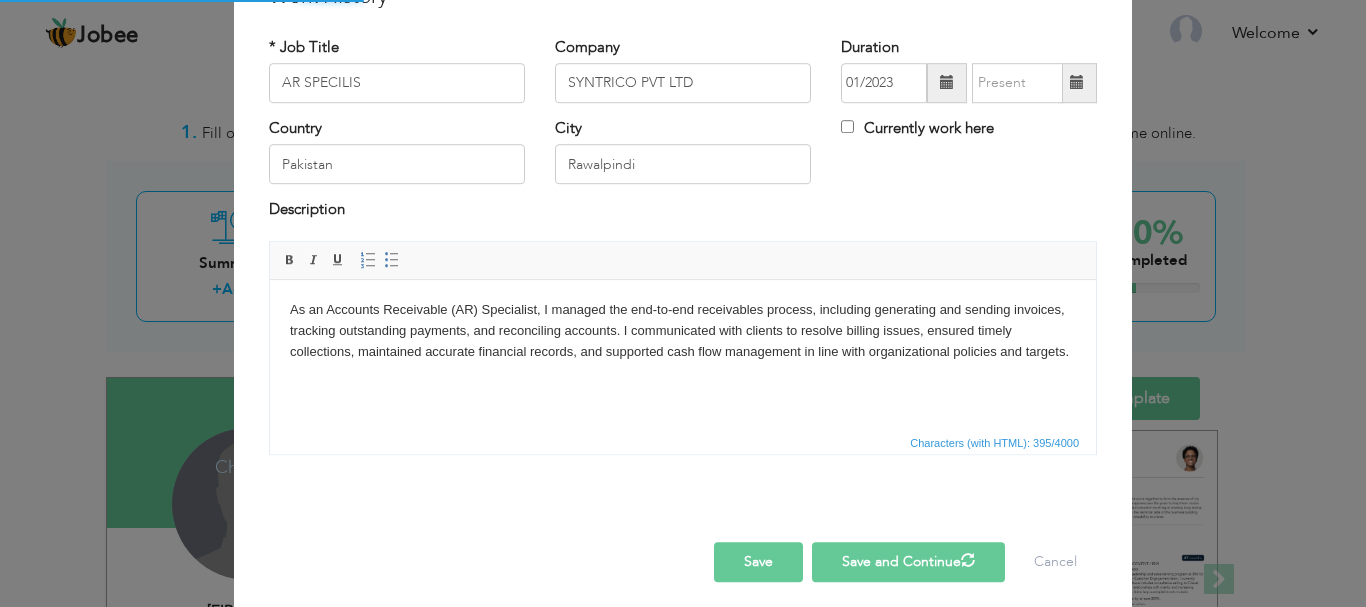 type 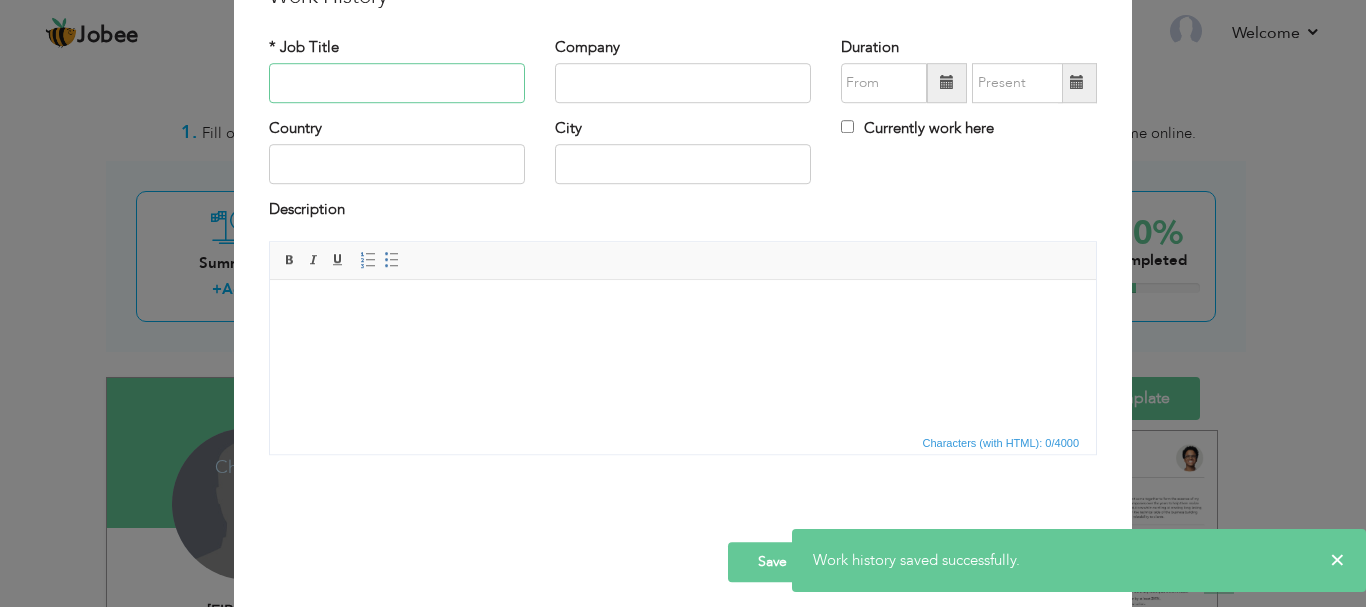 click at bounding box center (397, 83) 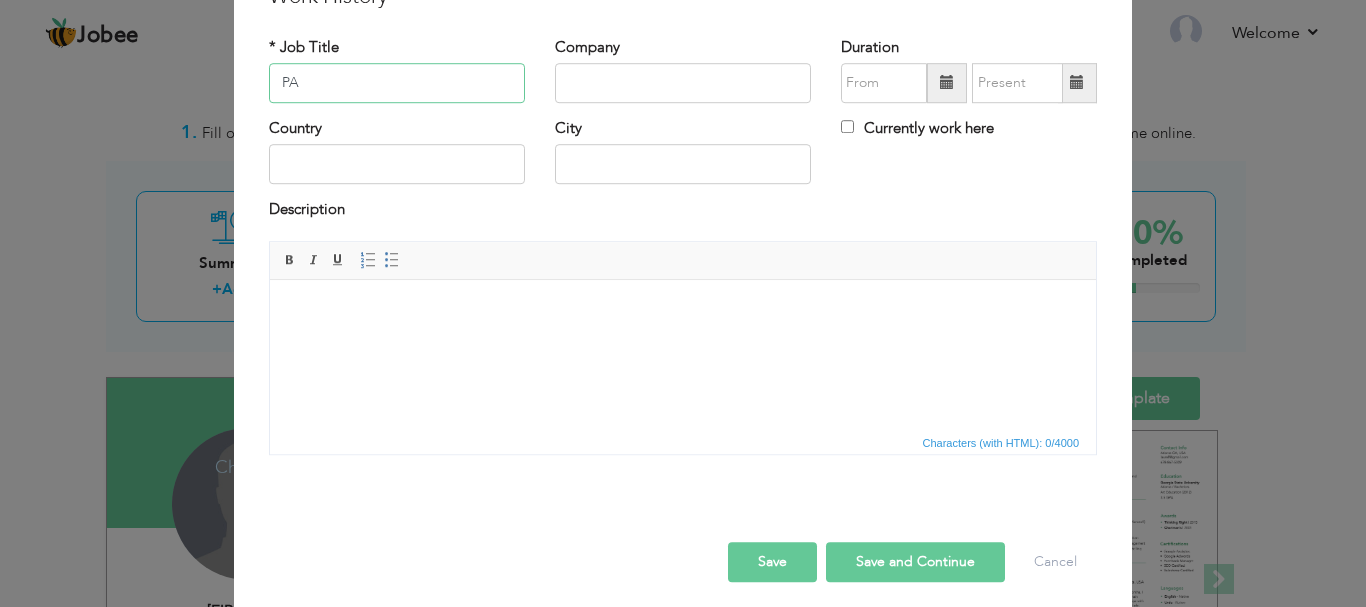 type on "P" 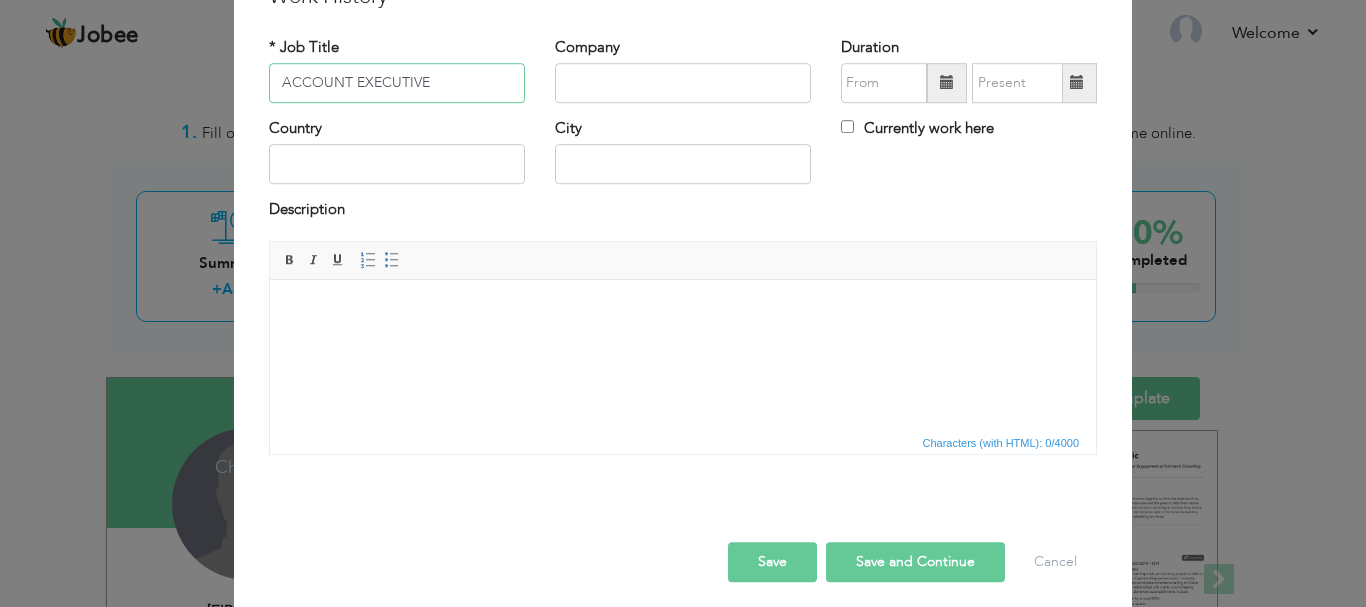 type on "ACCOUNT EXECUTIVE" 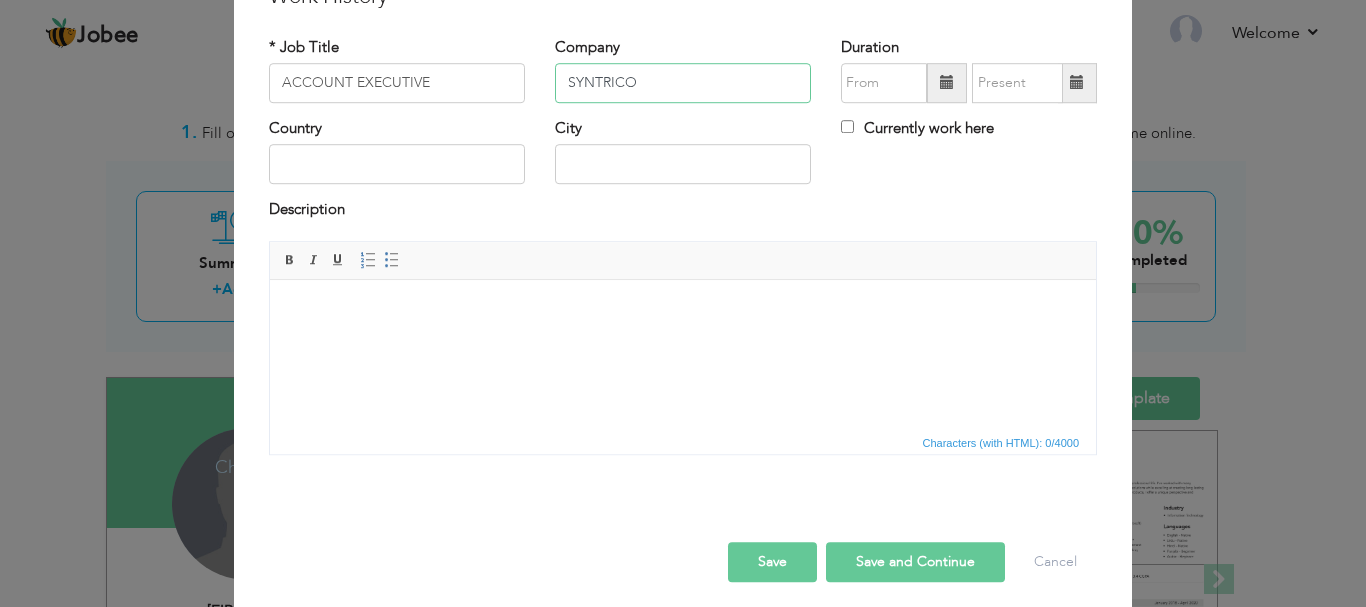 type on "SYNTRICO" 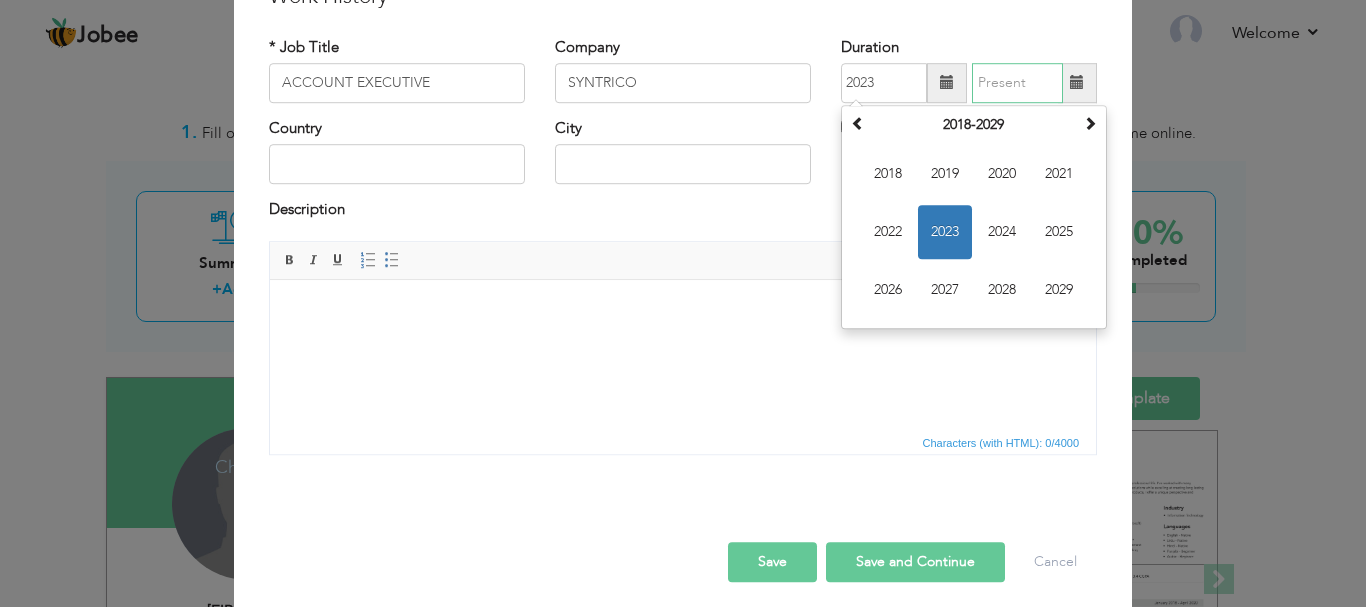 type on "01/2023" 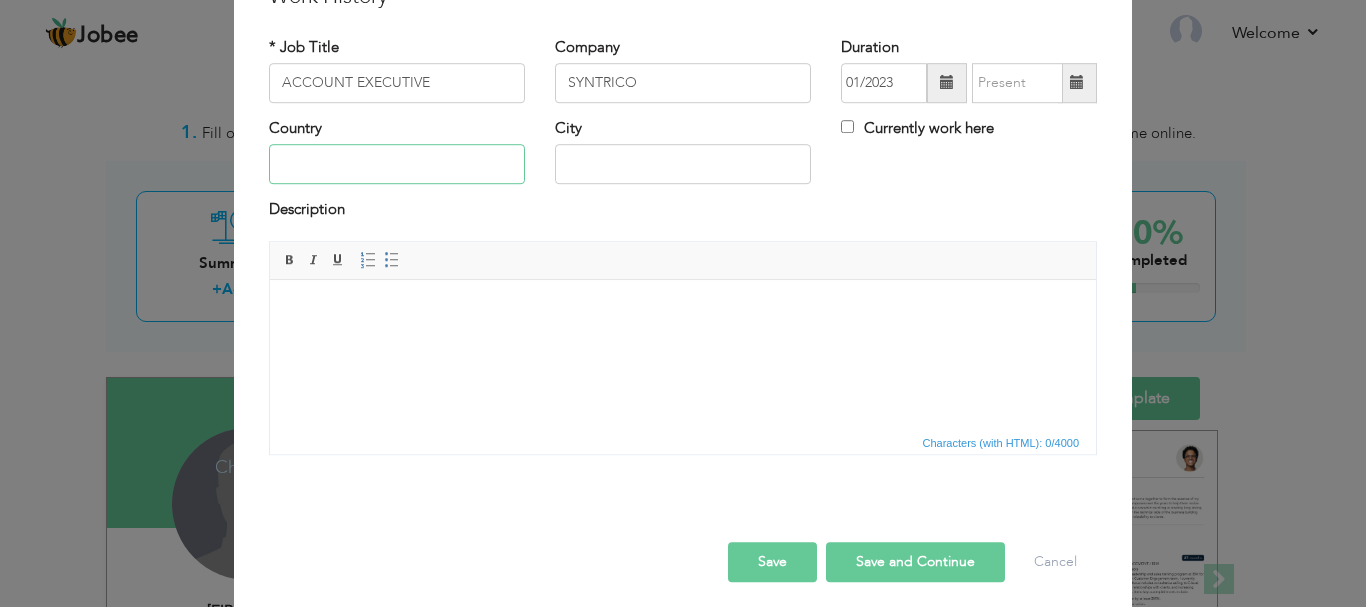 click at bounding box center (397, 165) 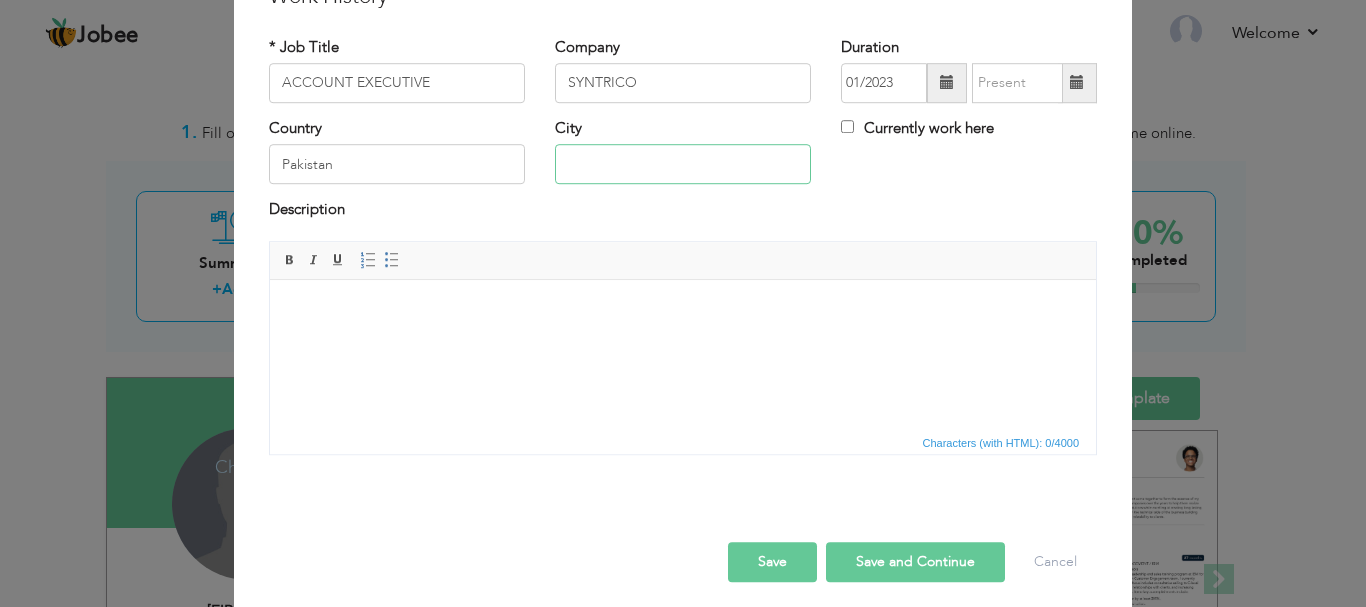 type on "Rawalpindi" 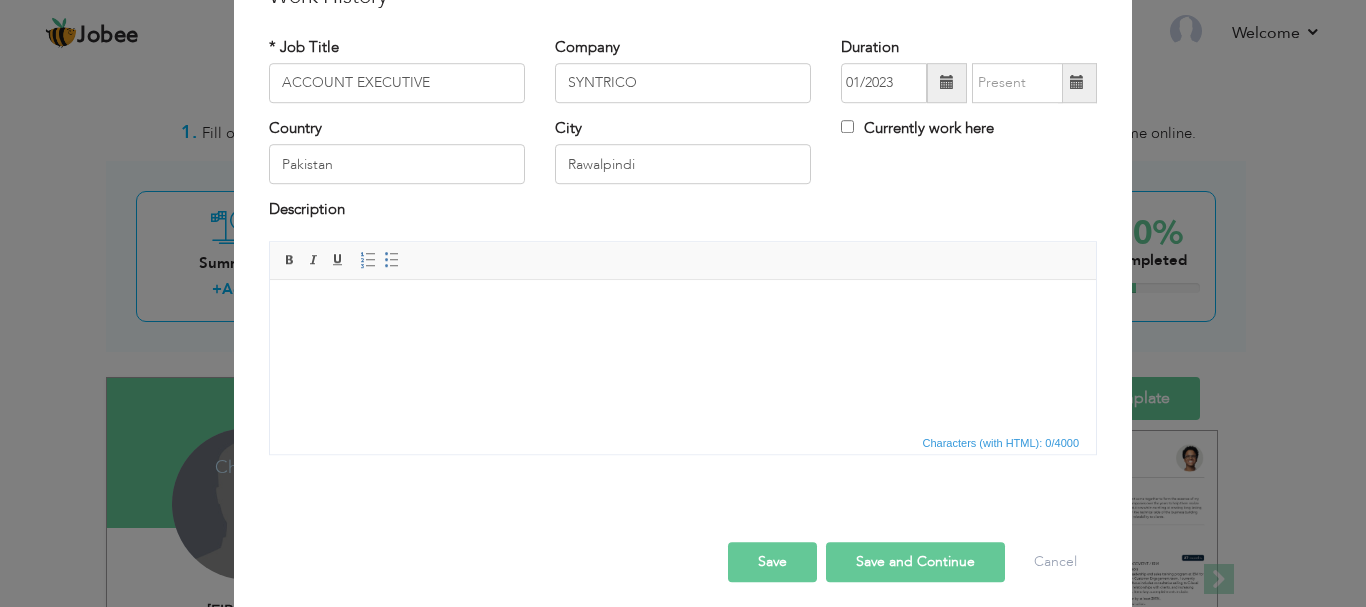 click at bounding box center (683, 309) 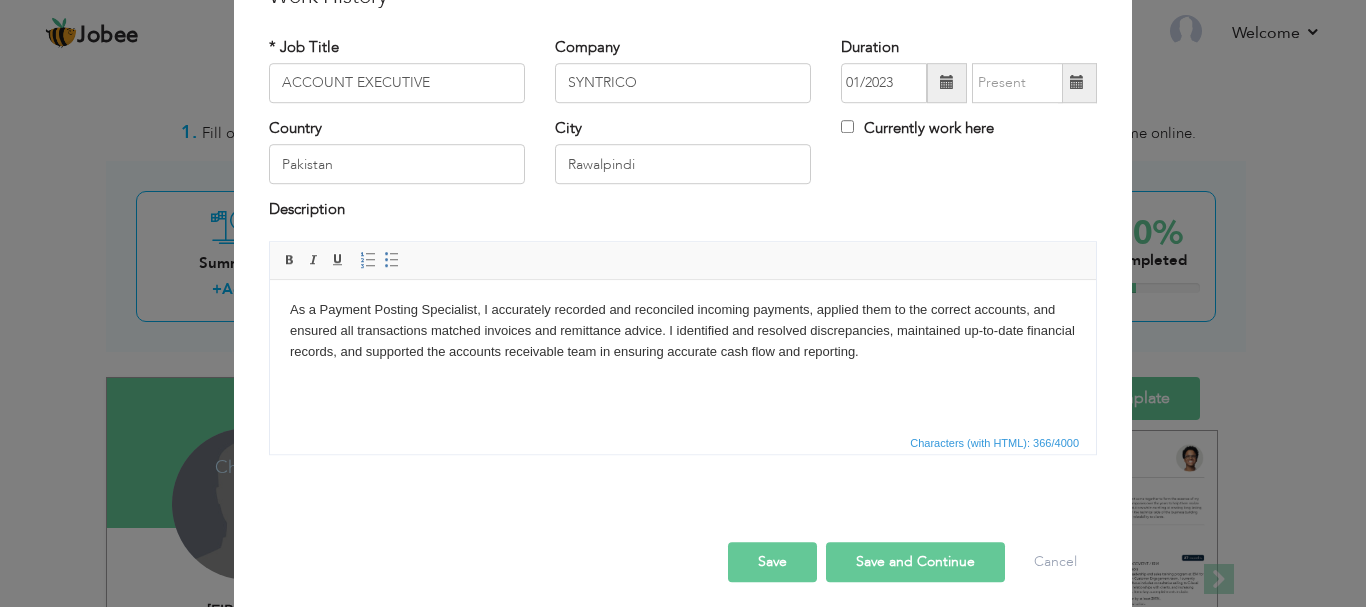 click on "Save" at bounding box center (772, 562) 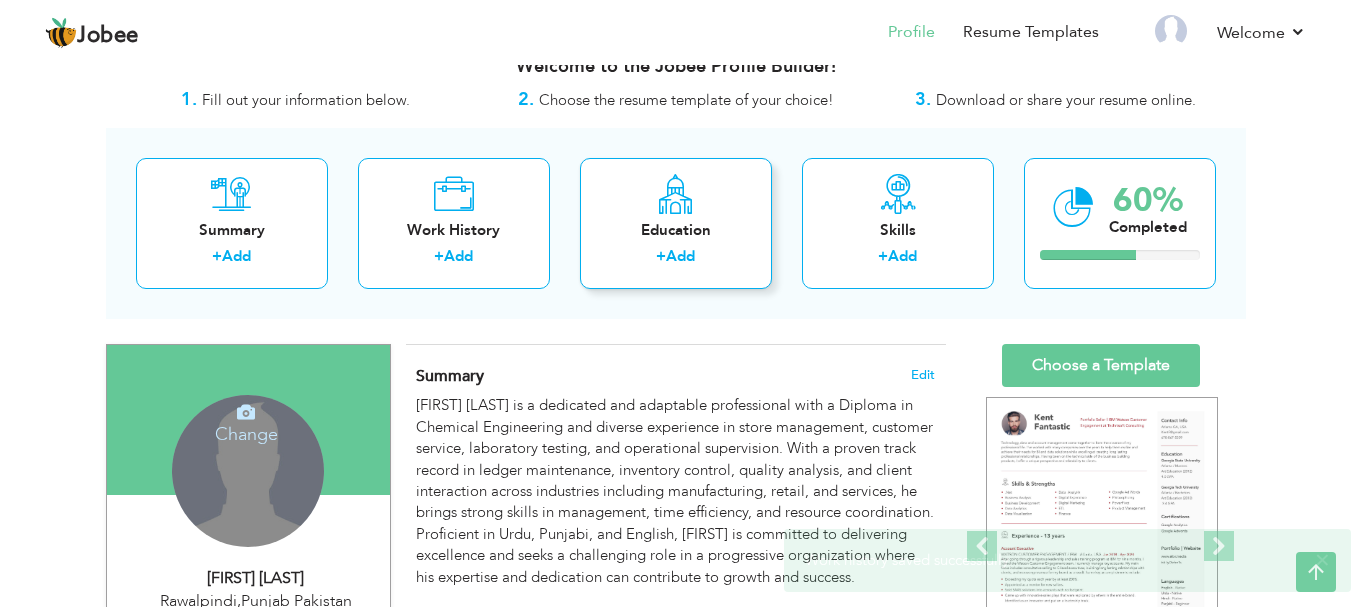scroll, scrollTop: 0, scrollLeft: 0, axis: both 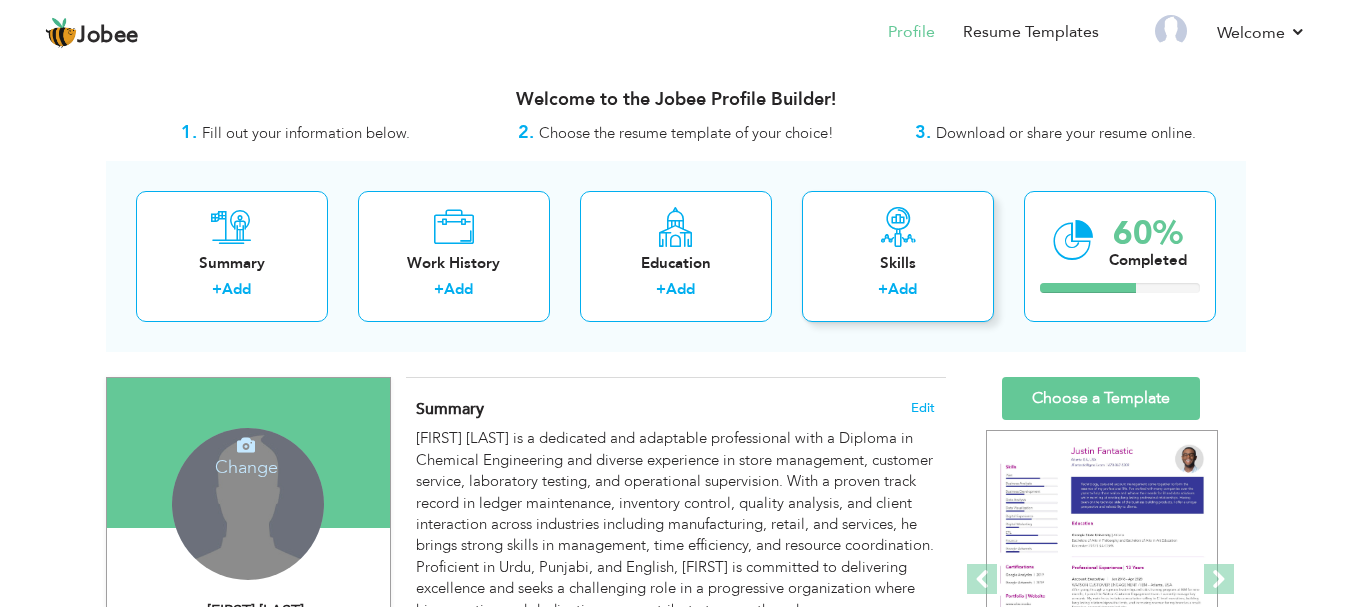 click on "Add" at bounding box center (902, 289) 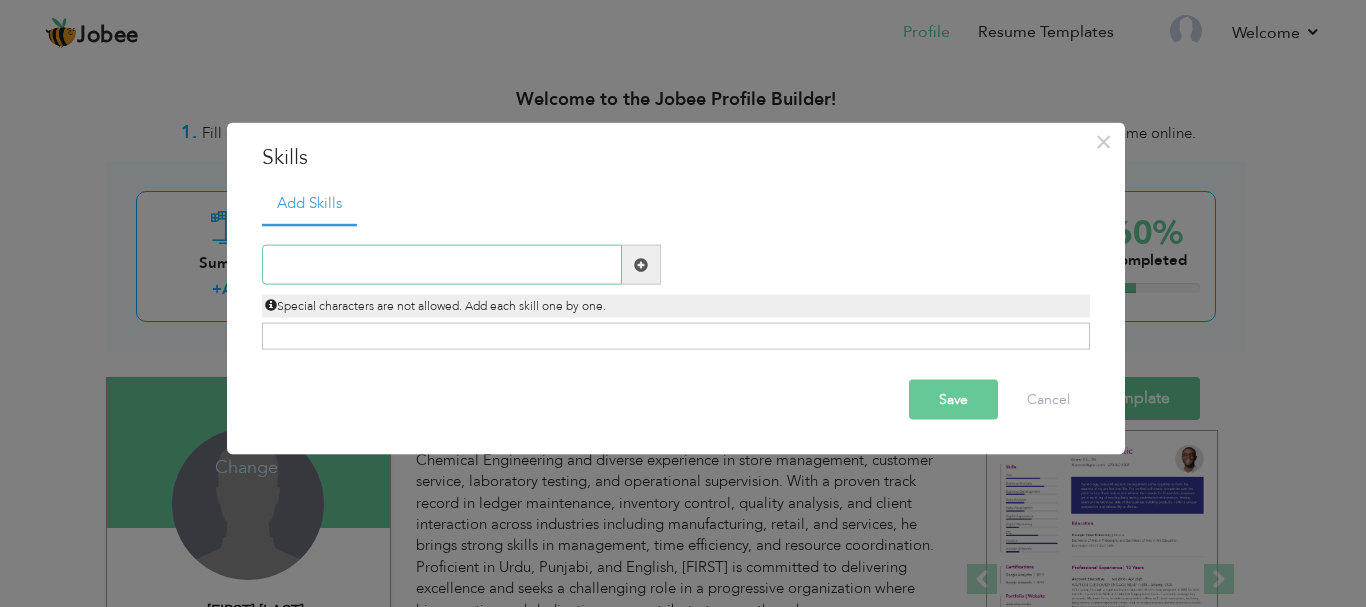 click at bounding box center [442, 265] 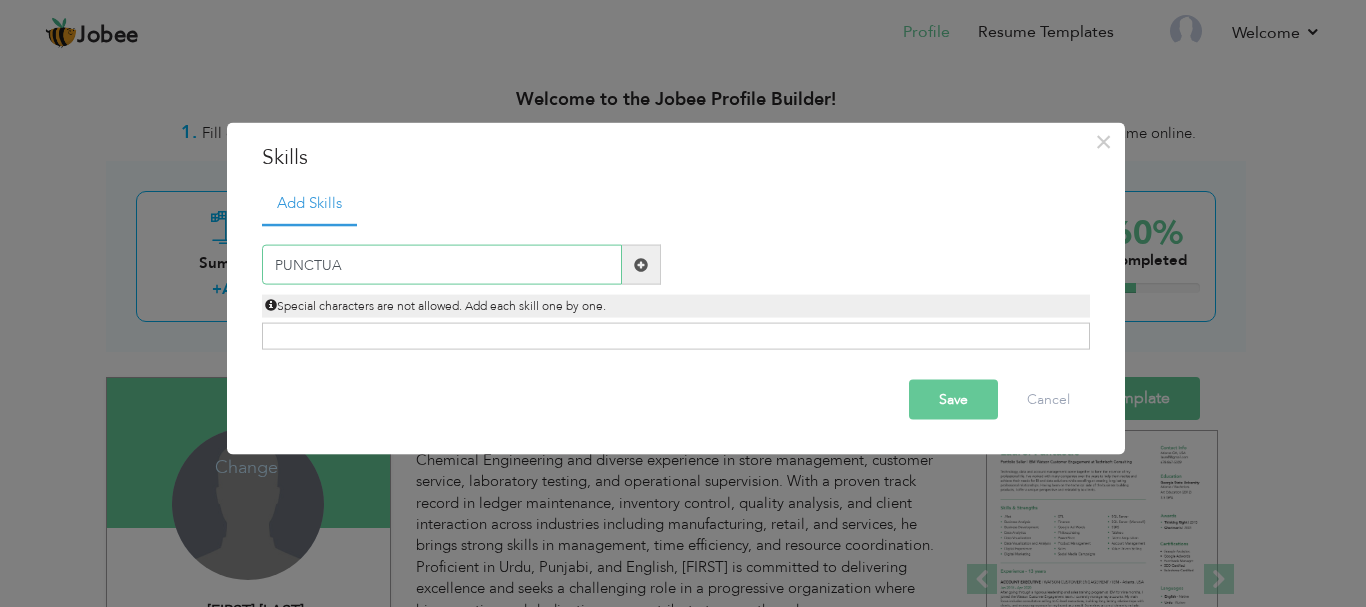 click on "PUNCTUA" at bounding box center [442, 265] 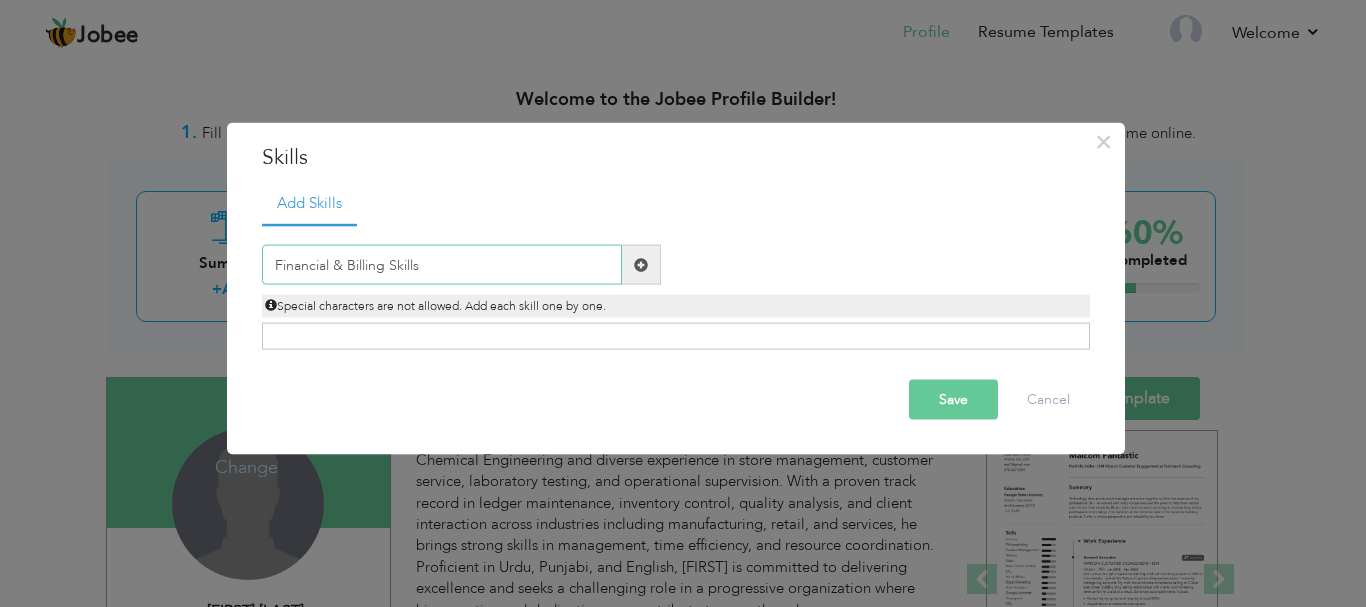 type on "Financial & Billing Skills" 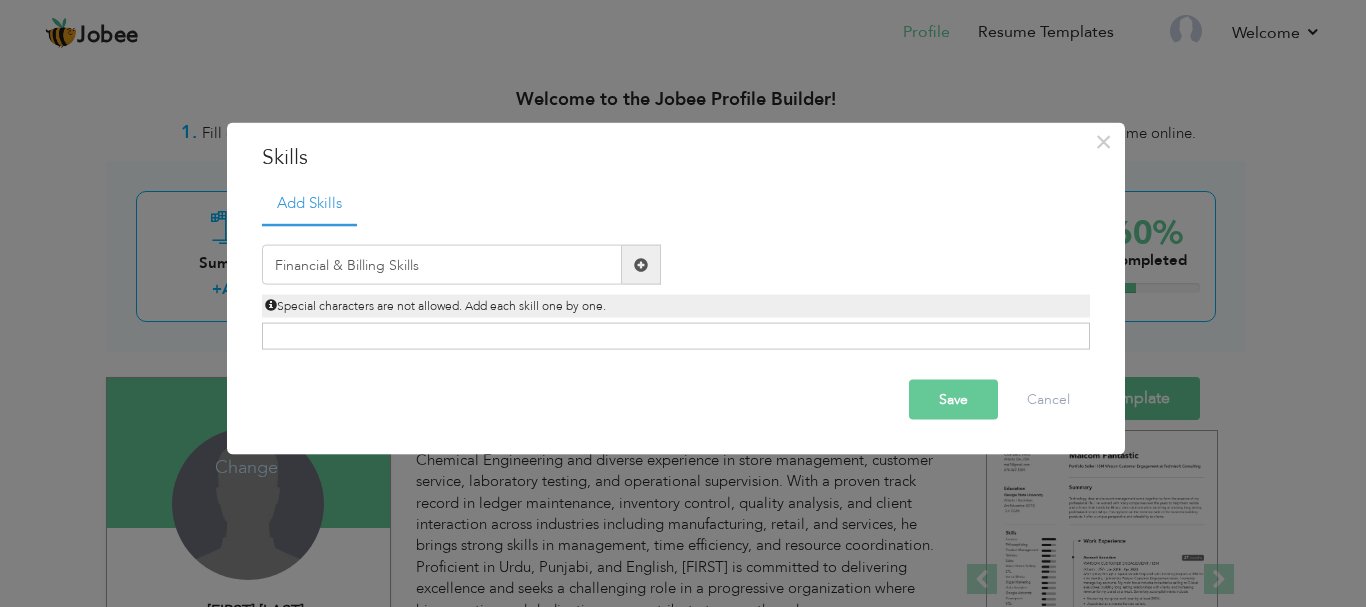 click at bounding box center [641, 265] 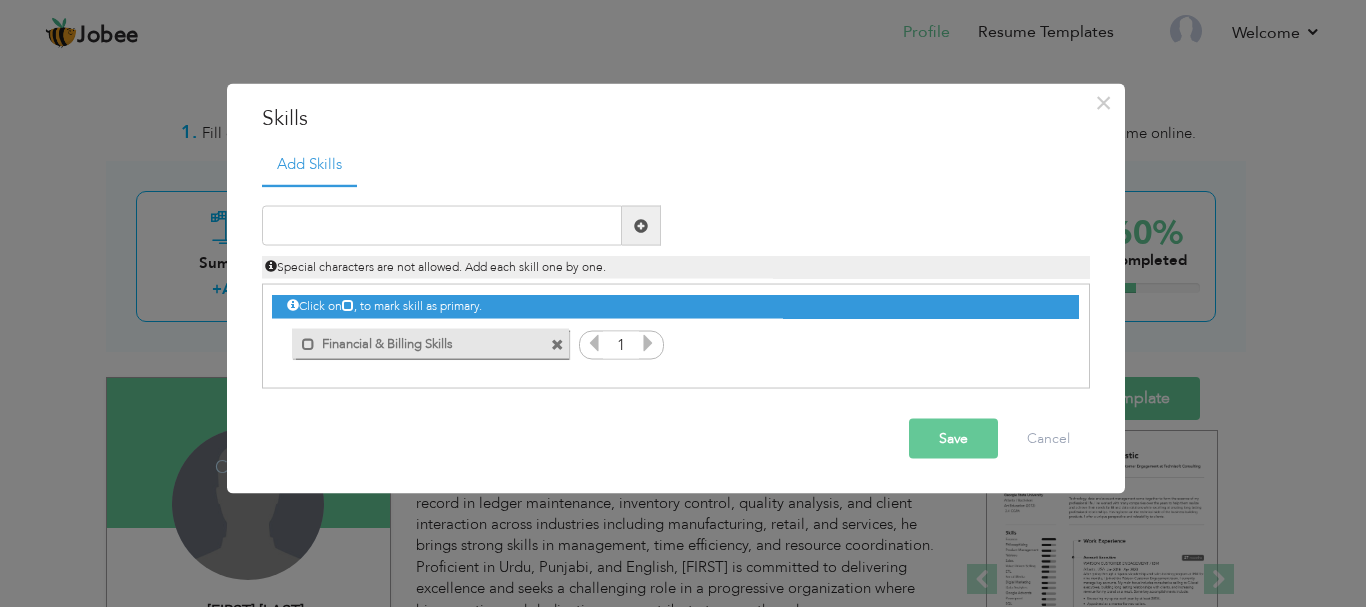 click at bounding box center (648, 343) 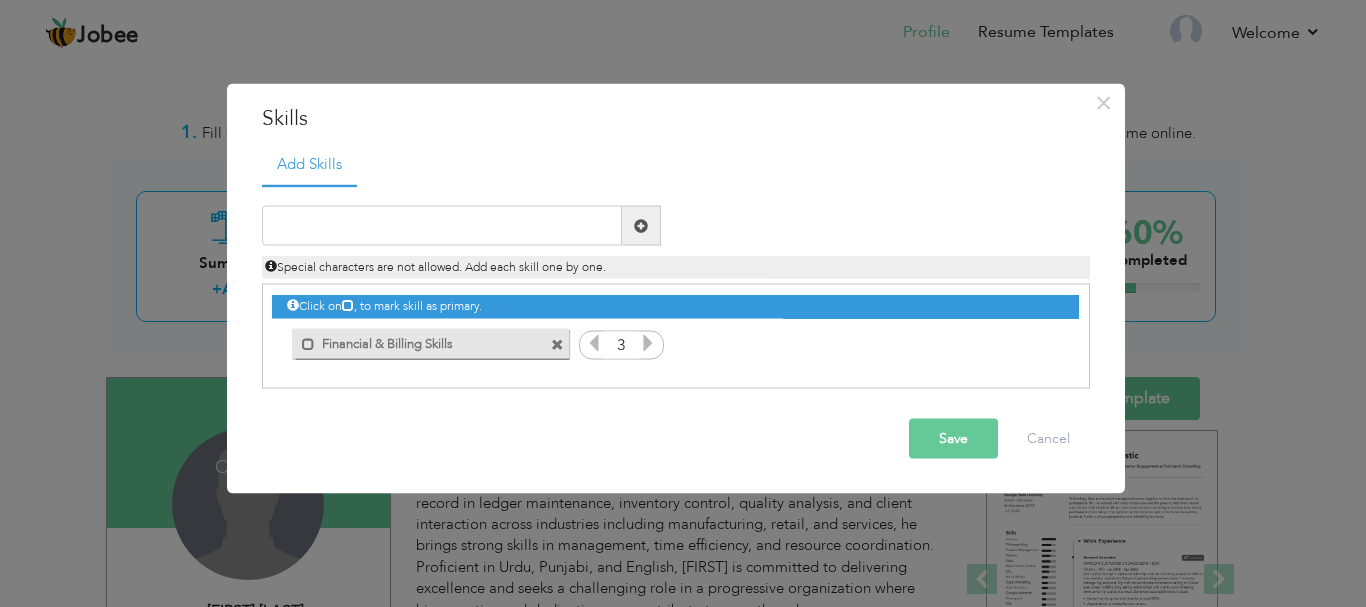 click at bounding box center (648, 343) 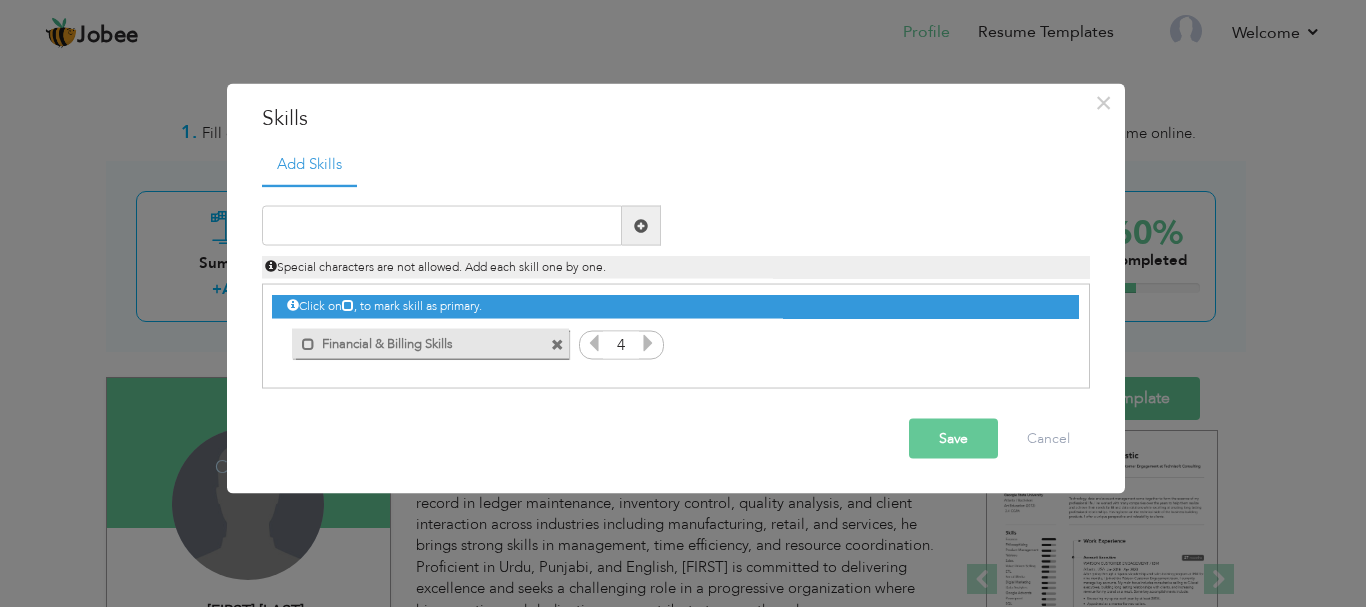 click at bounding box center (648, 343) 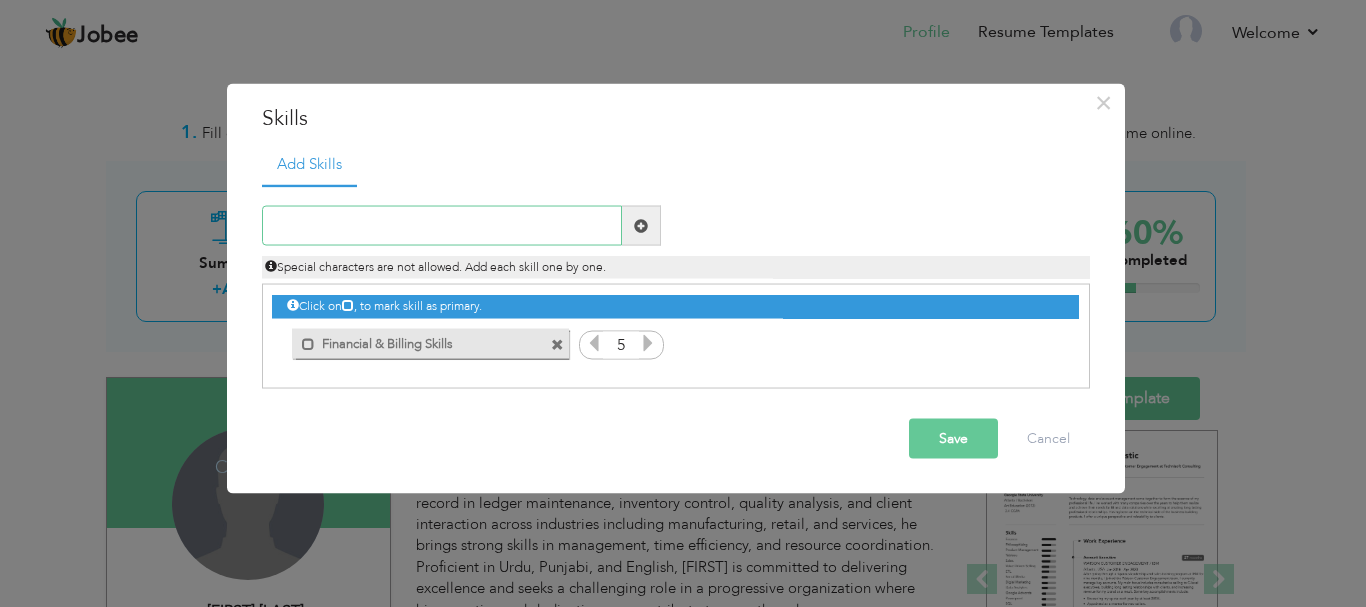 click at bounding box center [442, 226] 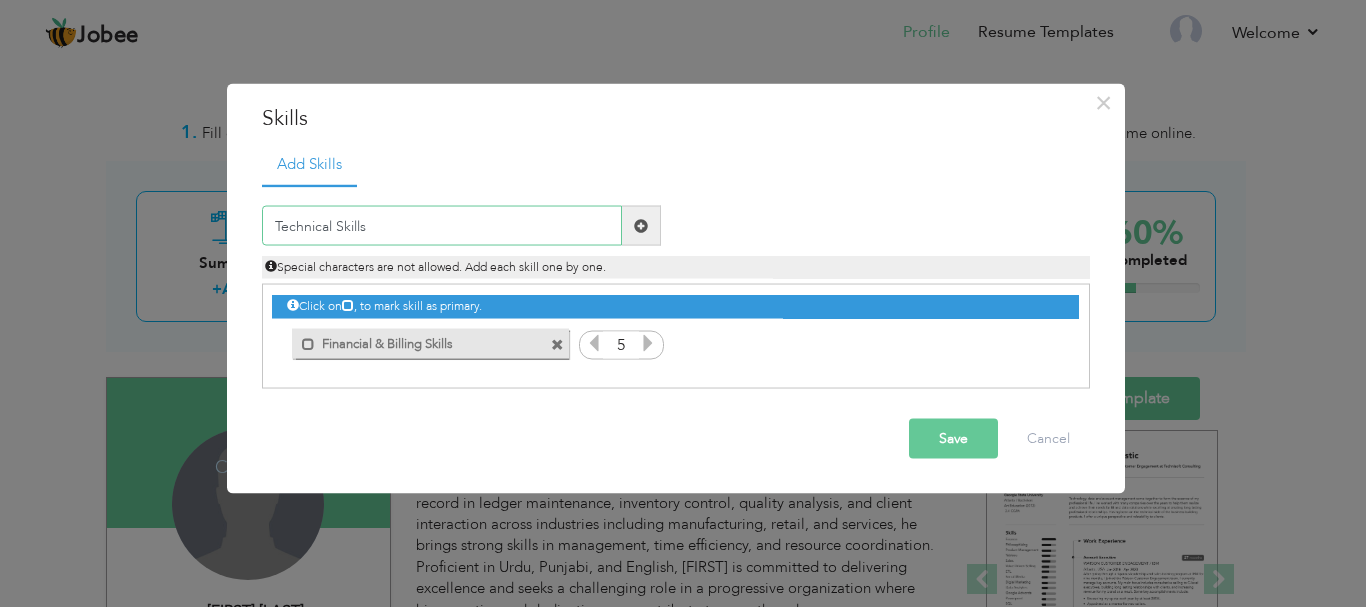 type on "Technical Skills" 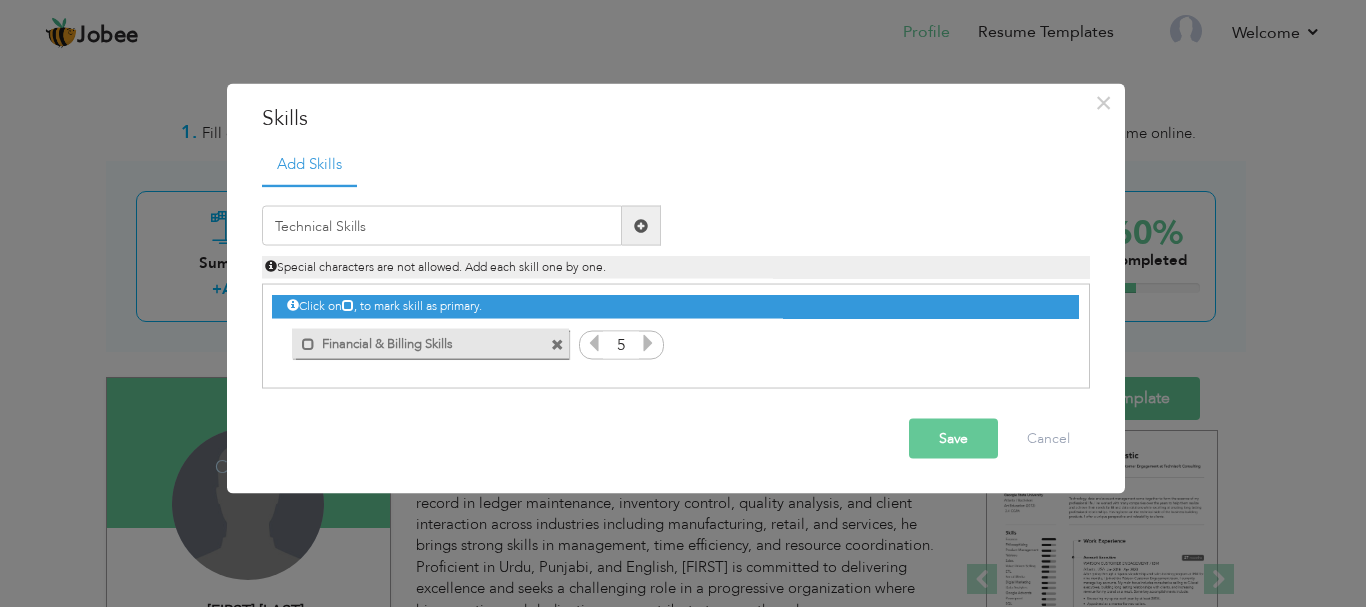 click at bounding box center [641, 225] 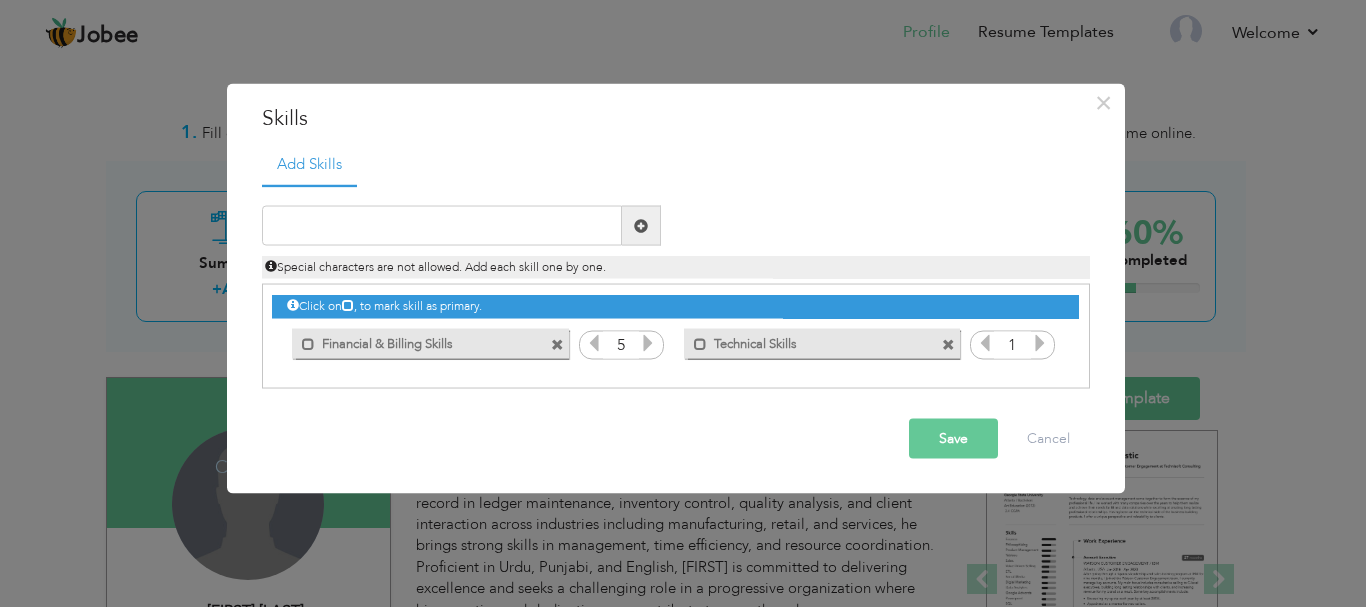click at bounding box center (641, 225) 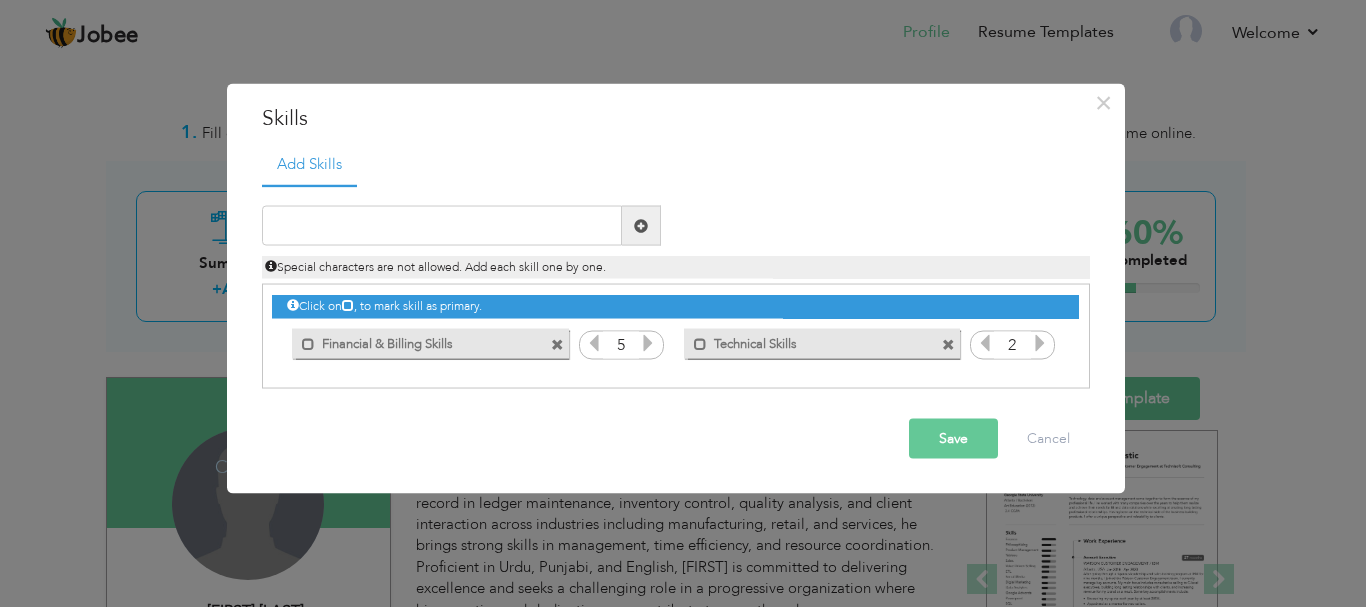 click at bounding box center [1040, 343] 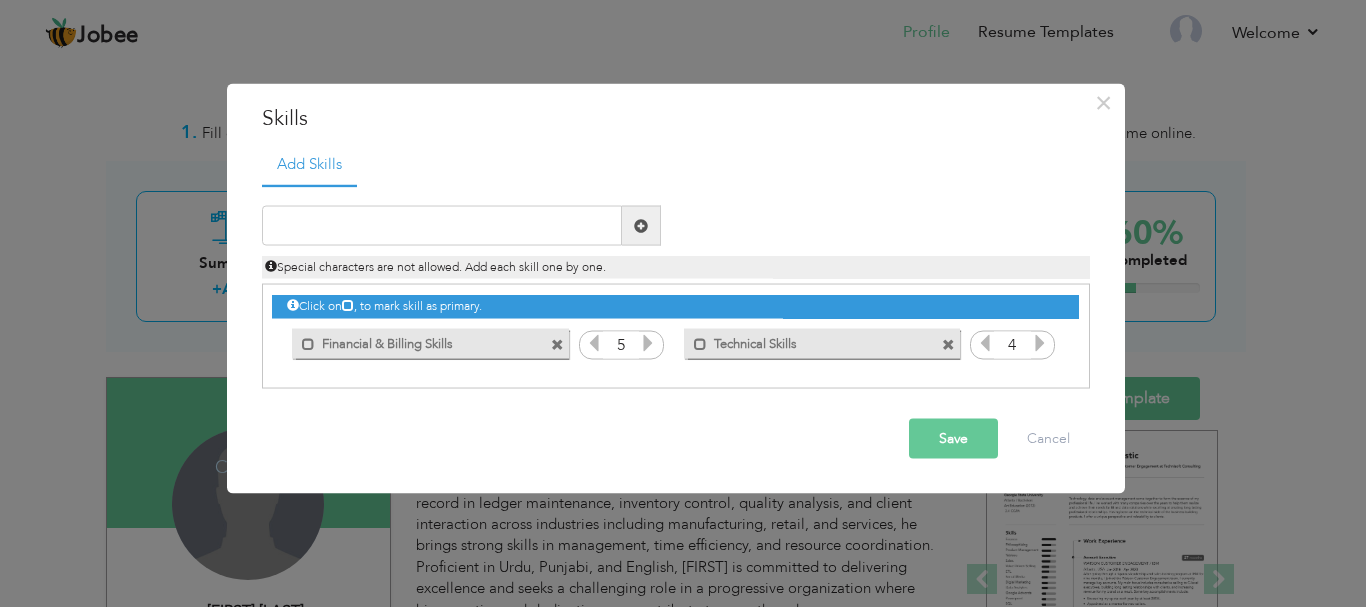 click at bounding box center (1040, 343) 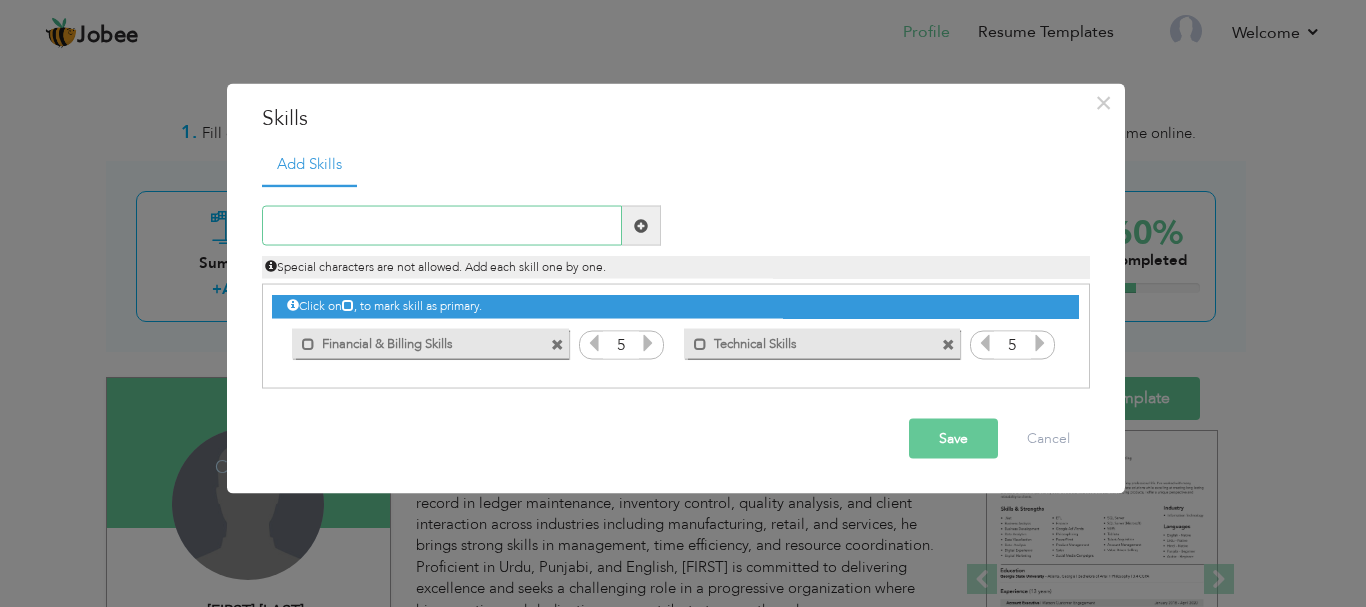 click at bounding box center [442, 226] 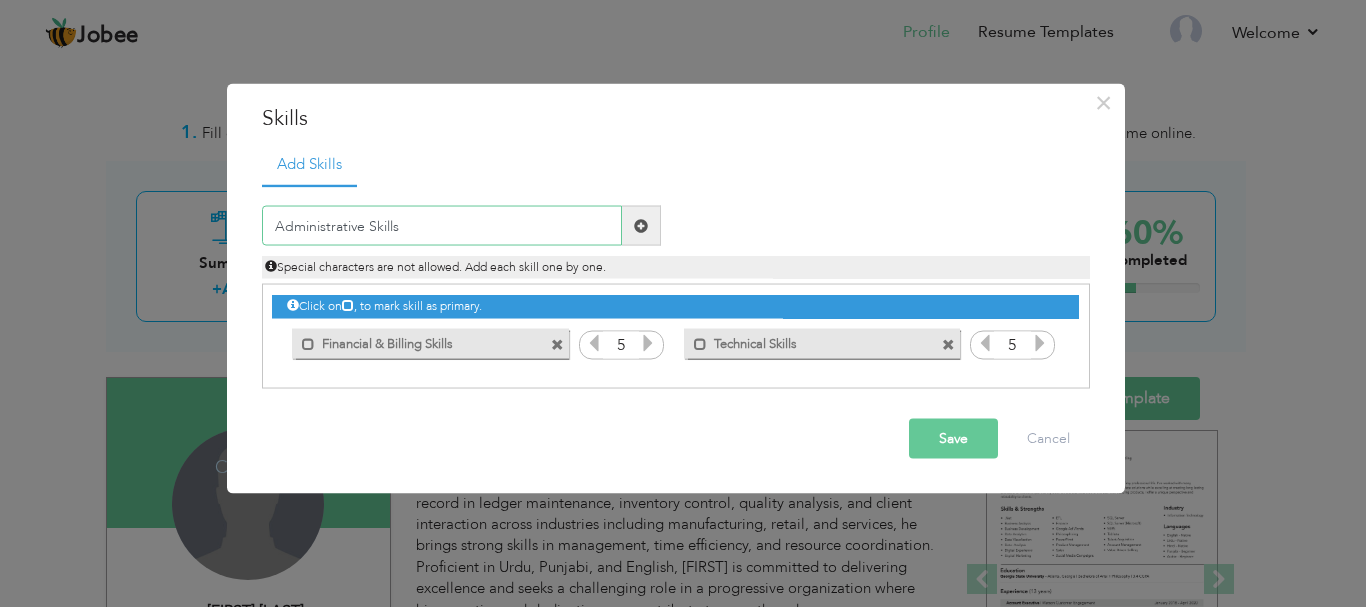 type on "Administrative Skills" 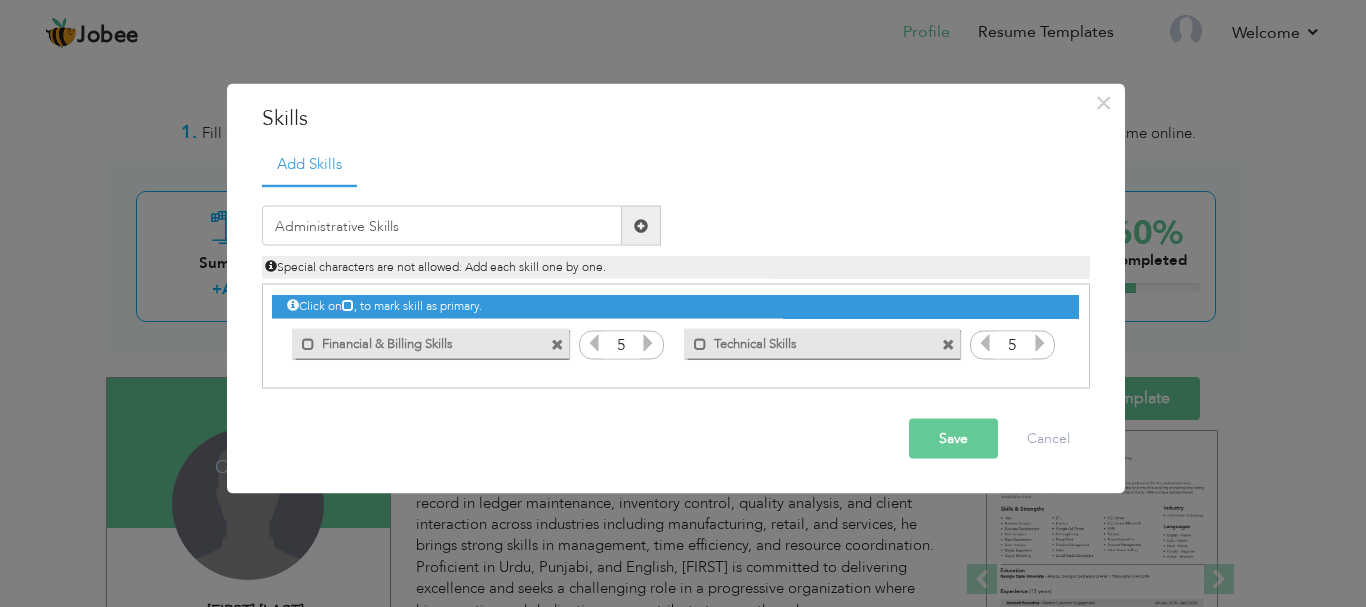 click at bounding box center [641, 225] 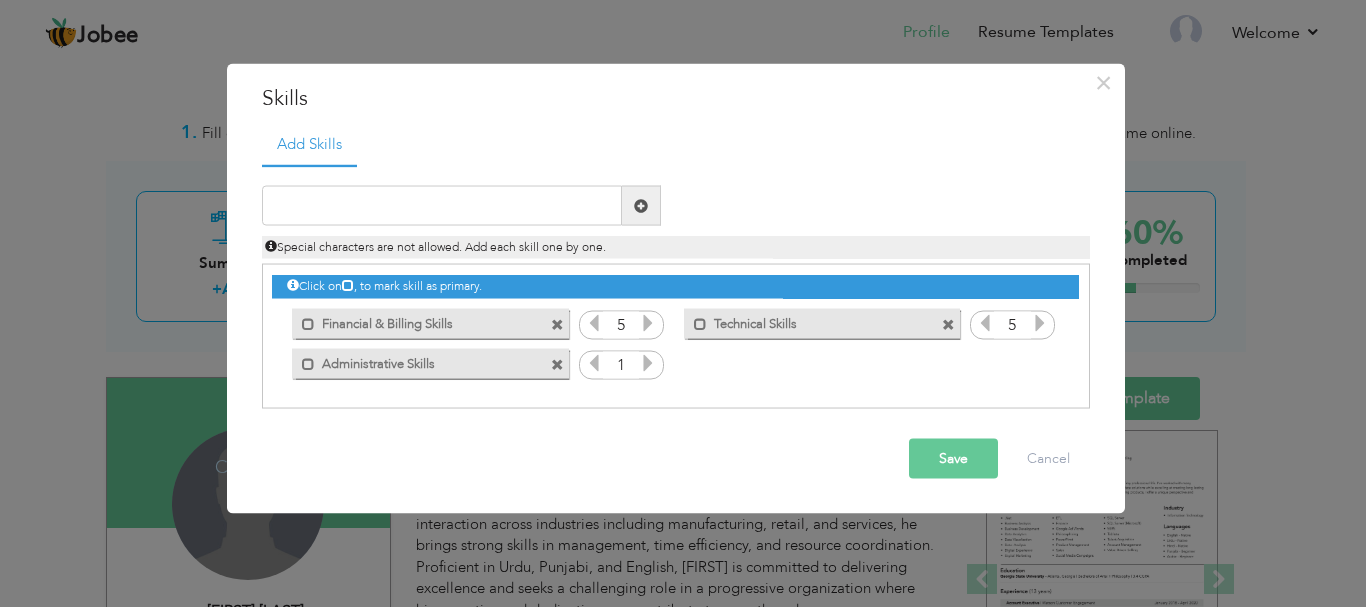click at bounding box center (648, 363) 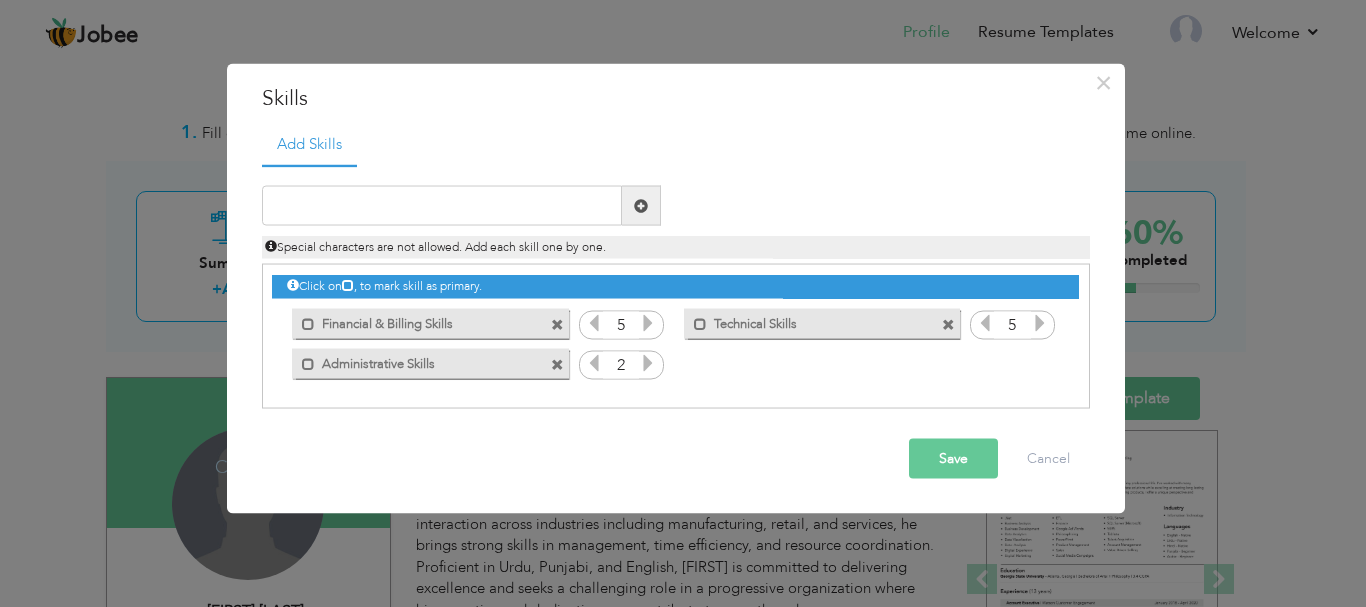 click at bounding box center (648, 363) 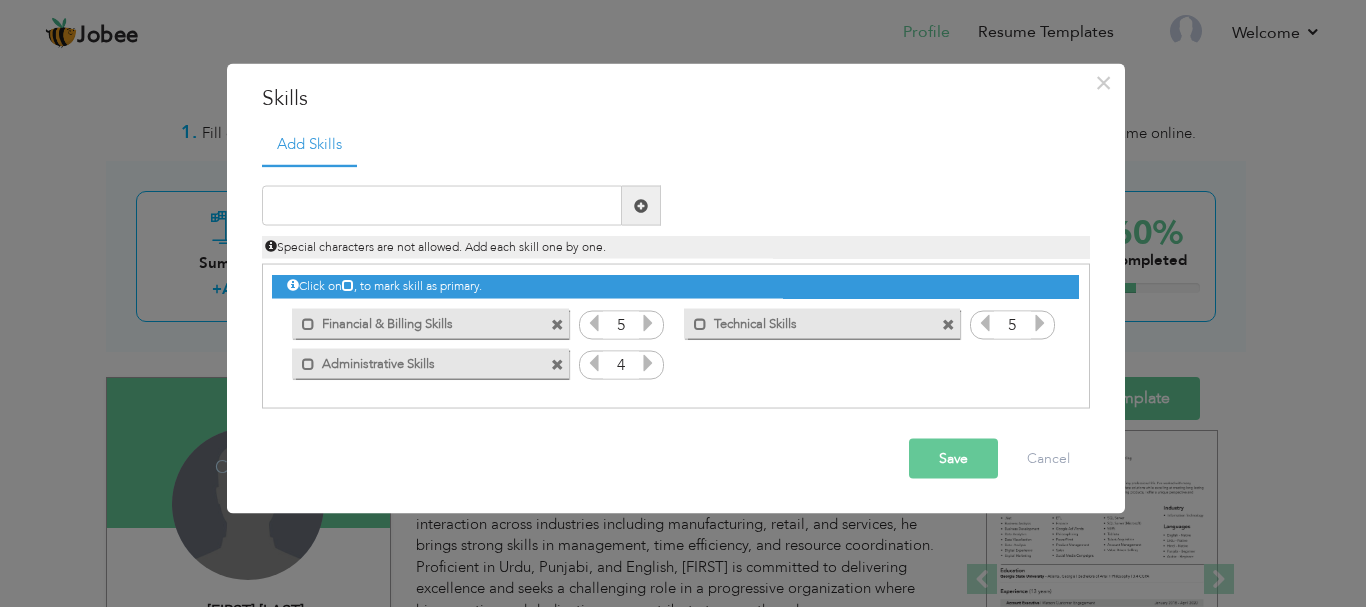 click at bounding box center (648, 363) 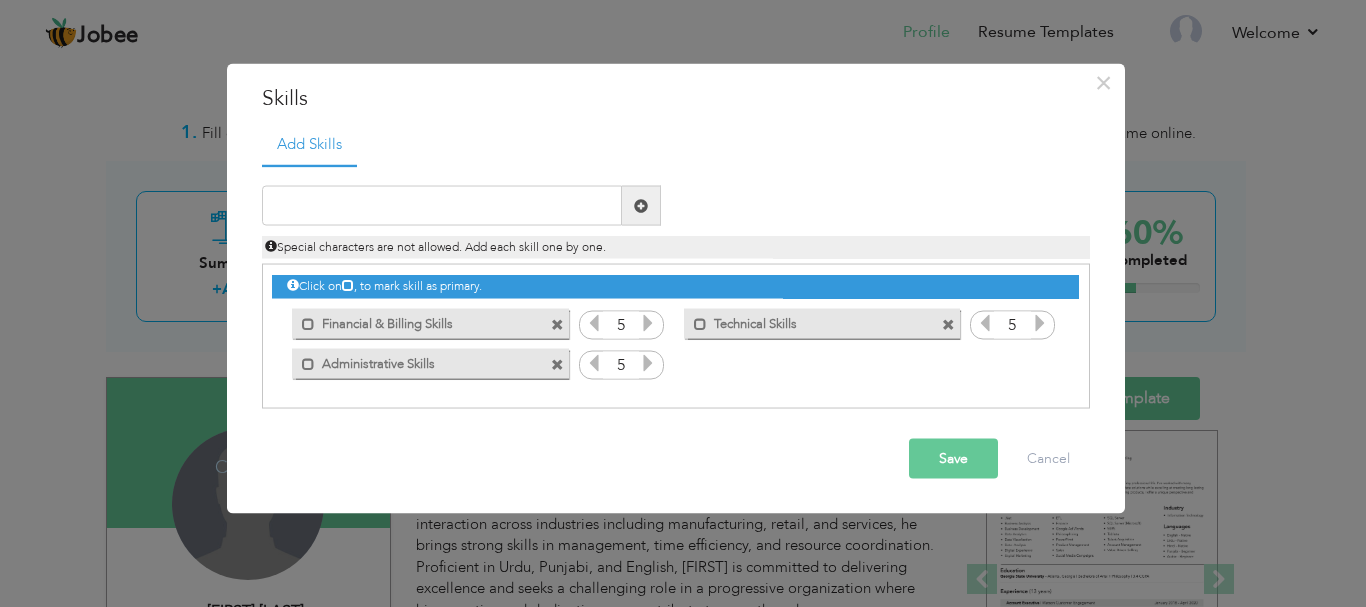 click at bounding box center [648, 363] 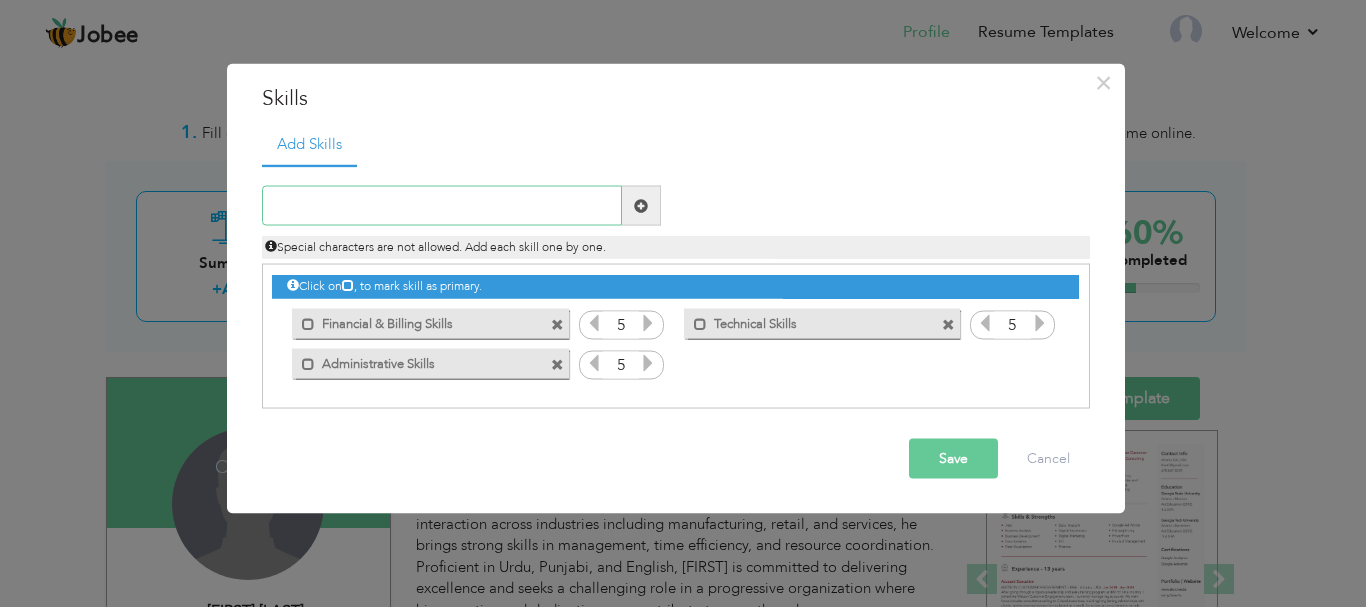 click at bounding box center (442, 206) 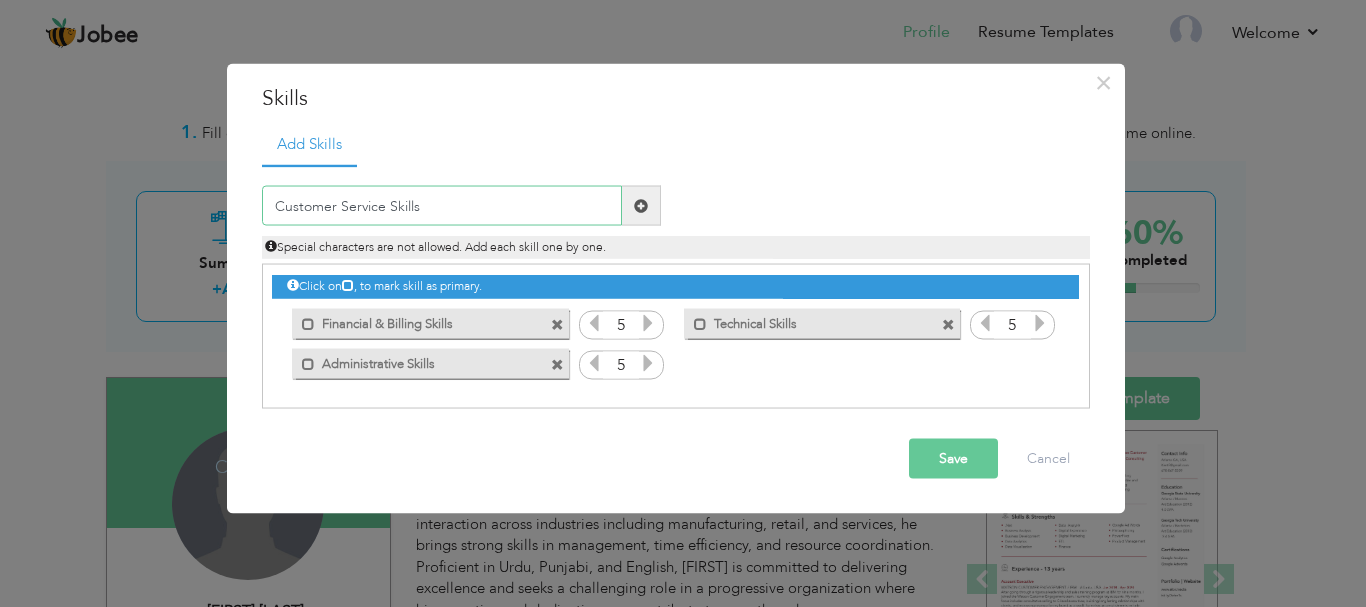 type on "Customer Service Skills" 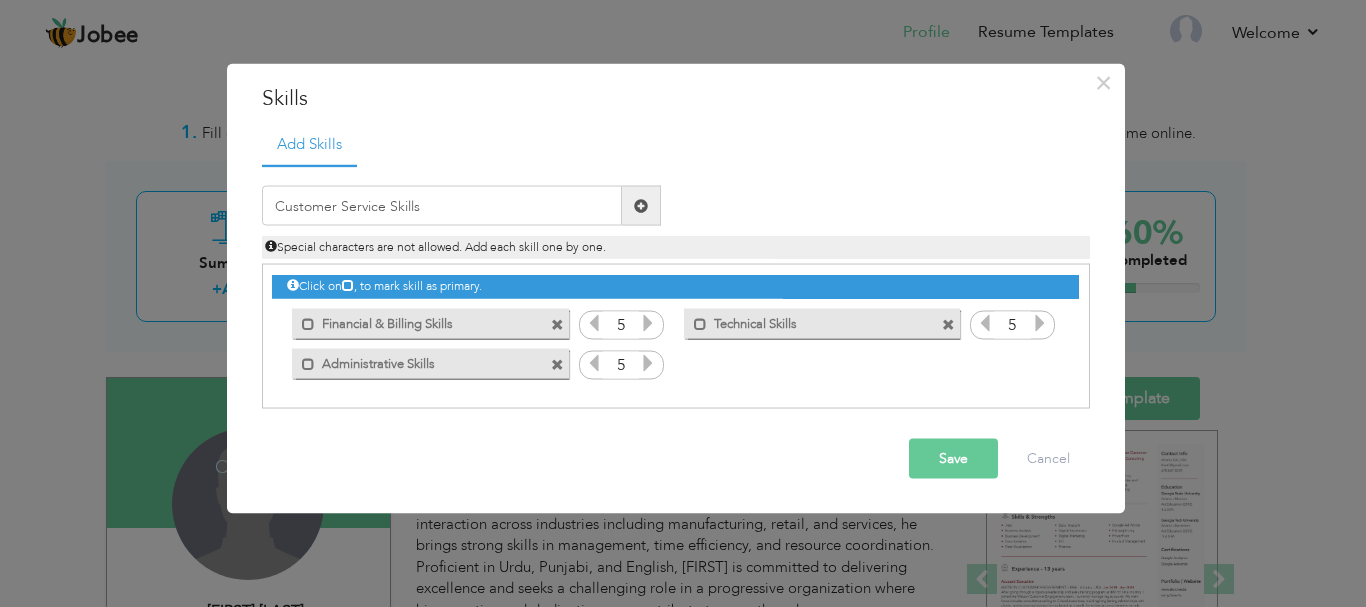 click at bounding box center [641, 206] 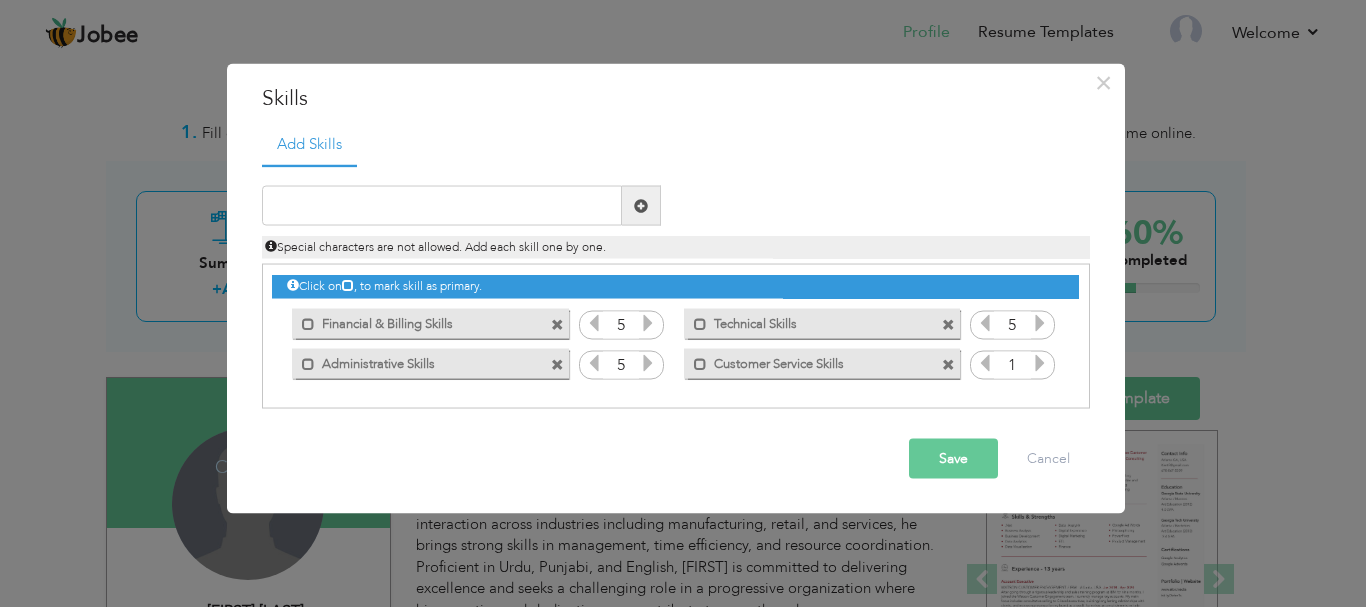 click at bounding box center (1040, 363) 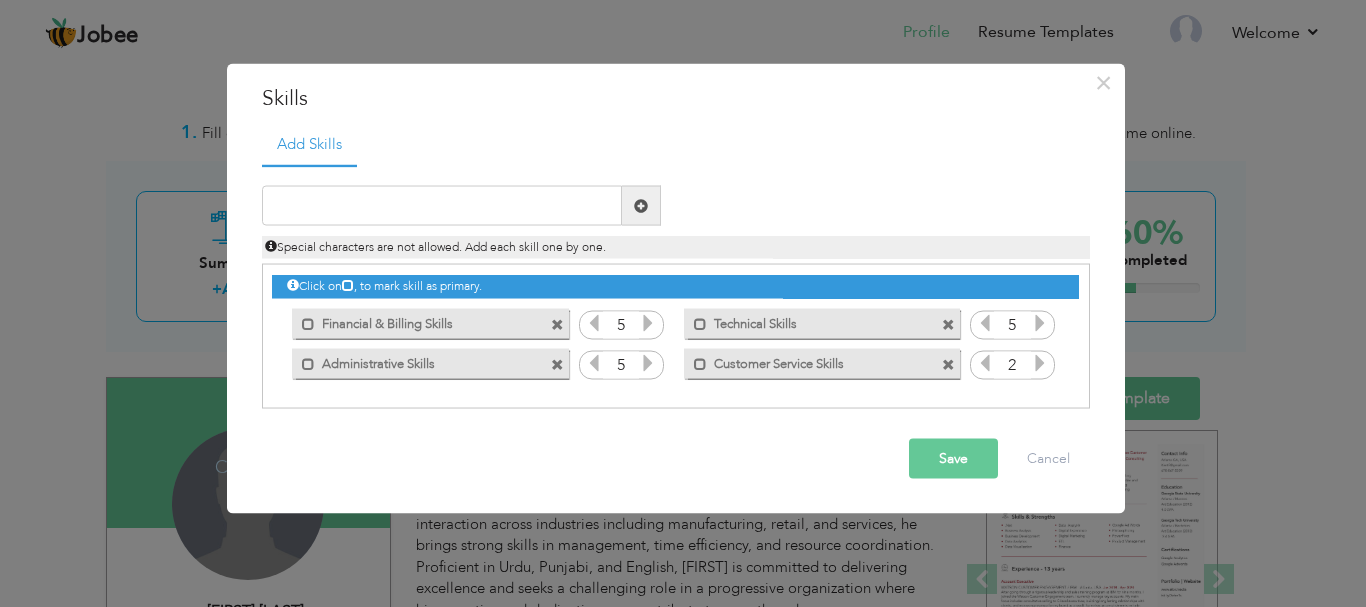 click at bounding box center (1040, 363) 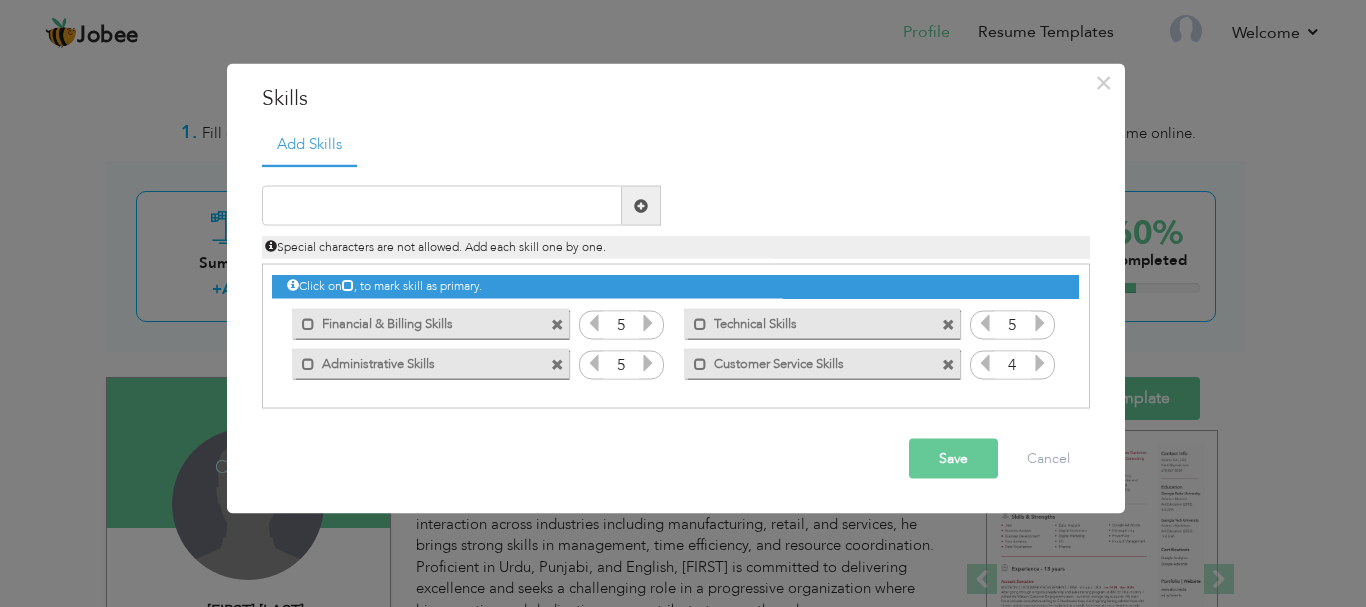 click at bounding box center (1040, 363) 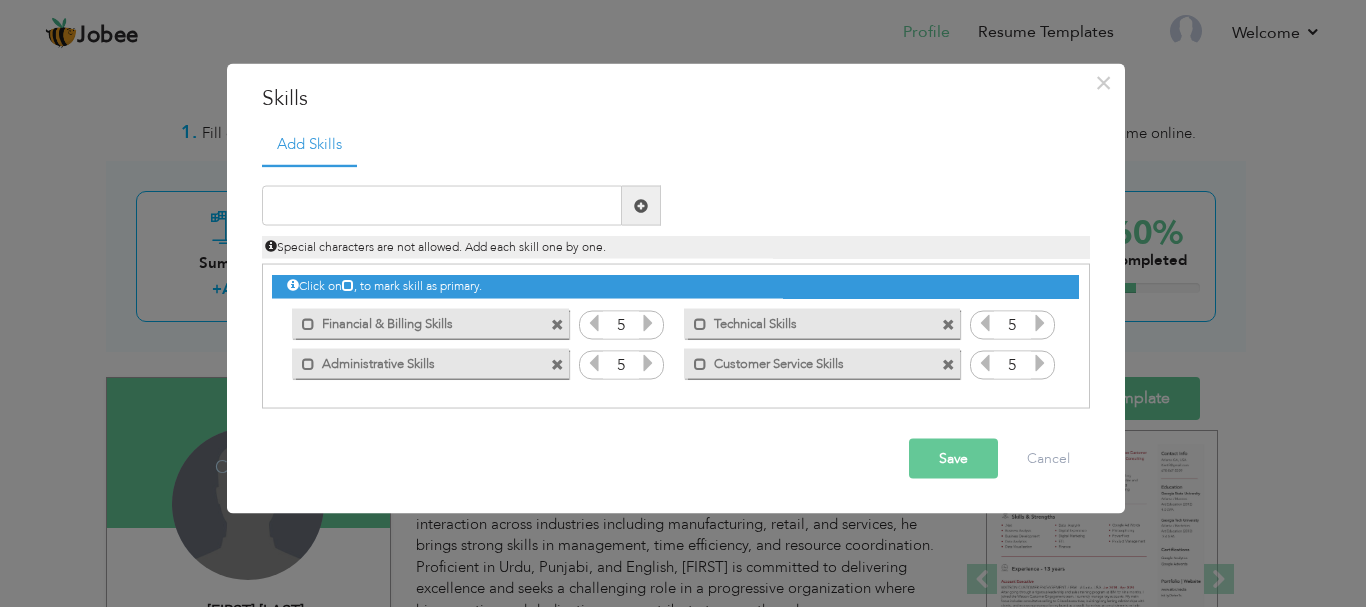 click at bounding box center [1040, 363] 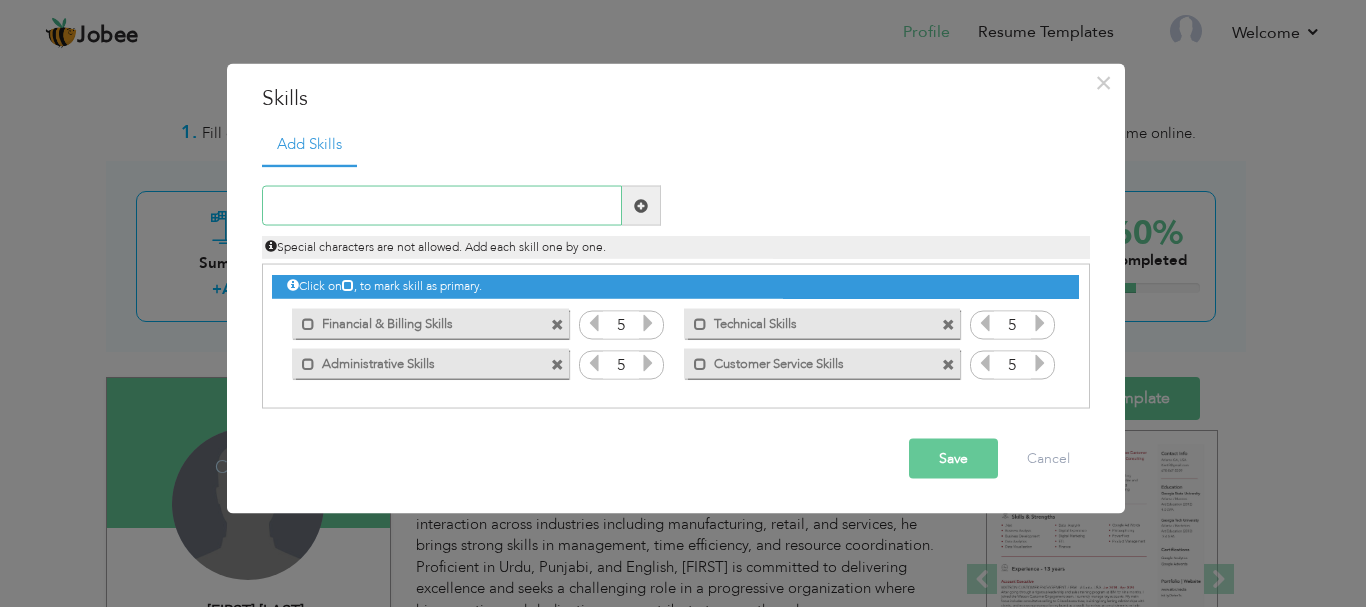 click at bounding box center (442, 206) 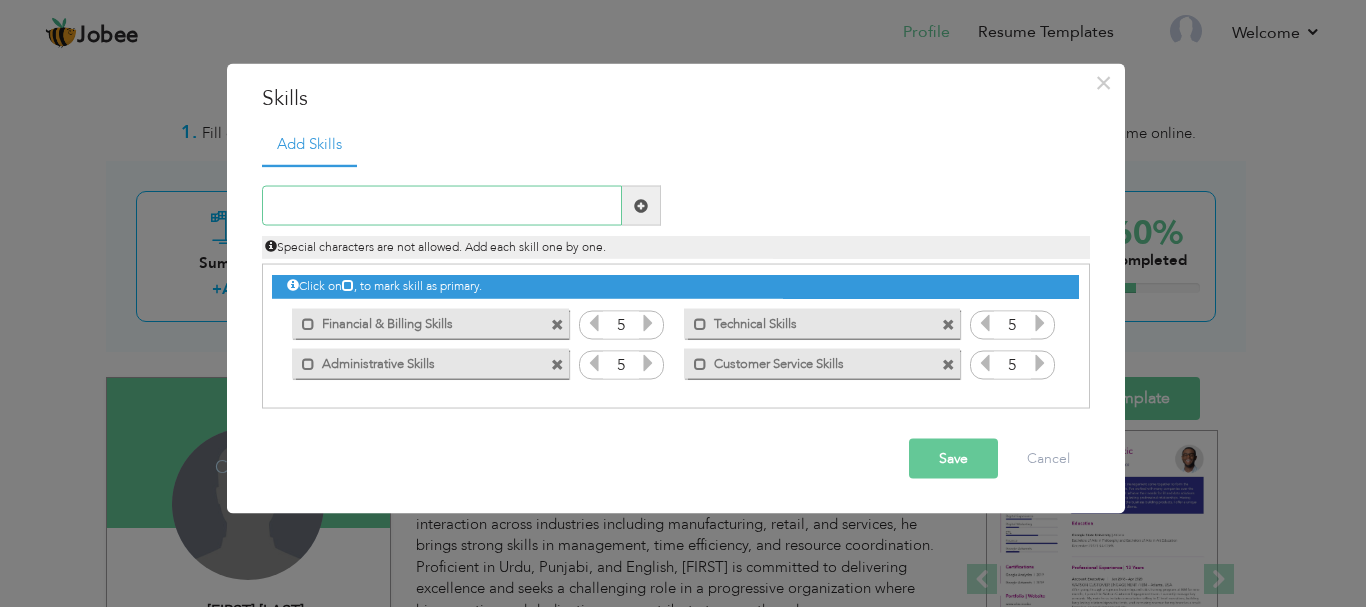 paste on "Management Skills" 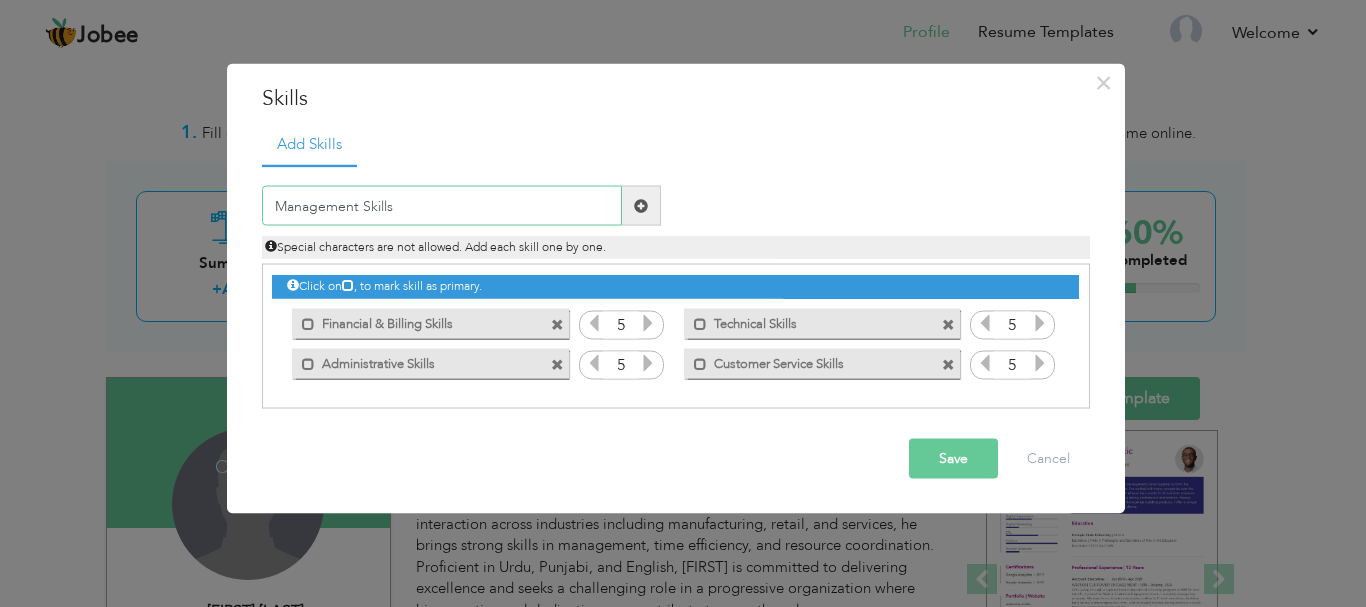 type on "Management Skills" 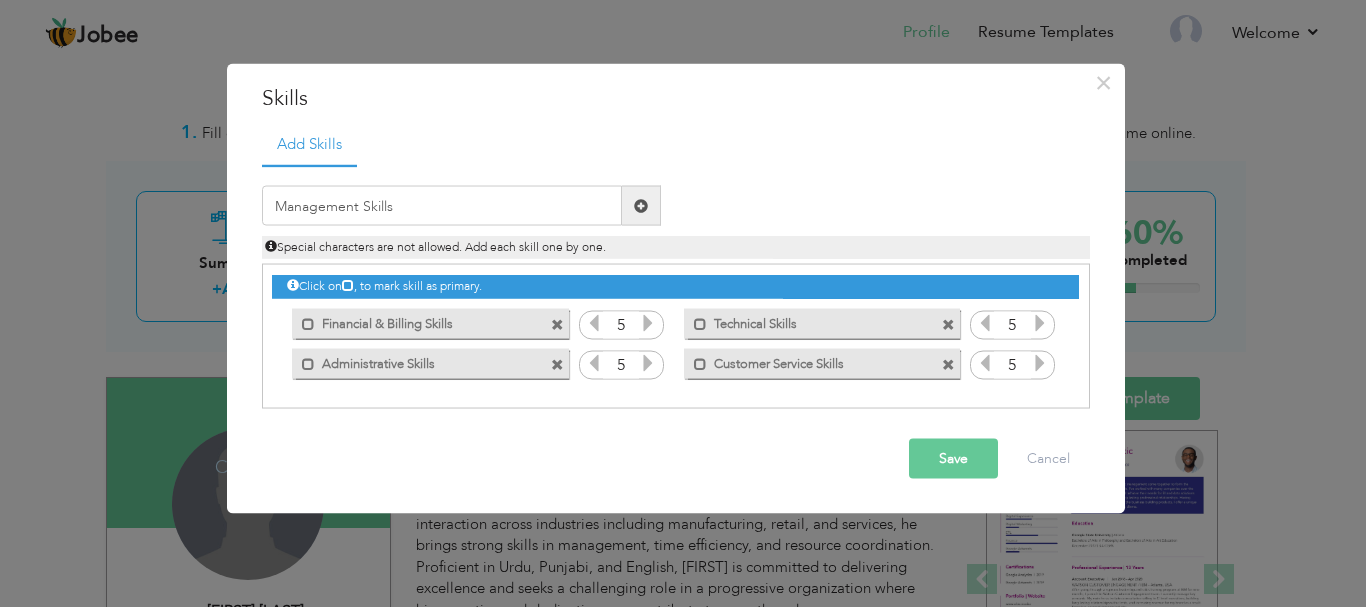 click at bounding box center [641, 206] 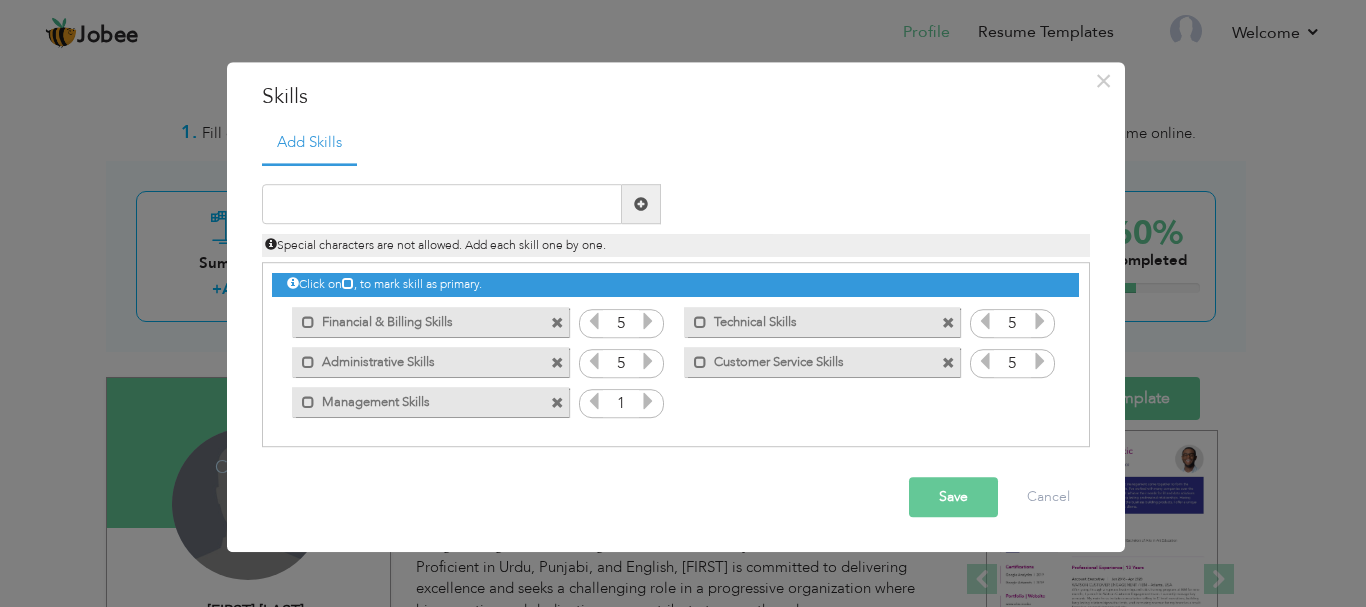 click at bounding box center (648, 402) 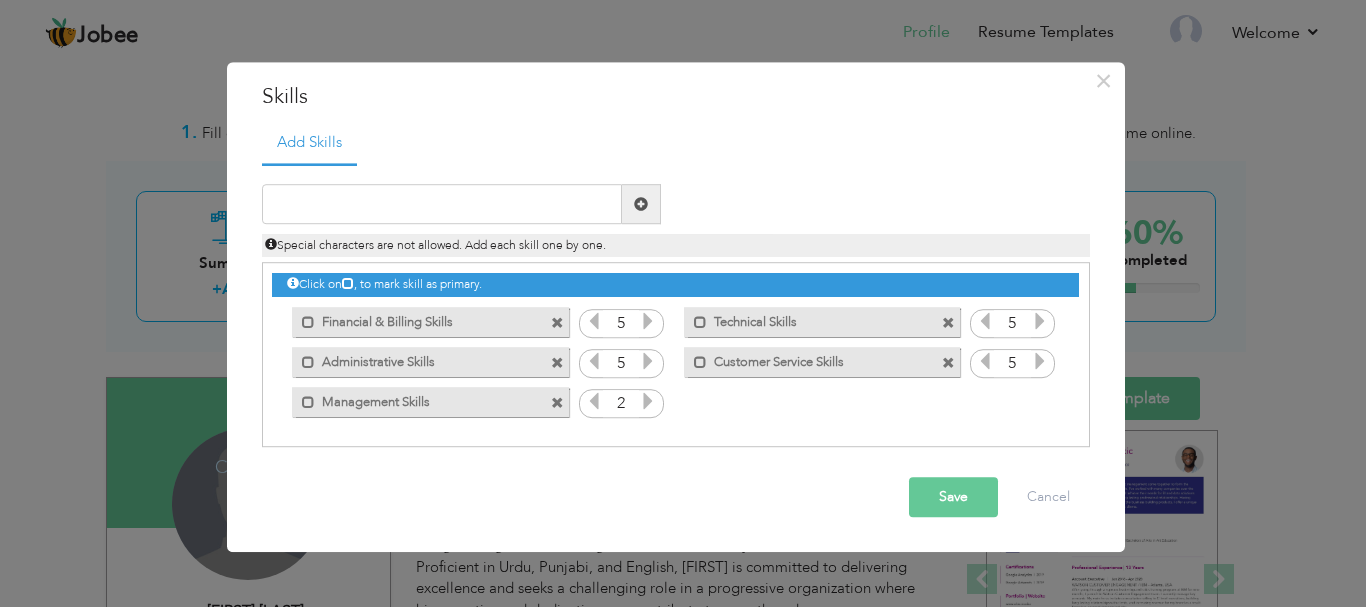 click at bounding box center (648, 402) 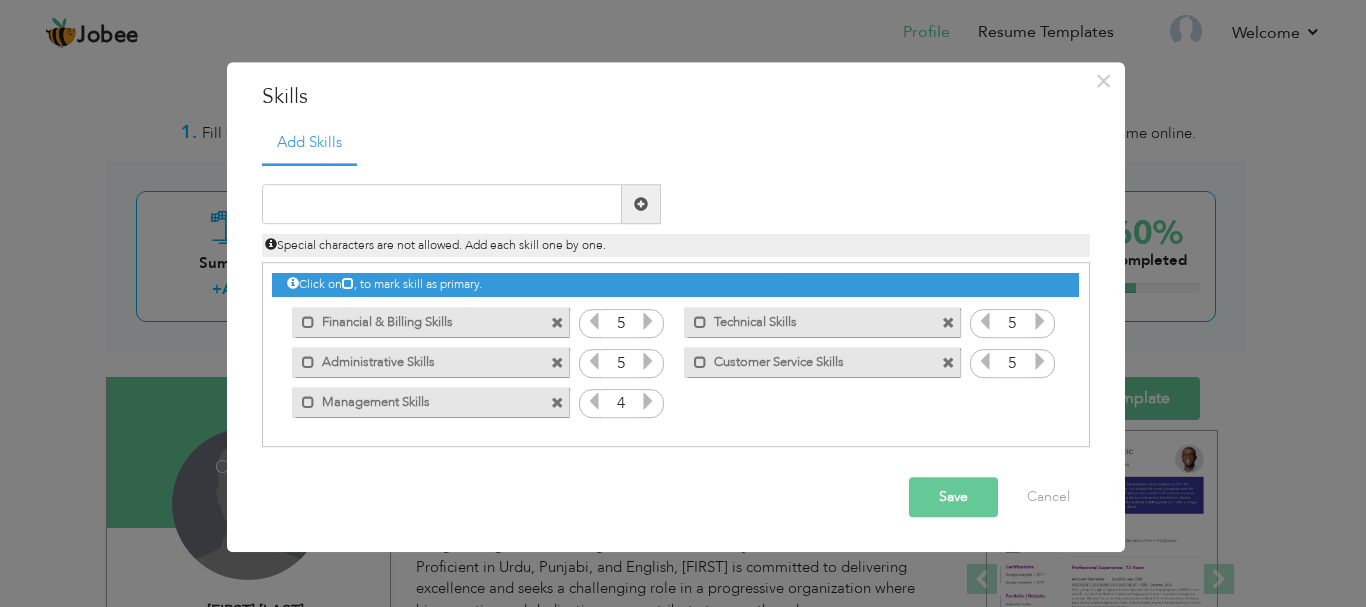 click at bounding box center (648, 402) 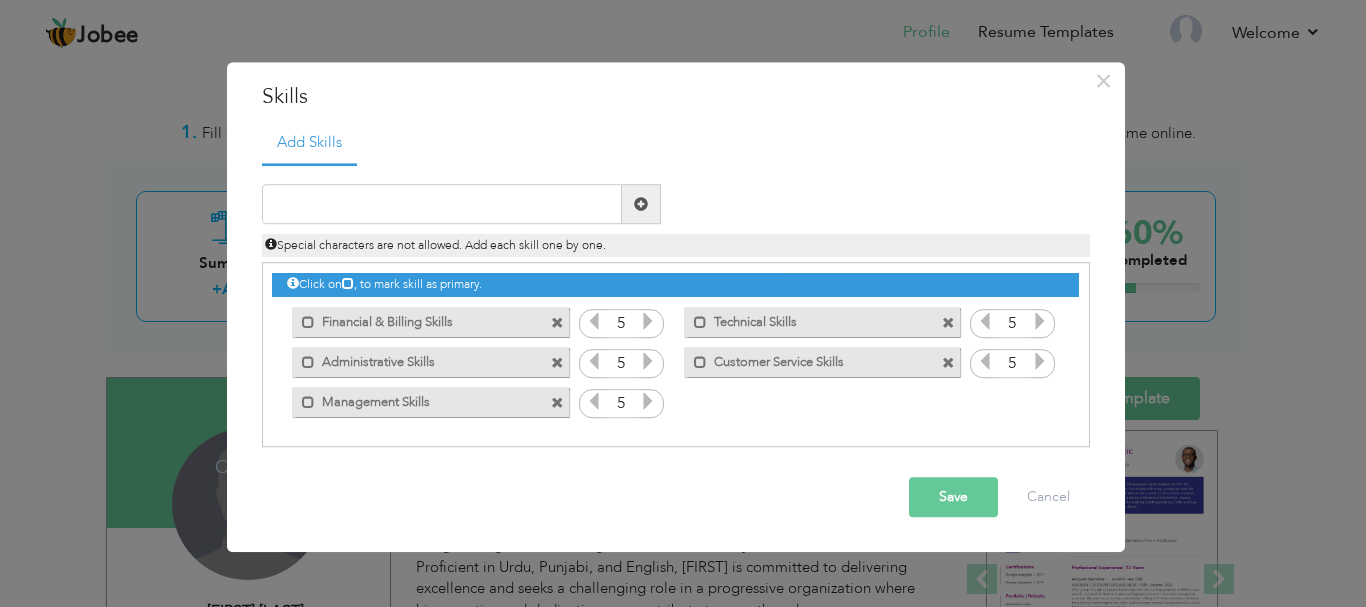 click at bounding box center [648, 402] 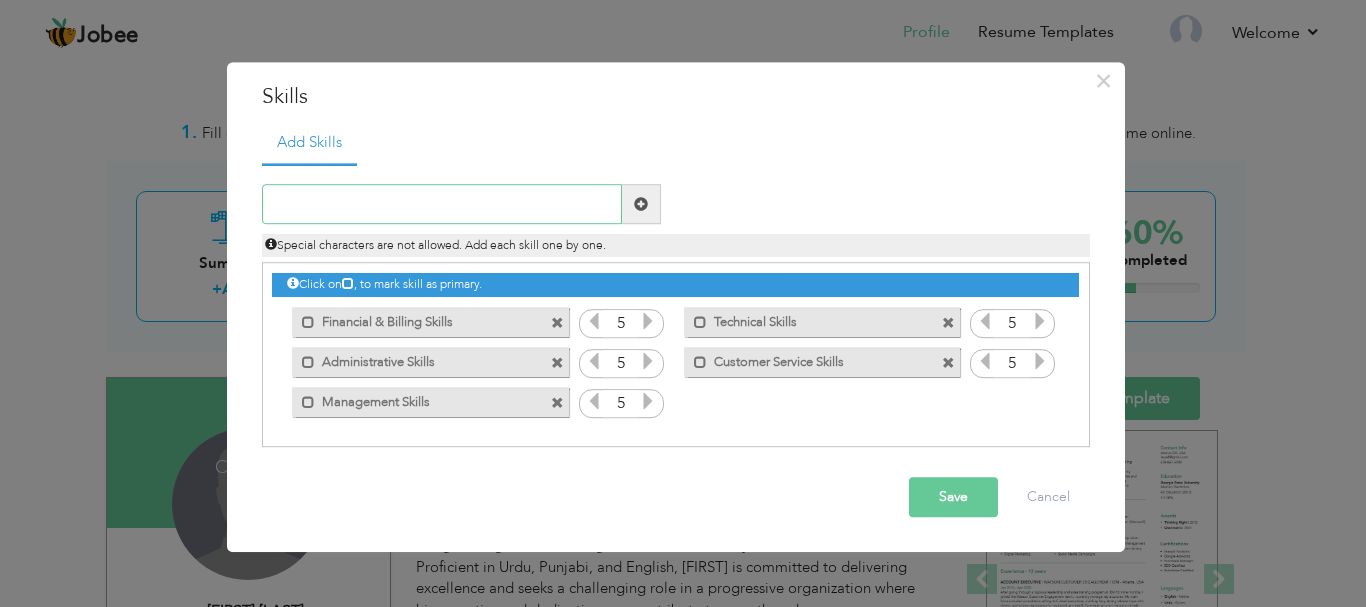 click at bounding box center (442, 205) 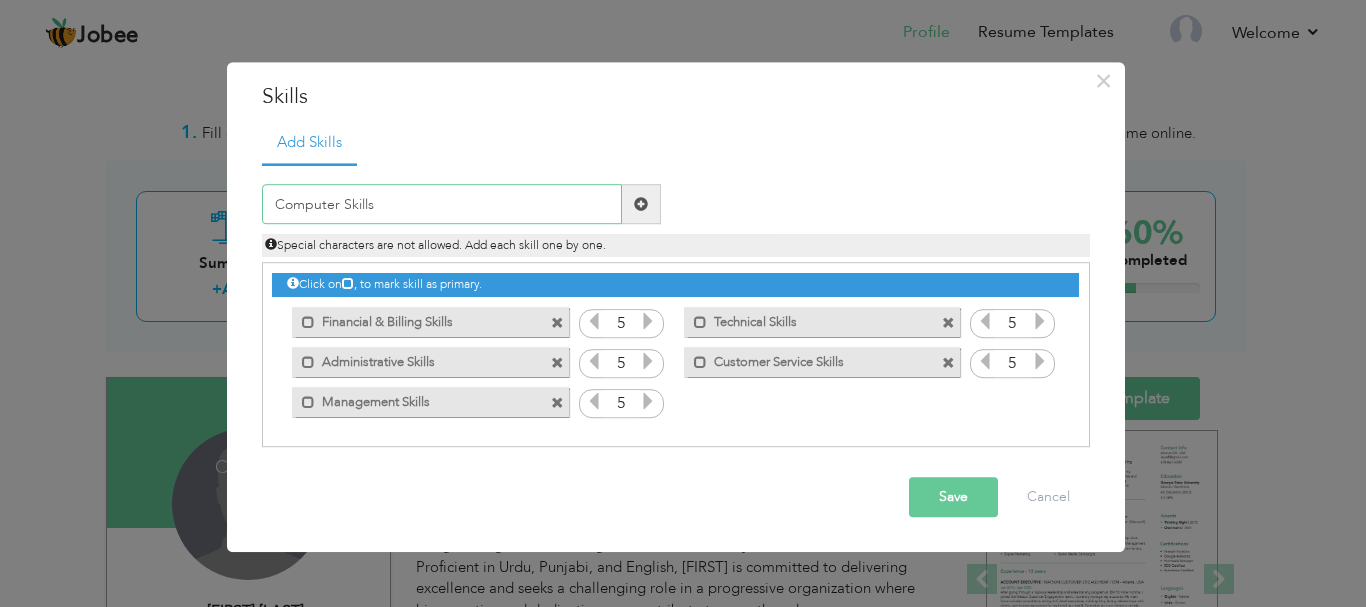 type on "Computer Skills" 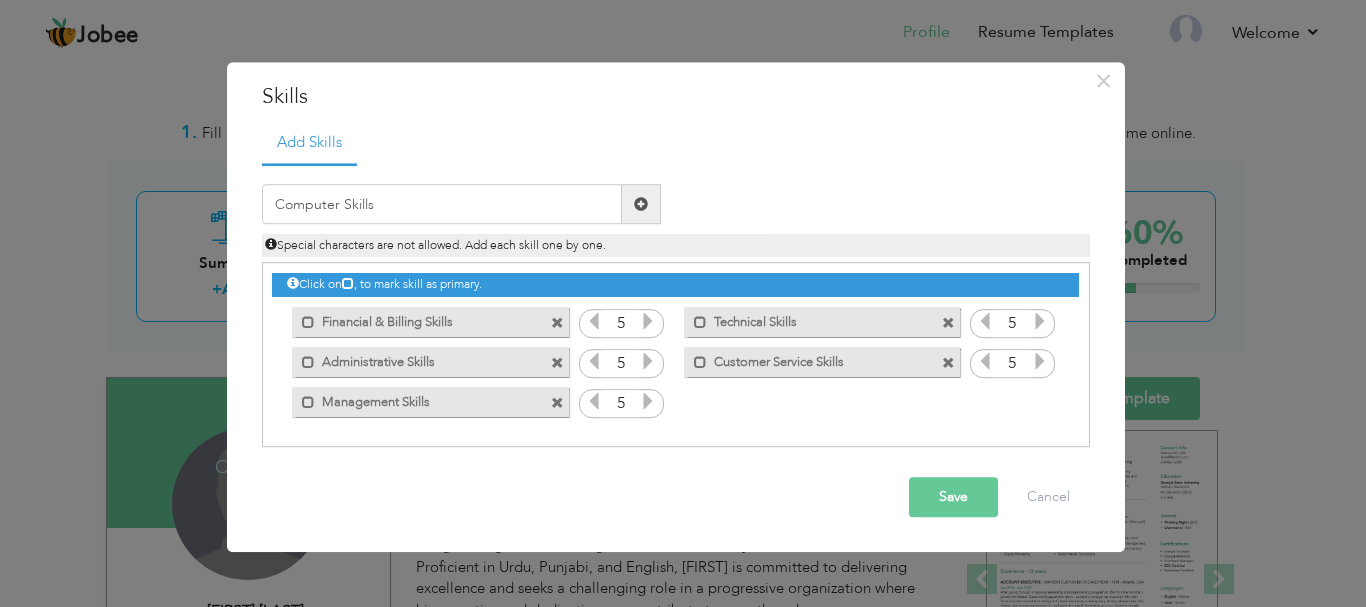 click at bounding box center (641, 205) 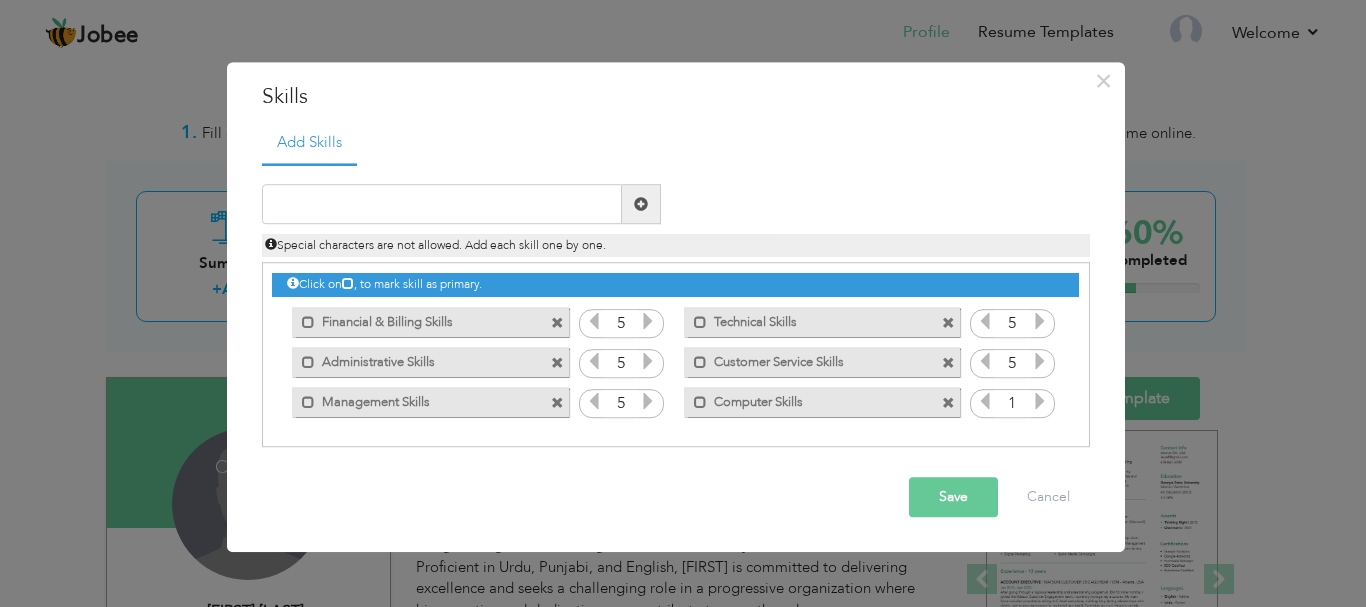click at bounding box center [1040, 402] 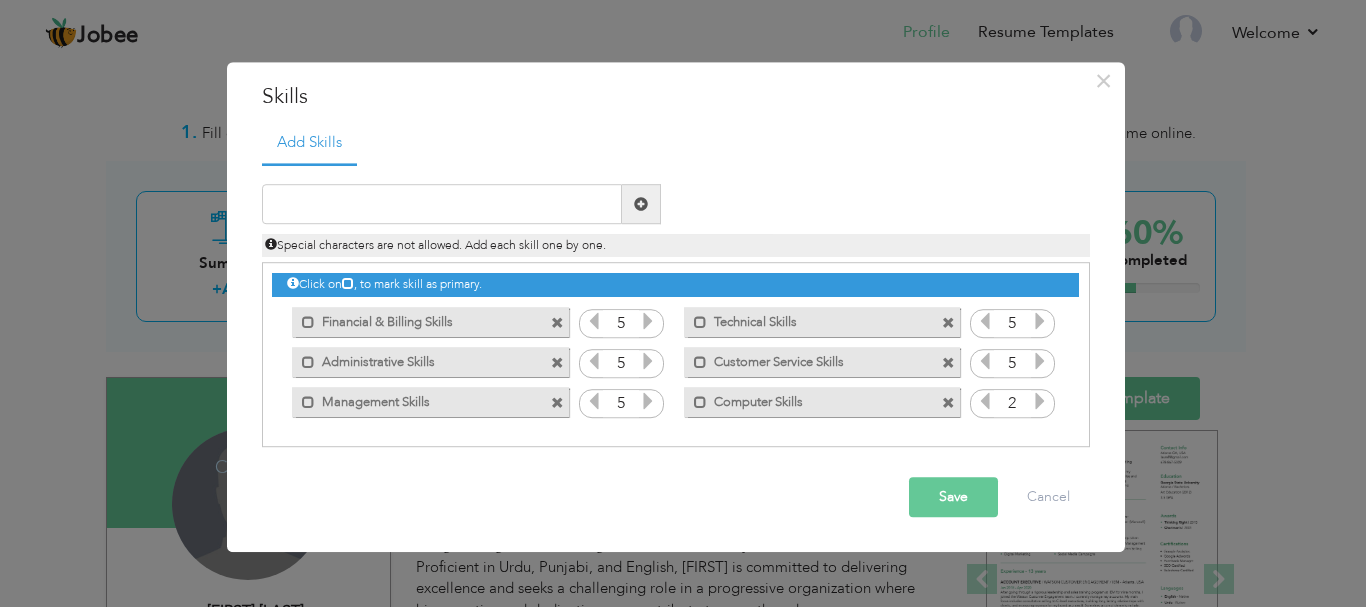 click at bounding box center [1040, 402] 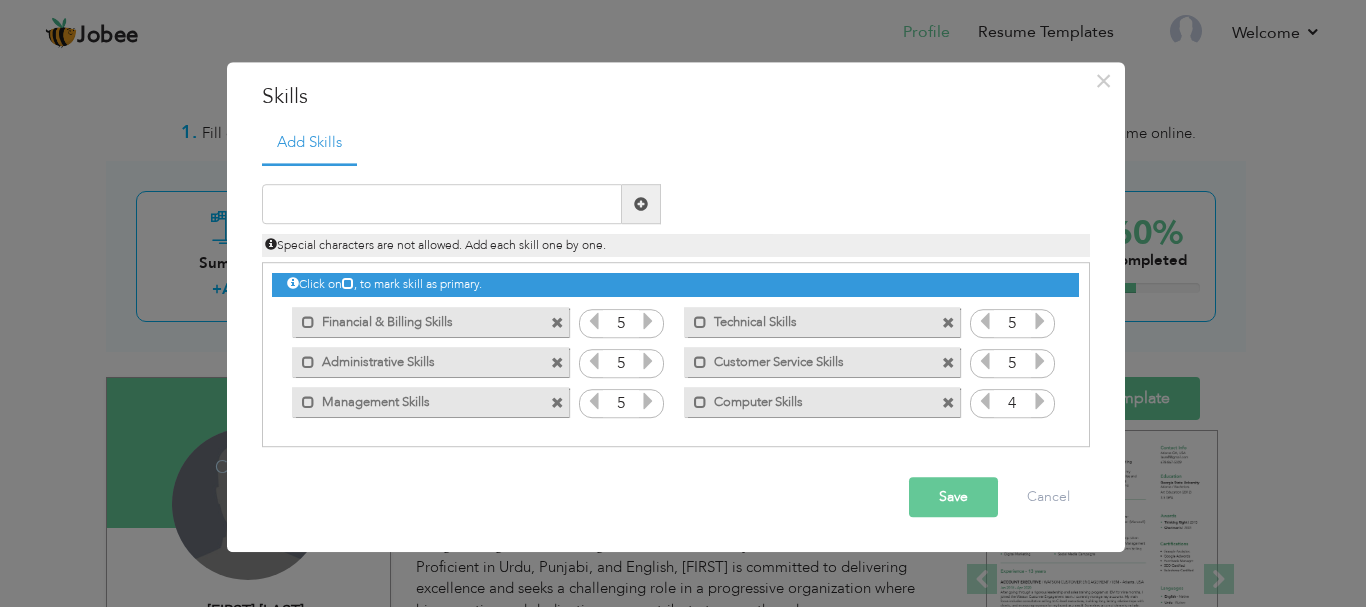 click at bounding box center [1040, 402] 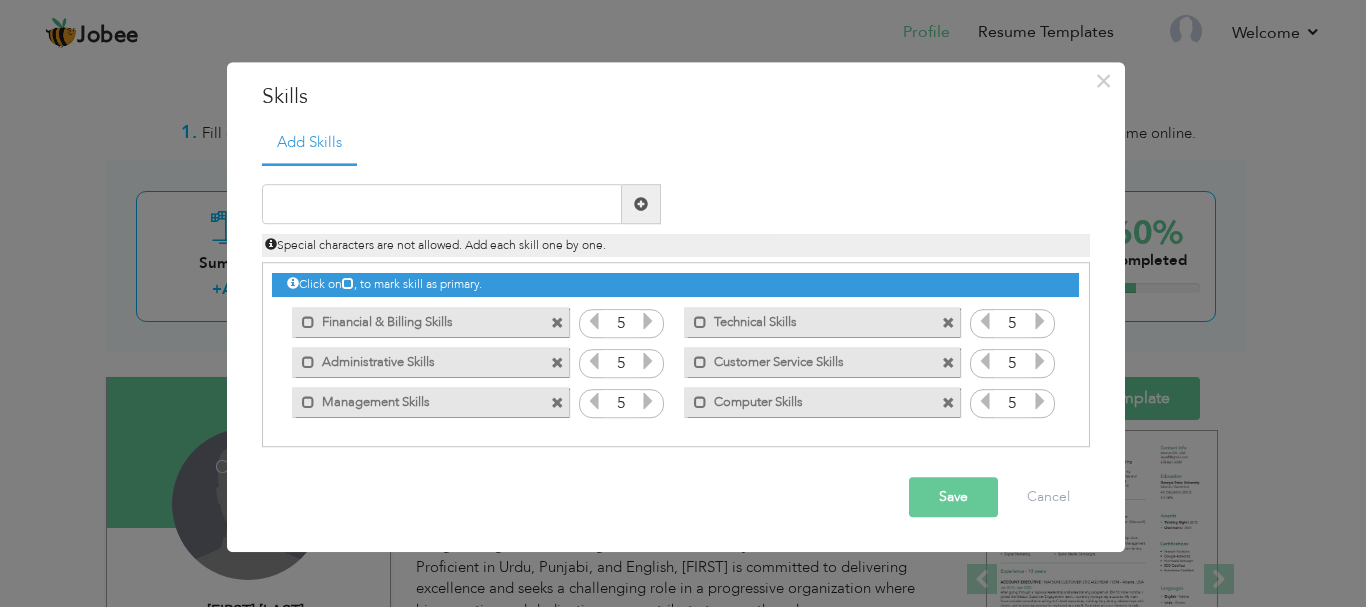 click at bounding box center (1040, 402) 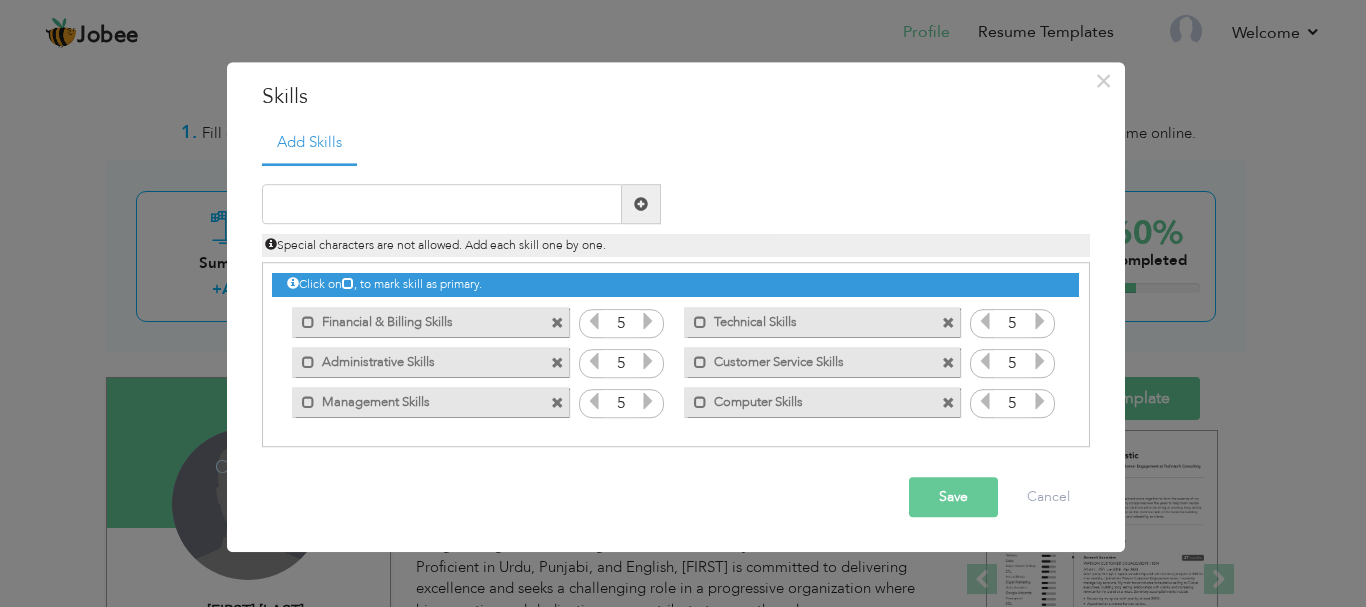 click on "Save
Cancel" at bounding box center (676, 498) 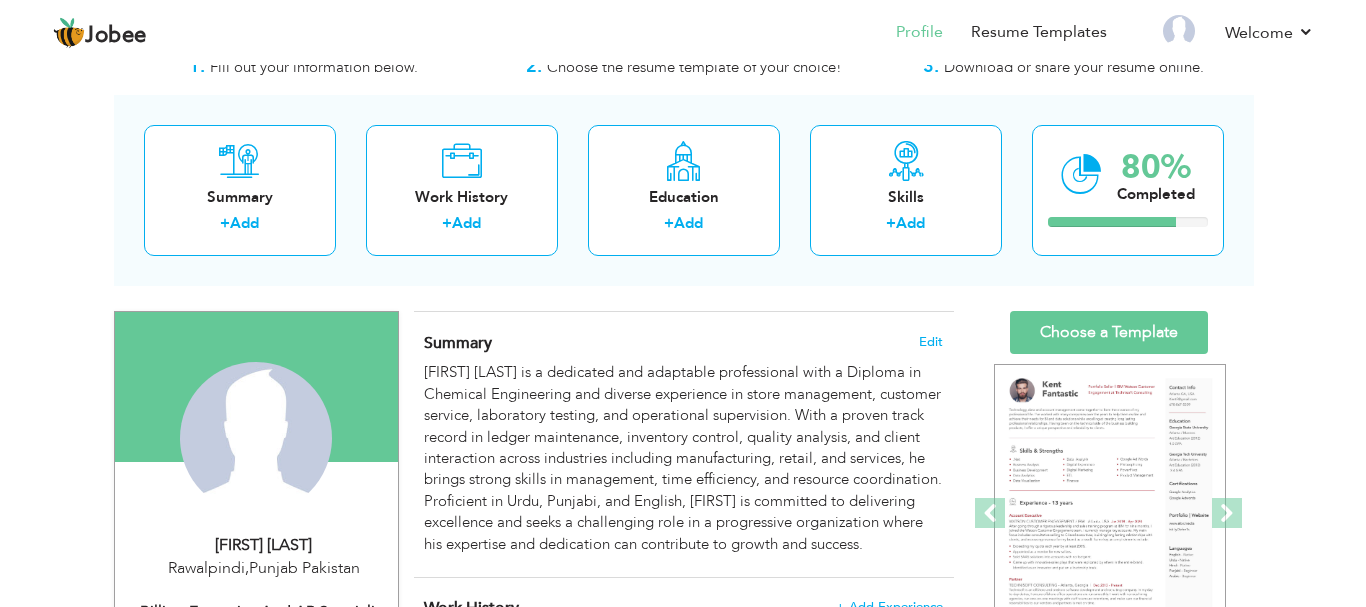 scroll, scrollTop: 100, scrollLeft: 0, axis: vertical 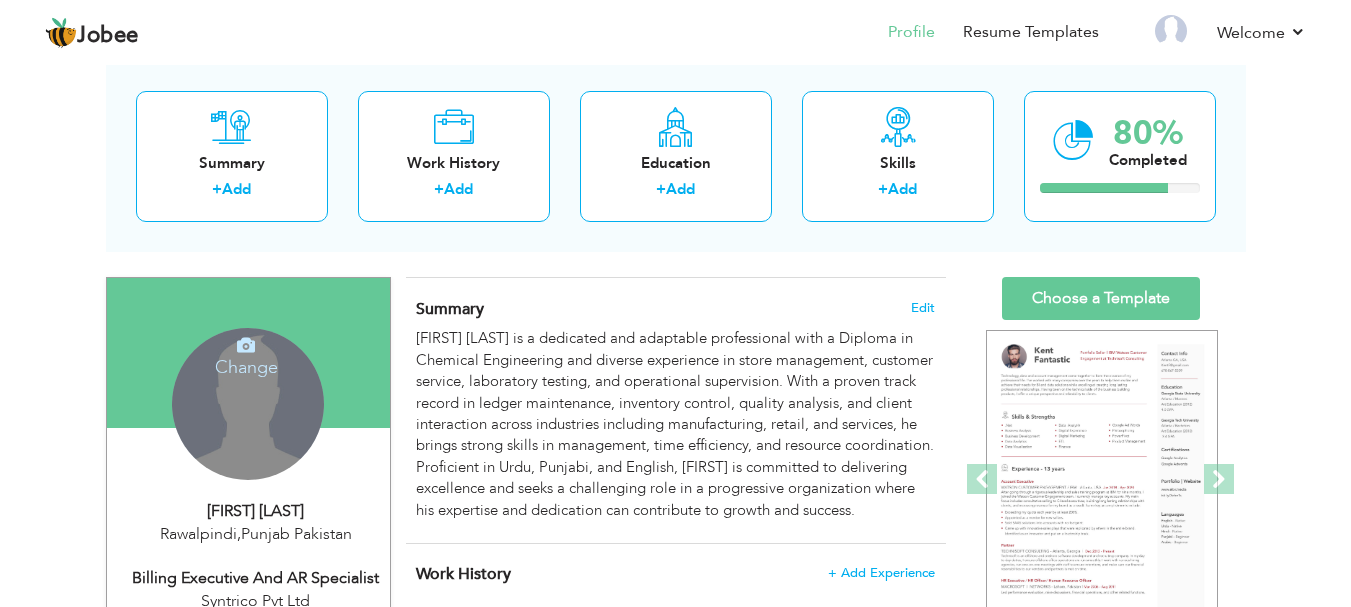 click on "Change
Remove" at bounding box center [248, 404] 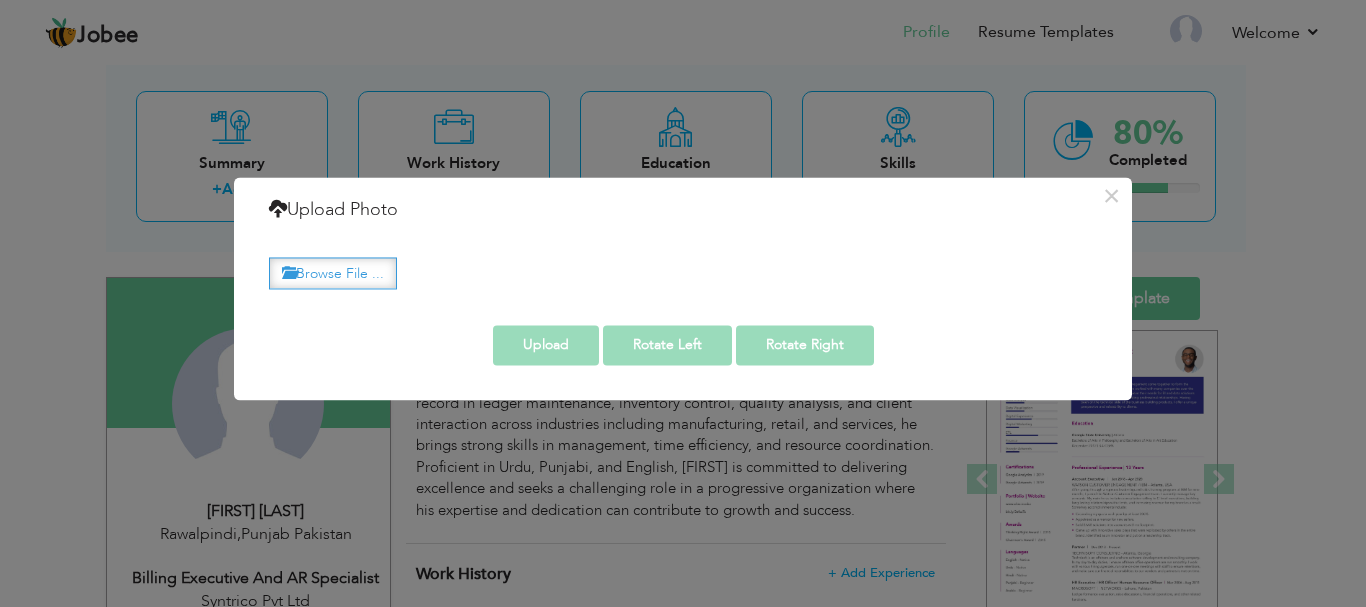 click on "Browse File ..." at bounding box center (333, 273) 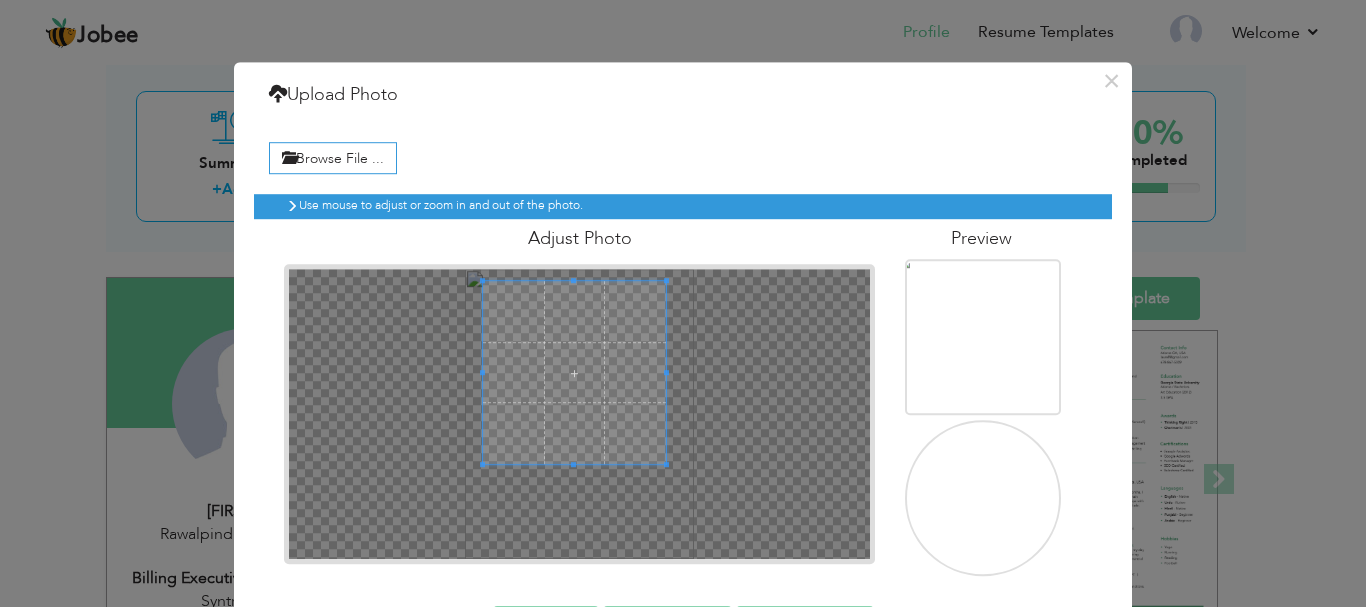 click at bounding box center [574, 372] 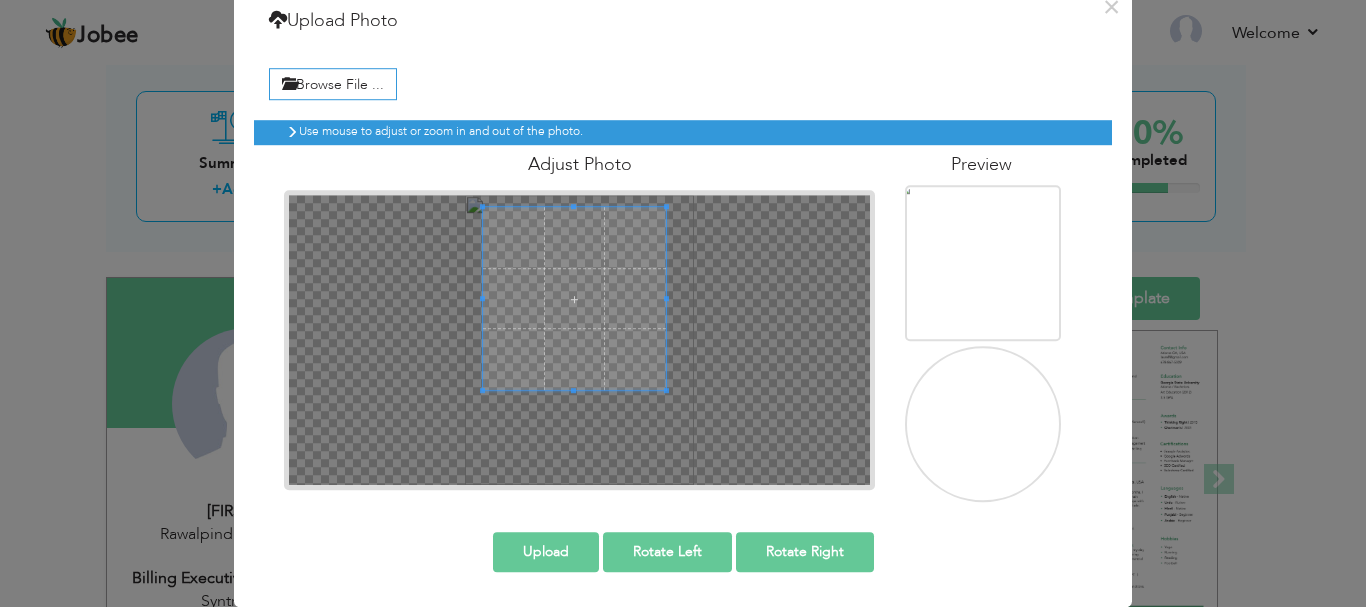 click on "Upload" at bounding box center [546, 552] 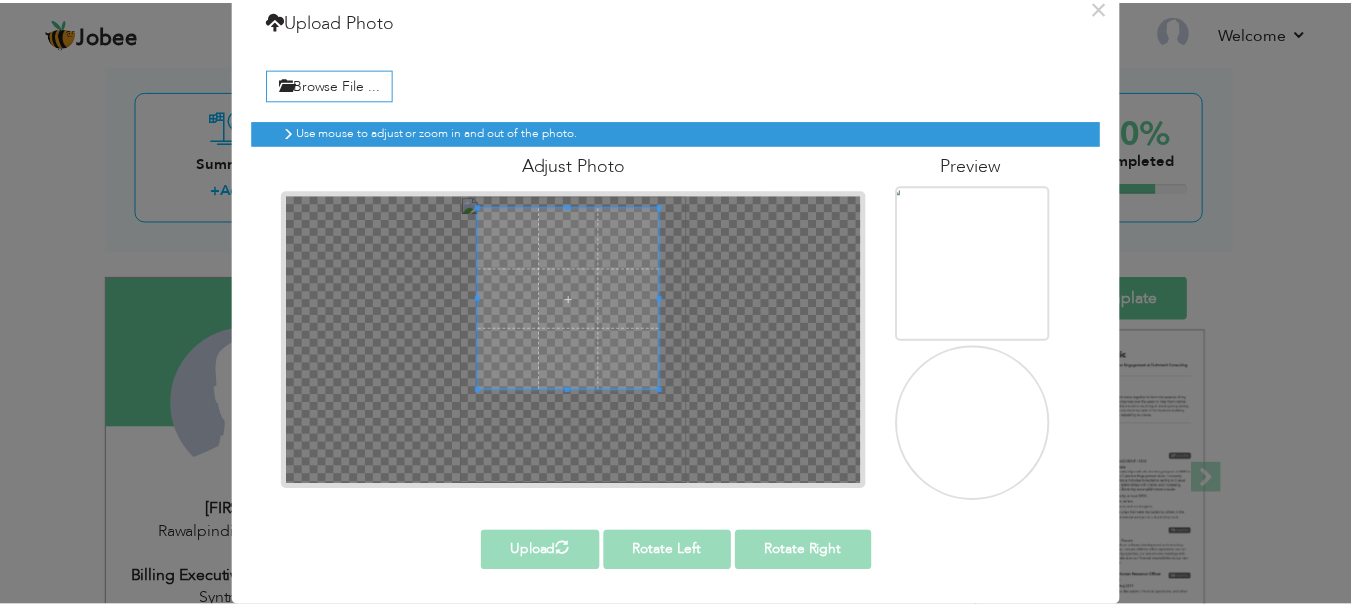 scroll, scrollTop: 0, scrollLeft: 0, axis: both 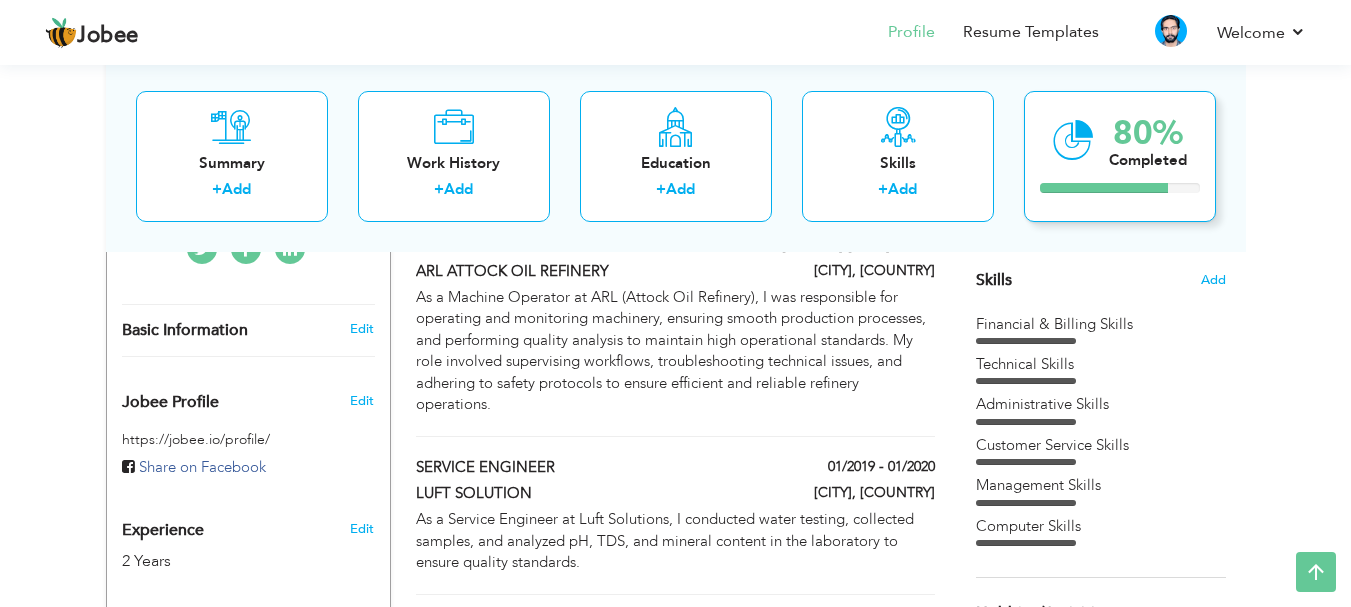 click at bounding box center (1073, 139) 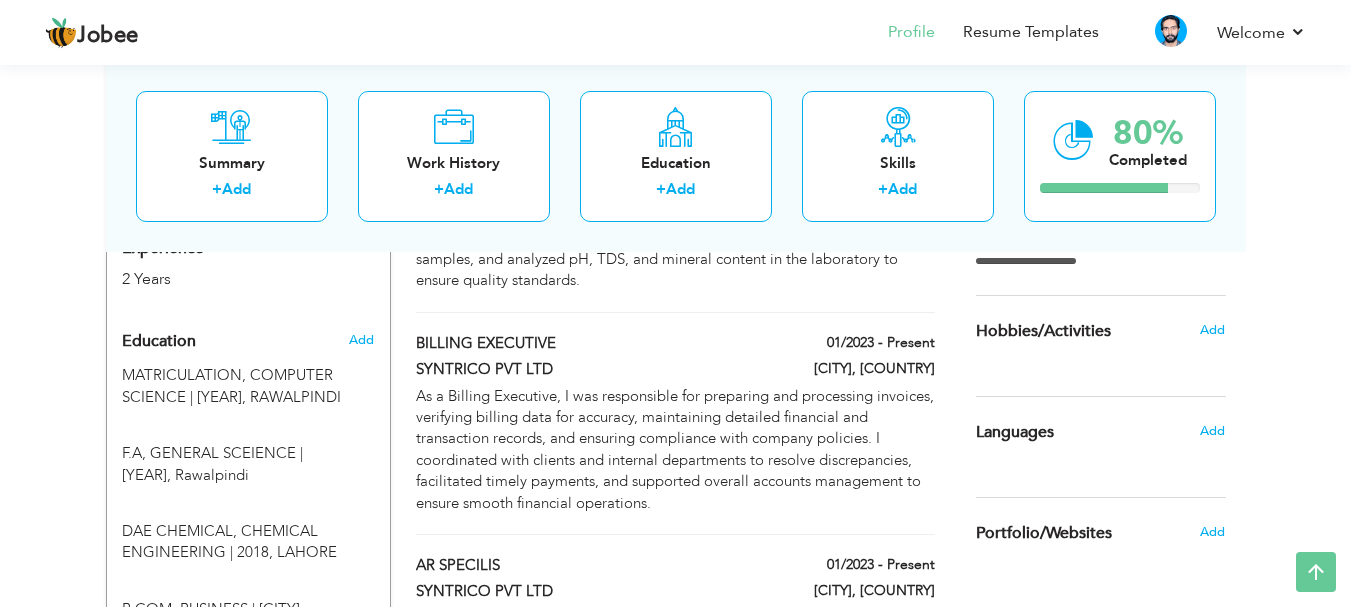 scroll, scrollTop: 800, scrollLeft: 0, axis: vertical 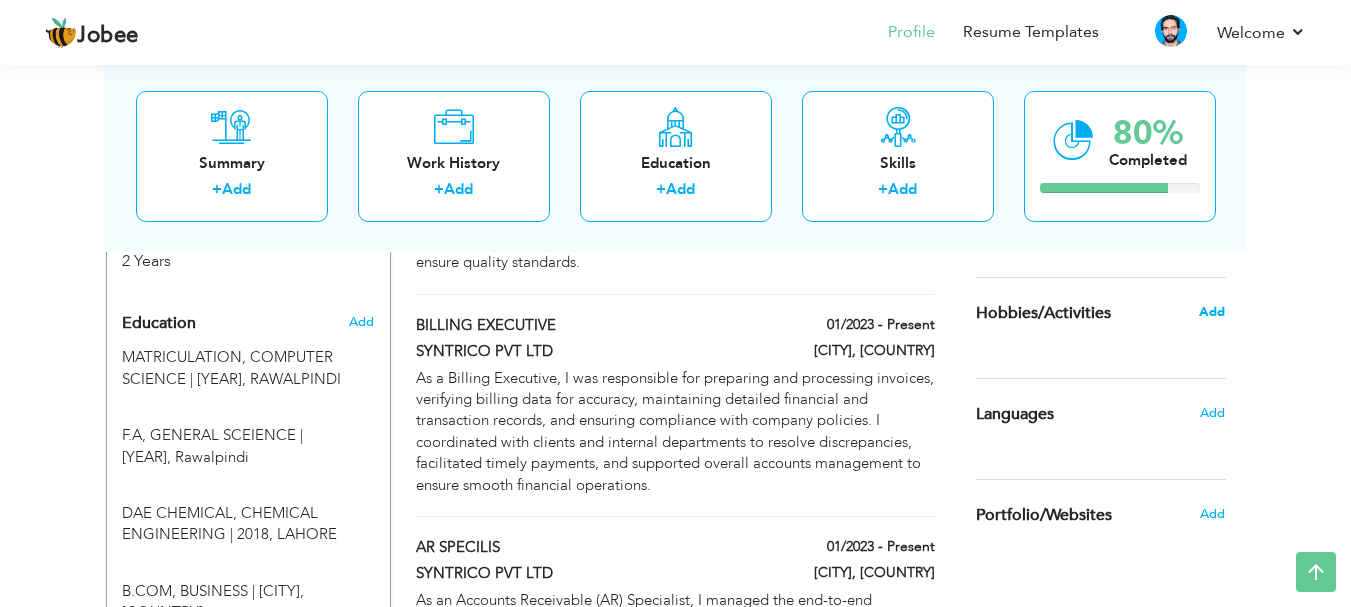 click on "Add" at bounding box center [1212, 312] 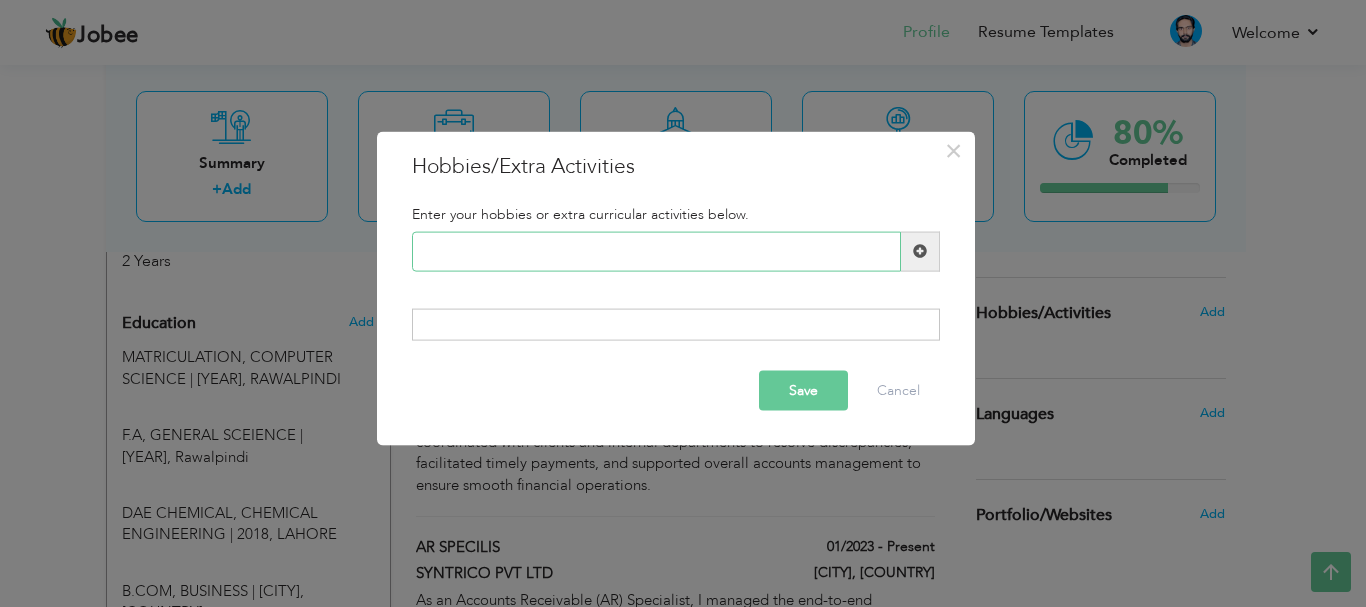 click at bounding box center (656, 251) 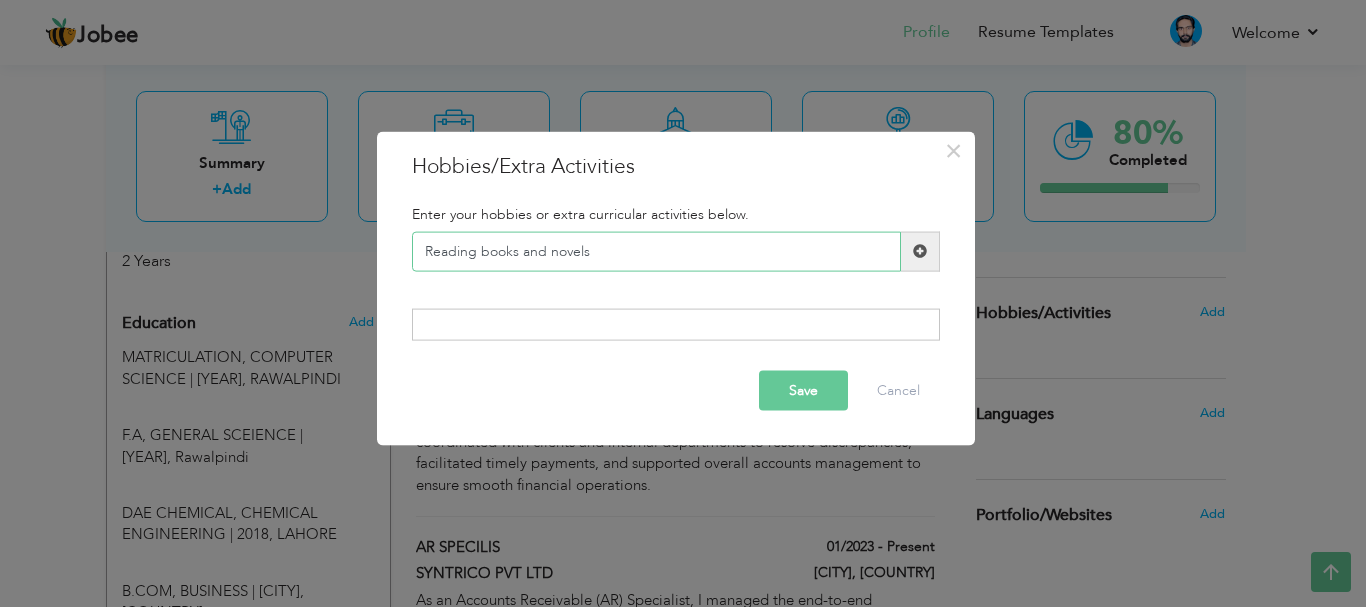 type on "Reading books and novels" 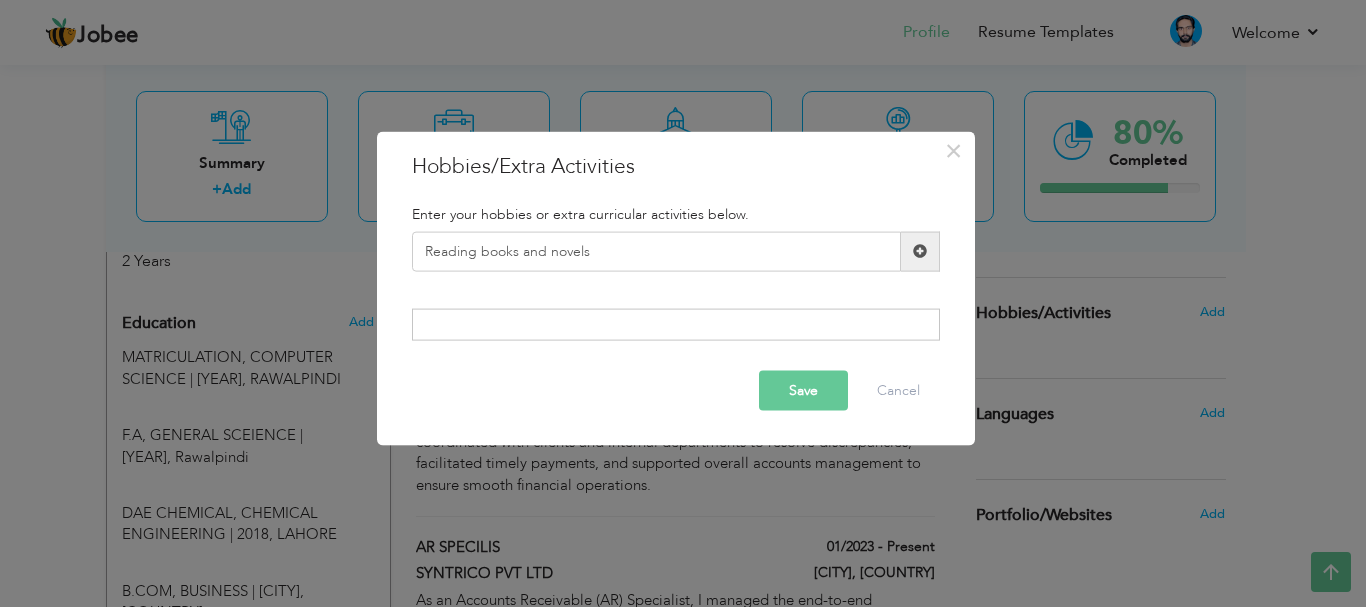 click at bounding box center [920, 251] 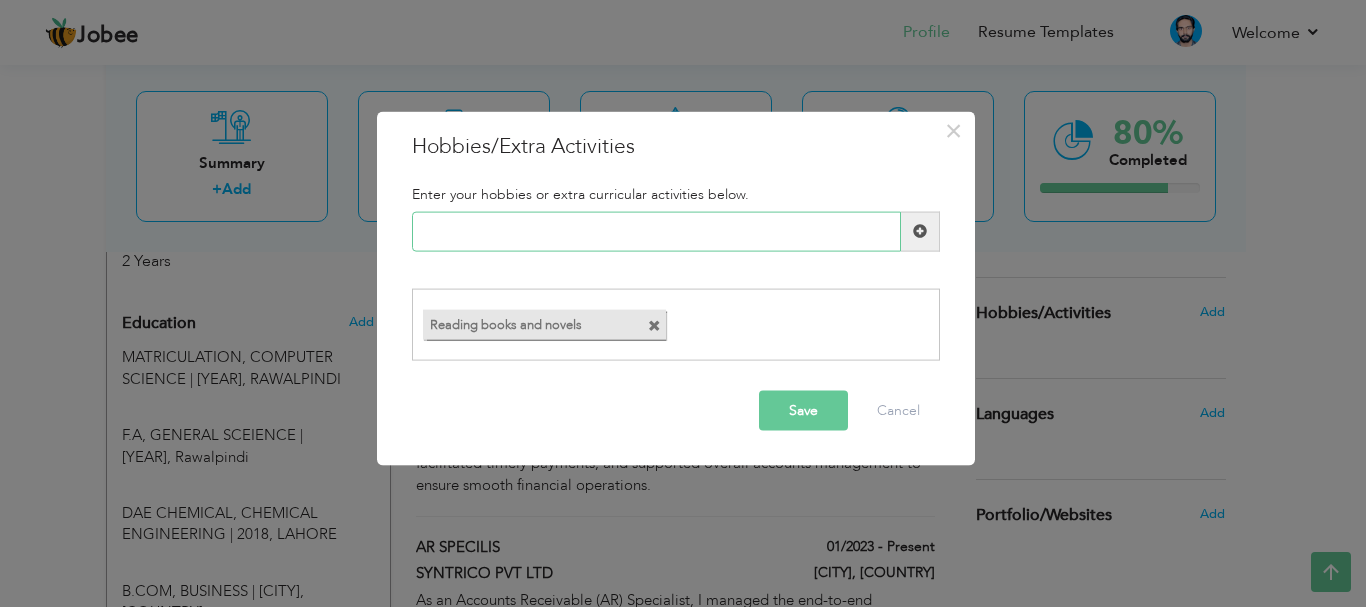 click at bounding box center (656, 231) 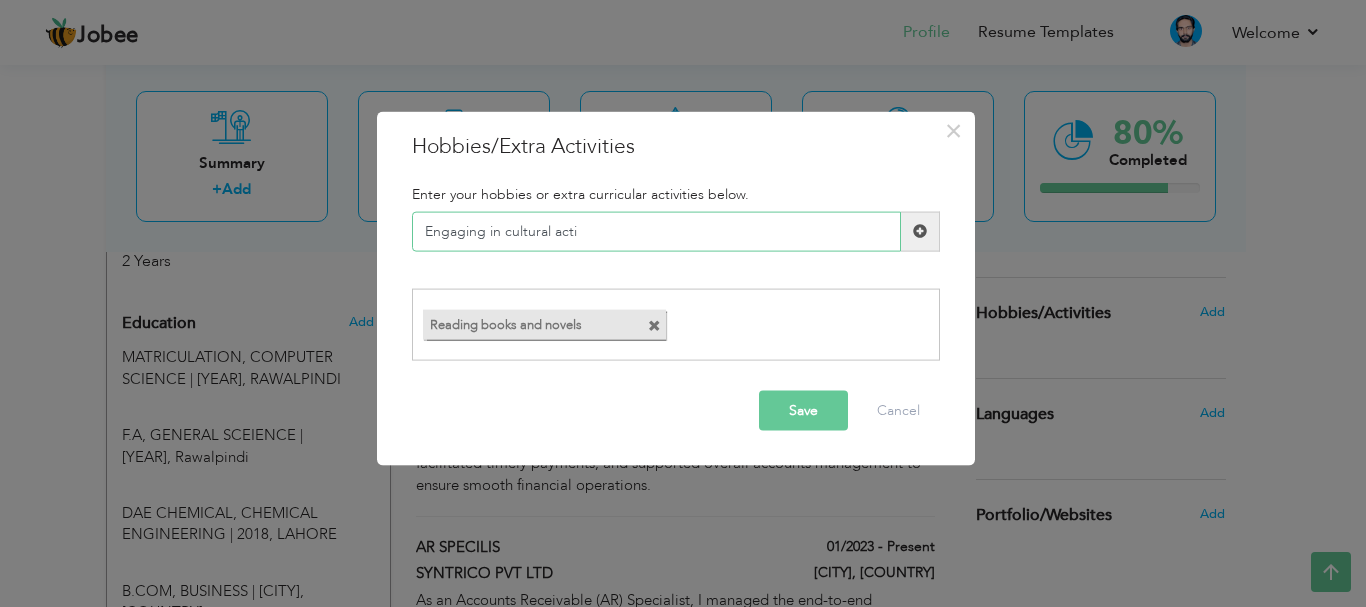 type on "Engaging in cultural acti" 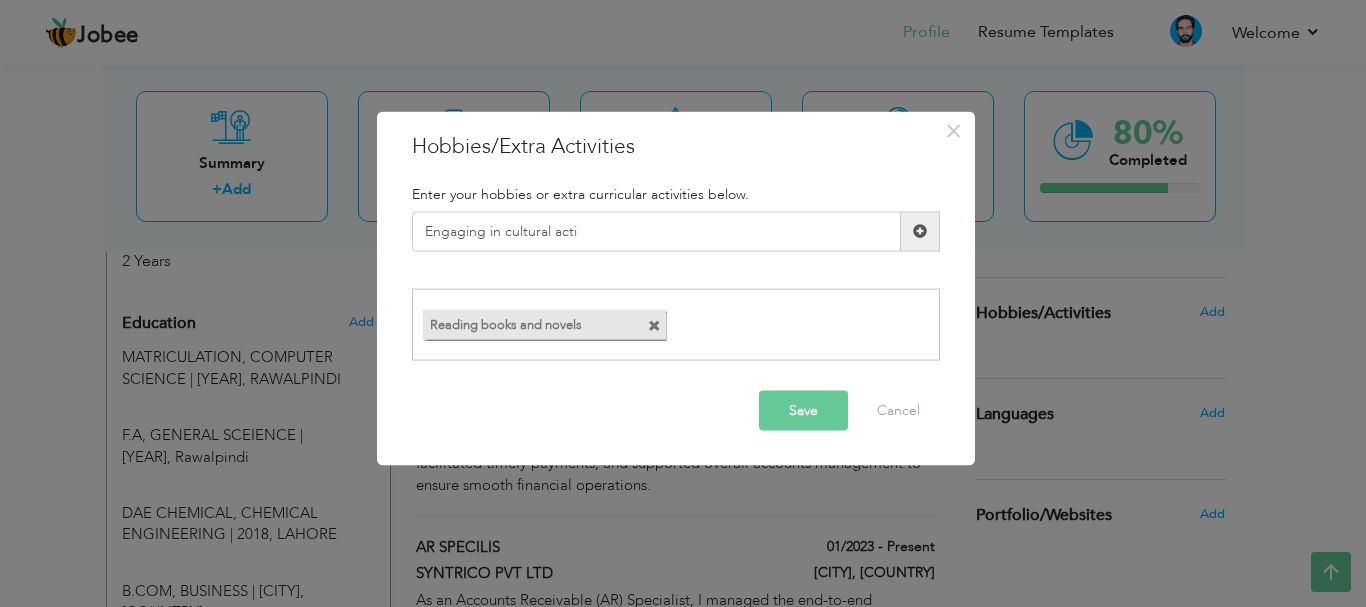 click at bounding box center [920, 231] 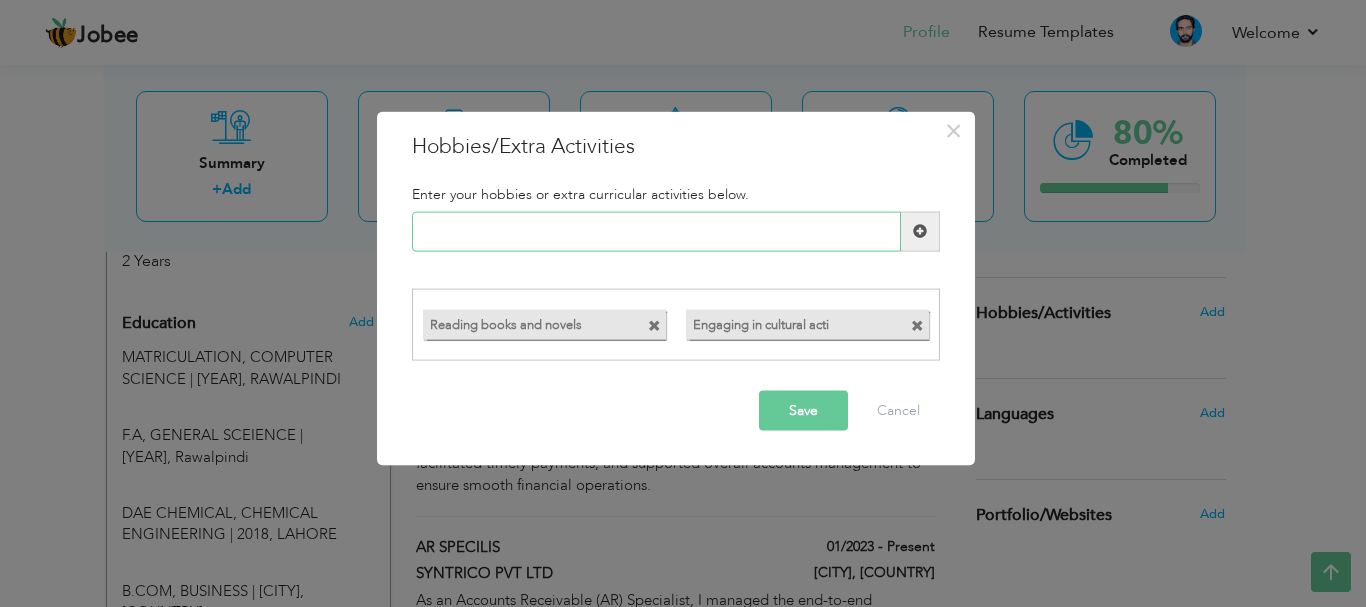 click at bounding box center (656, 231) 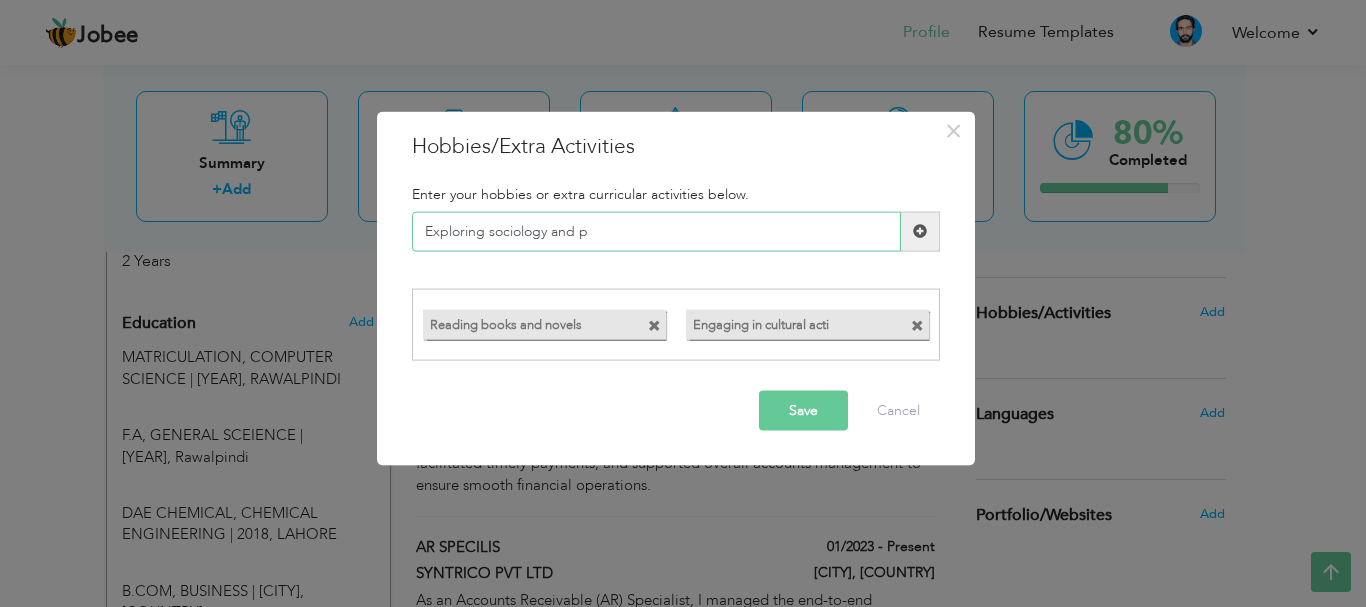 type on "Exploring sociology and p" 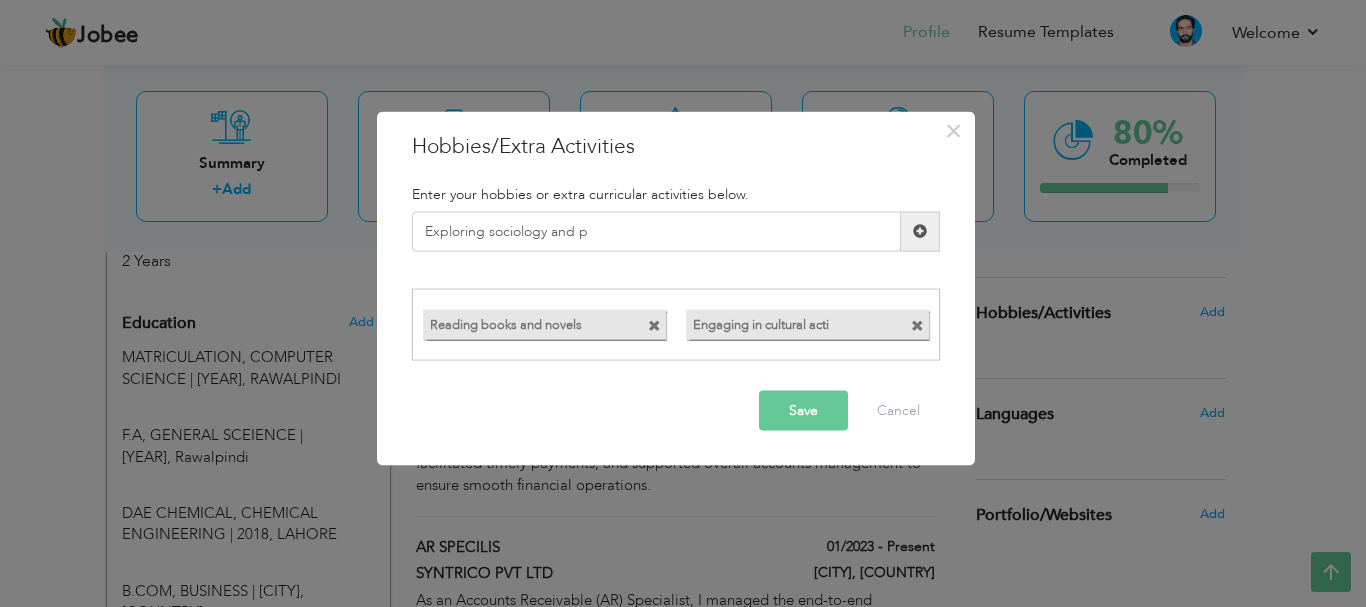 click at bounding box center [920, 231] 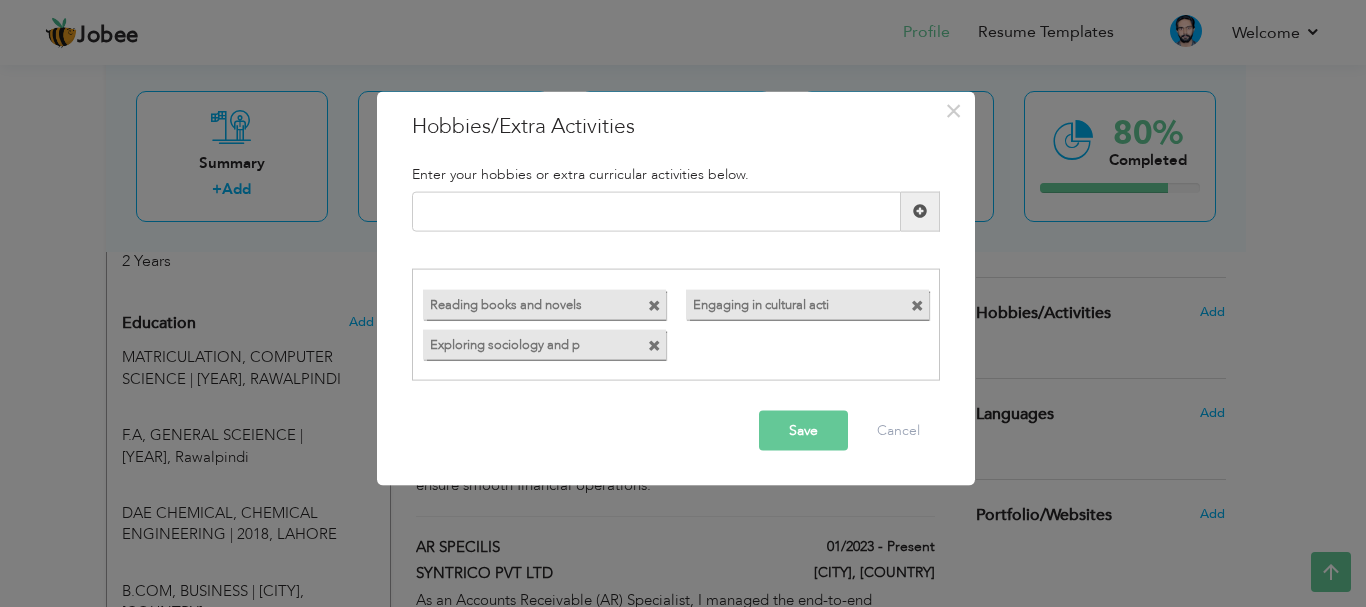 click on "Save" at bounding box center [803, 431] 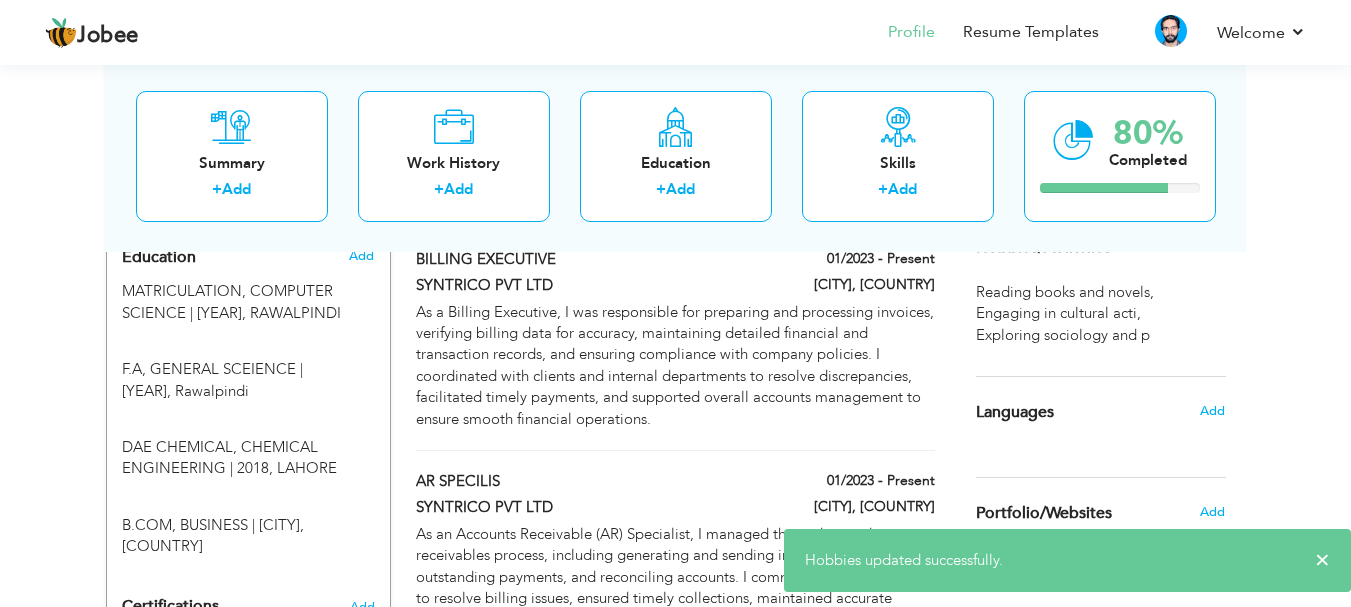 scroll, scrollTop: 900, scrollLeft: 0, axis: vertical 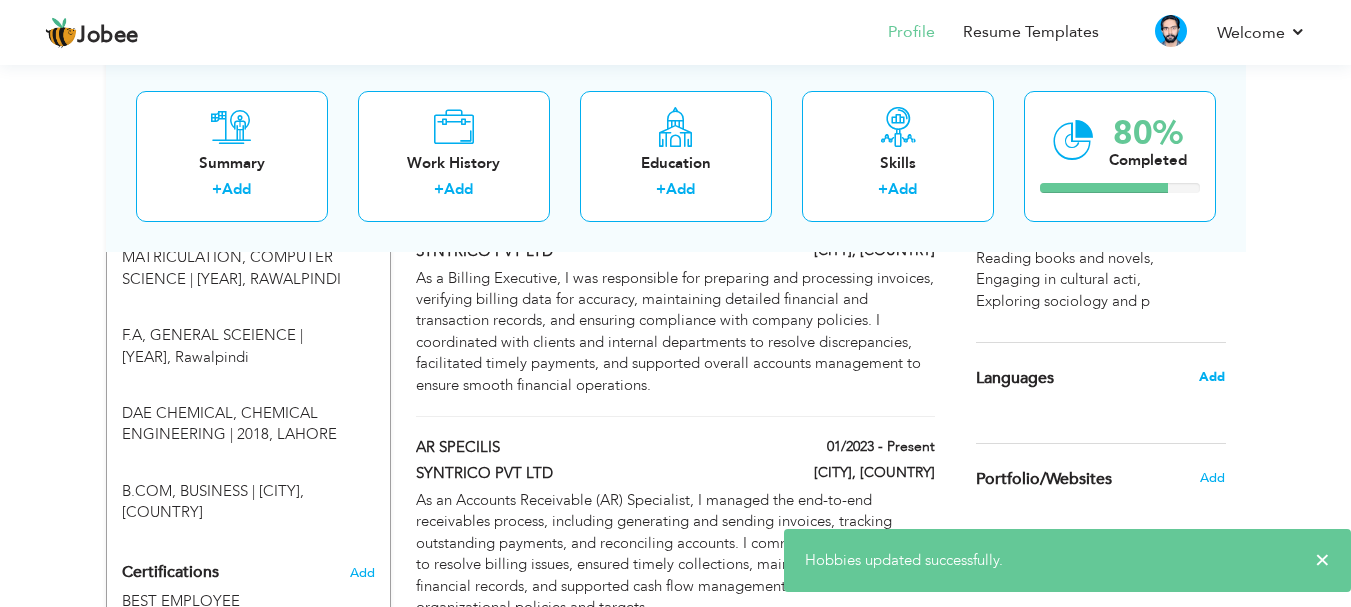 click on "Add" at bounding box center (1212, 377) 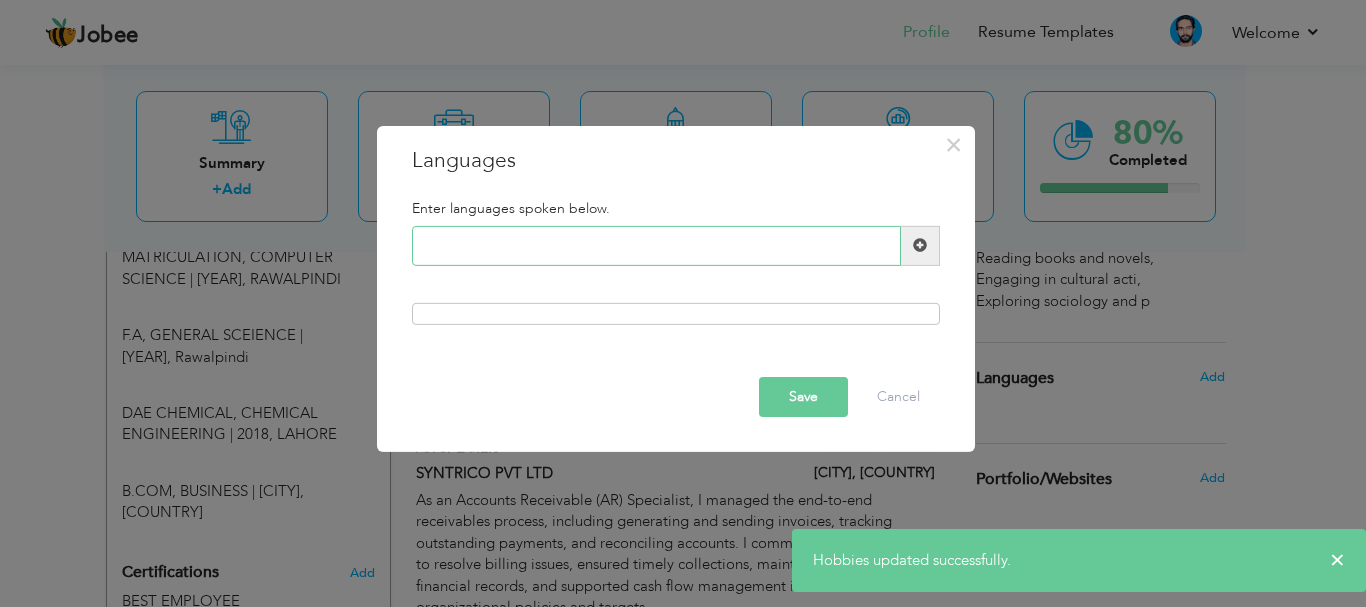 click at bounding box center (656, 246) 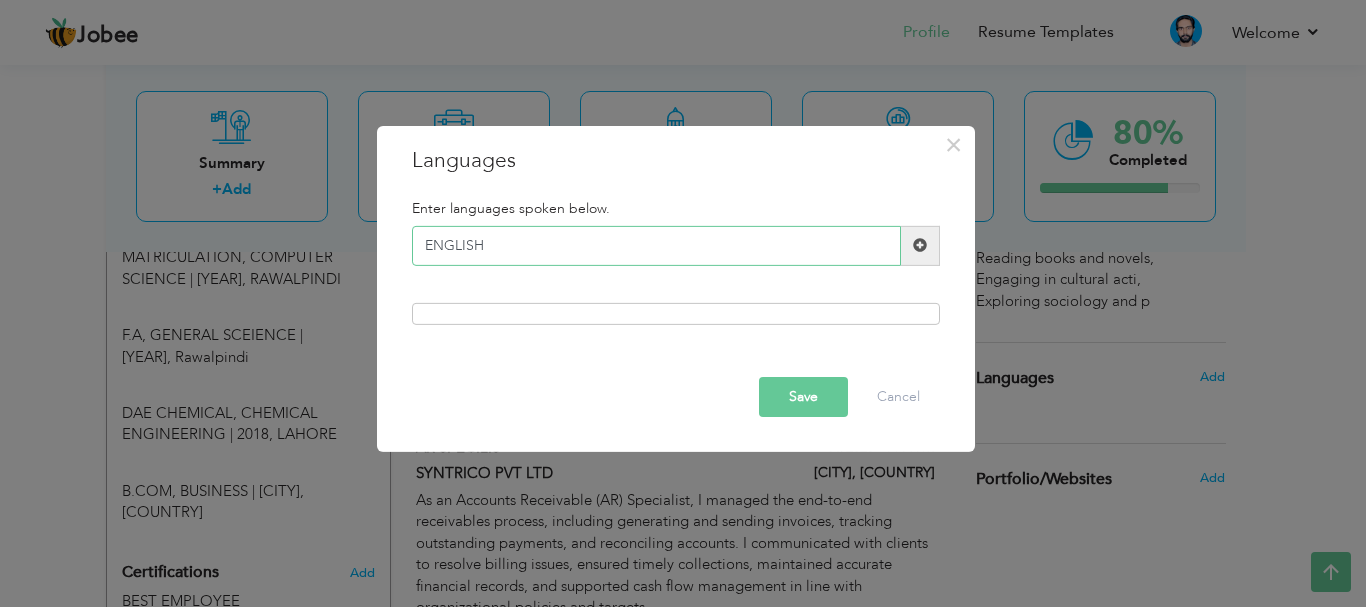 type on "ENGLISH" 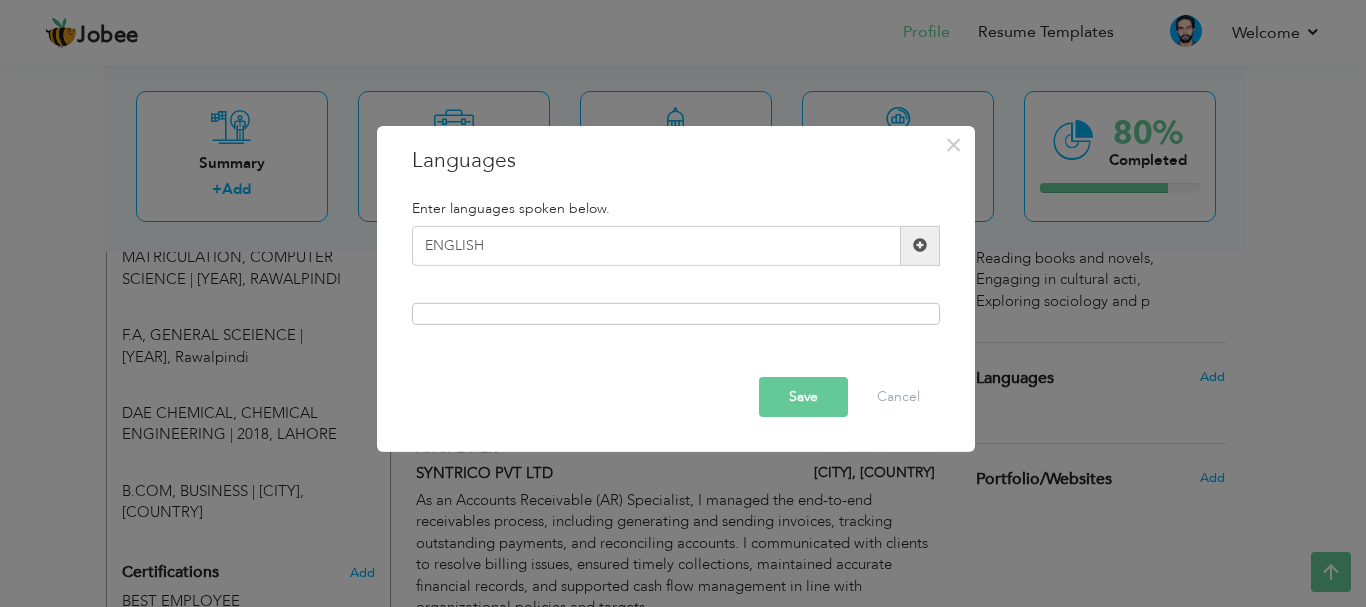 click at bounding box center [920, 246] 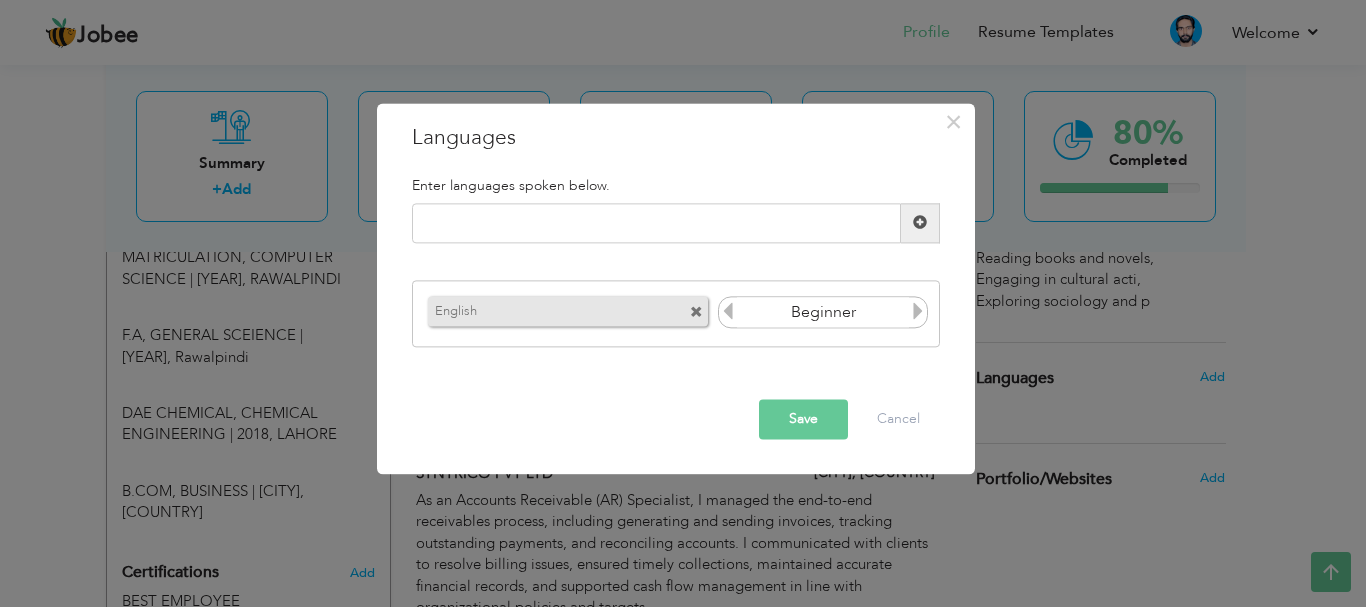 click at bounding box center (918, 312) 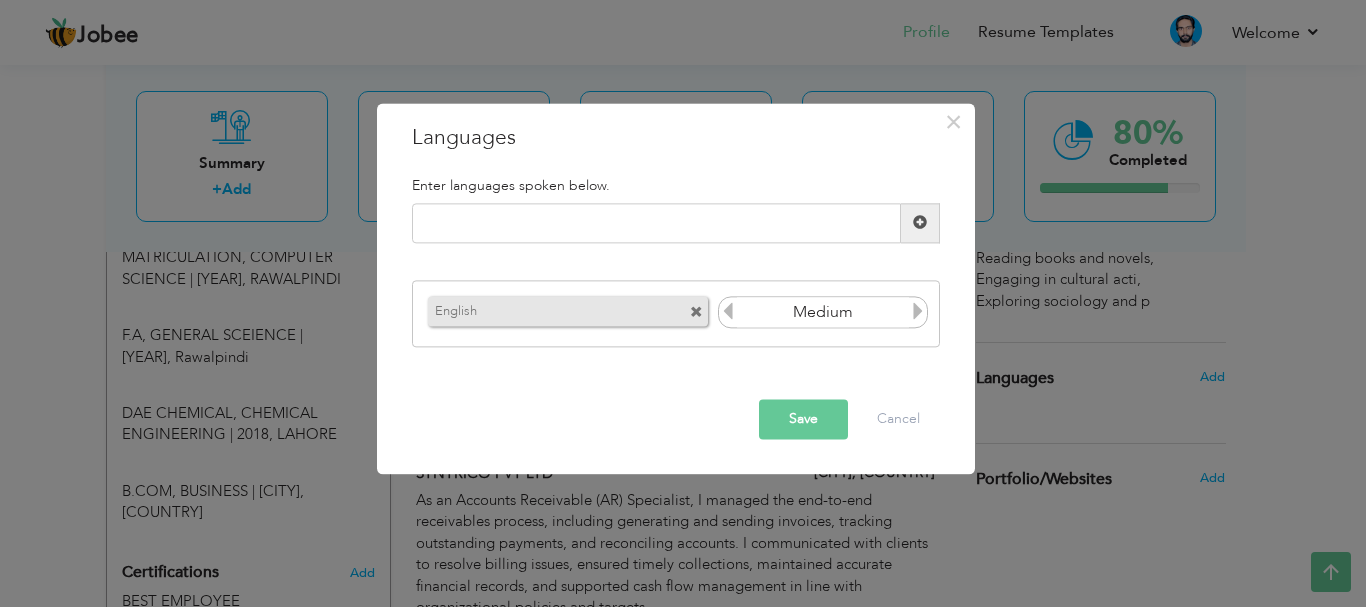 click at bounding box center [918, 312] 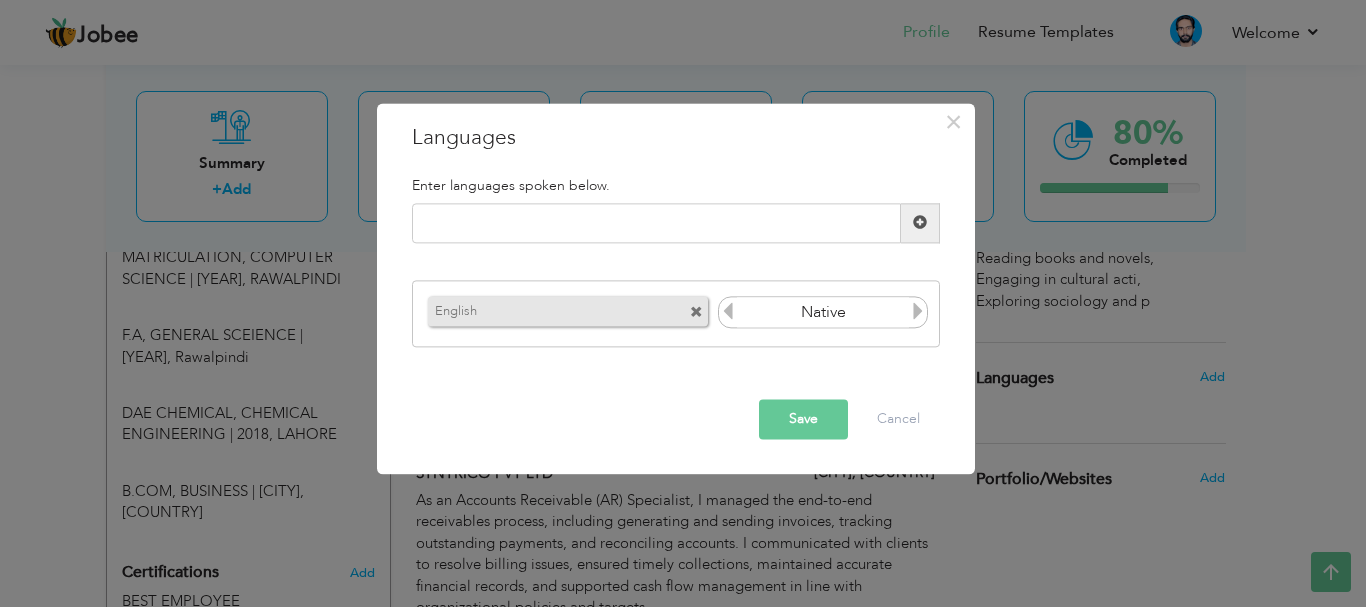 click at bounding box center [728, 312] 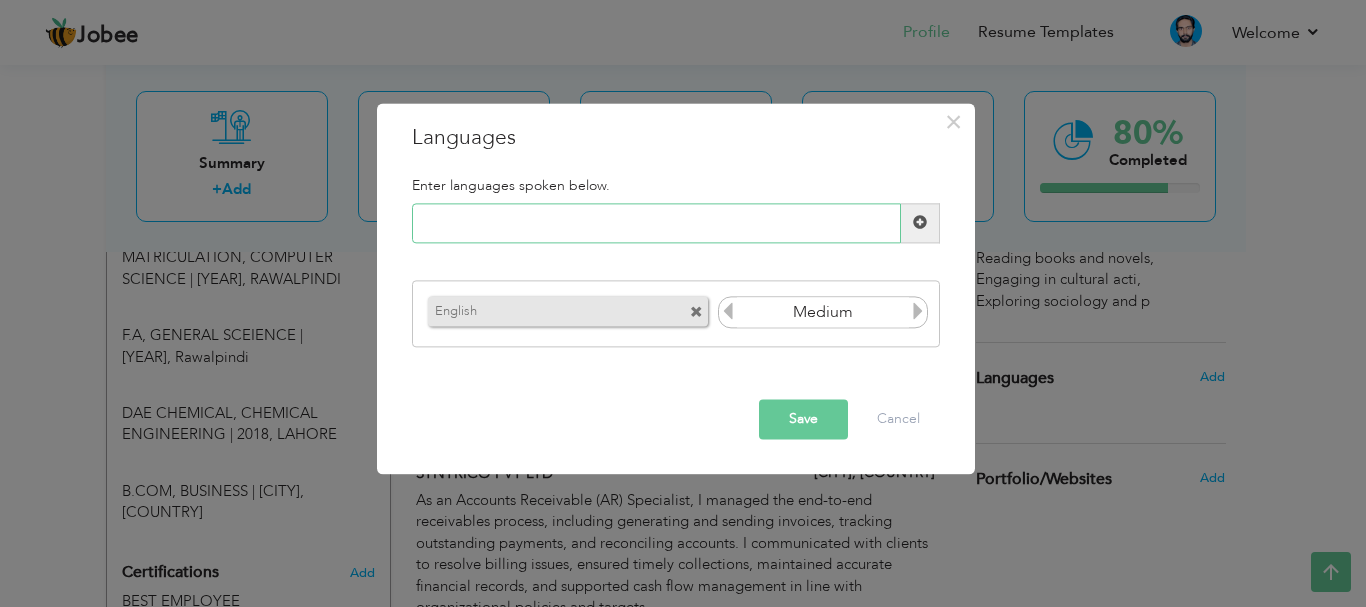 click at bounding box center (656, 223) 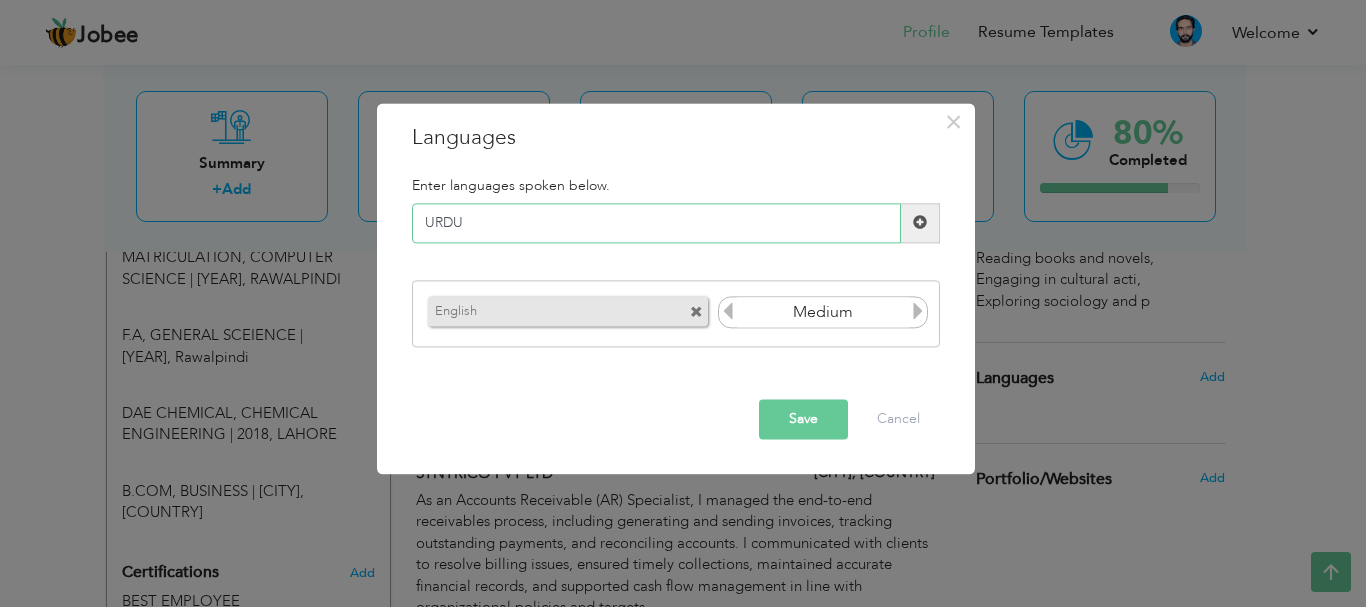 type on "URDU" 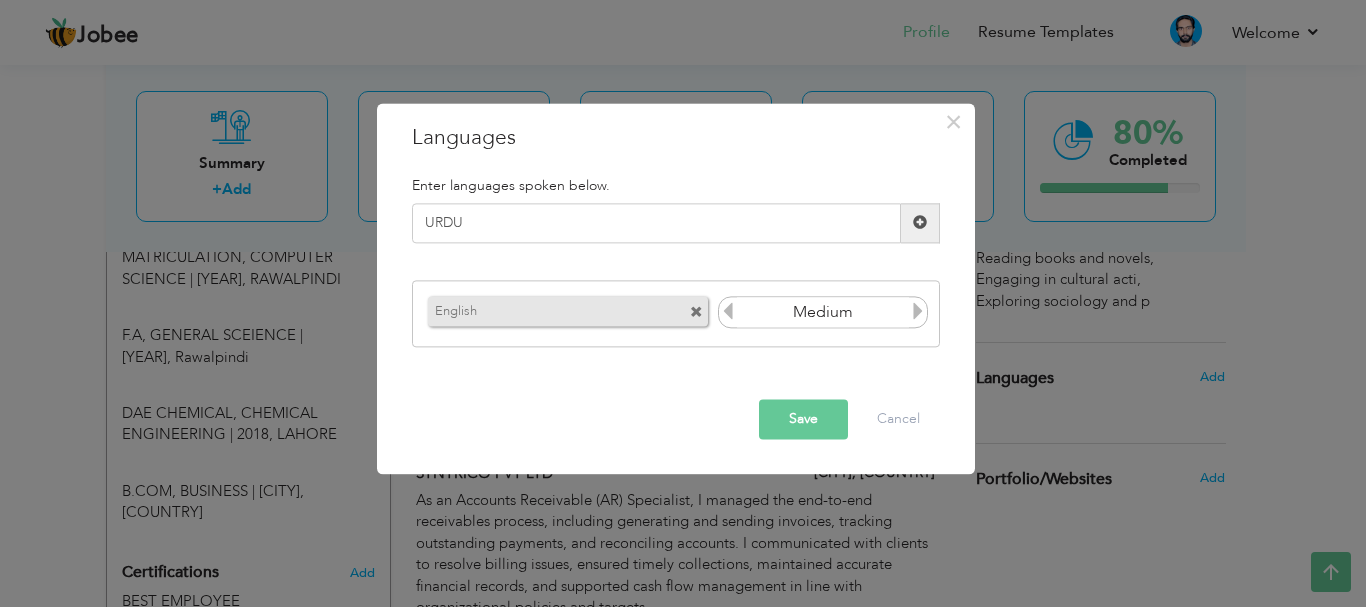 click at bounding box center (920, 223) 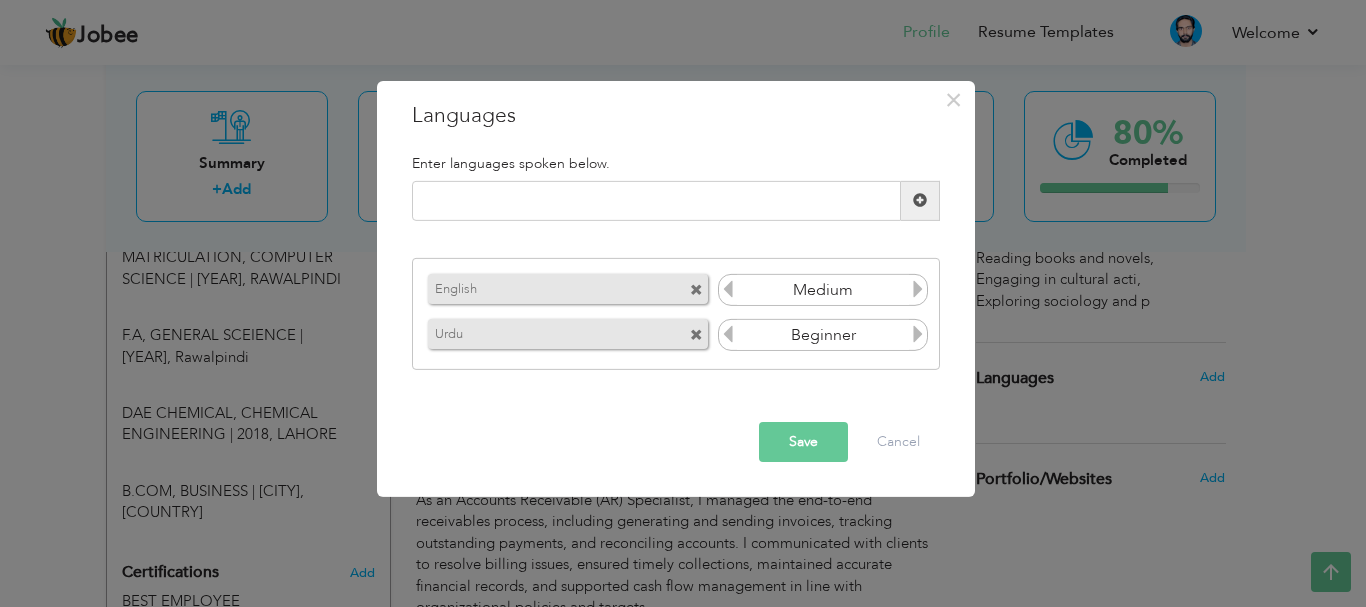 click at bounding box center [918, 334] 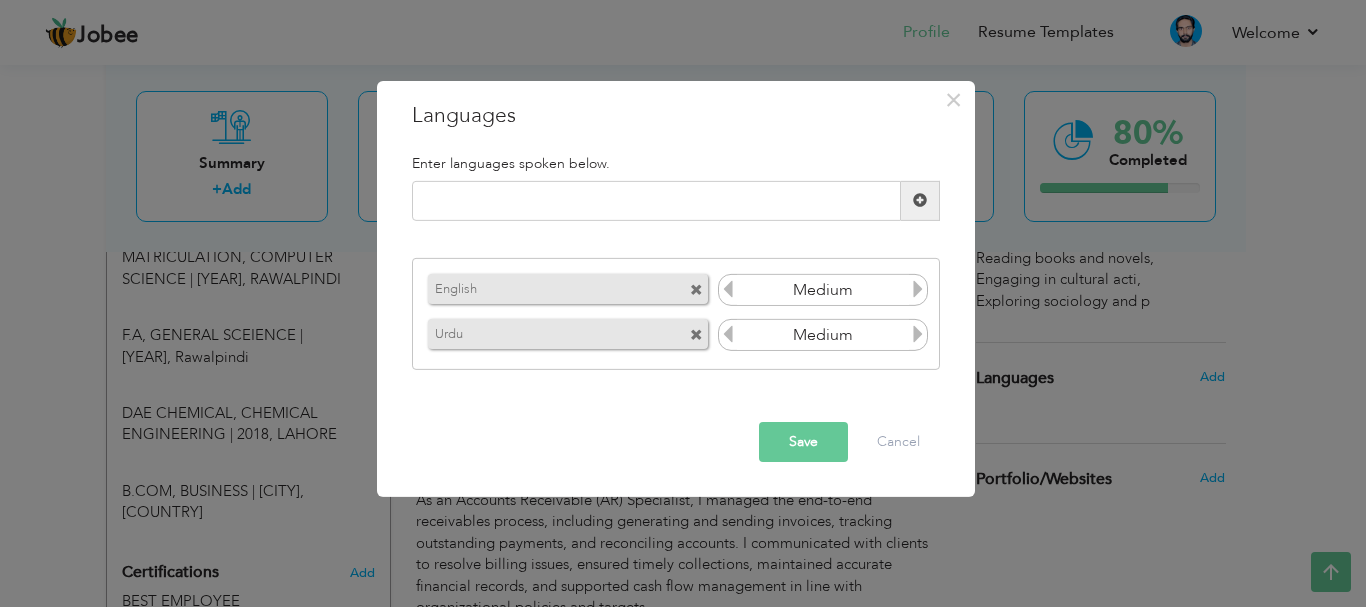 click at bounding box center [918, 334] 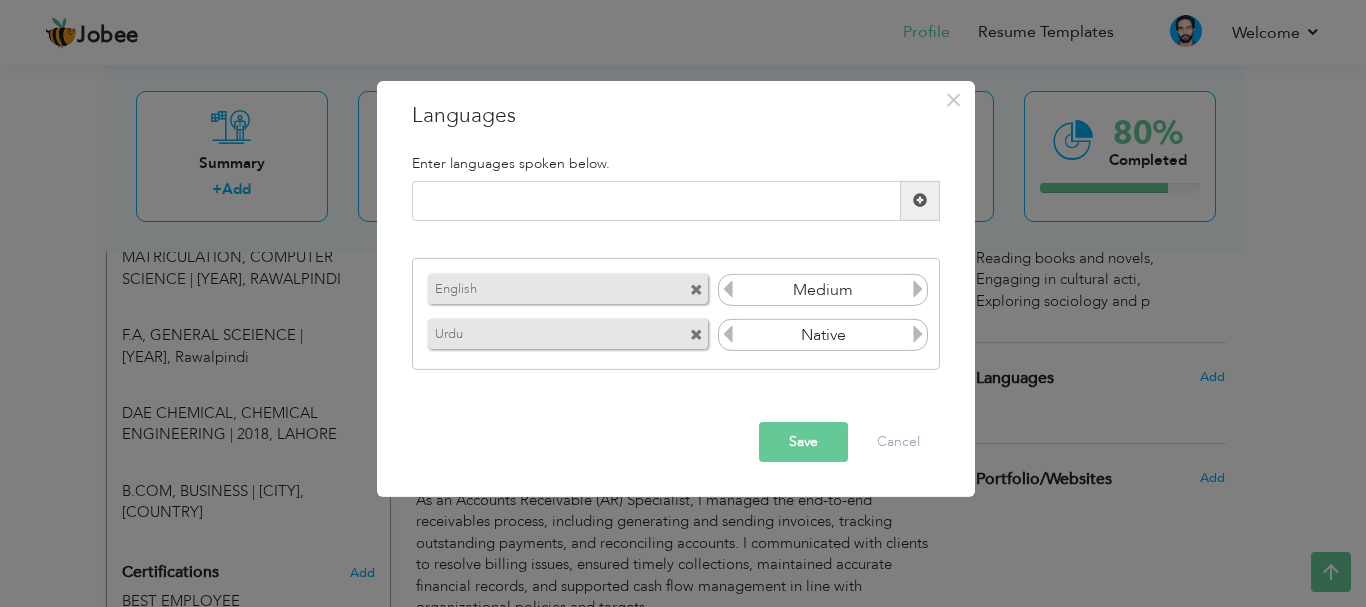 click at bounding box center (918, 334) 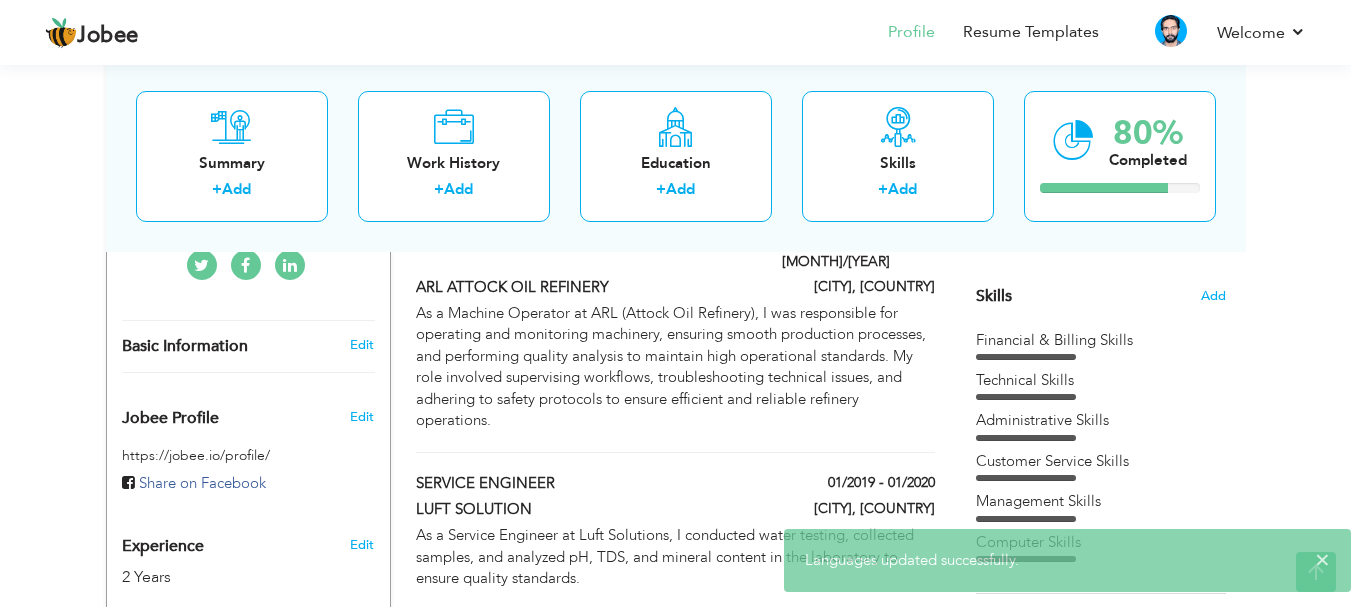 scroll, scrollTop: 0, scrollLeft: 0, axis: both 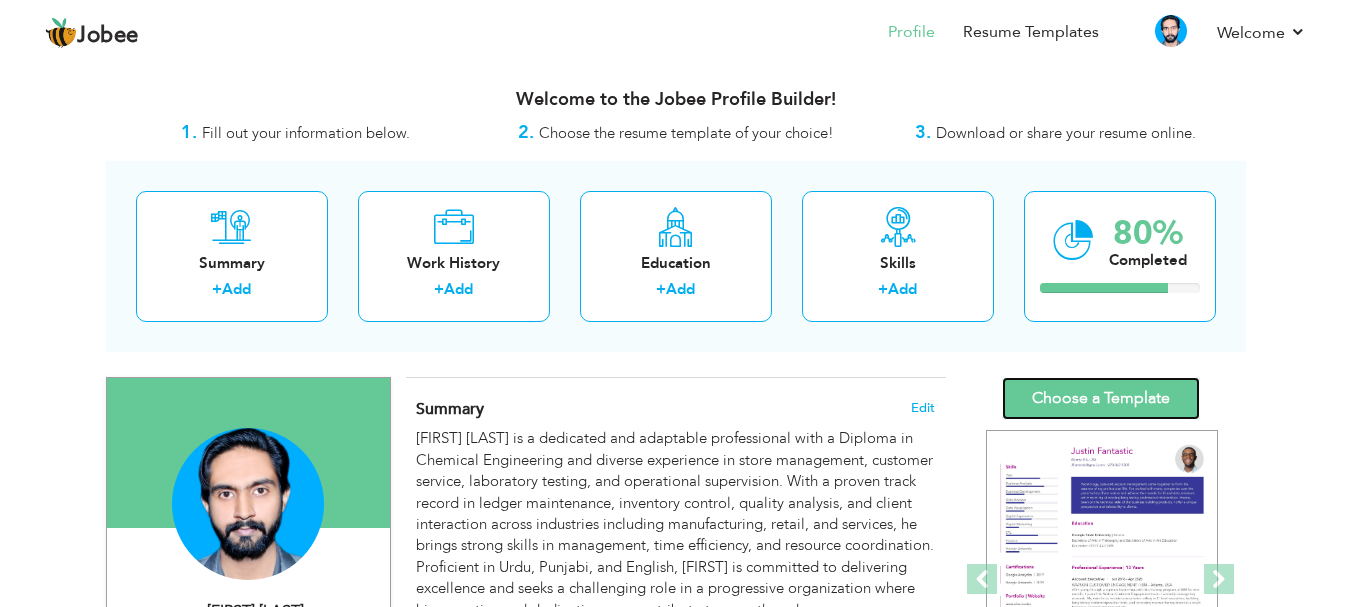 click on "Choose a Template" at bounding box center (1101, 398) 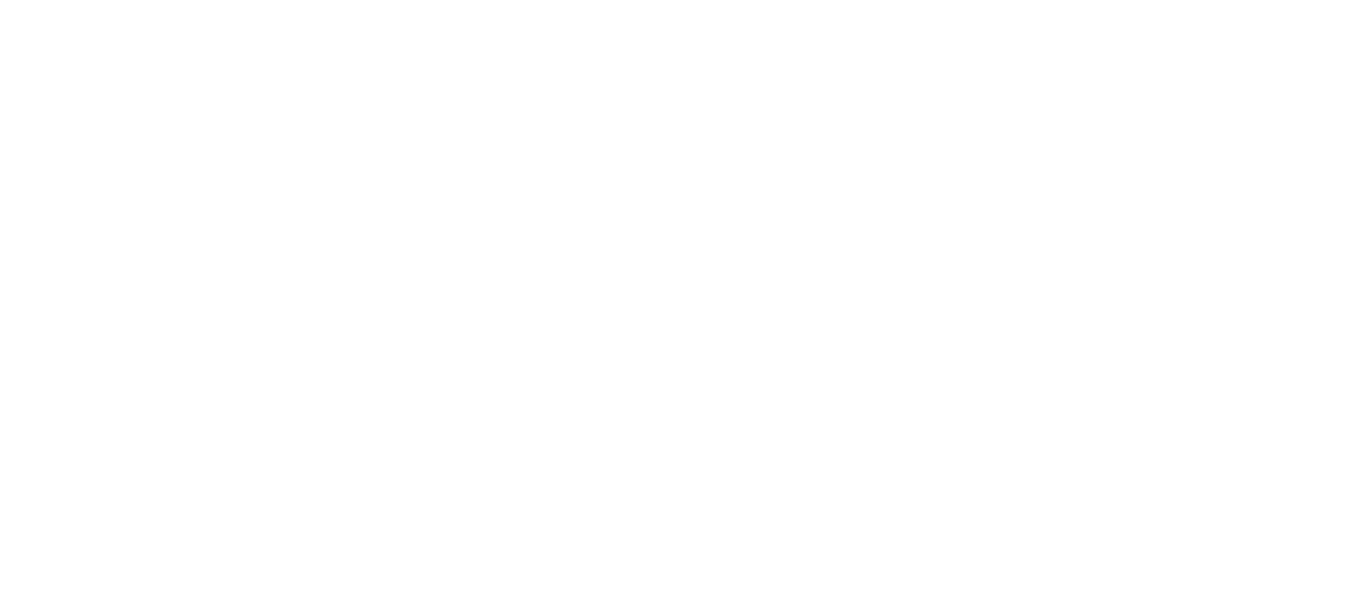 scroll, scrollTop: 0, scrollLeft: 0, axis: both 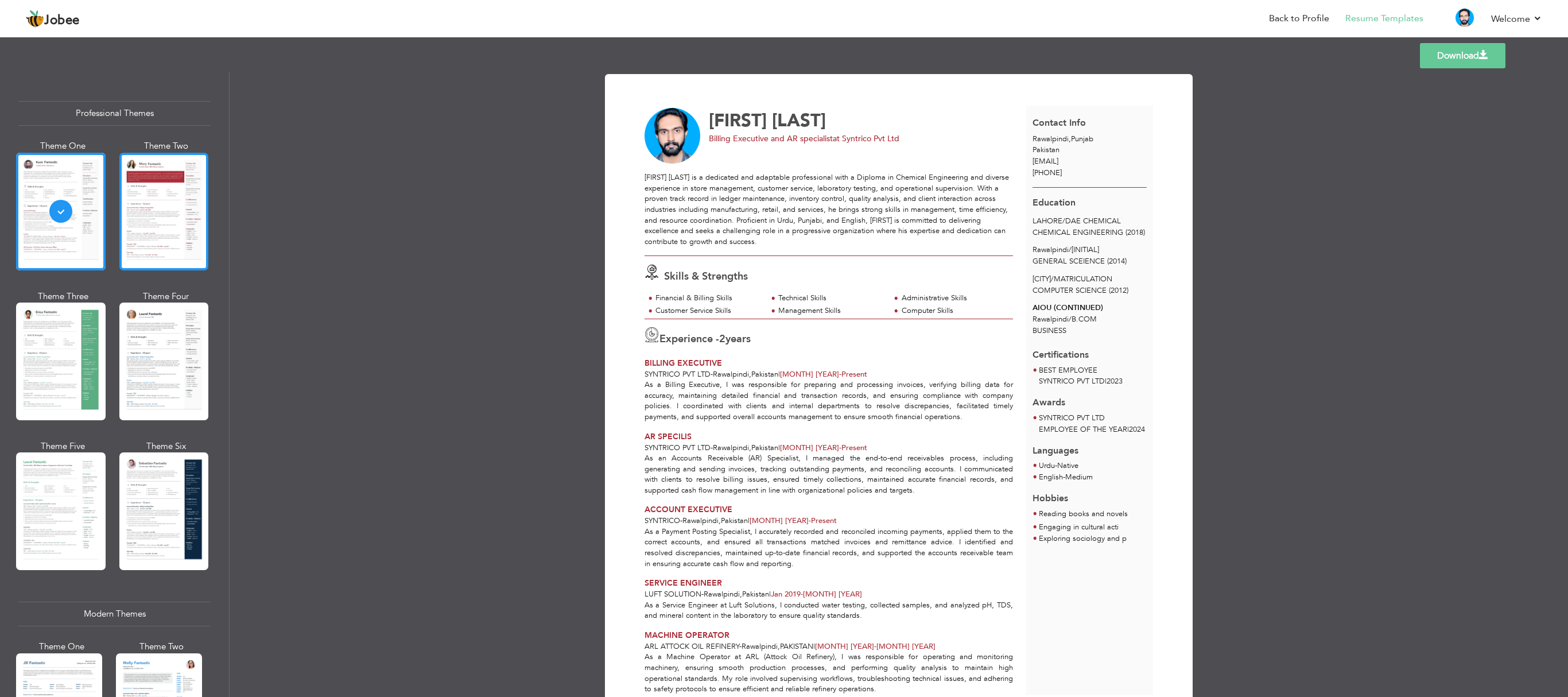 click at bounding box center [164, 211] 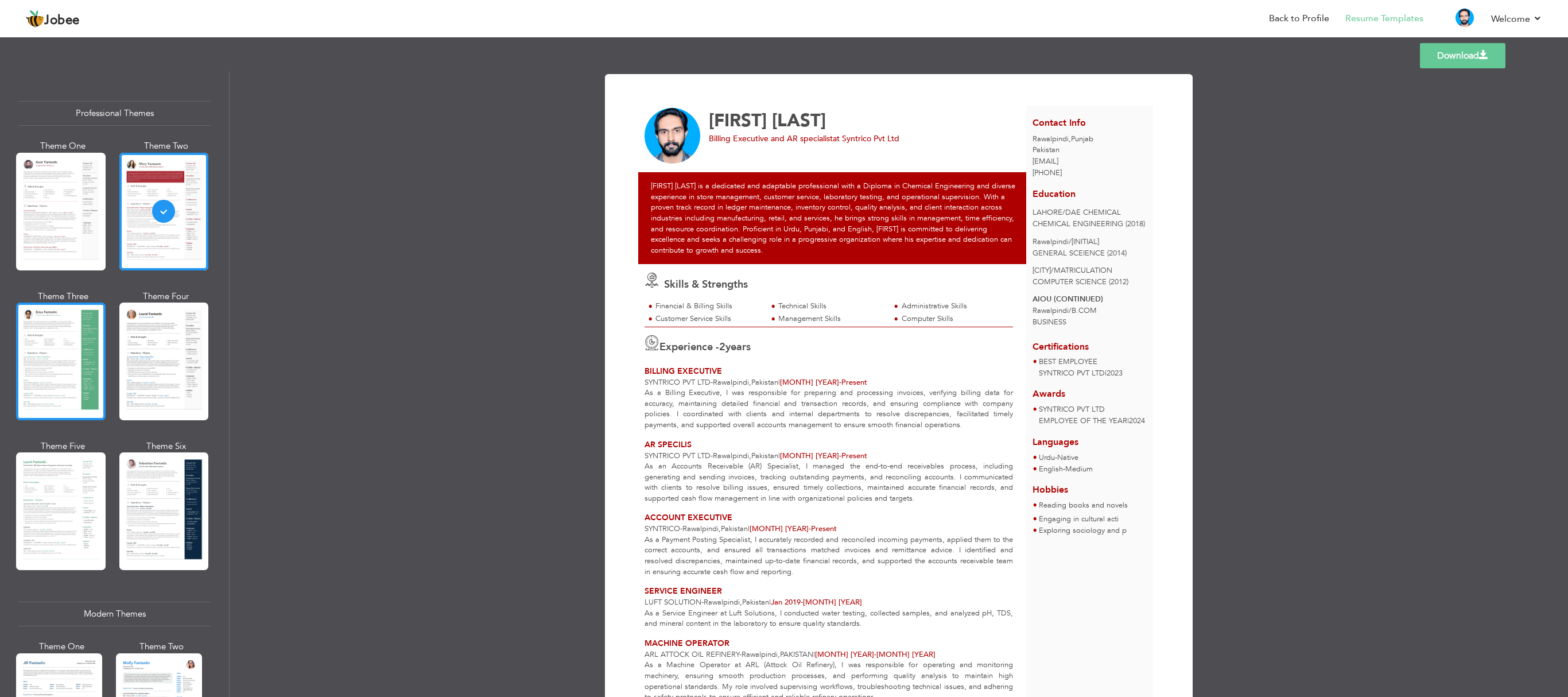 click at bounding box center (61, 361) 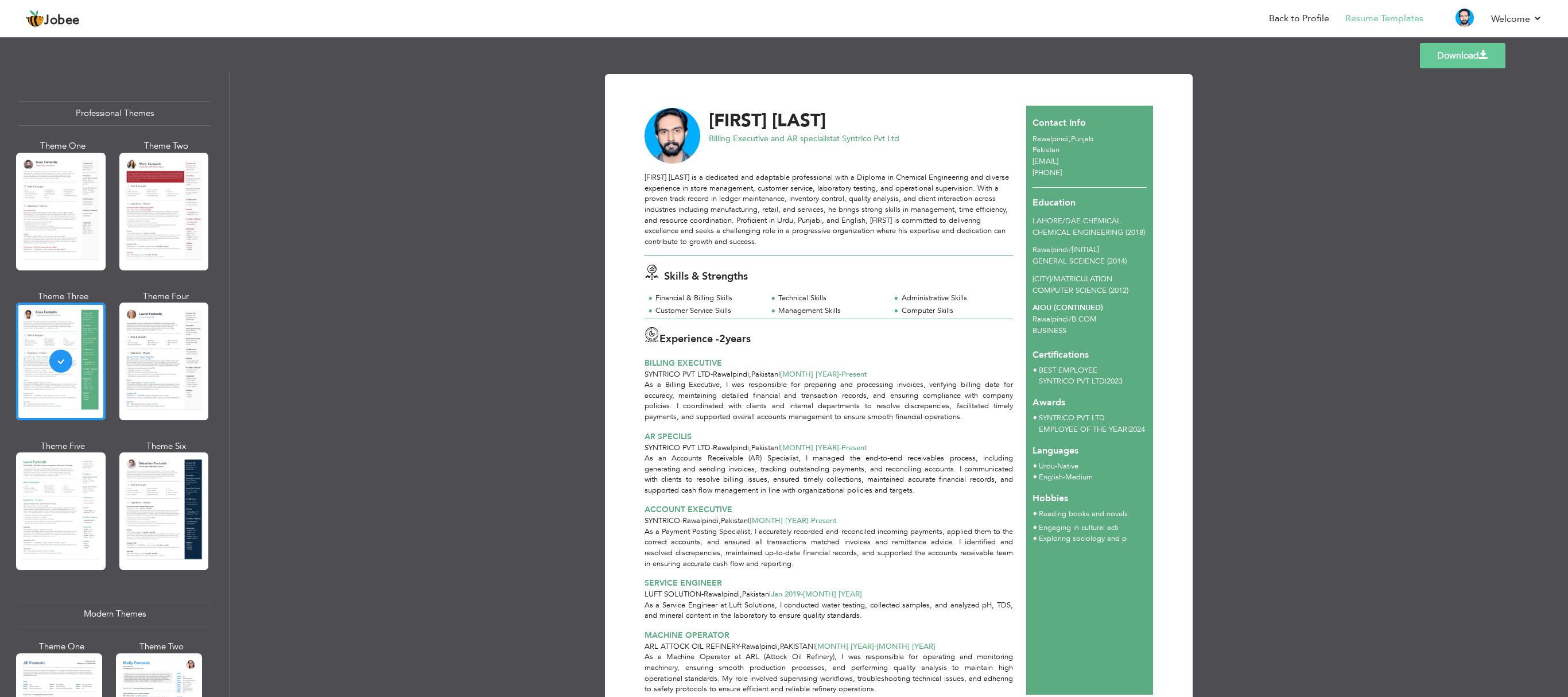 click at bounding box center (164, 361) 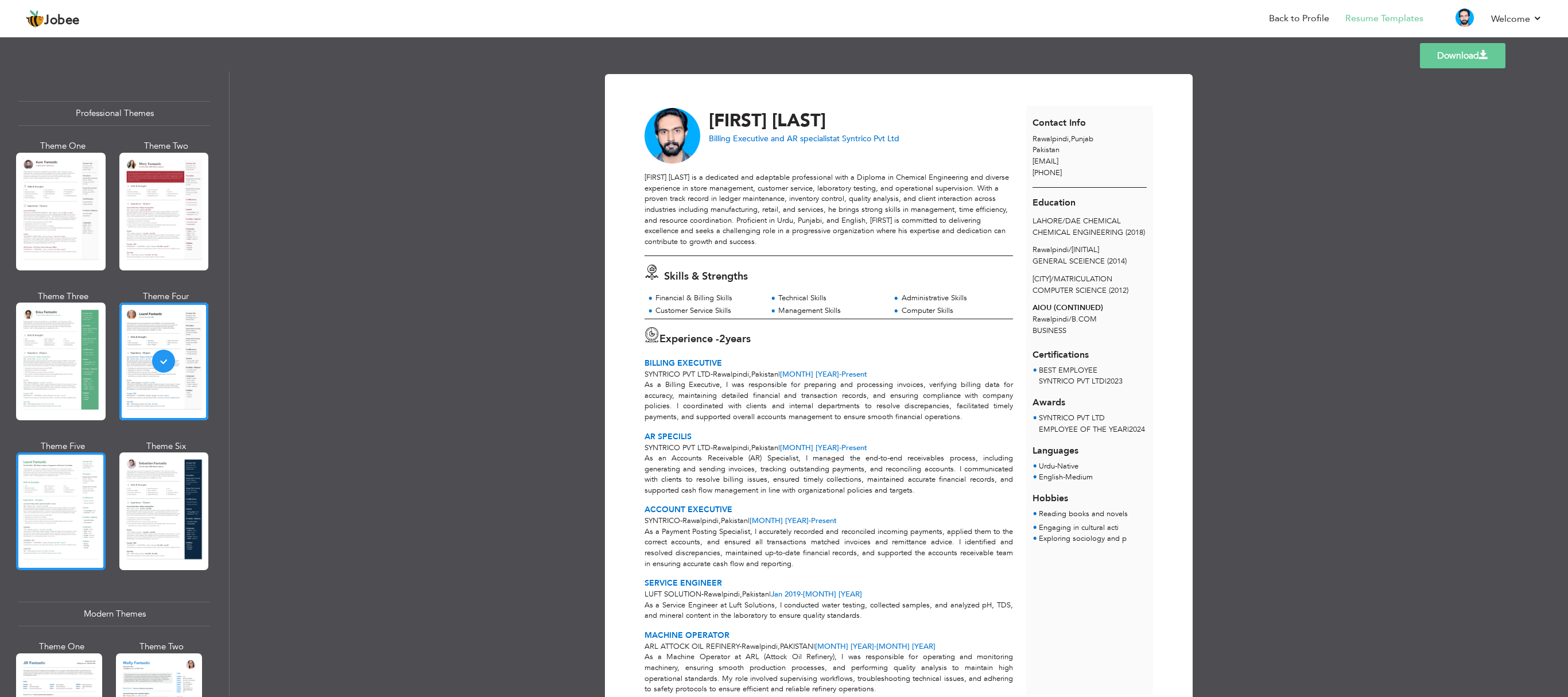 click at bounding box center [61, 511] 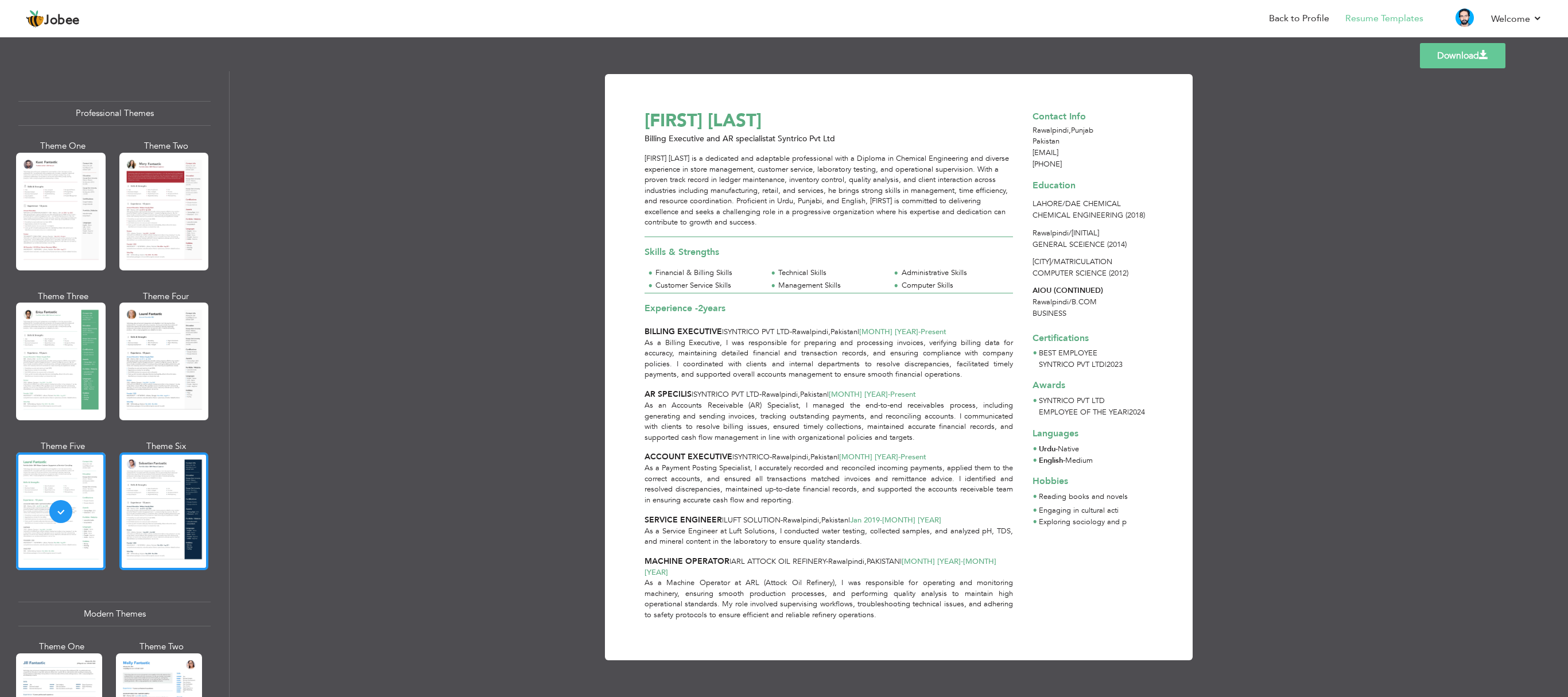 click at bounding box center [164, 511] 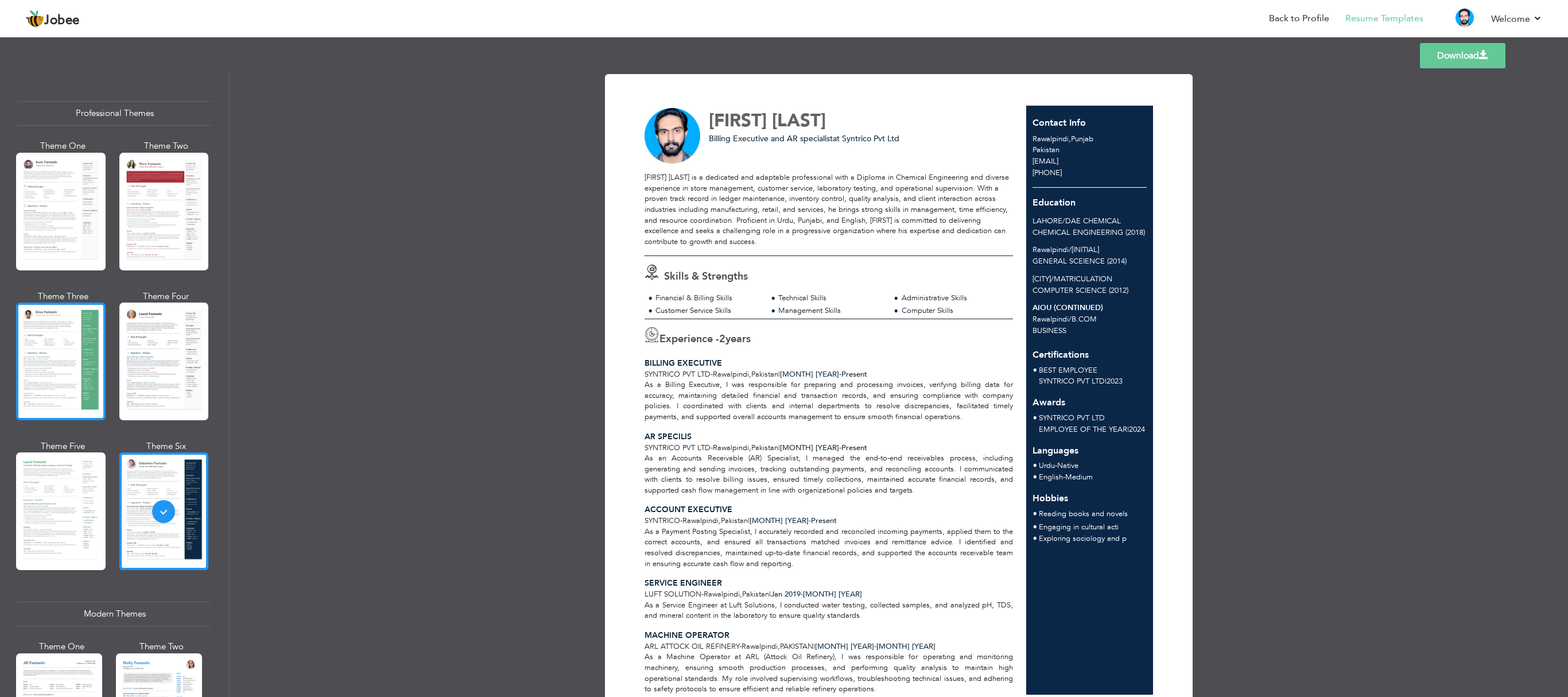 click at bounding box center [61, 361] 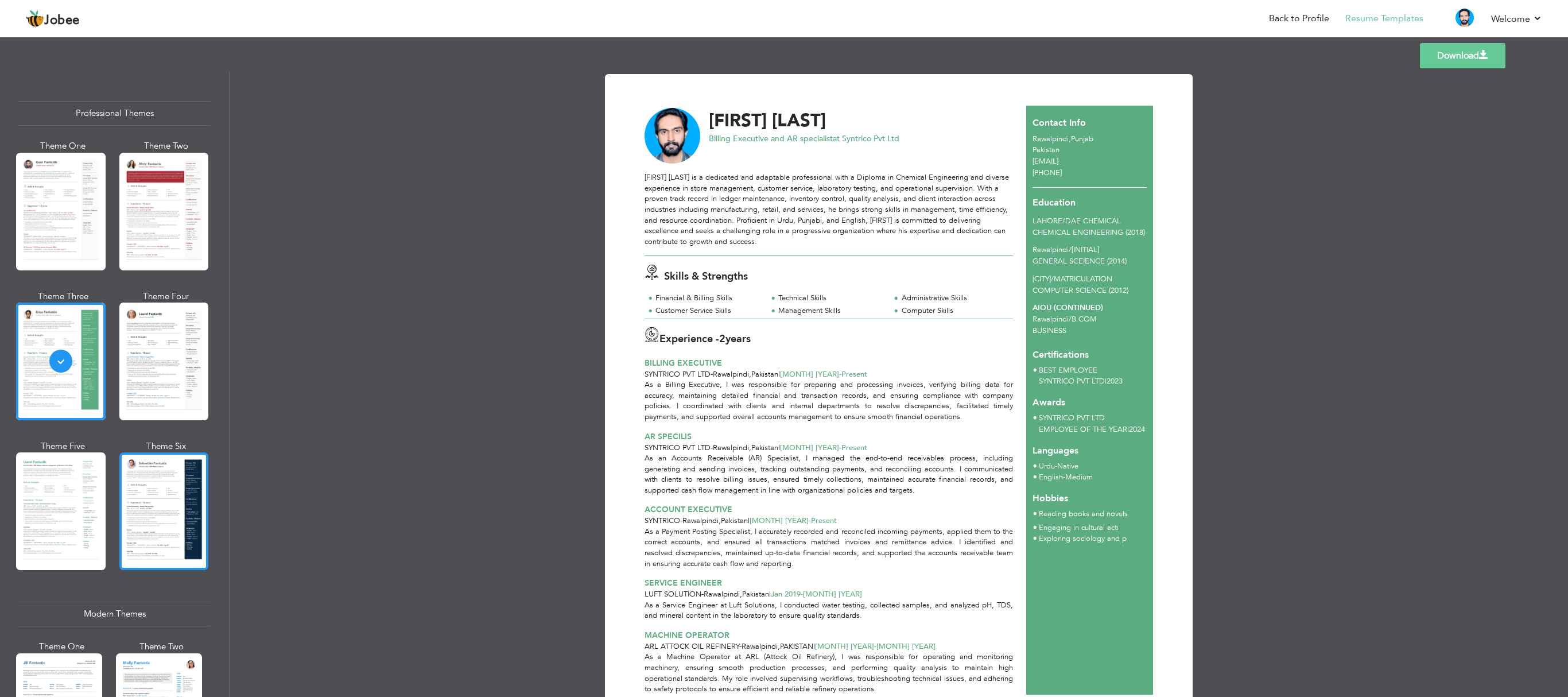 click at bounding box center [164, 511] 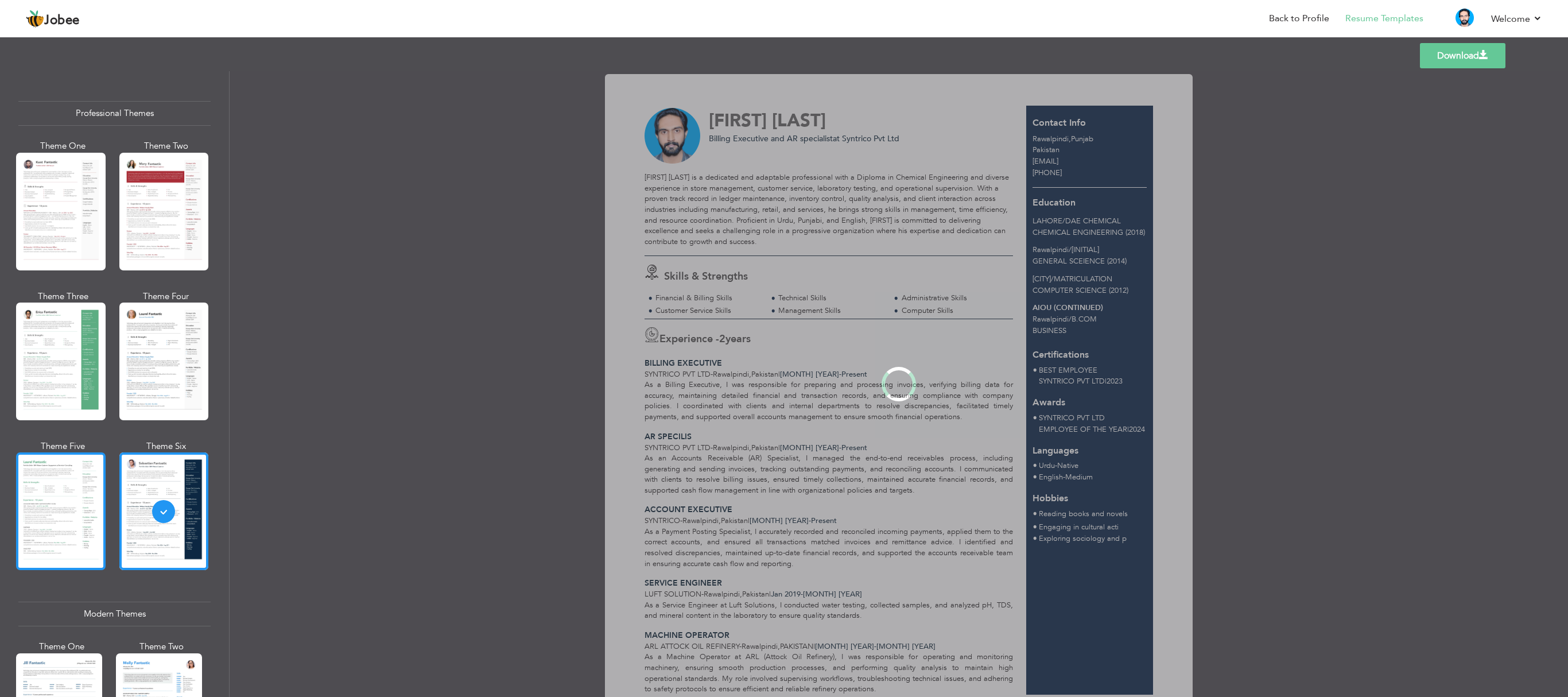 click at bounding box center (61, 511) 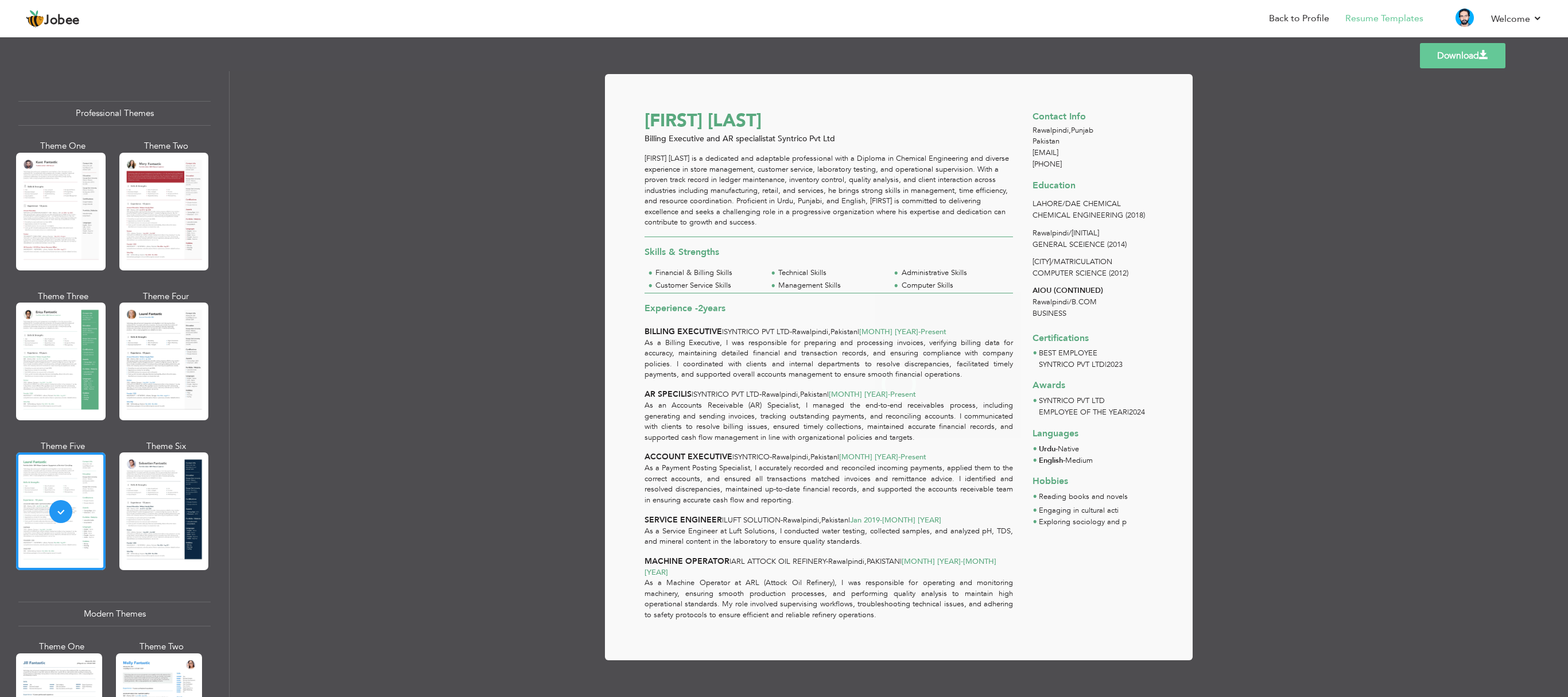 click on "Theme One
Theme Two
Theme Three
Theme Four" at bounding box center [114, 365] 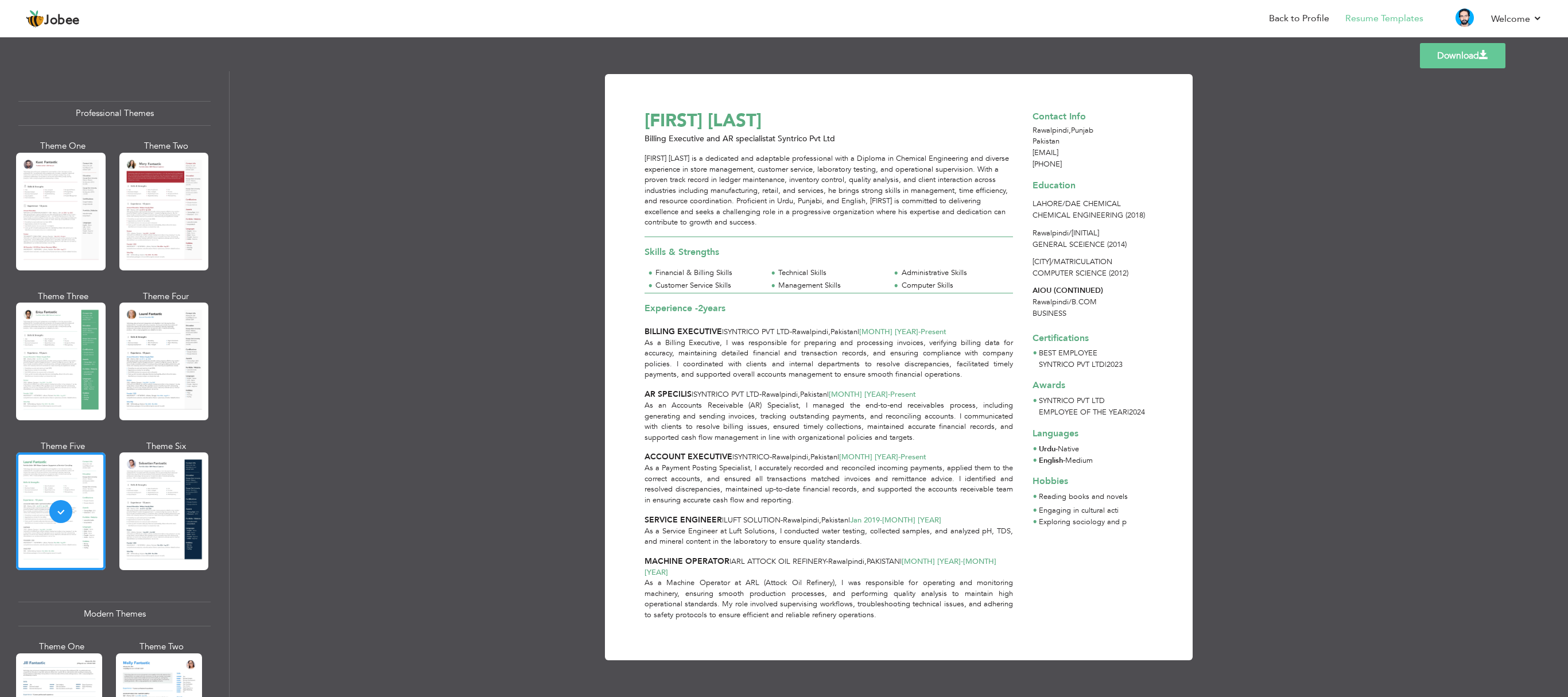 click on "Theme One
Theme Two
Theme Three
Theme Four" at bounding box center (114, 365) 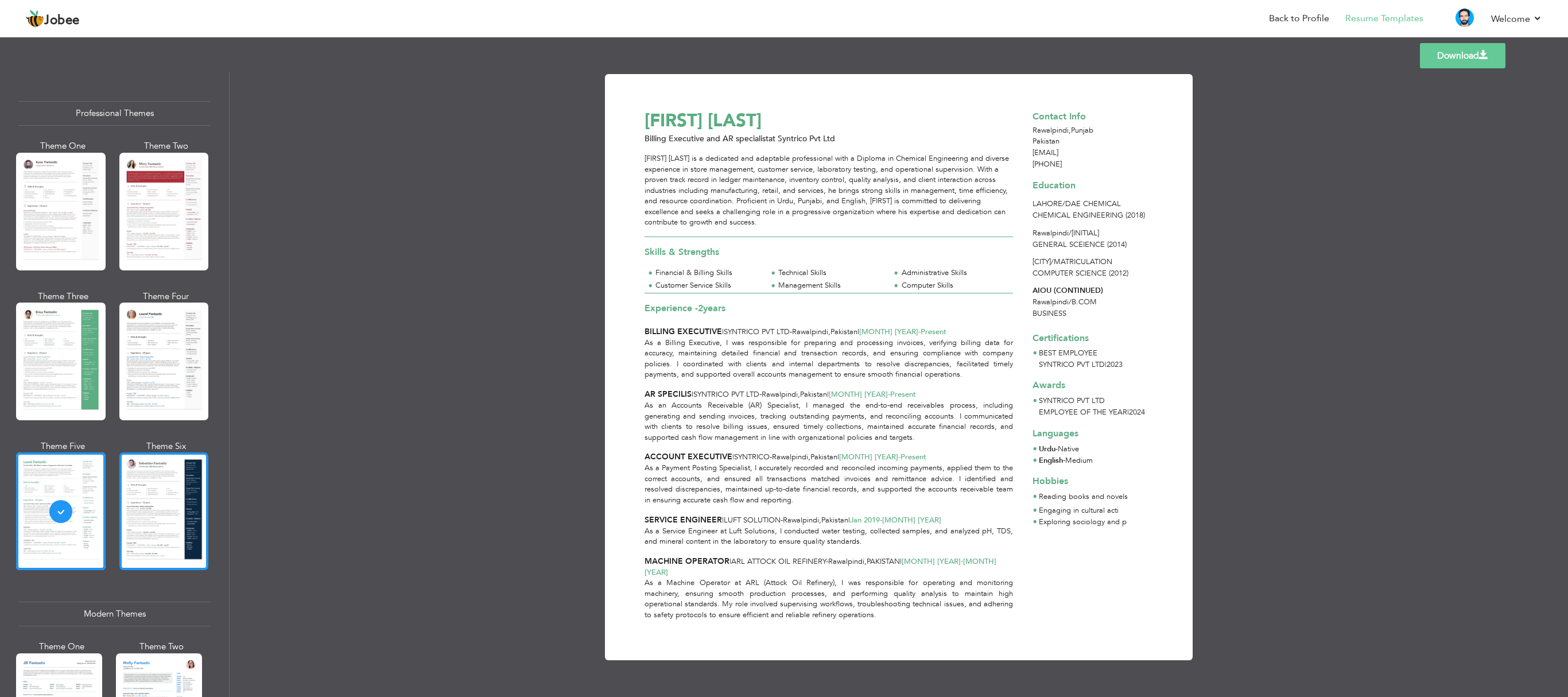click at bounding box center [164, 511] 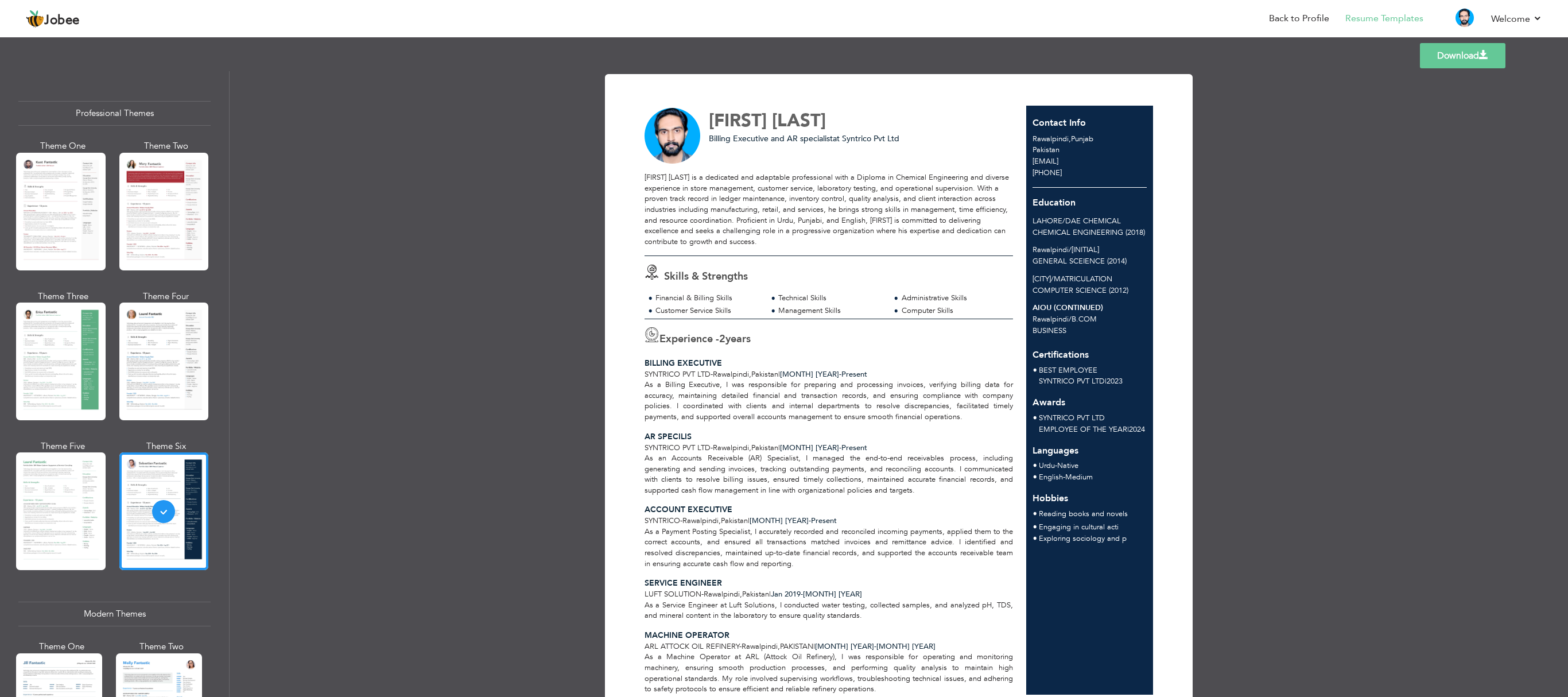click on "Download" at bounding box center (1462, 56) 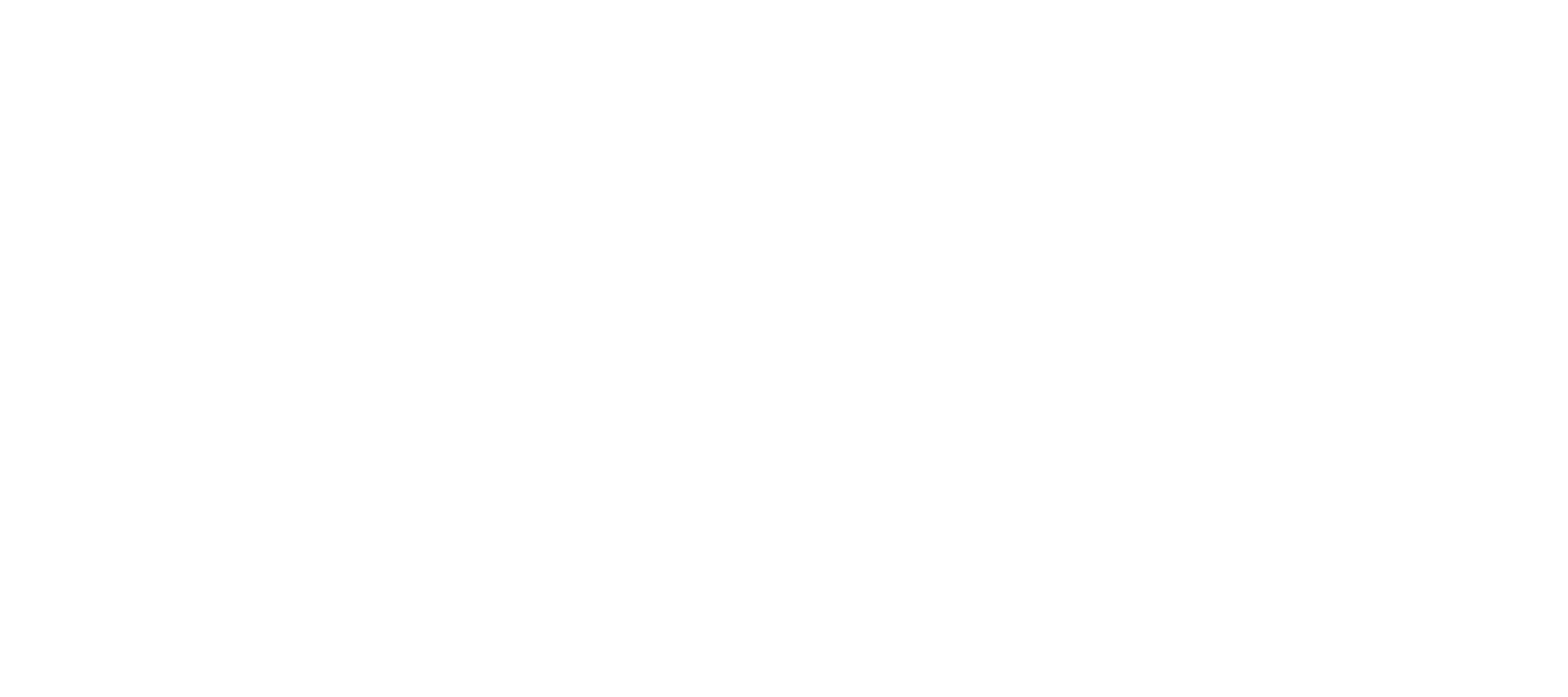 scroll, scrollTop: 0, scrollLeft: 0, axis: both 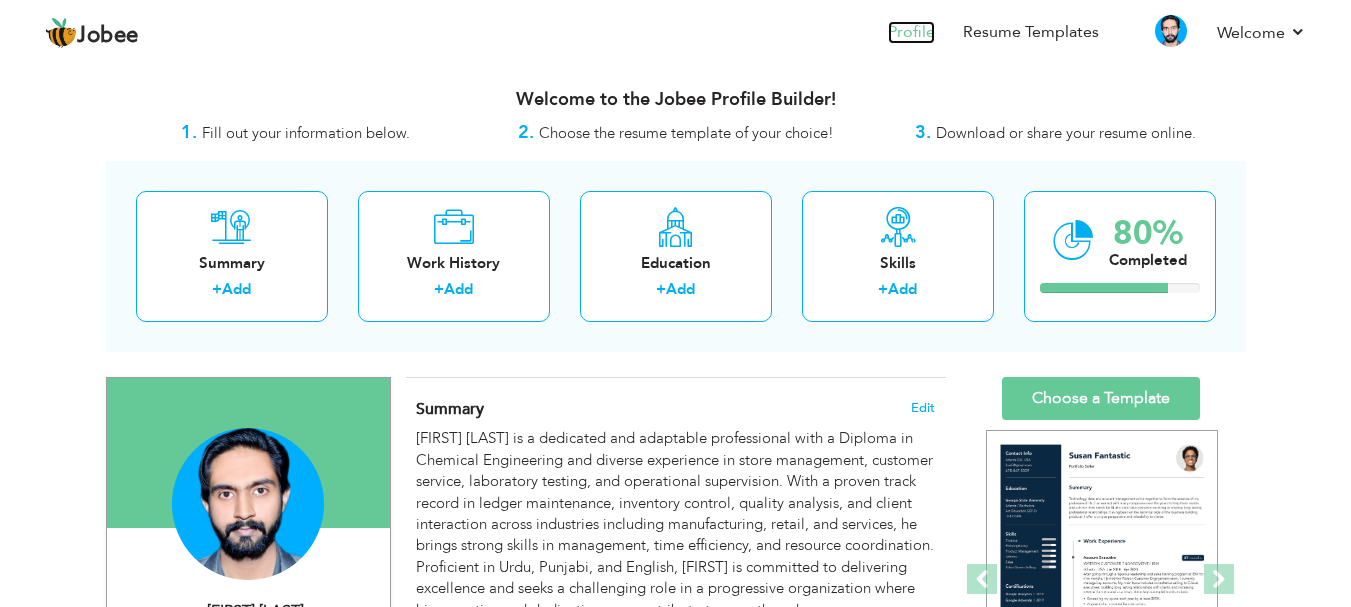 click on "Profile" at bounding box center [911, 32] 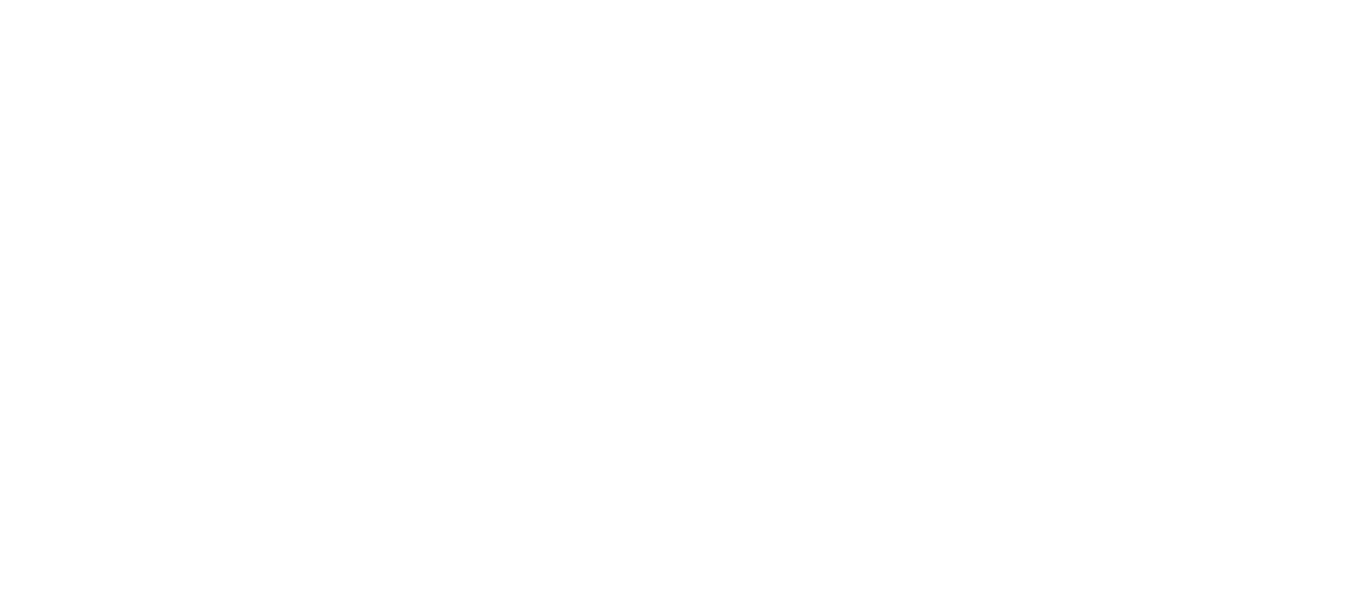 scroll, scrollTop: 0, scrollLeft: 0, axis: both 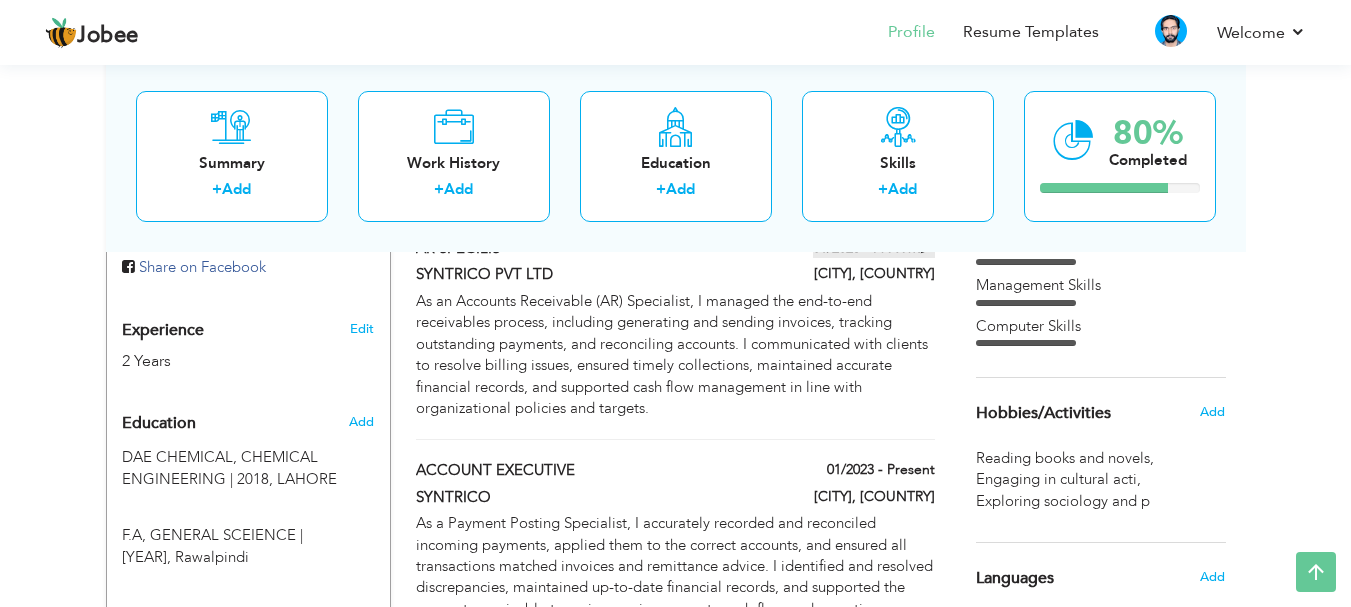 click at bounding box center (928, 246) 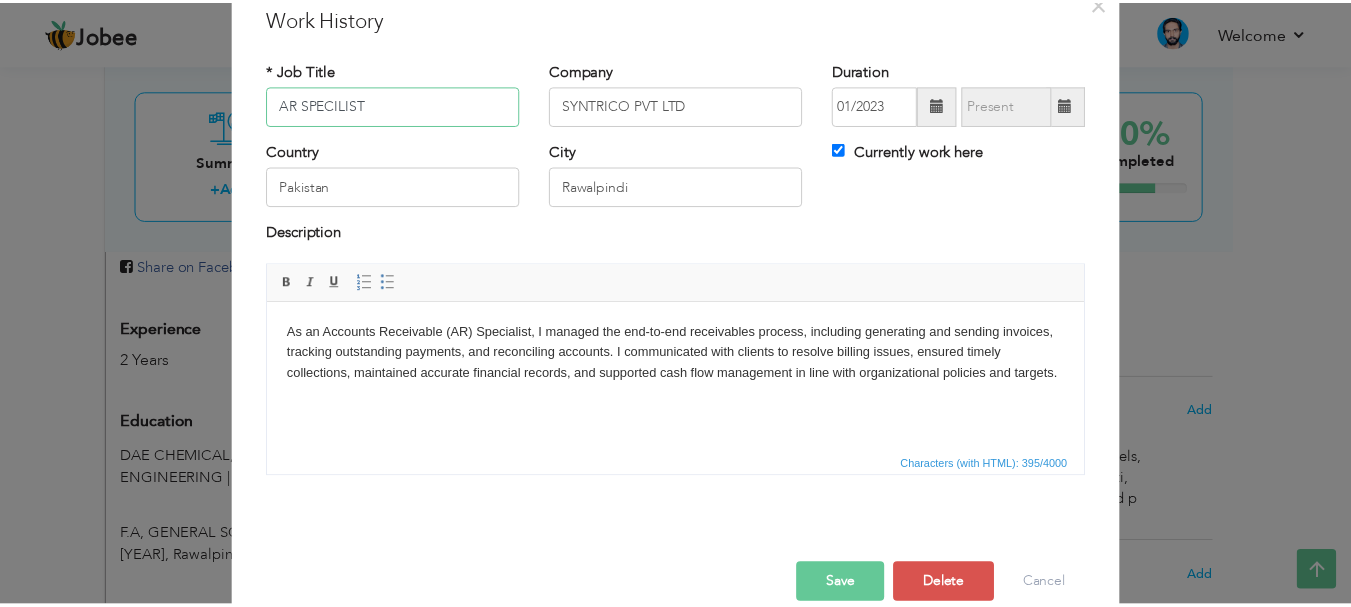 scroll, scrollTop: 100, scrollLeft: 0, axis: vertical 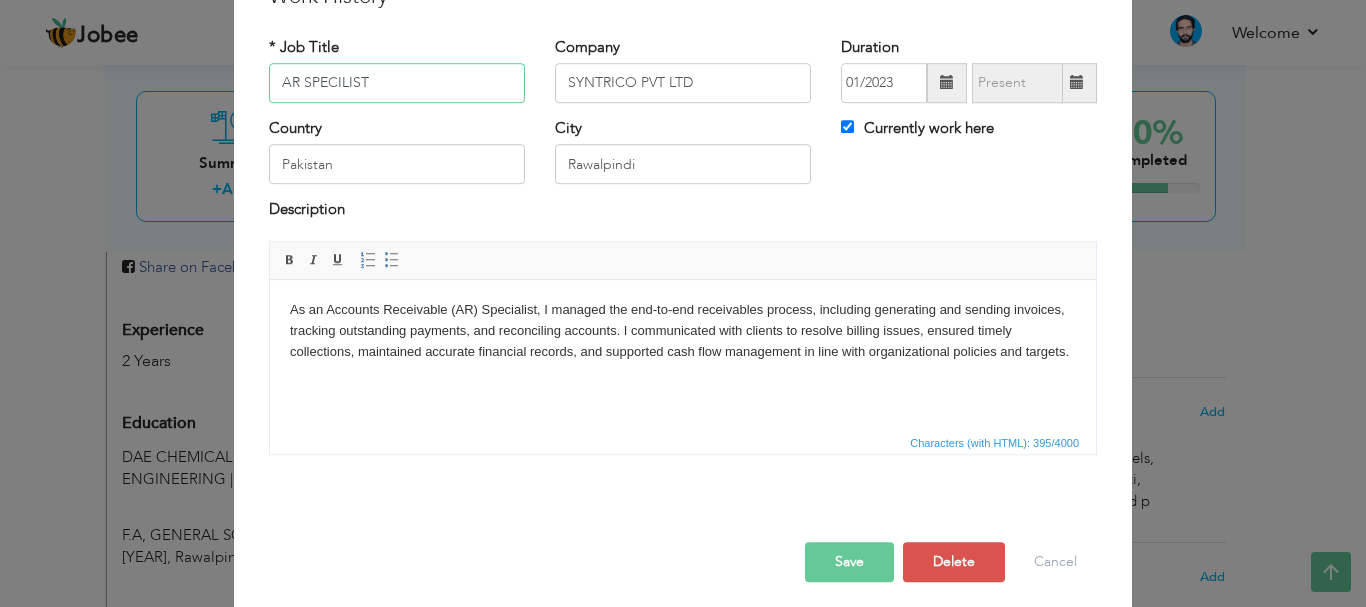 type on "AR SPECILIST" 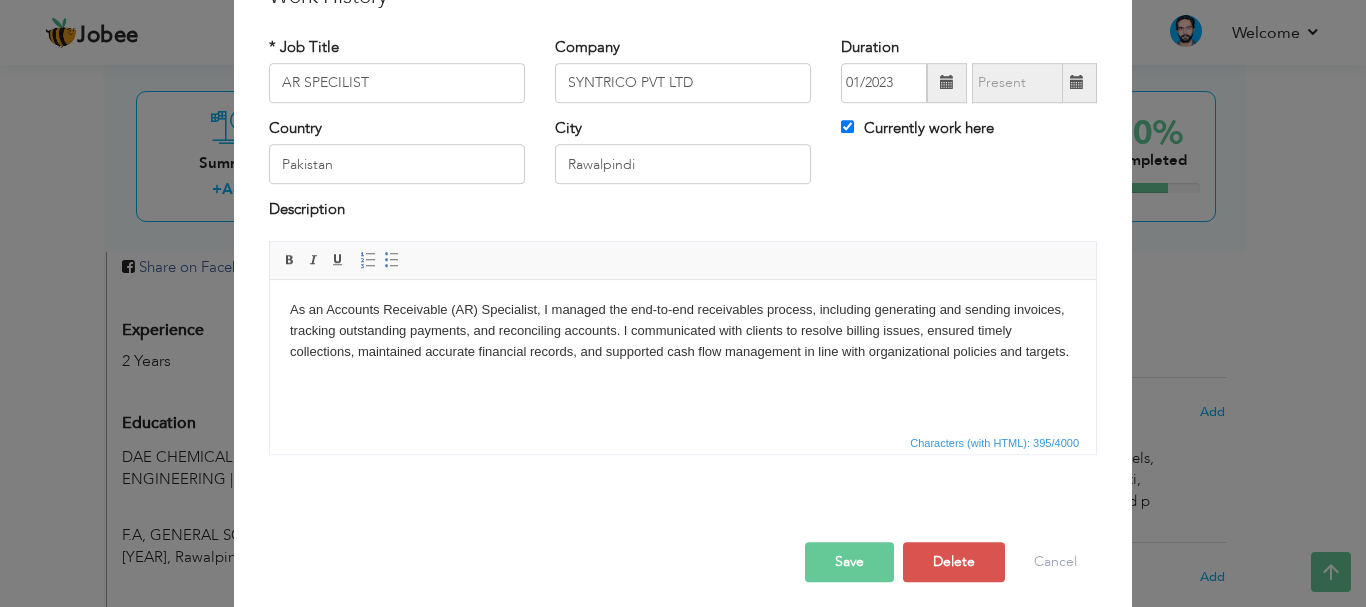 click on "Save" at bounding box center (849, 562) 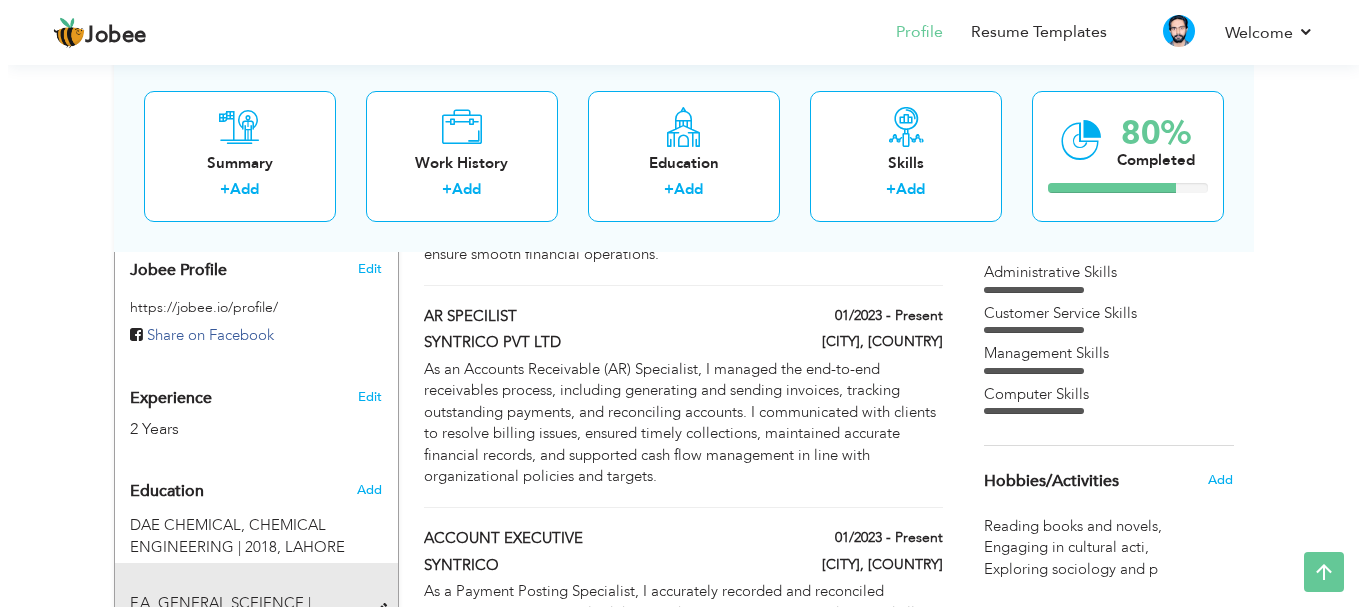 scroll, scrollTop: 600, scrollLeft: 0, axis: vertical 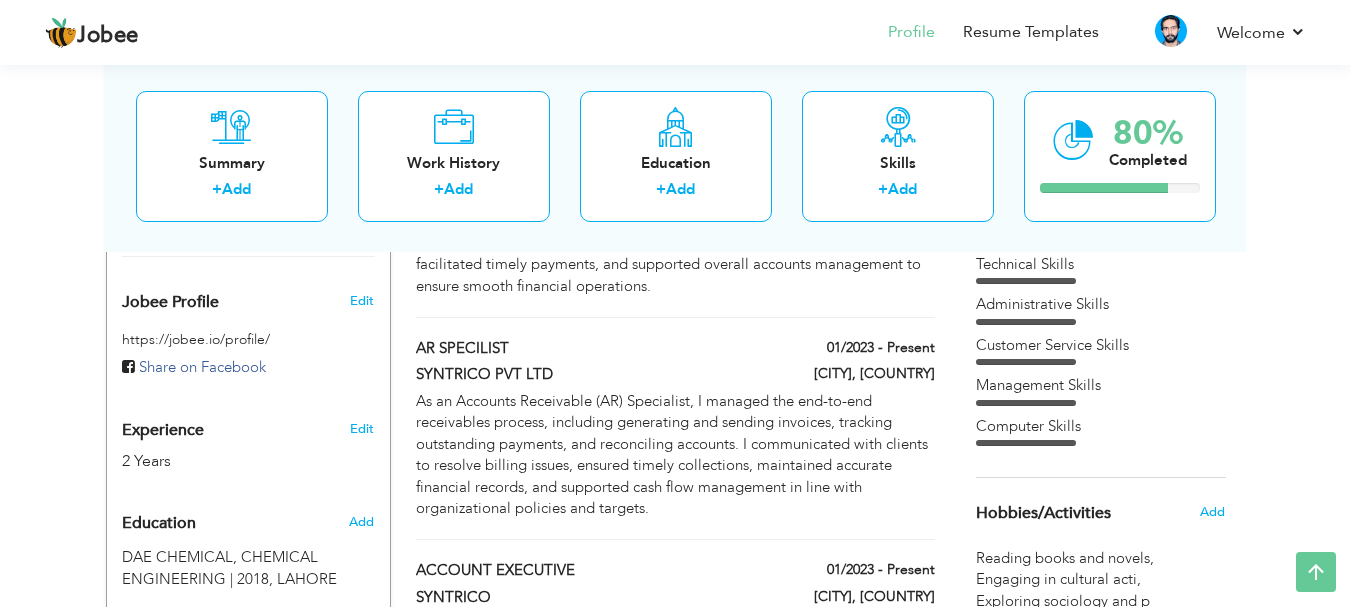 click on "Edit" at bounding box center (362, 429) 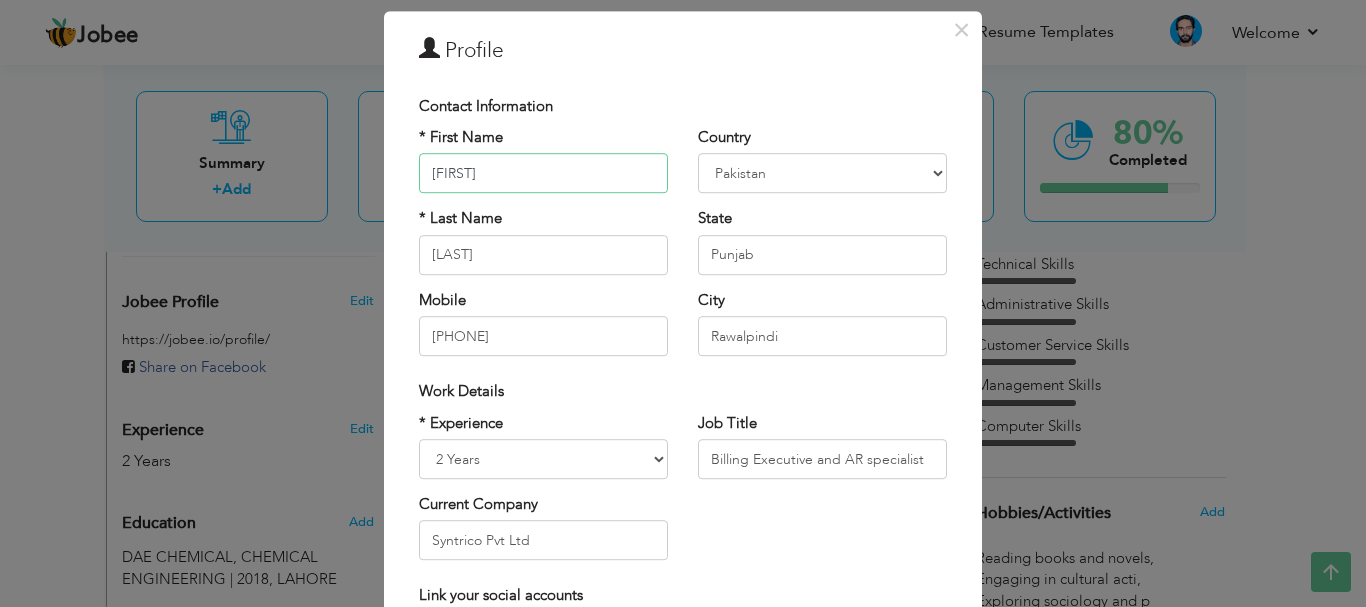 scroll, scrollTop: 100, scrollLeft: 0, axis: vertical 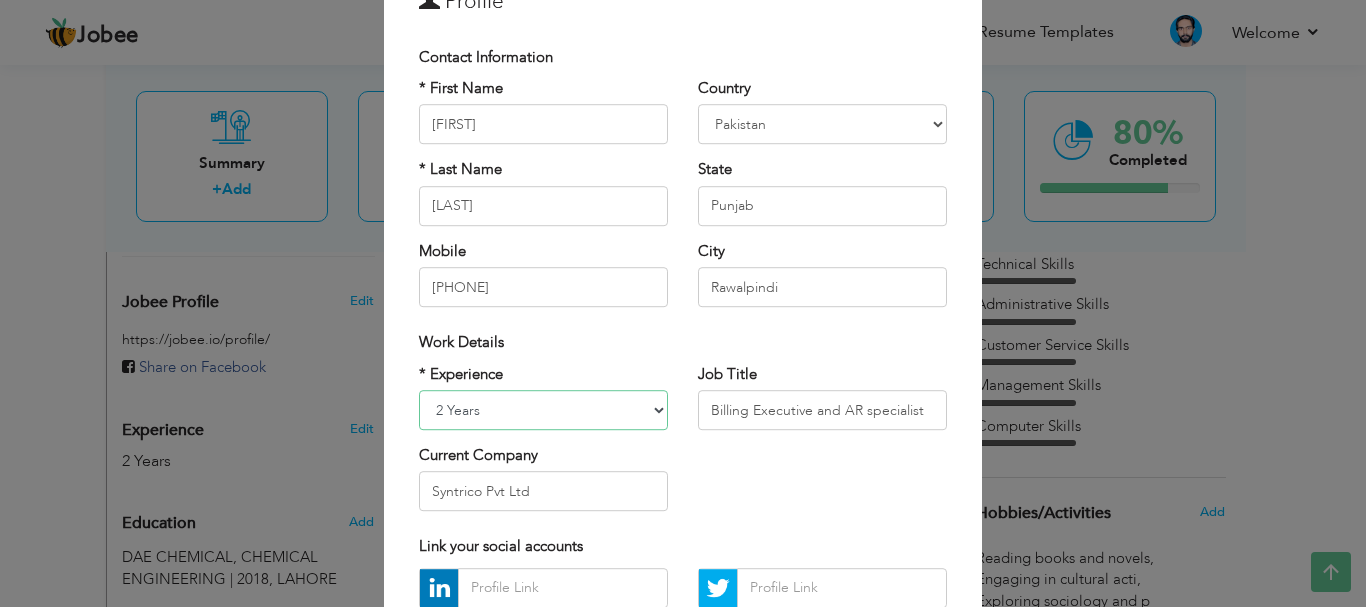 click on "Entry Level Less than 1 Year 1 Year 2 Years 3 Years 4 Years 5 Years 6 Years 7 Years 8 Years 9 Years 10 Years 11 Years 12 Years 13 Years 14 Years 15 Years 16 Years 17 Years 18 Years 19 Years 20 Years 21 Years 22 Years 23 Years 24 Years 25 Years 26 Years 27 Years 28 Years 29 Years 30 Years 31 Years 32 Years 33 Years 34 Years 35 Years More than 35 Years" at bounding box center [543, 410] 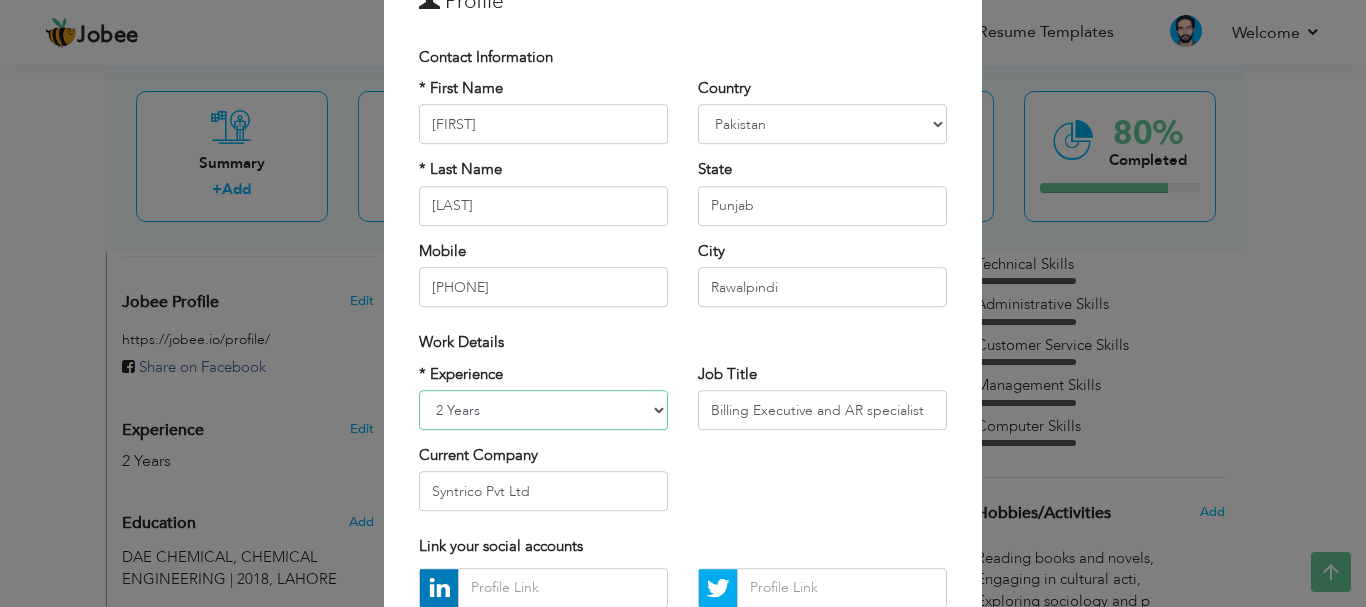 select on "number:14" 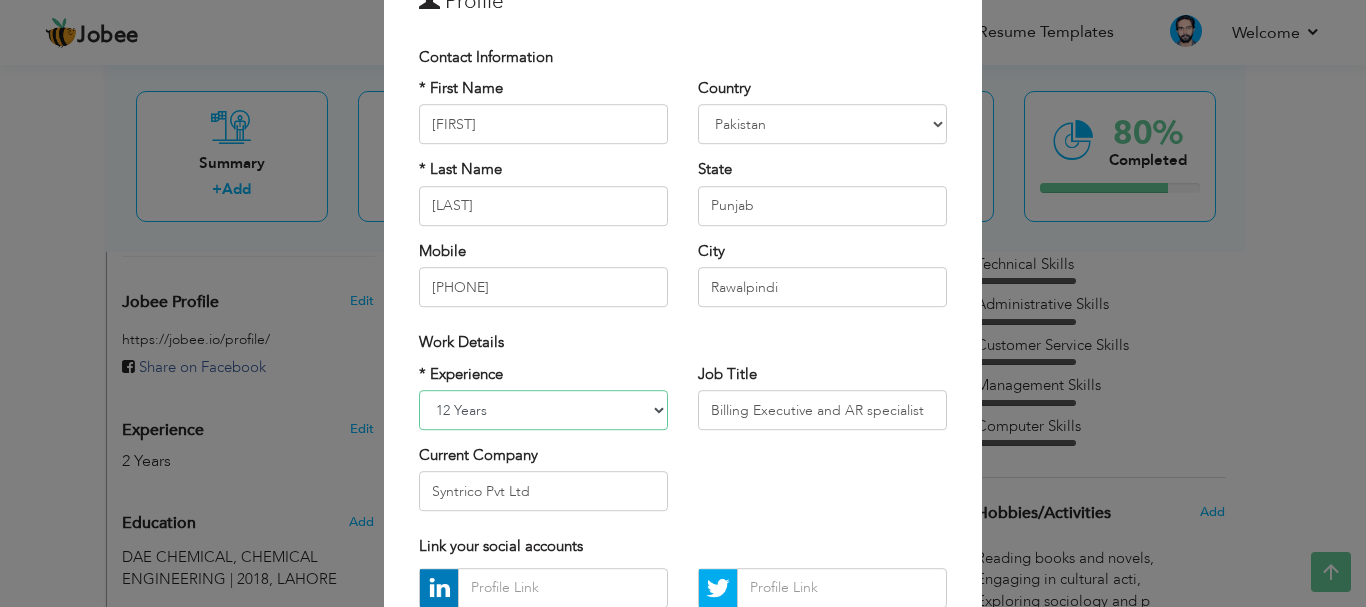 click on "Entry Level Less than 1 Year 1 Year 2 Years 3 Years 4 Years 5 Years 6 Years 7 Years 8 Years 9 Years 10 Years 11 Years 12 Years 13 Years 14 Years 15 Years 16 Years 17 Years 18 Years 19 Years 20 Years 21 Years 22 Years 23 Years 24 Years 25 Years 26 Years 27 Years 28 Years 29 Years 30 Years 31 Years 32 Years 33 Years 34 Years 35 Years More than 35 Years" at bounding box center (543, 410) 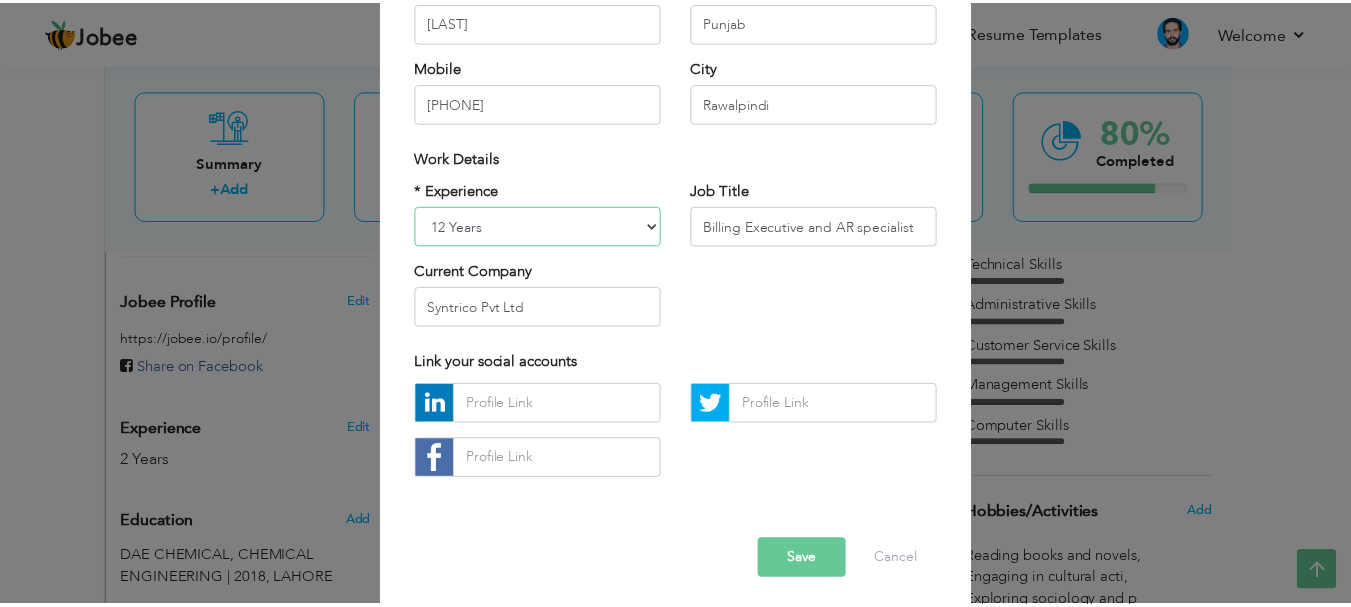 scroll, scrollTop: 292, scrollLeft: 0, axis: vertical 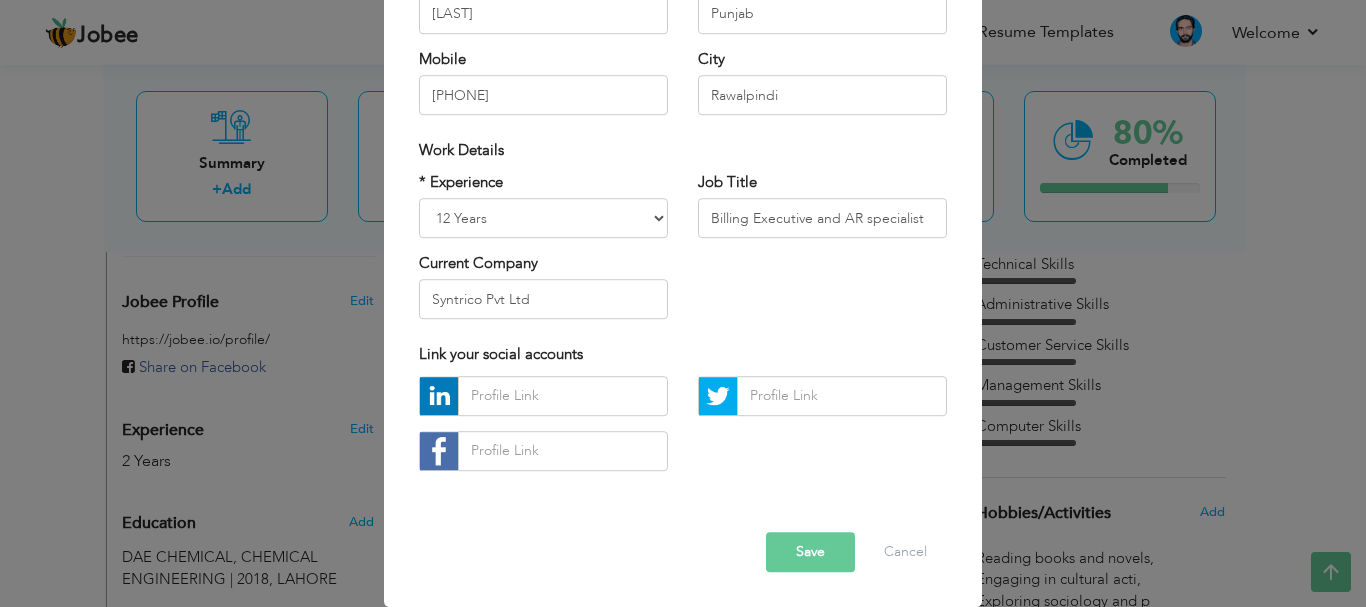 click on "Save" at bounding box center (810, 552) 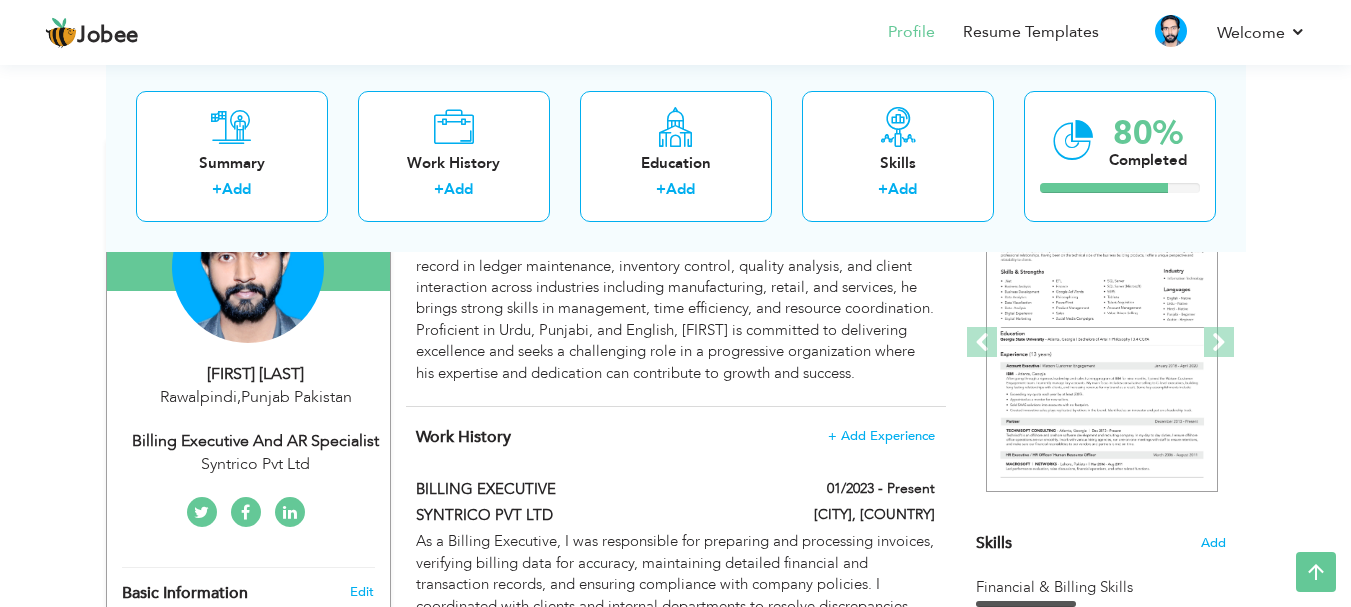 scroll, scrollTop: 0, scrollLeft: 0, axis: both 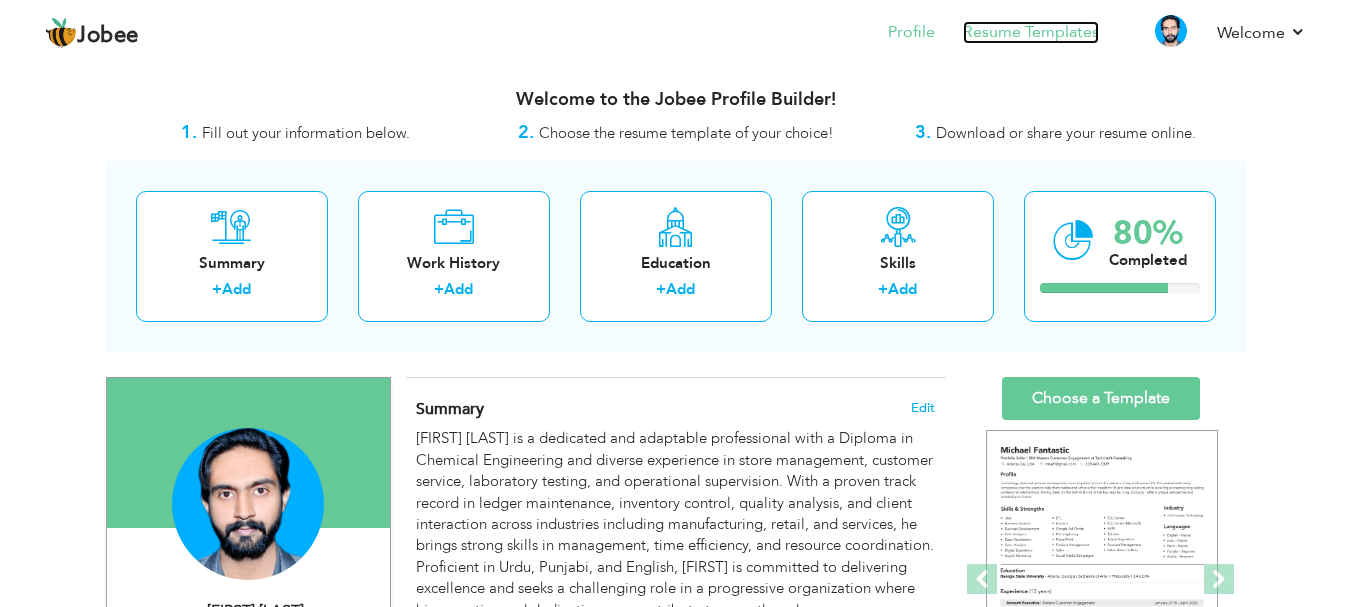 click on "Resume Templates" at bounding box center (1031, 32) 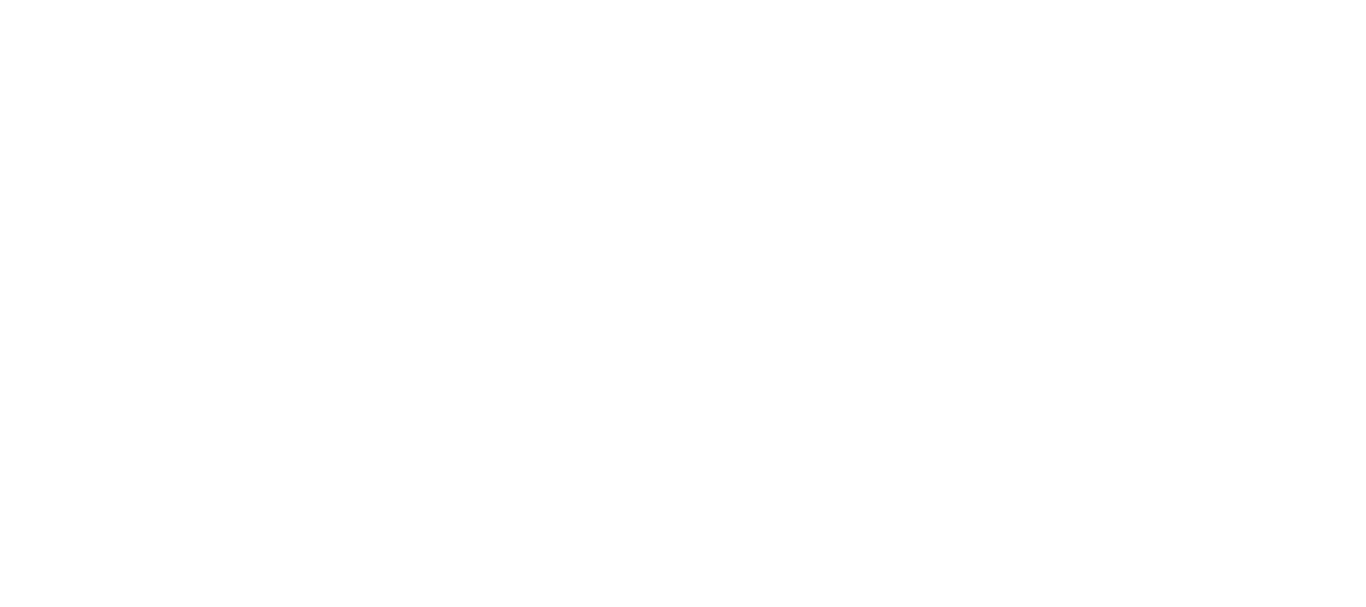 scroll, scrollTop: 0, scrollLeft: 0, axis: both 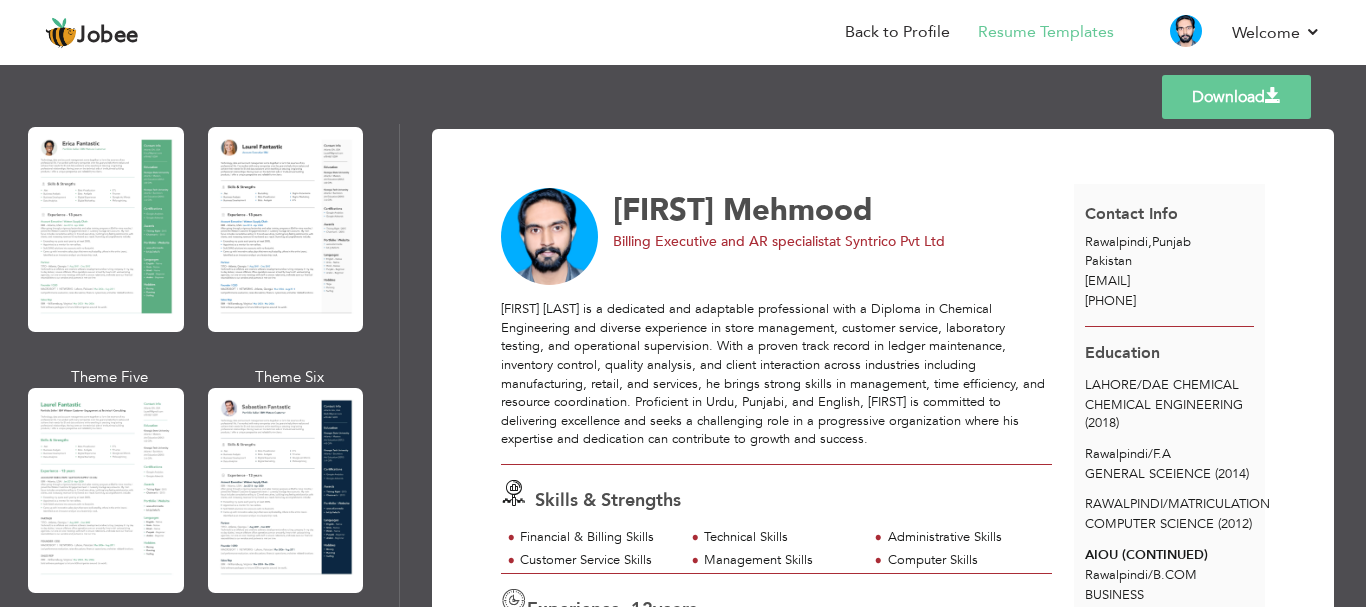 drag, startPoint x: 274, startPoint y: 470, endPoint x: 419, endPoint y: 435, distance: 149.16434 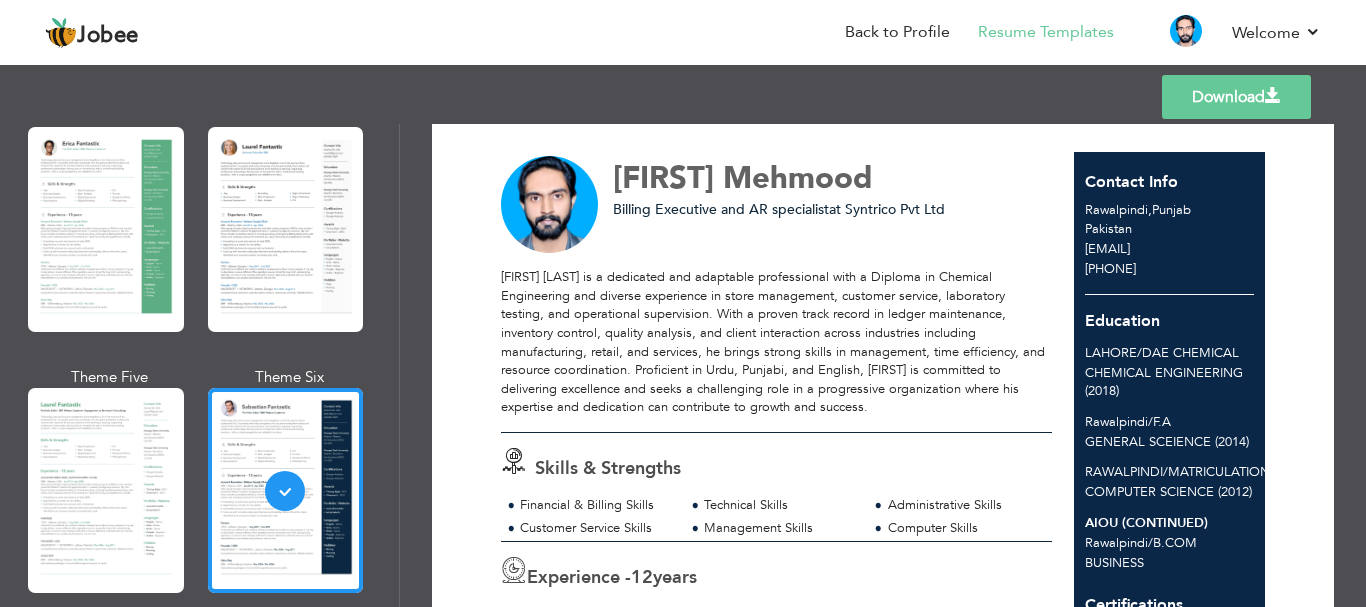 scroll, scrollTop: 0, scrollLeft: 0, axis: both 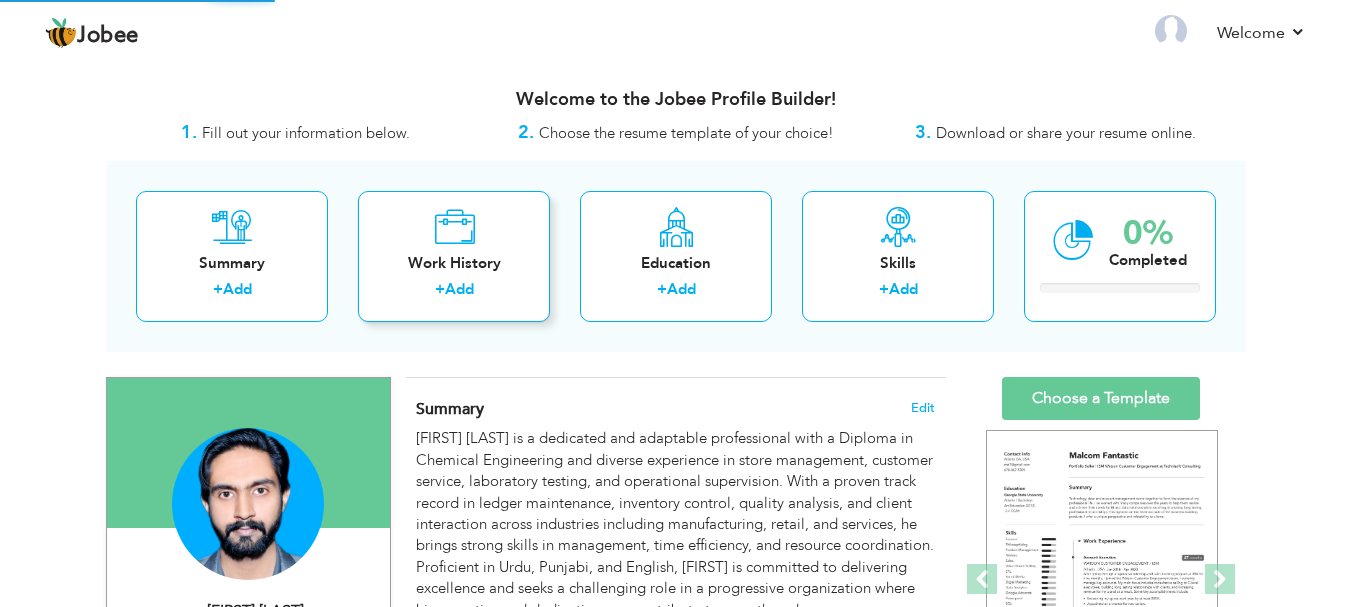 select on "?" 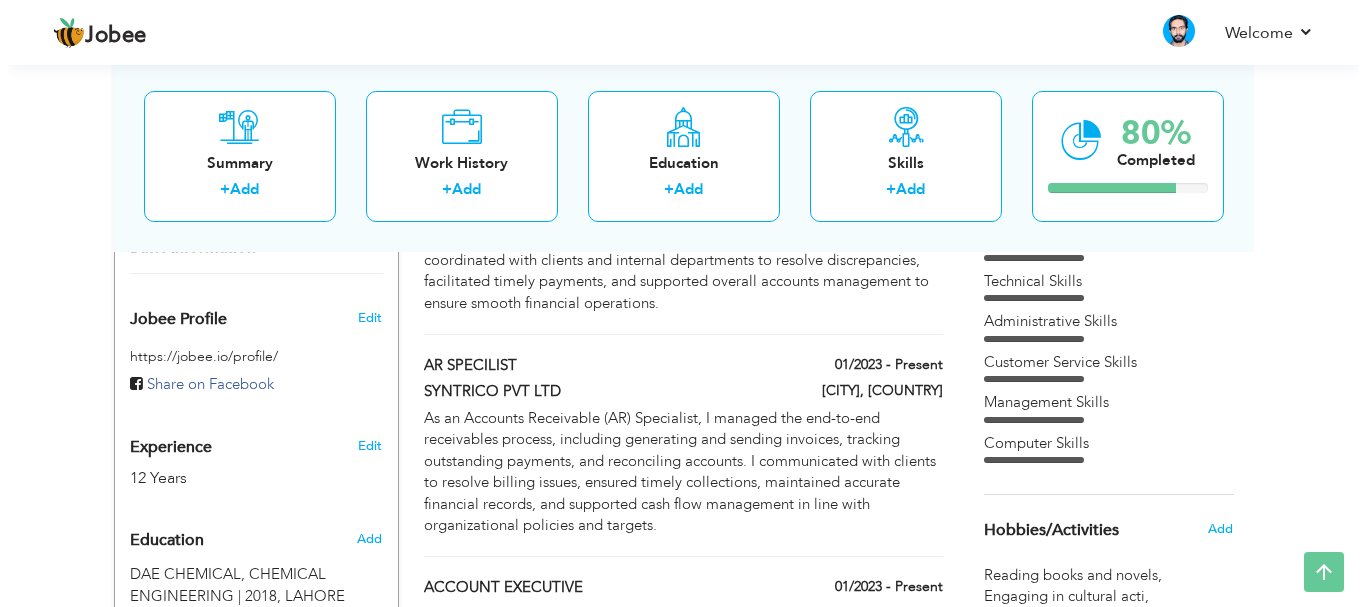 scroll, scrollTop: 700, scrollLeft: 0, axis: vertical 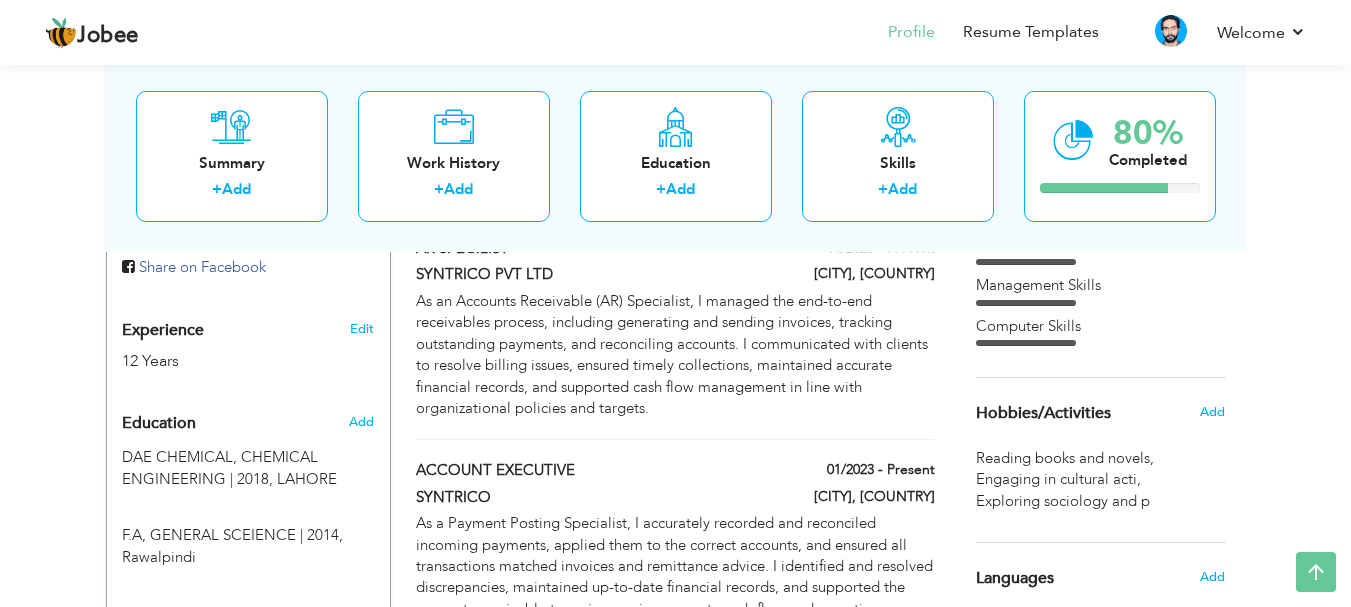 click on "Edit" at bounding box center (365, 324) 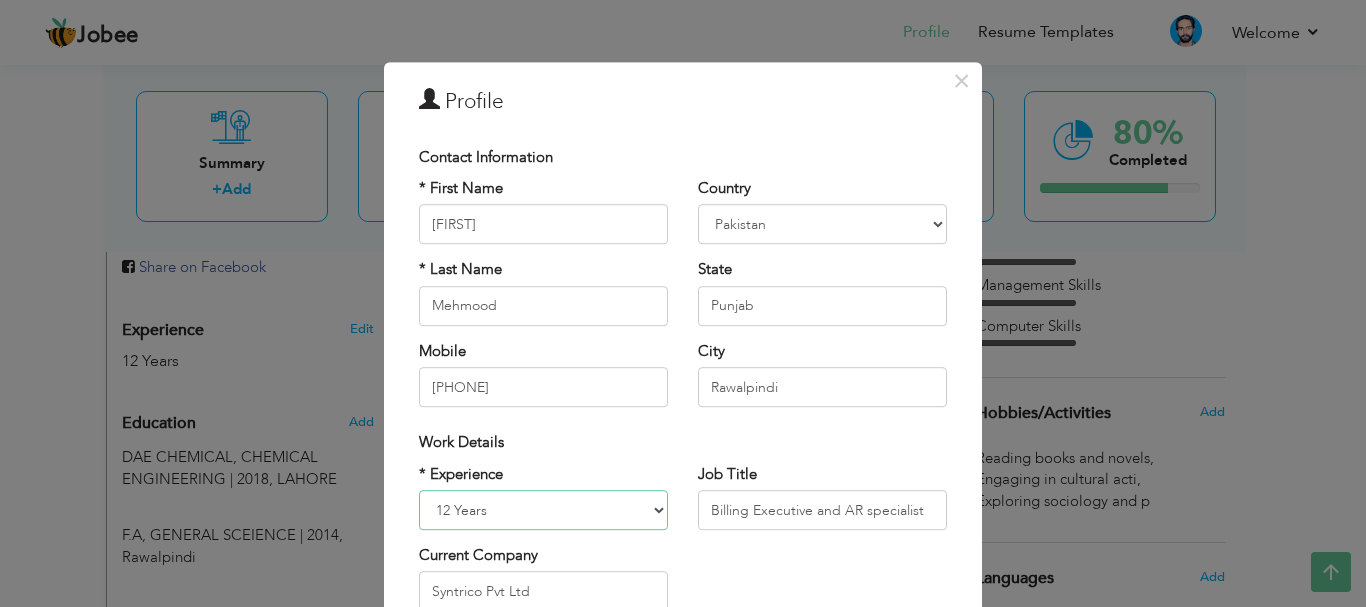 click on "Entry Level Less than 1 Year 1 Year 2 Years 3 Years 4 Years 5 Years 6 Years 7 Years 8 Years 9 Years 10 Years 11 Years 12 Years 13 Years 14 Years 15 Years 16 Years 17 Years 18 Years 19 Years 20 Years 21 Years 22 Years 23 Years 24 Years 25 Years 26 Years 27 Years 28 Years 29 Years 30 Years 31 Years 32 Years 33 Years 34 Years 35 Years More than 35 Years" at bounding box center (543, 510) 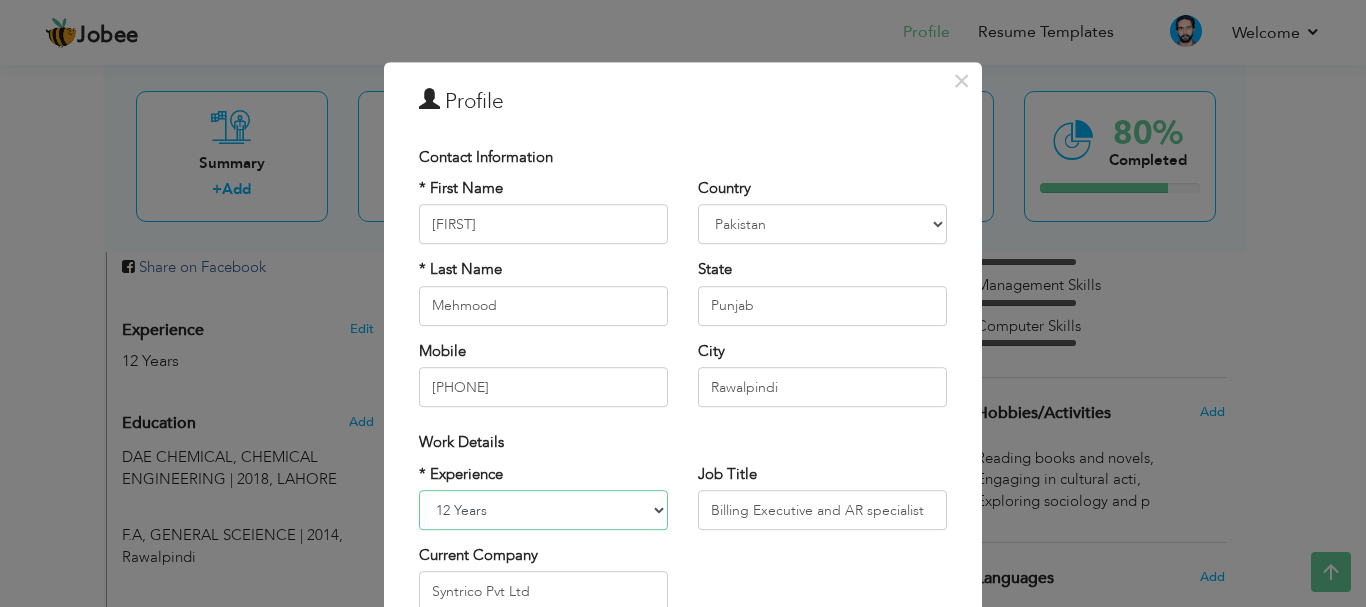 select on "number:4" 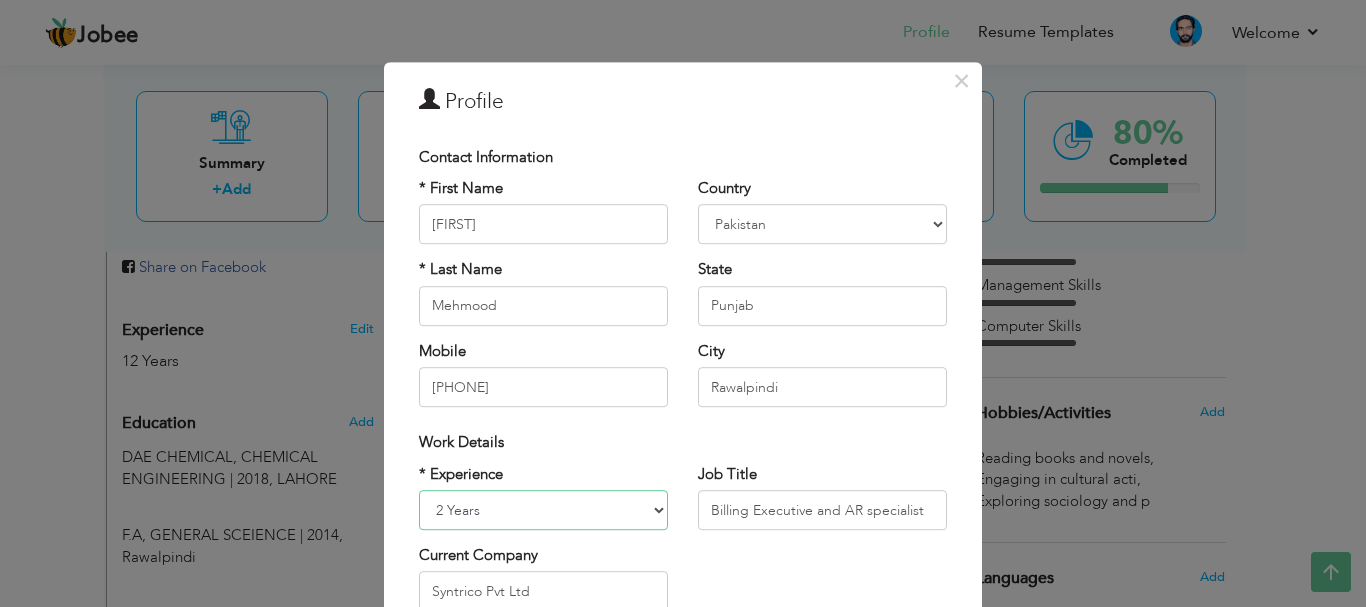 click on "Entry Level Less than 1 Year 1 Year 2 Years 3 Years 4 Years 5 Years 6 Years 7 Years 8 Years 9 Years 10 Years 11 Years 12 Years 13 Years 14 Years 15 Years 16 Years 17 Years 18 Years 19 Years 20 Years 21 Years 22 Years 23 Years 24 Years 25 Years 26 Years 27 Years 28 Years 29 Years 30 Years 31 Years 32 Years 33 Years 34 Years 35 Years More than 35 Years" at bounding box center [543, 510] 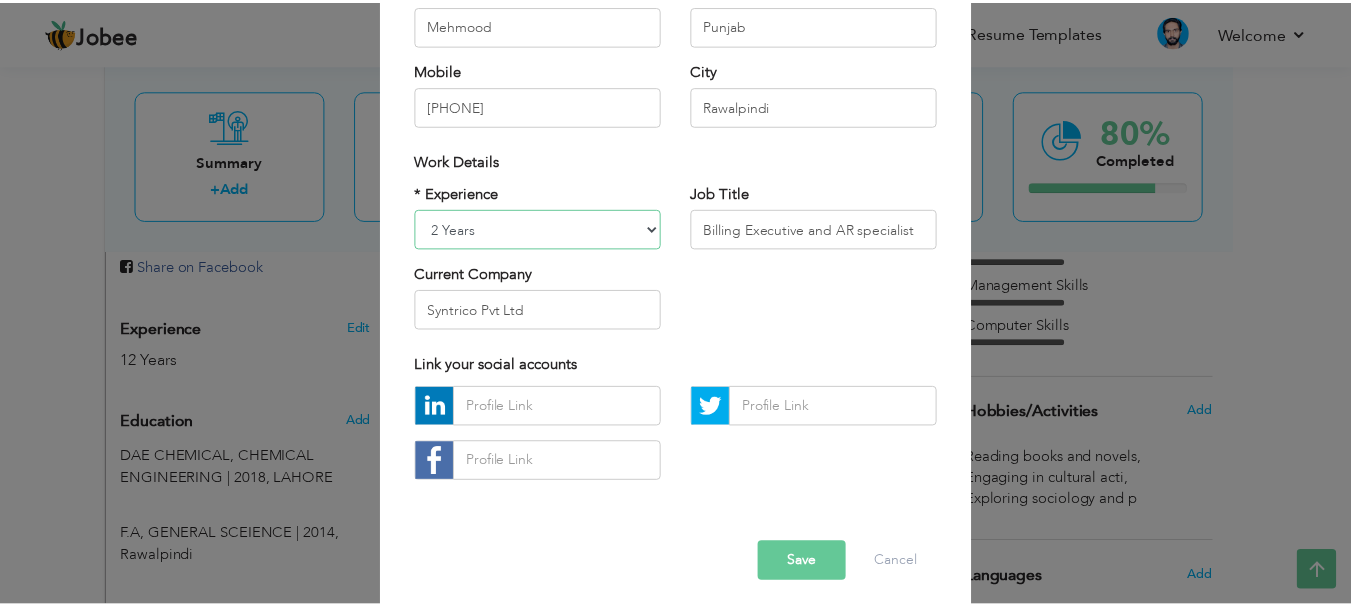 scroll, scrollTop: 292, scrollLeft: 0, axis: vertical 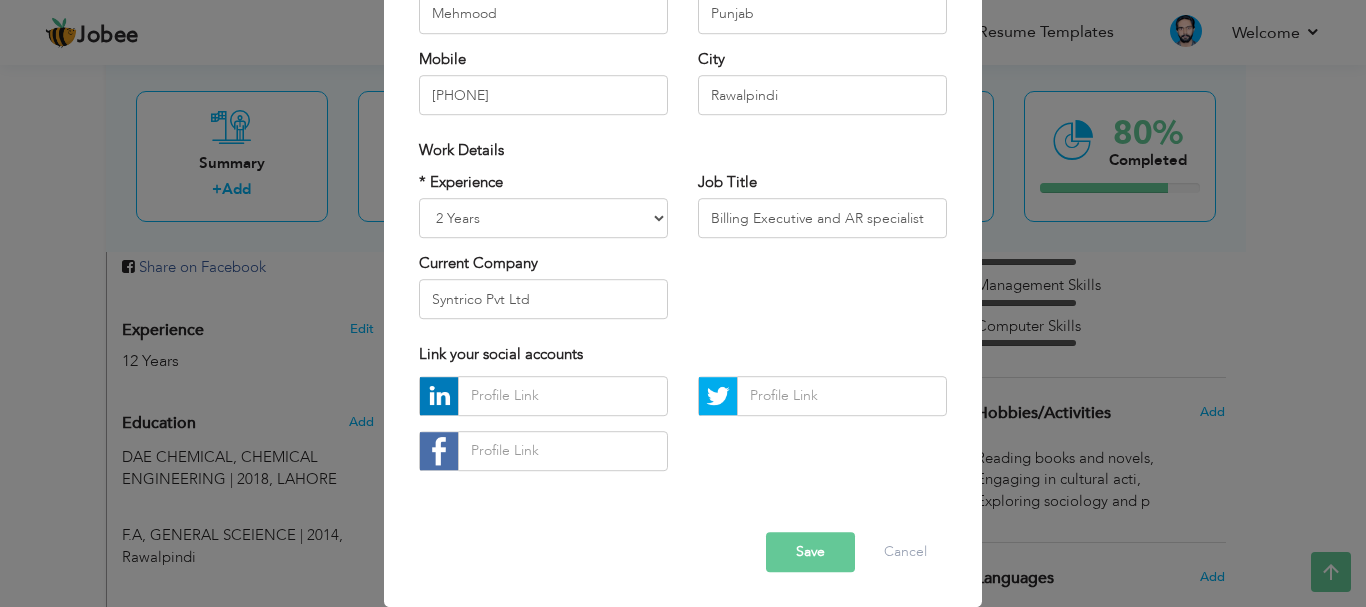 click on "Save" at bounding box center (810, 552) 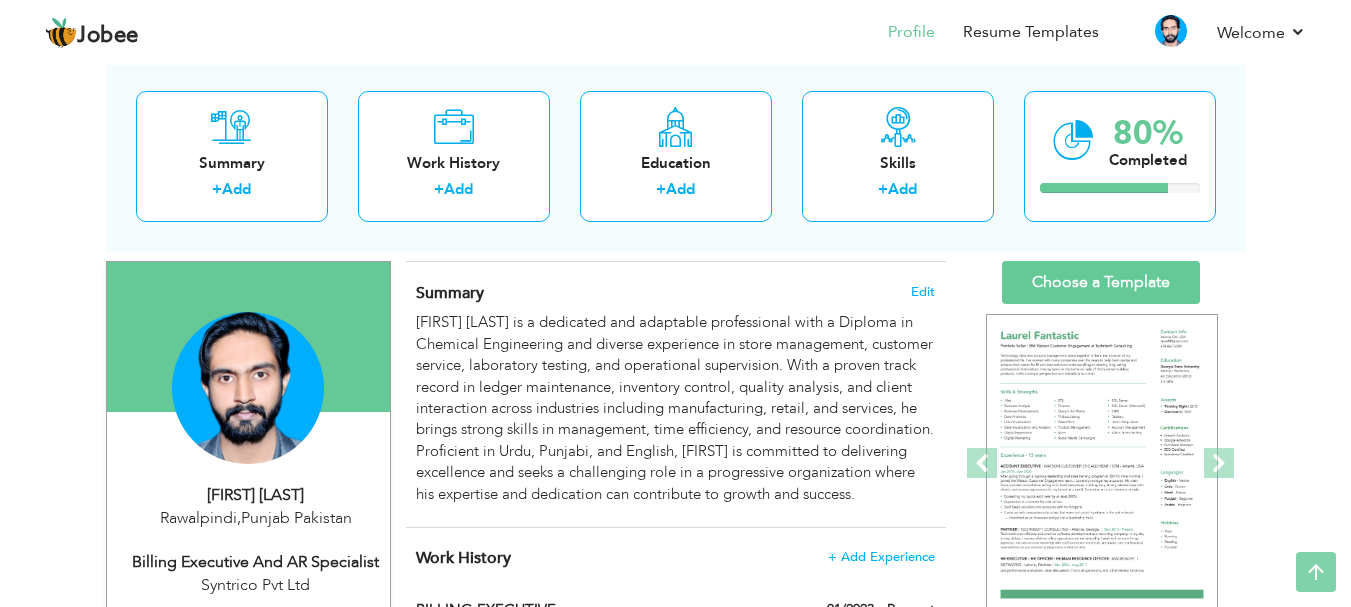 scroll, scrollTop: 0, scrollLeft: 0, axis: both 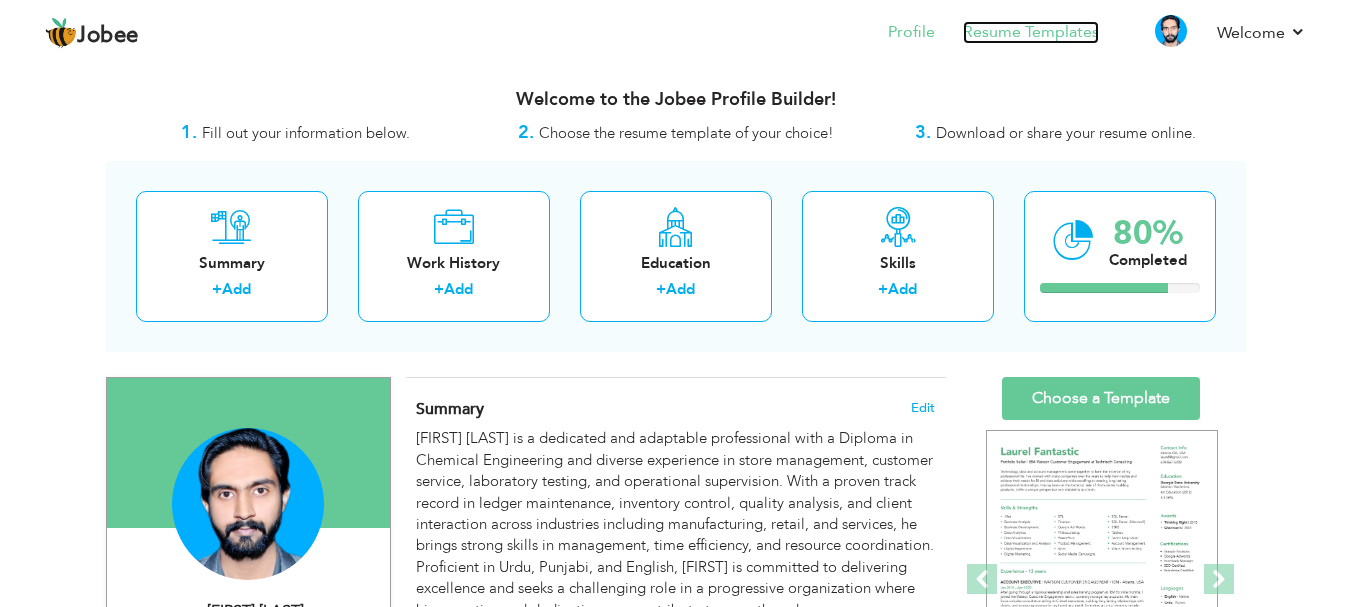 click on "Resume Templates" at bounding box center [1031, 32] 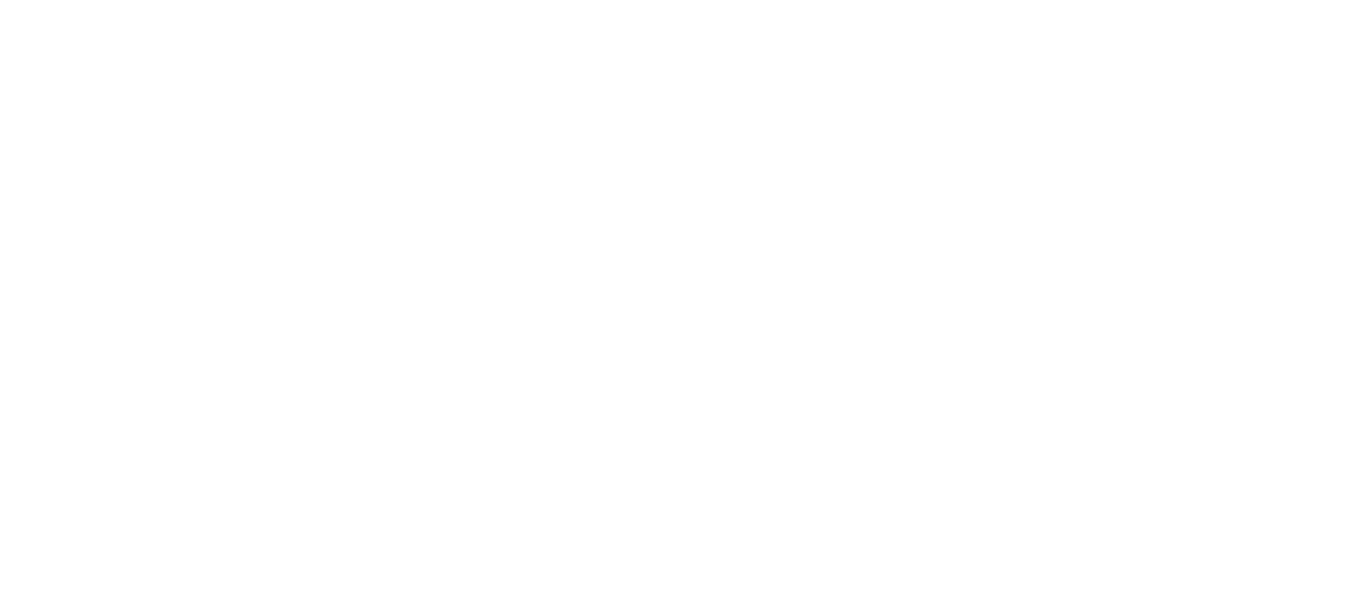 scroll, scrollTop: 0, scrollLeft: 0, axis: both 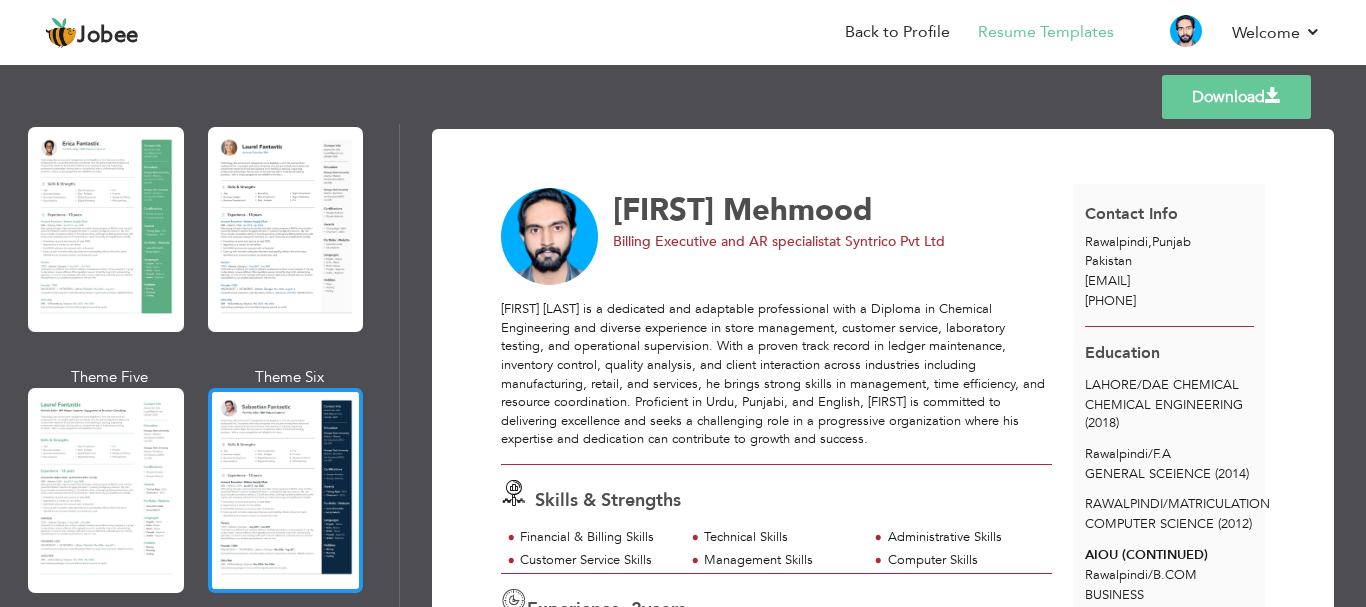 click at bounding box center [286, 490] 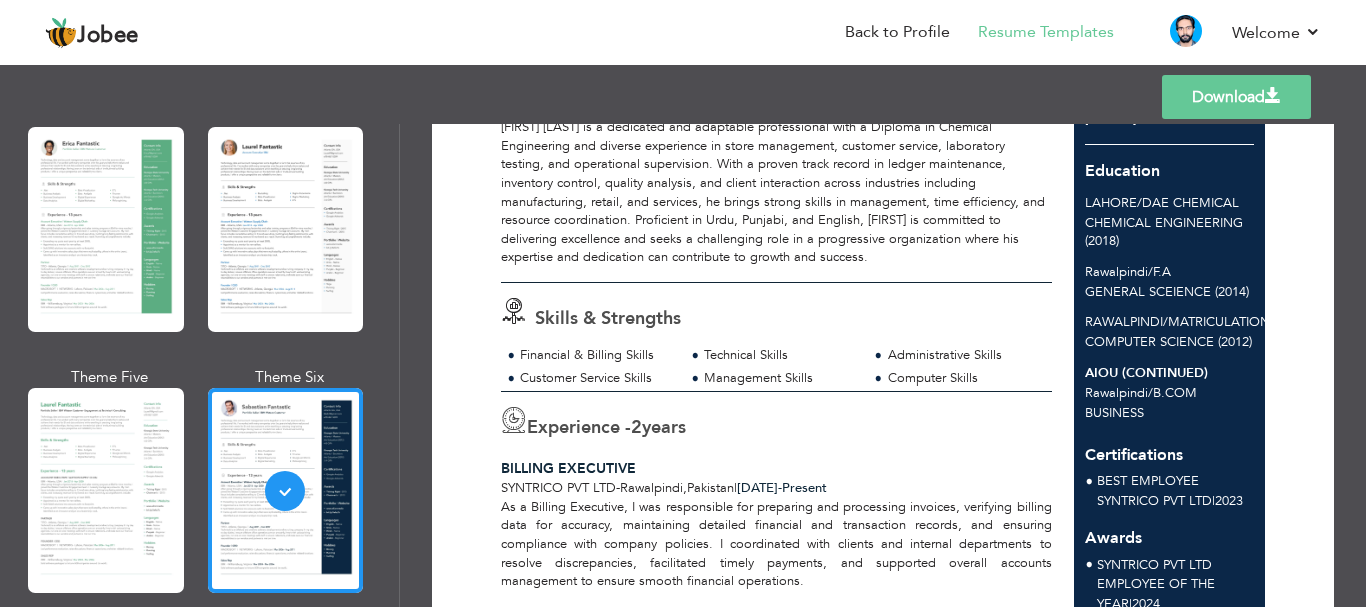 scroll, scrollTop: 200, scrollLeft: 0, axis: vertical 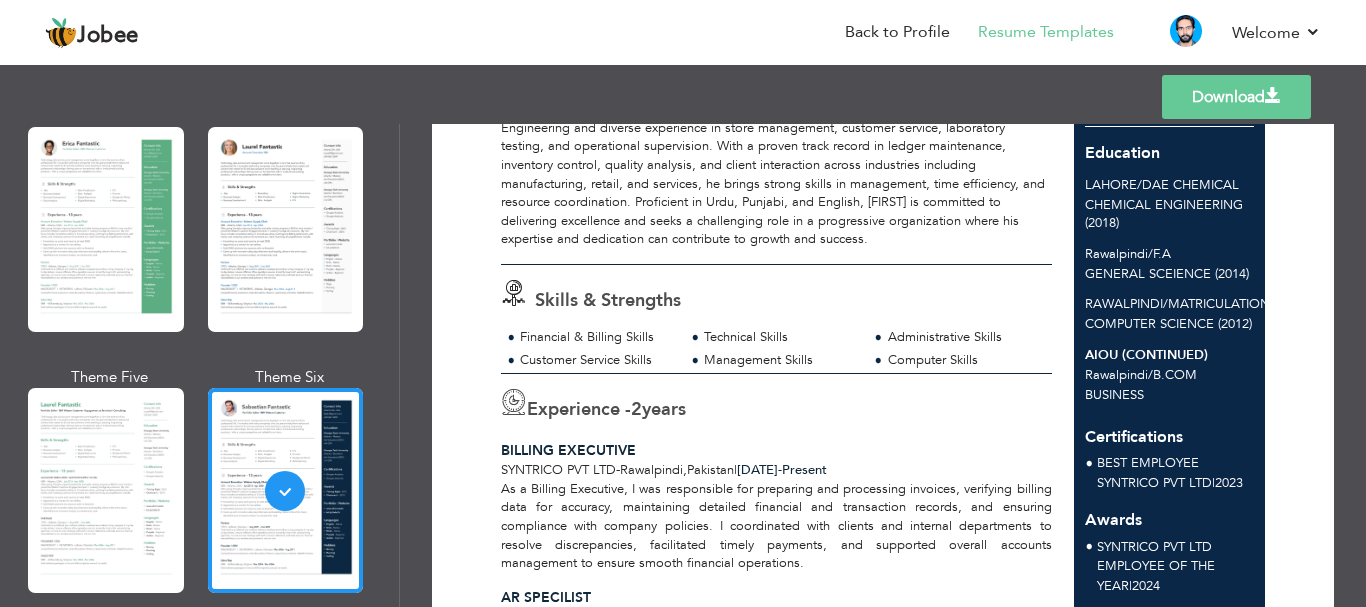 click on "Download" at bounding box center [1236, 97] 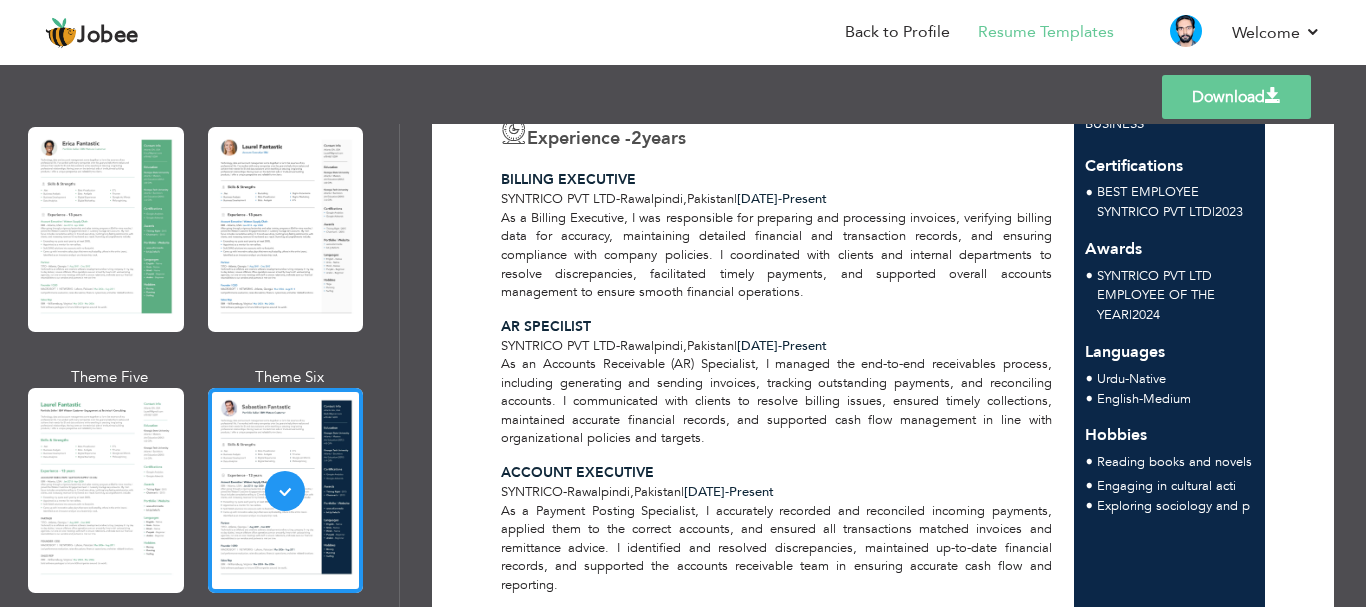scroll, scrollTop: 500, scrollLeft: 0, axis: vertical 